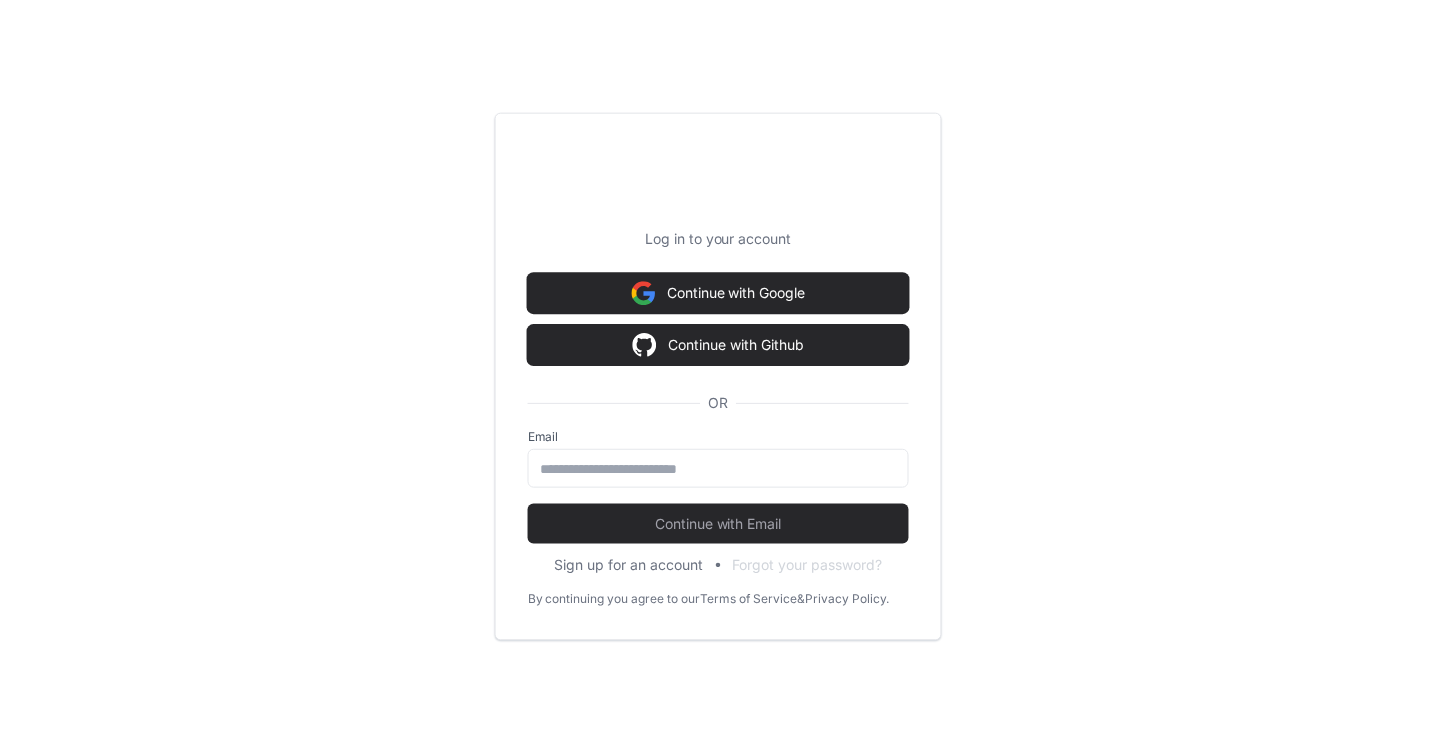 scroll, scrollTop: 0, scrollLeft: 0, axis: both 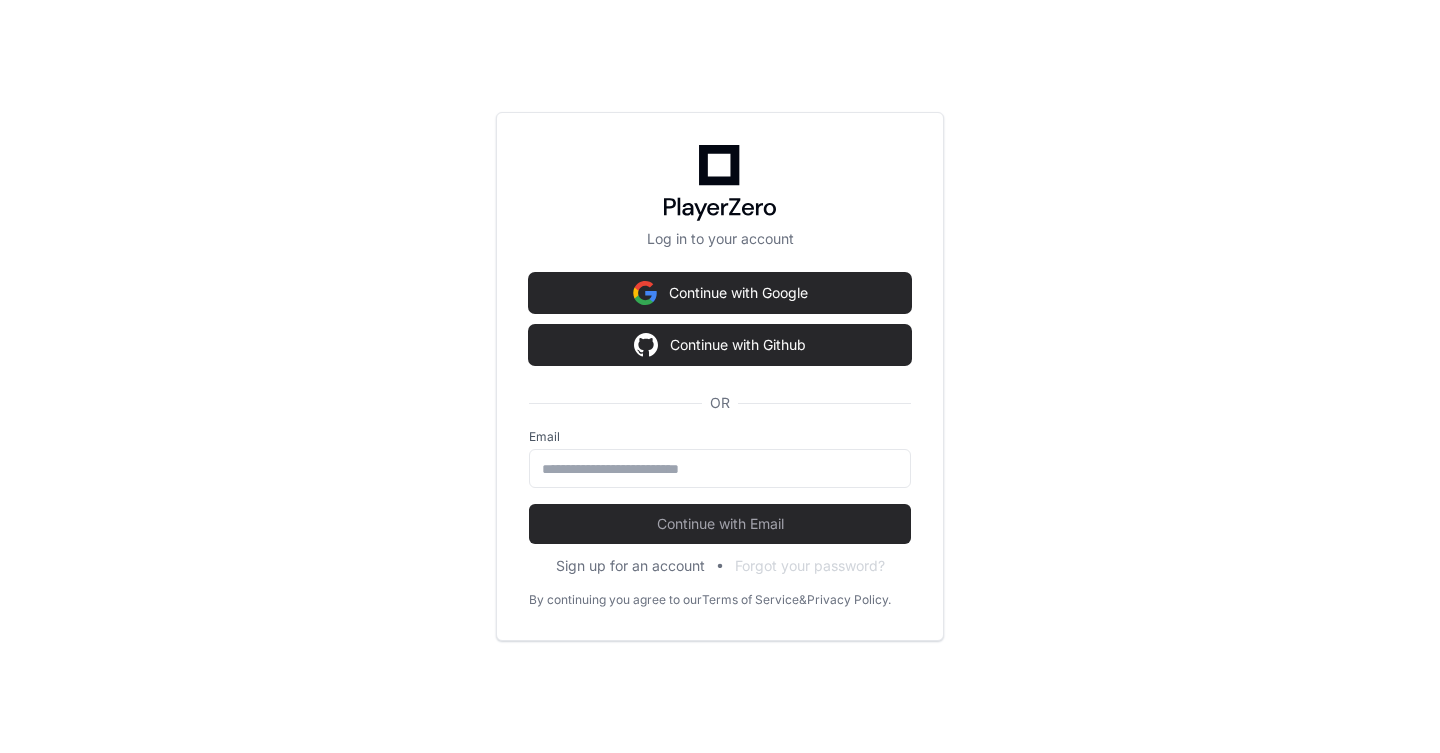 click on "Log in to your account  Continue with Google   Continue with Github   OR   Email  Continue with Email Sign up for an account  Forgot your password?  By continuing you agree to our   Terms of Service   &   Privacy Policy." at bounding box center [720, 376] 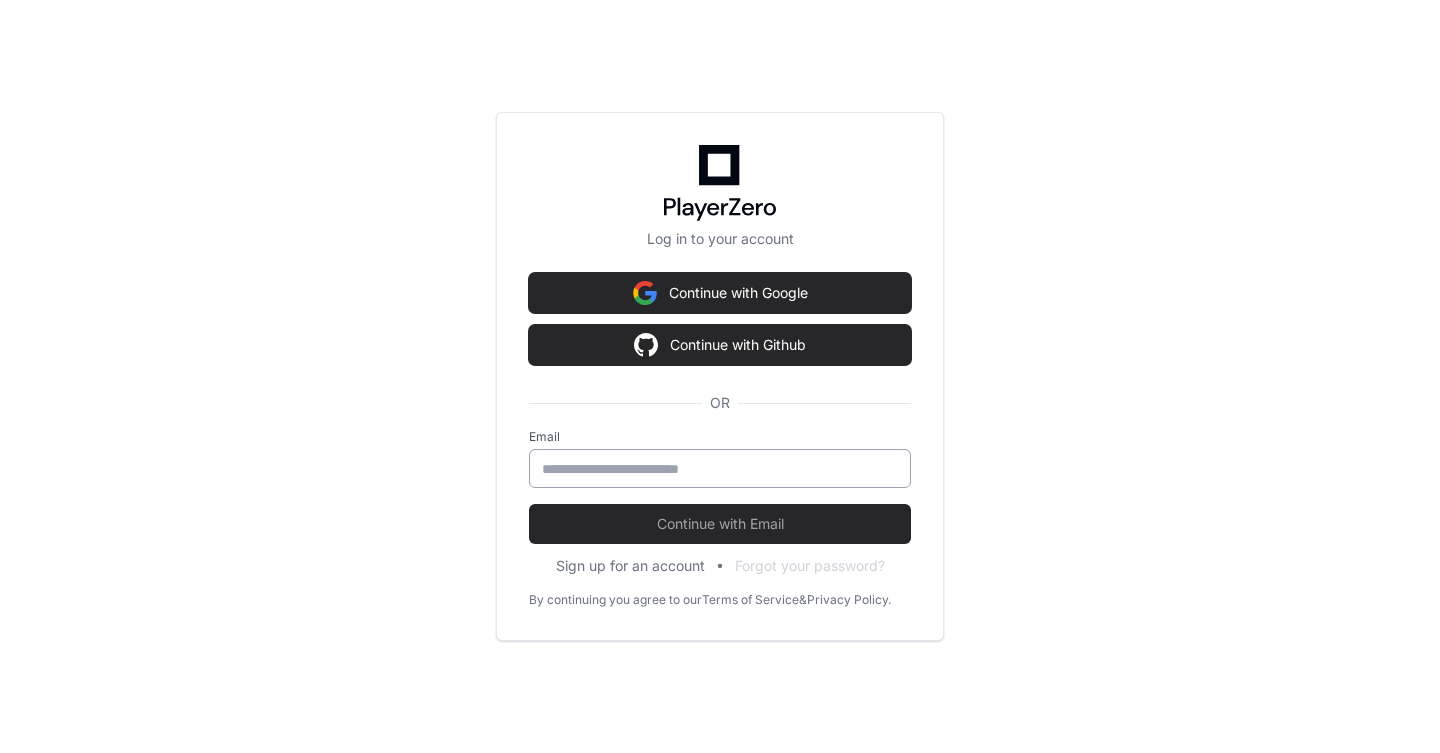 click at bounding box center [720, 469] 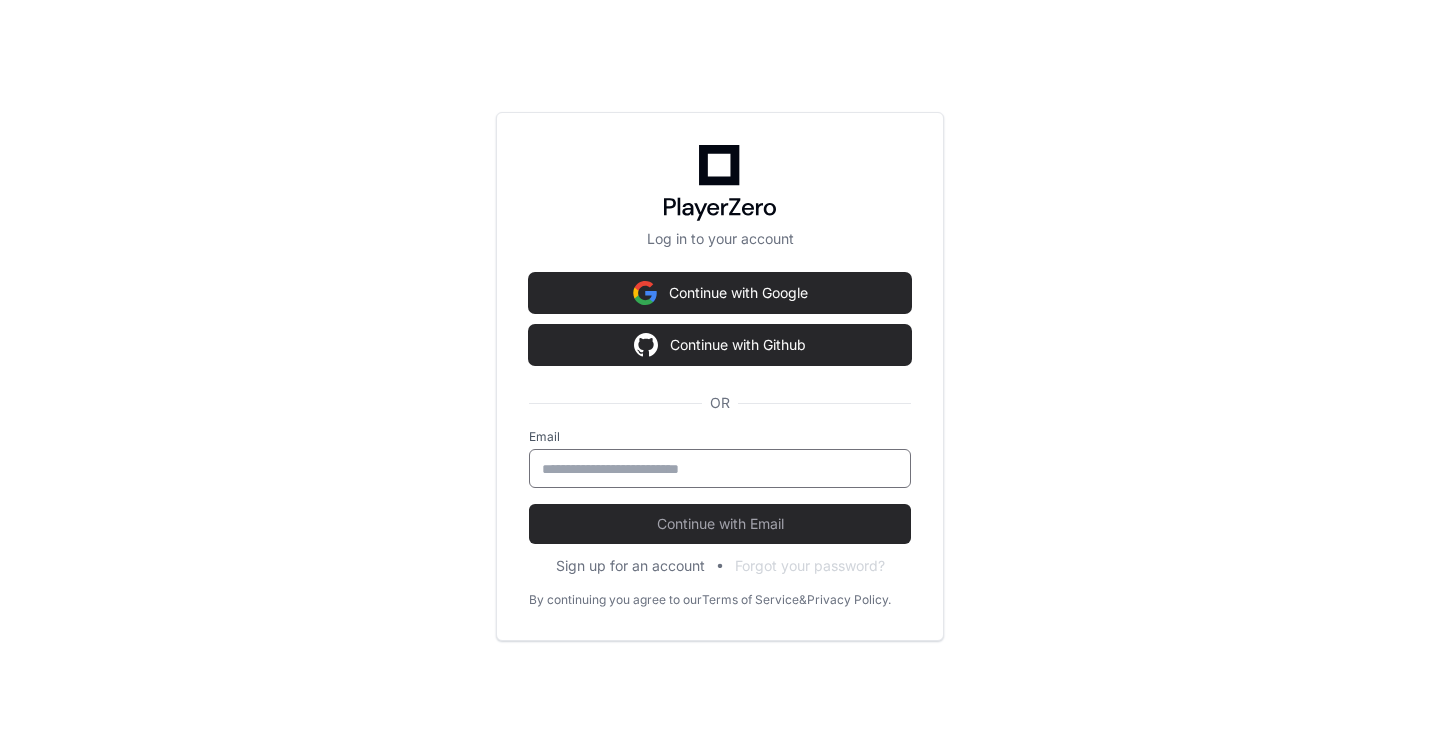 type on "*" 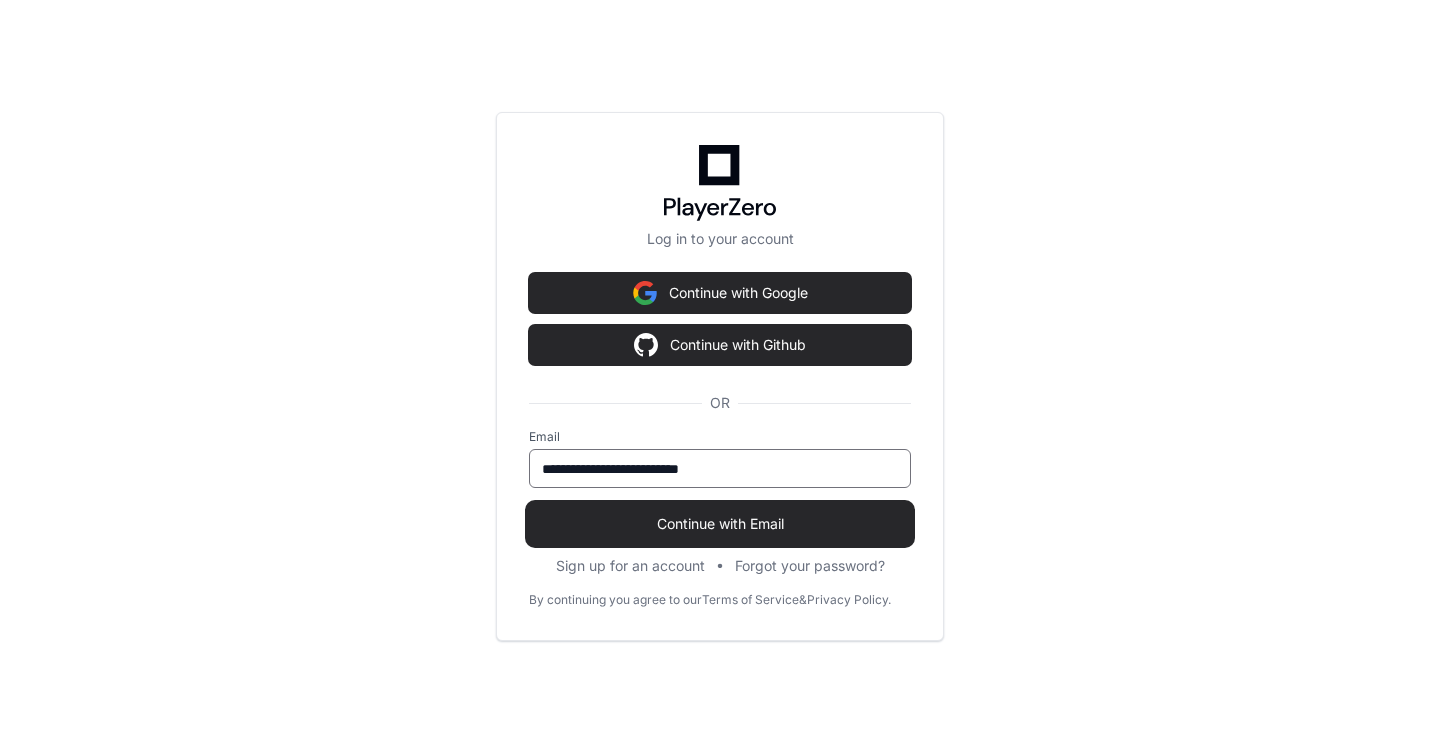 type on "**********" 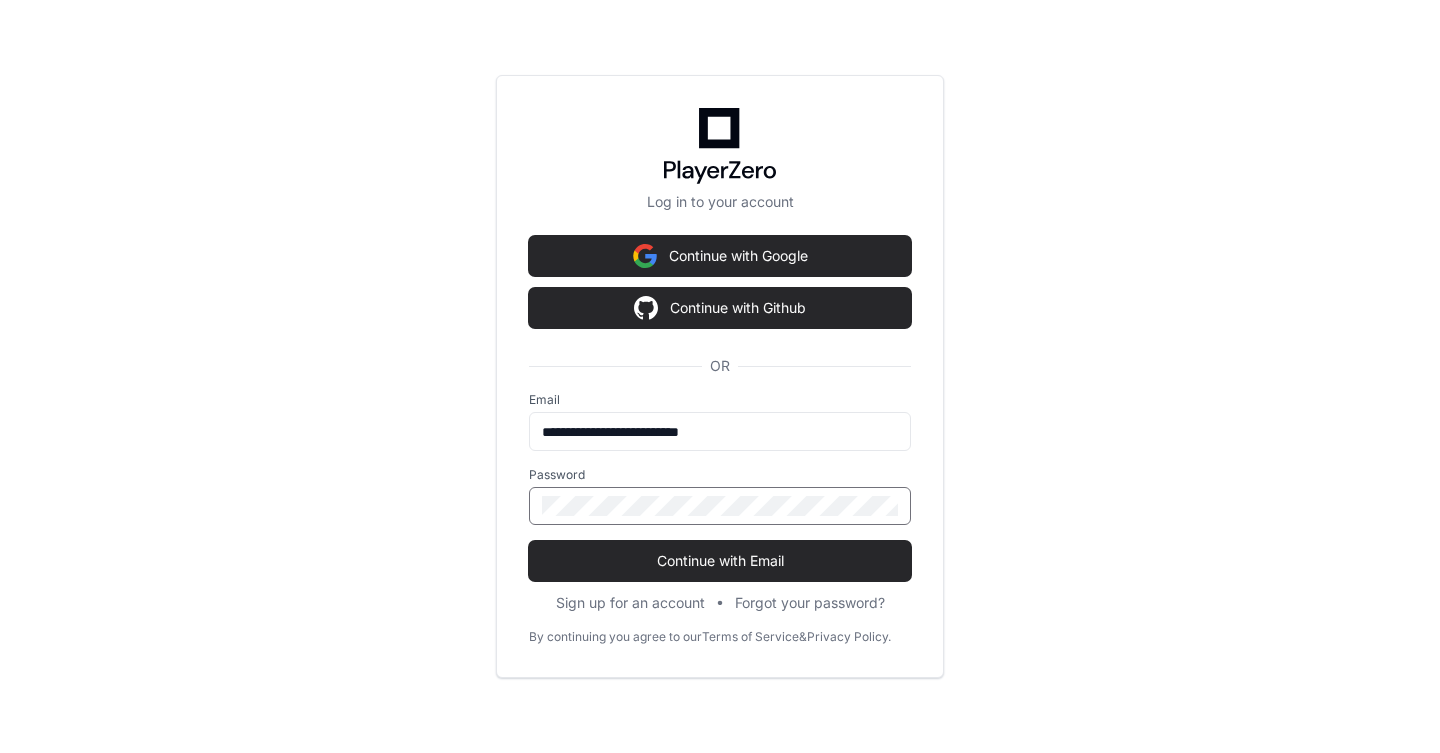 click on "Continue with Email" at bounding box center (720, 561) 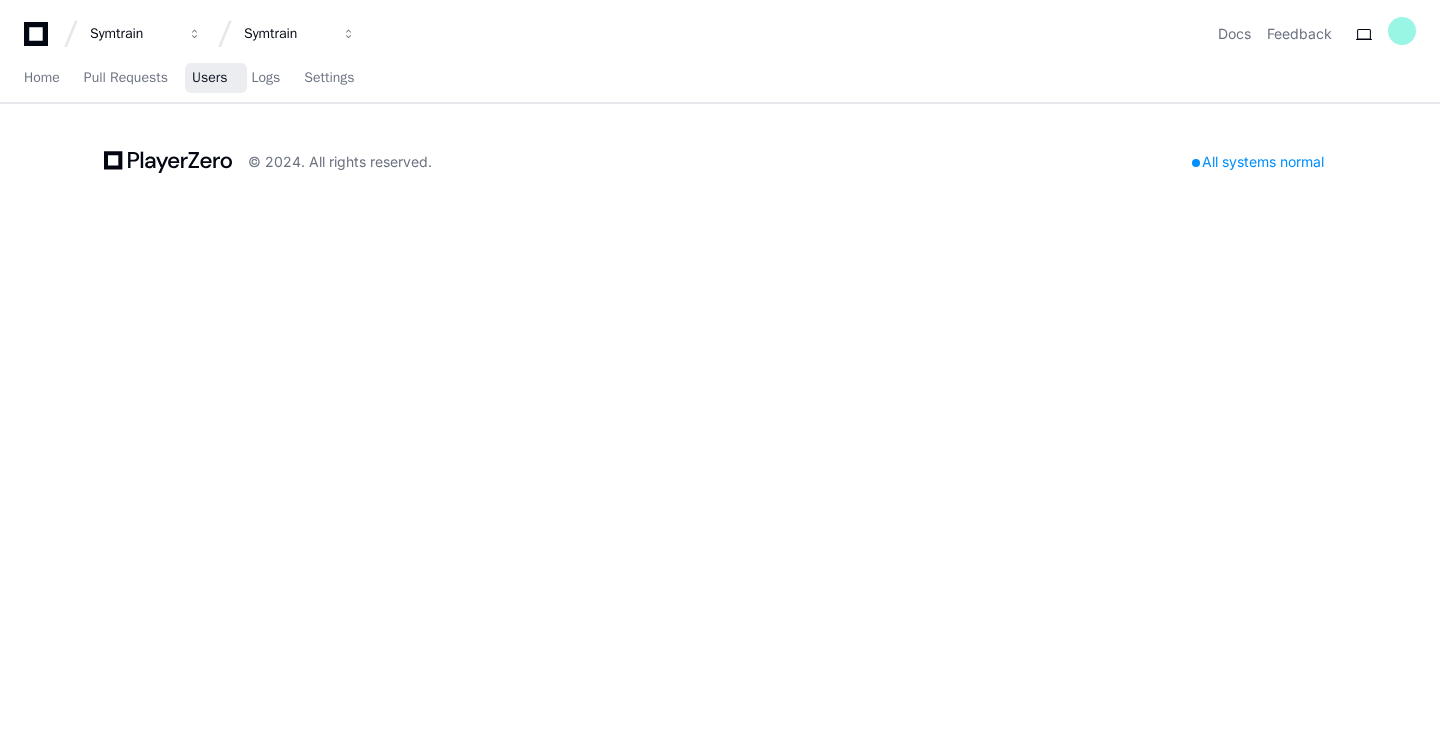 click on "Users" at bounding box center (210, 78) 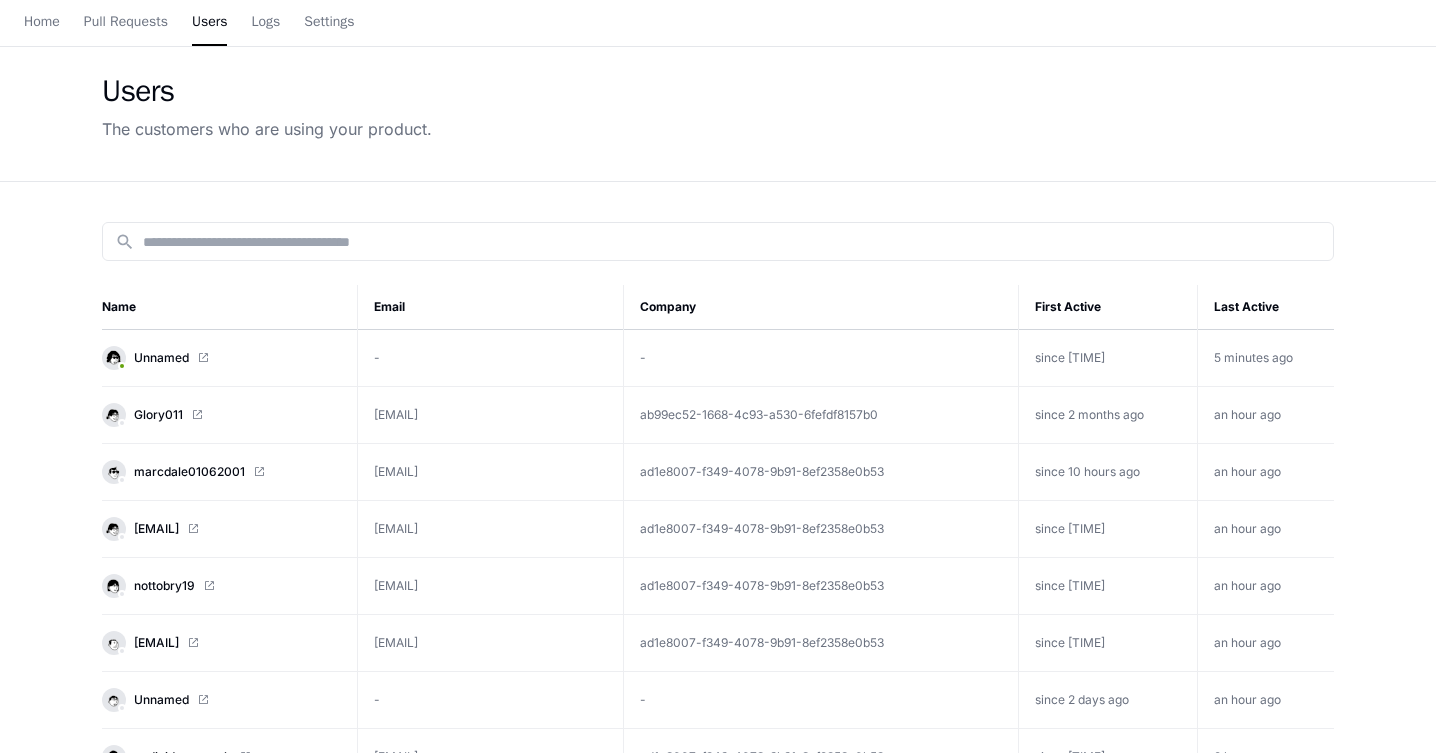 scroll, scrollTop: 73, scrollLeft: 0, axis: vertical 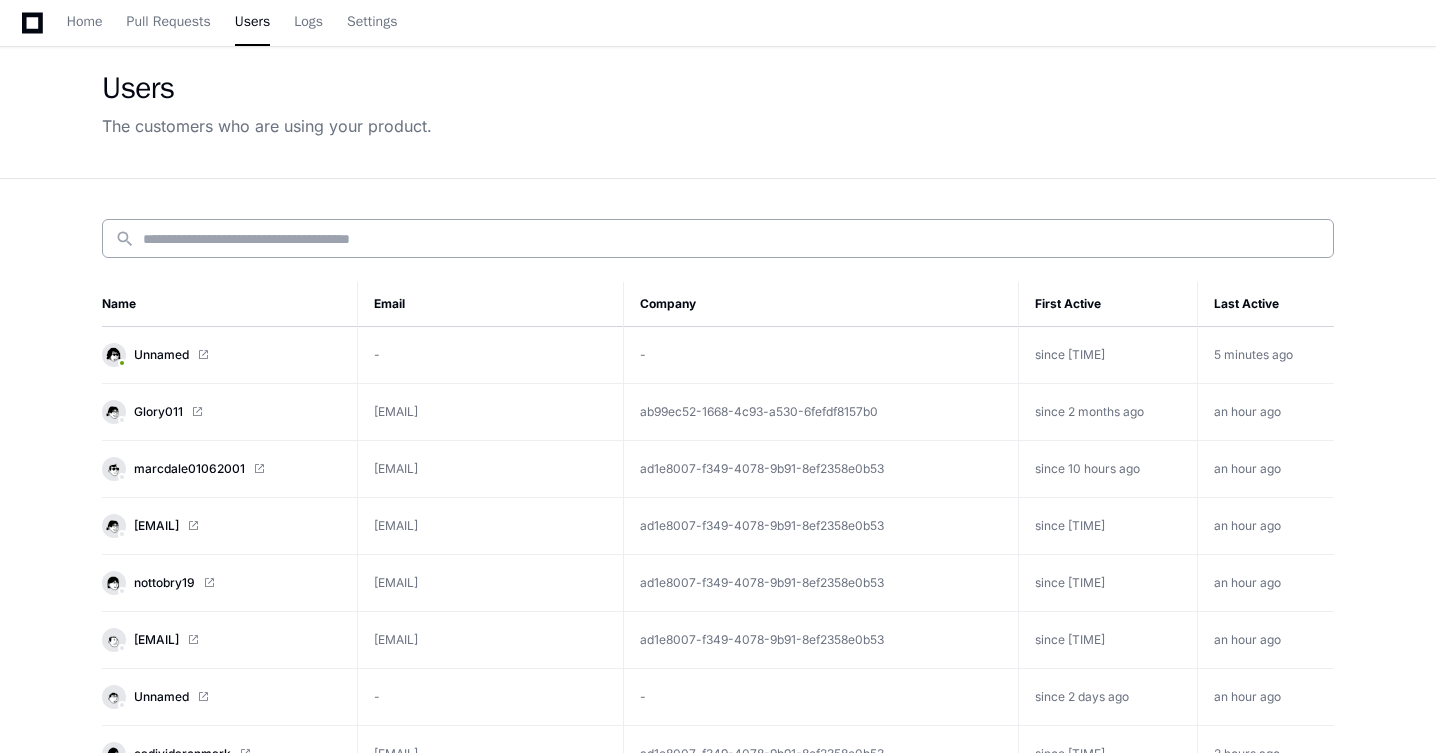 click at bounding box center (732, 239) 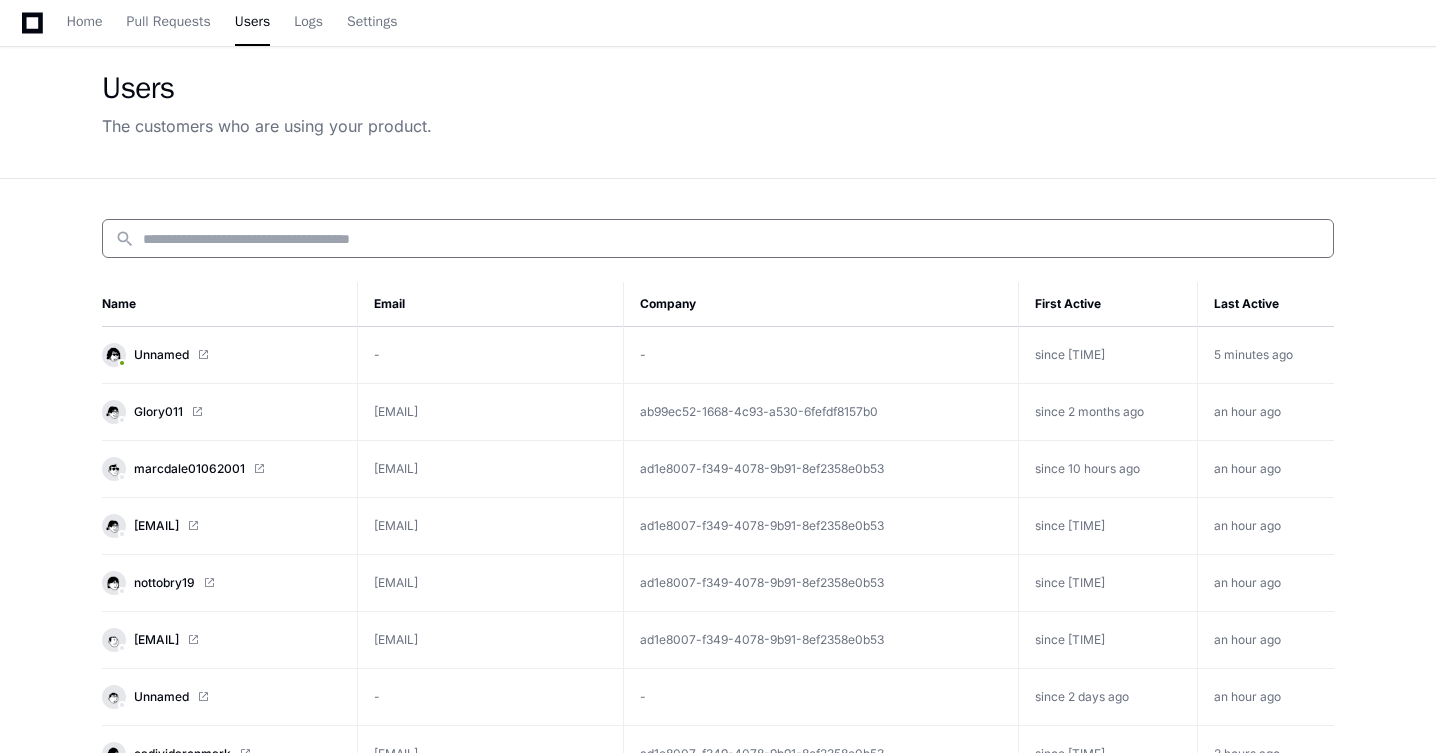 paste on "**********" 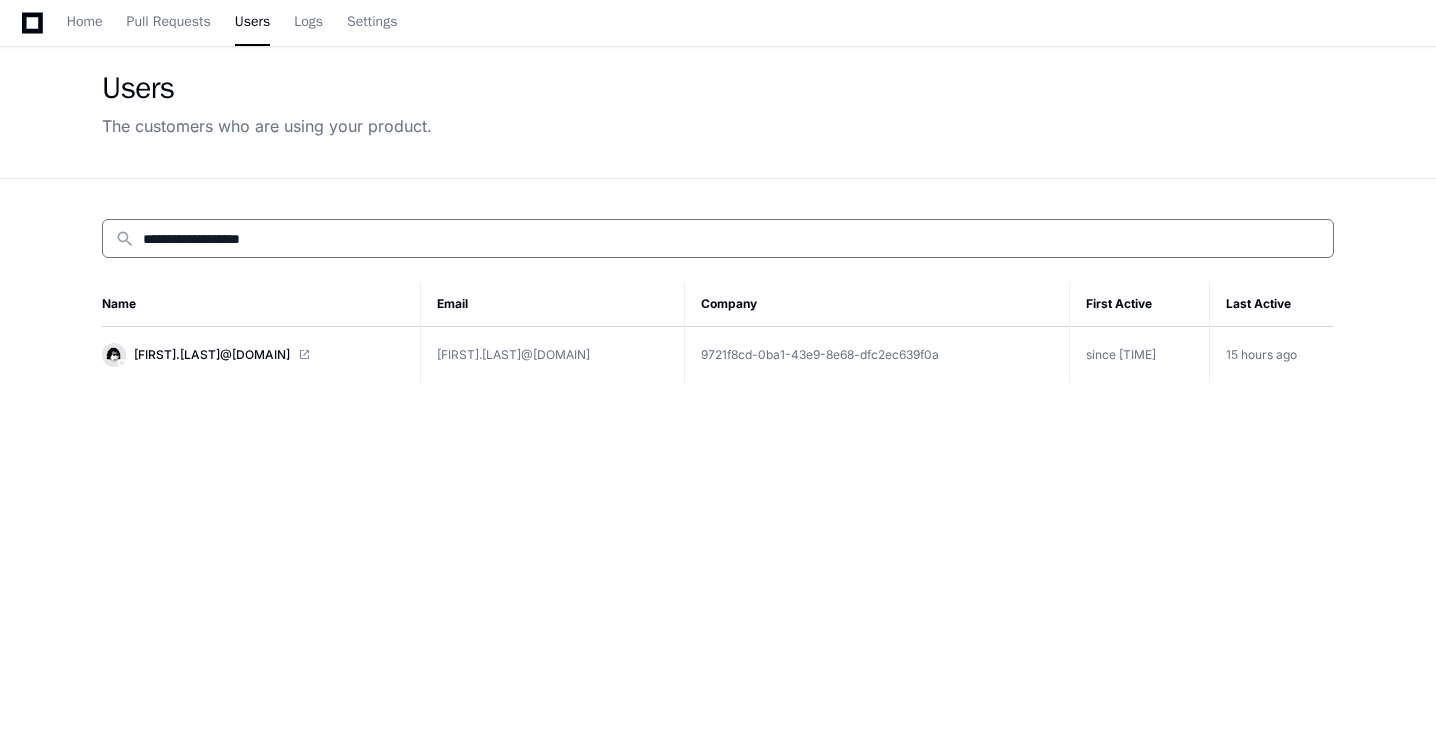 type on "**********" 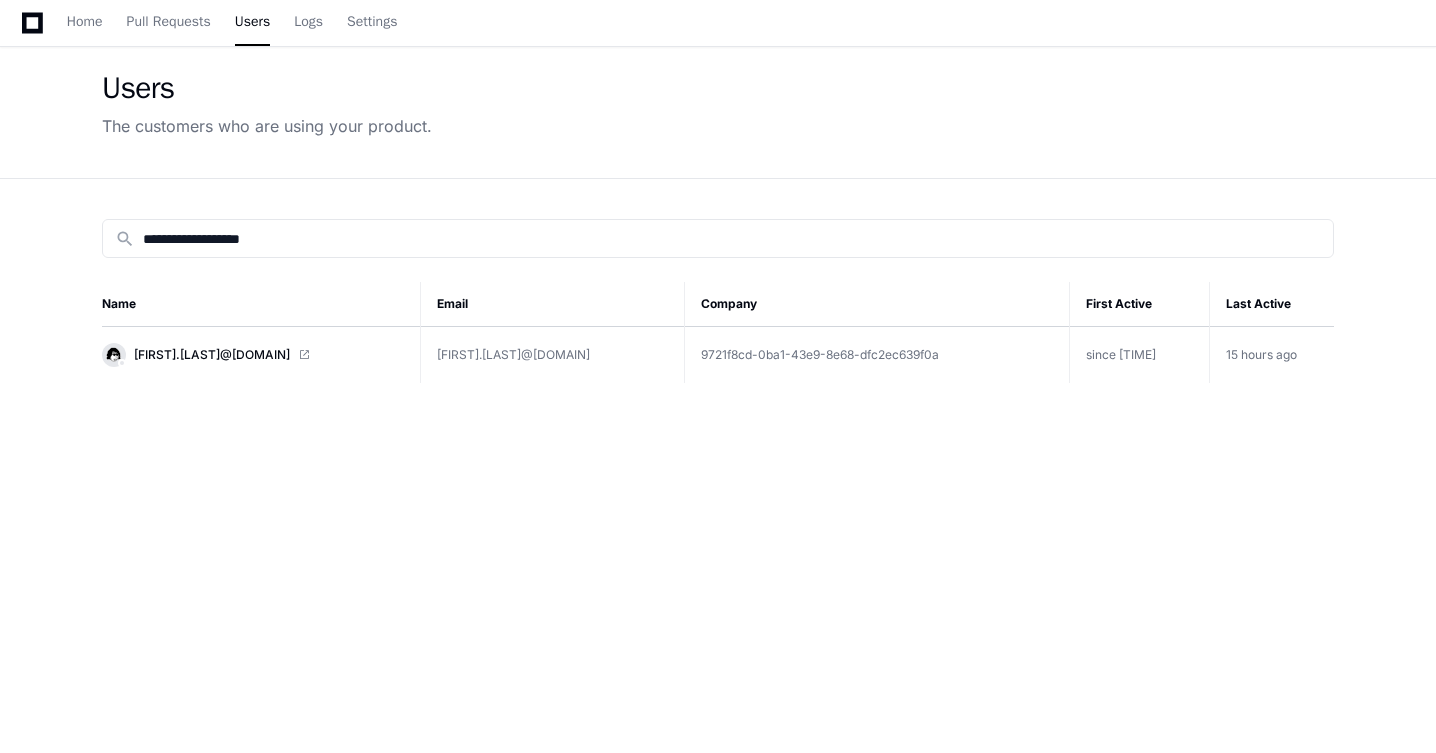 click on "DharleneJoy.Barbara@startek.com" 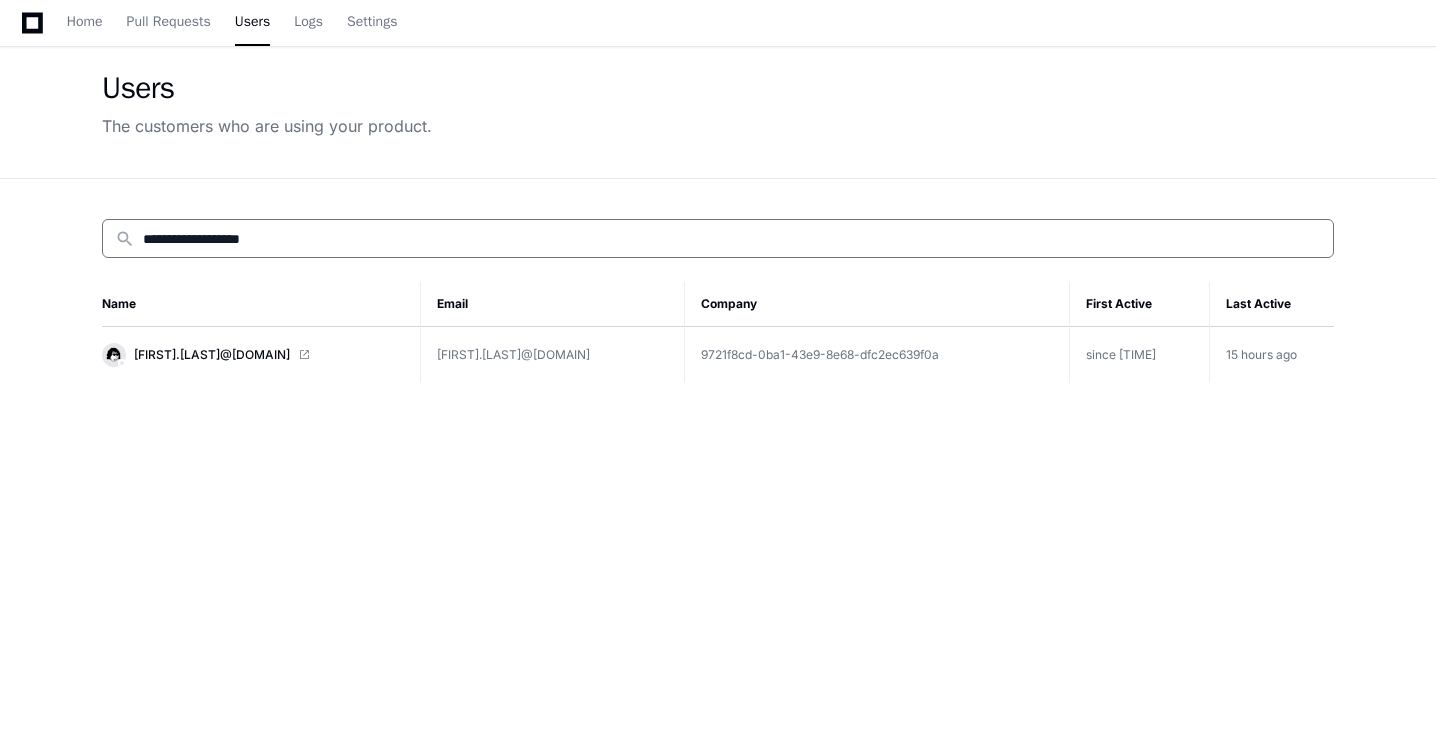 click on "**********" at bounding box center [732, 239] 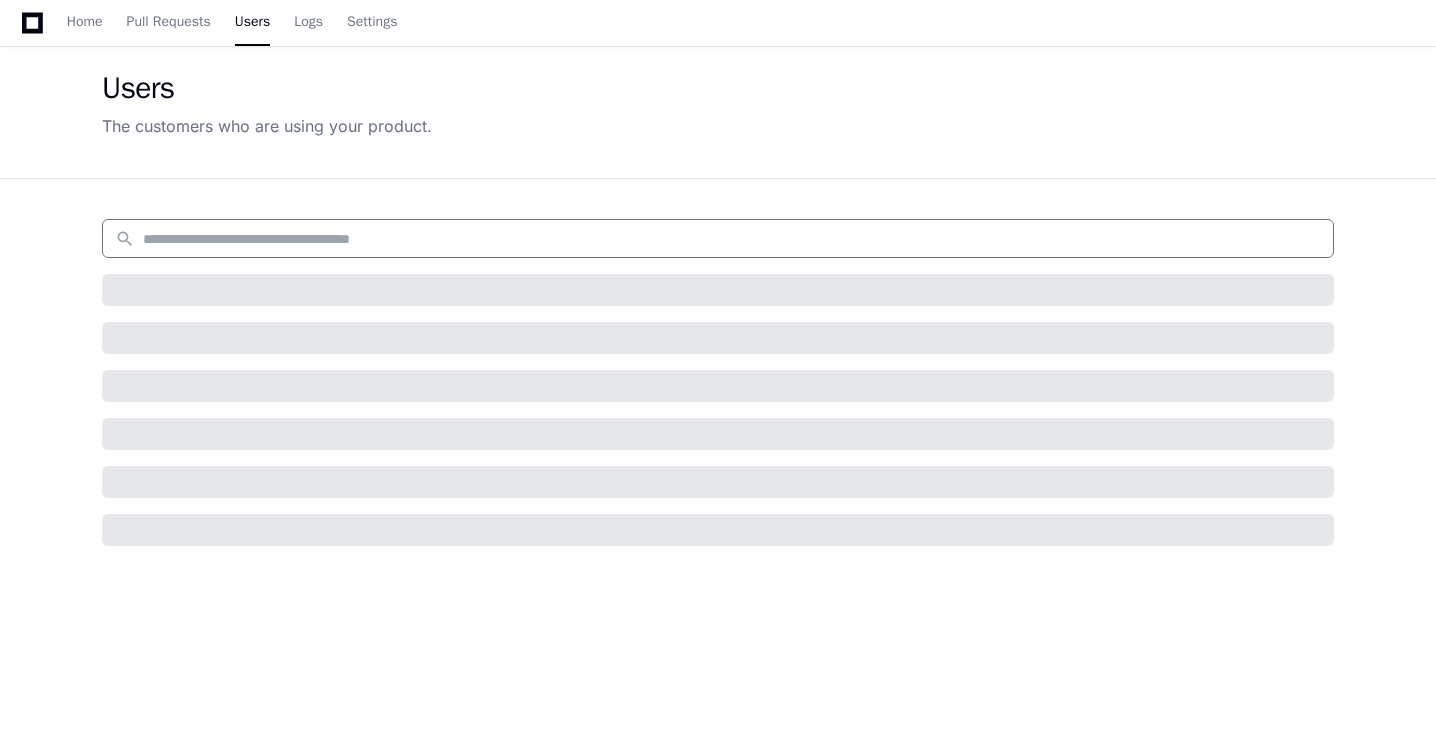 paste on "**********" 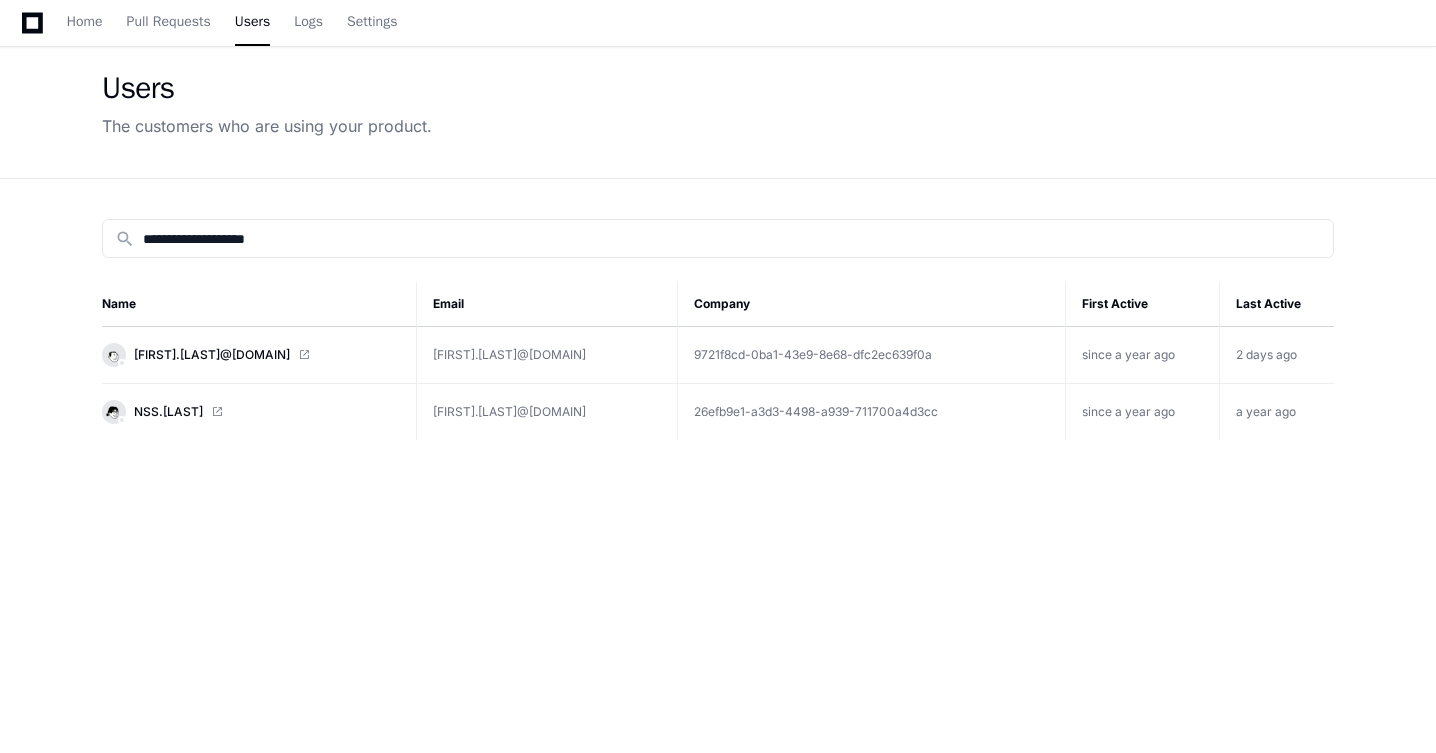 click 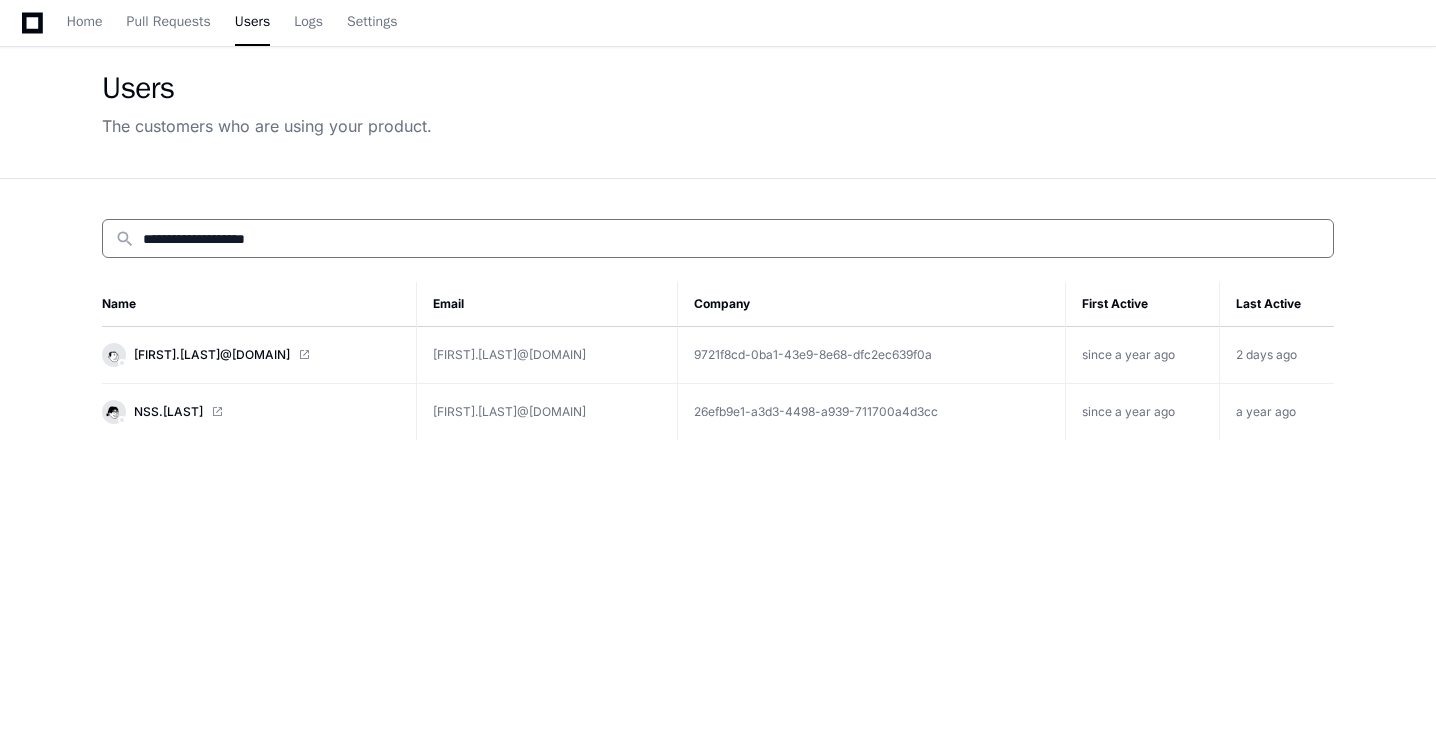 drag, startPoint x: 205, startPoint y: 236, endPoint x: 94, endPoint y: 230, distance: 111.16204 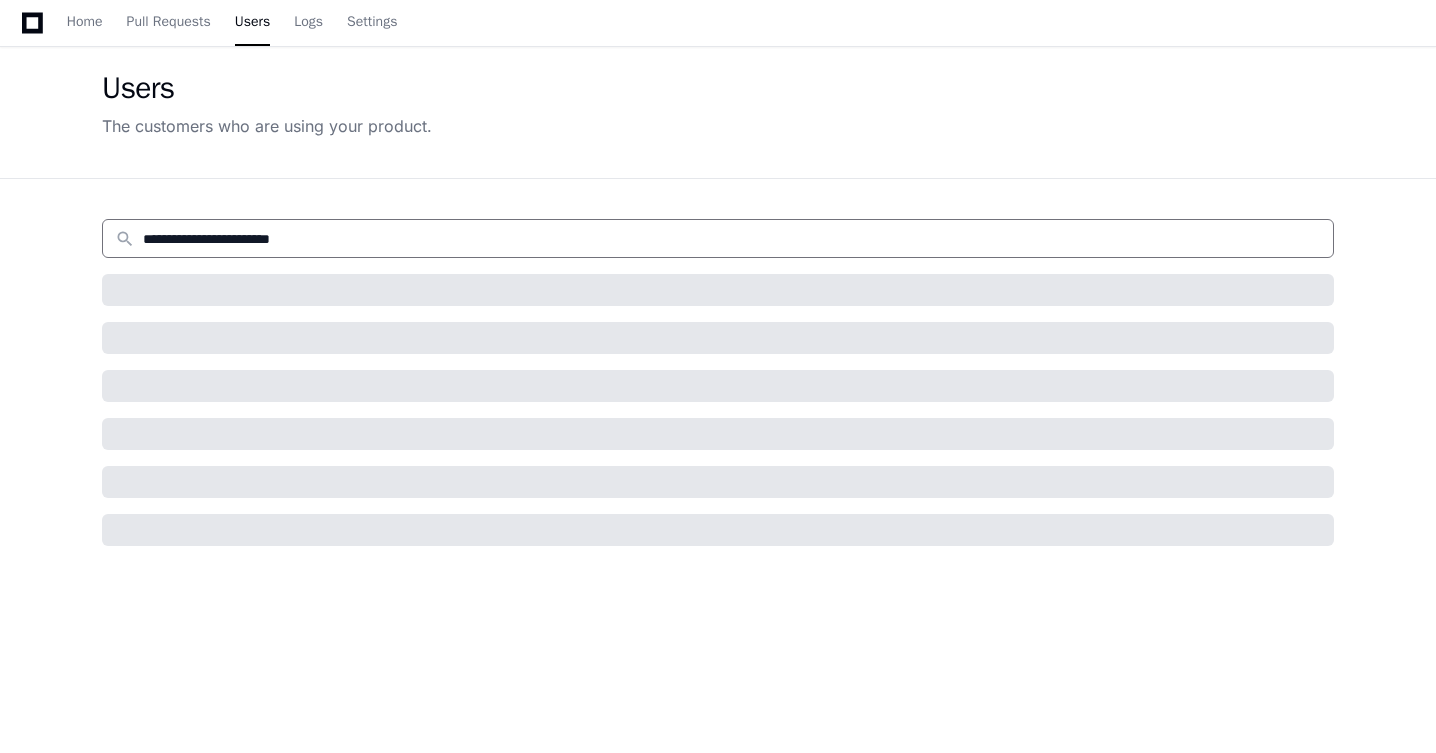 type on "**********" 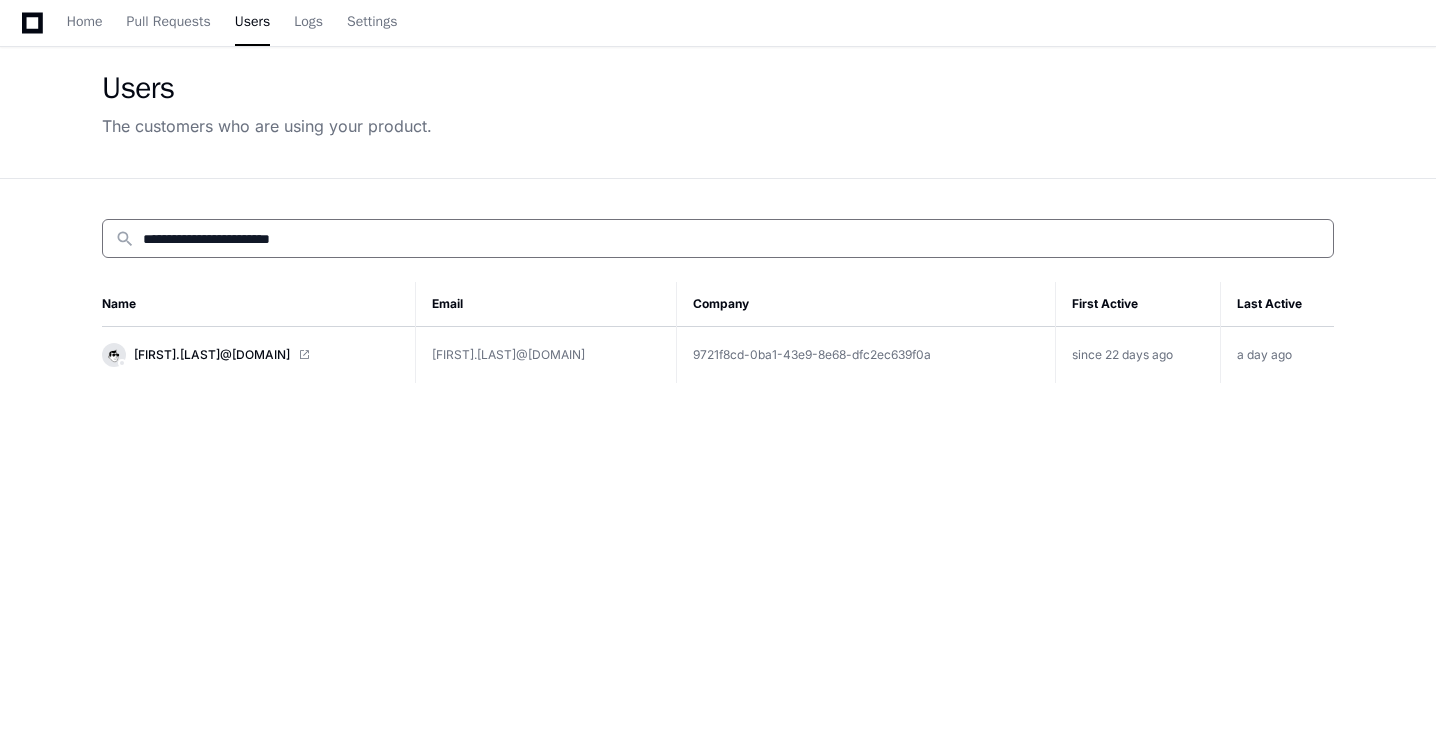 click 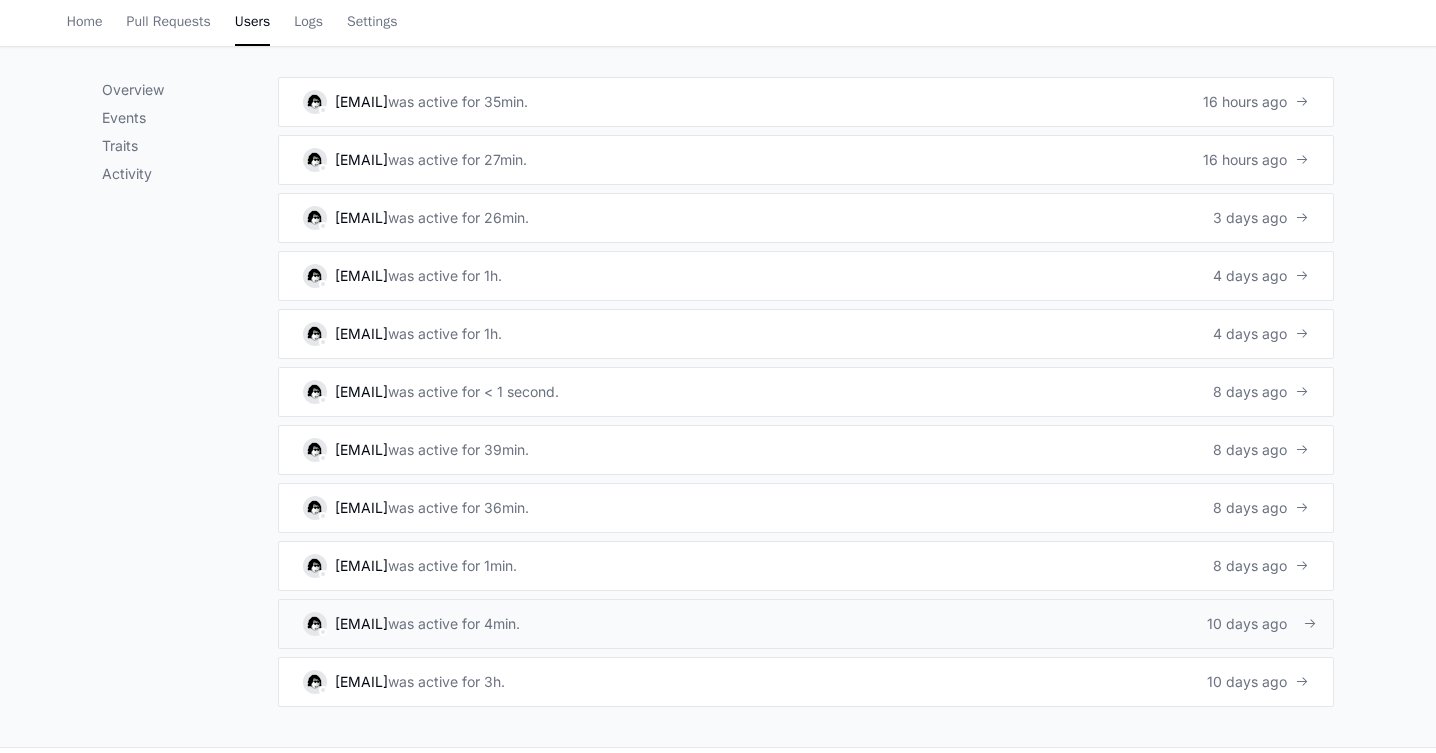 scroll, scrollTop: 1355, scrollLeft: 0, axis: vertical 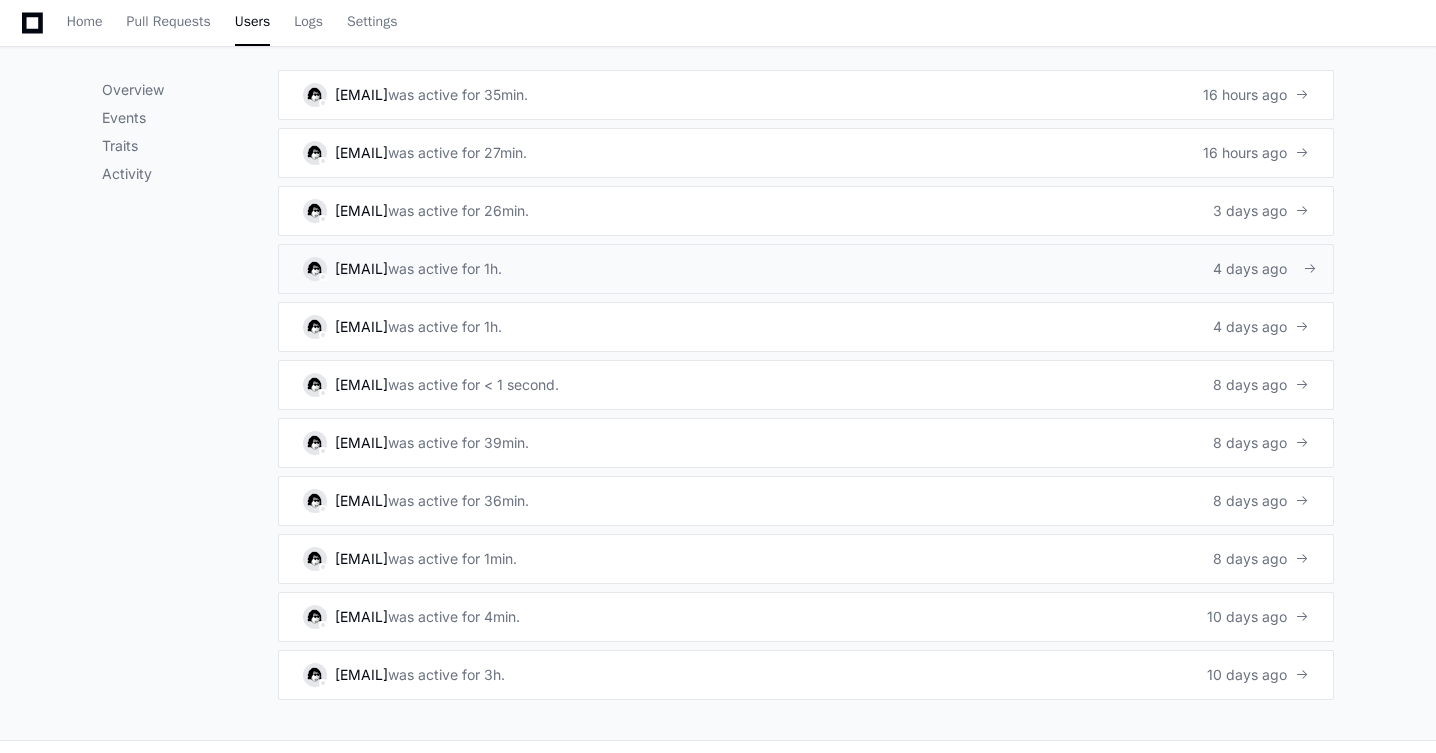 click on "[EMAIL] was active for 1h. 4 days ago" 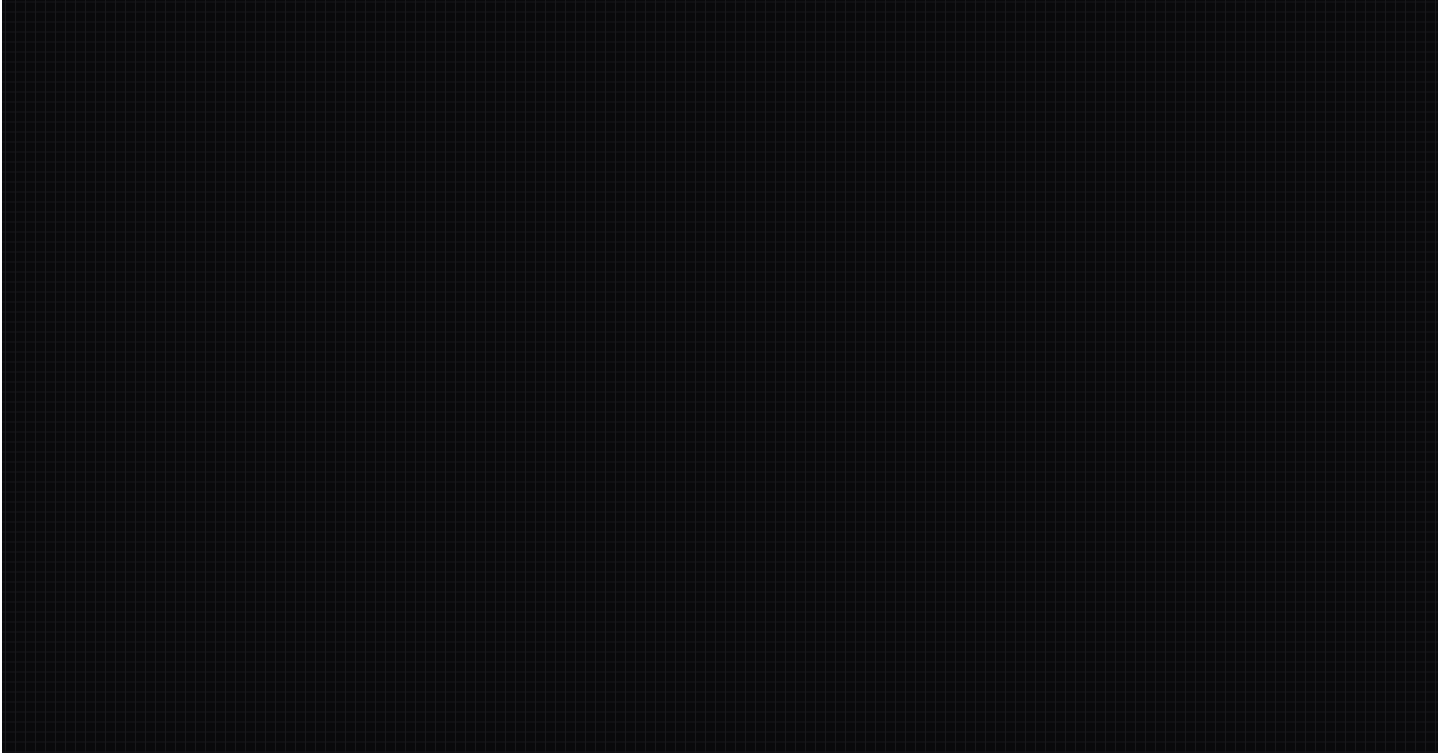 scroll, scrollTop: 0, scrollLeft: 0, axis: both 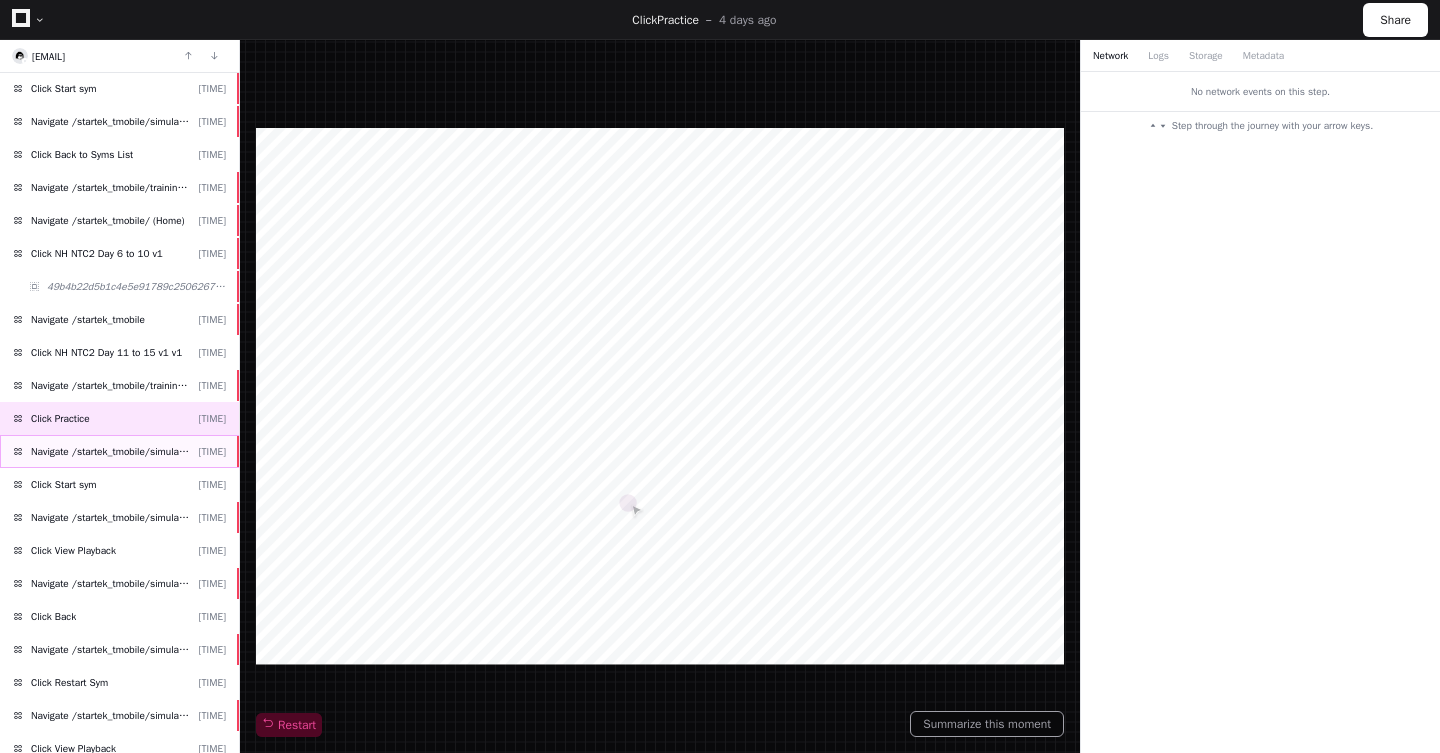 click on "Navigate /startek_tmobile/simulation/*/practise" 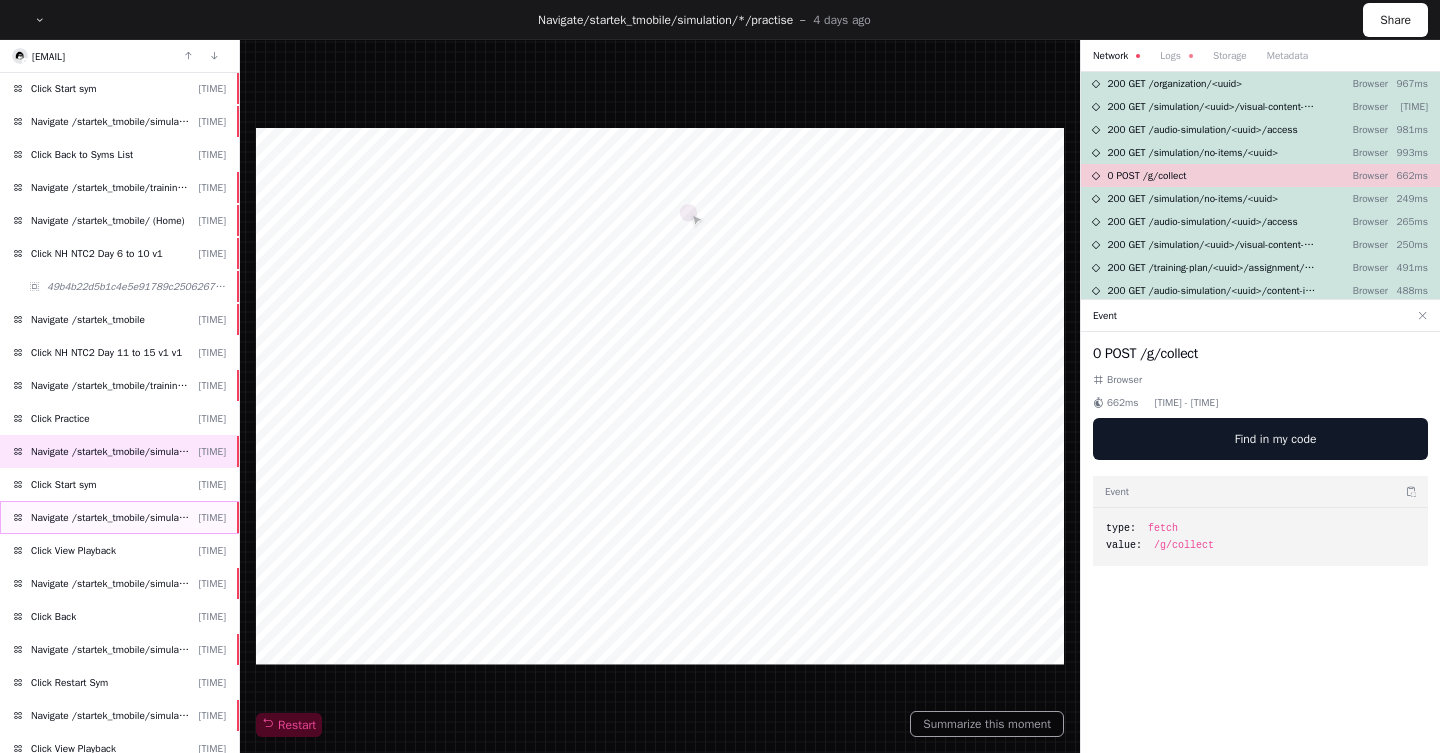 scroll, scrollTop: 406, scrollLeft: 0, axis: vertical 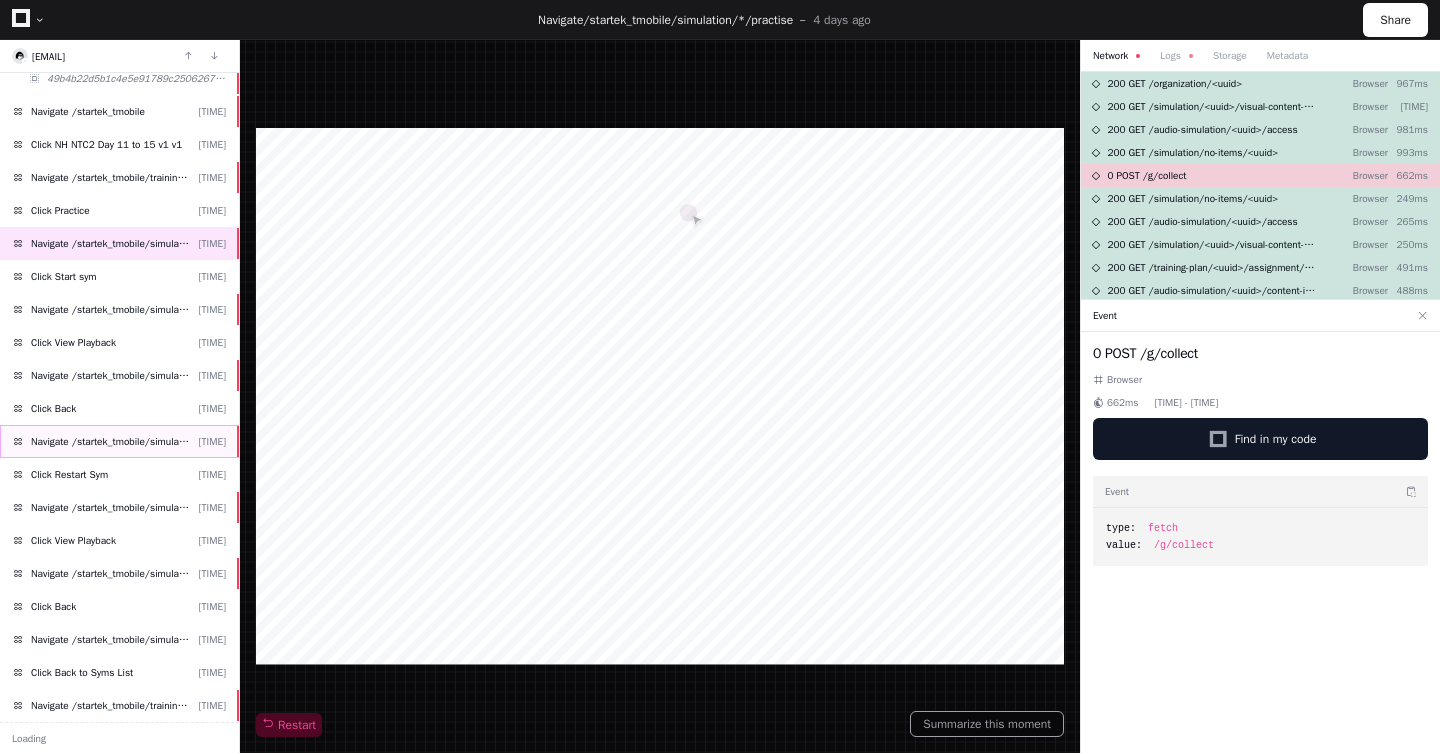 click on "Navigate /startek_tmobile/simulation/*/execution/*/statistic  1:21p" 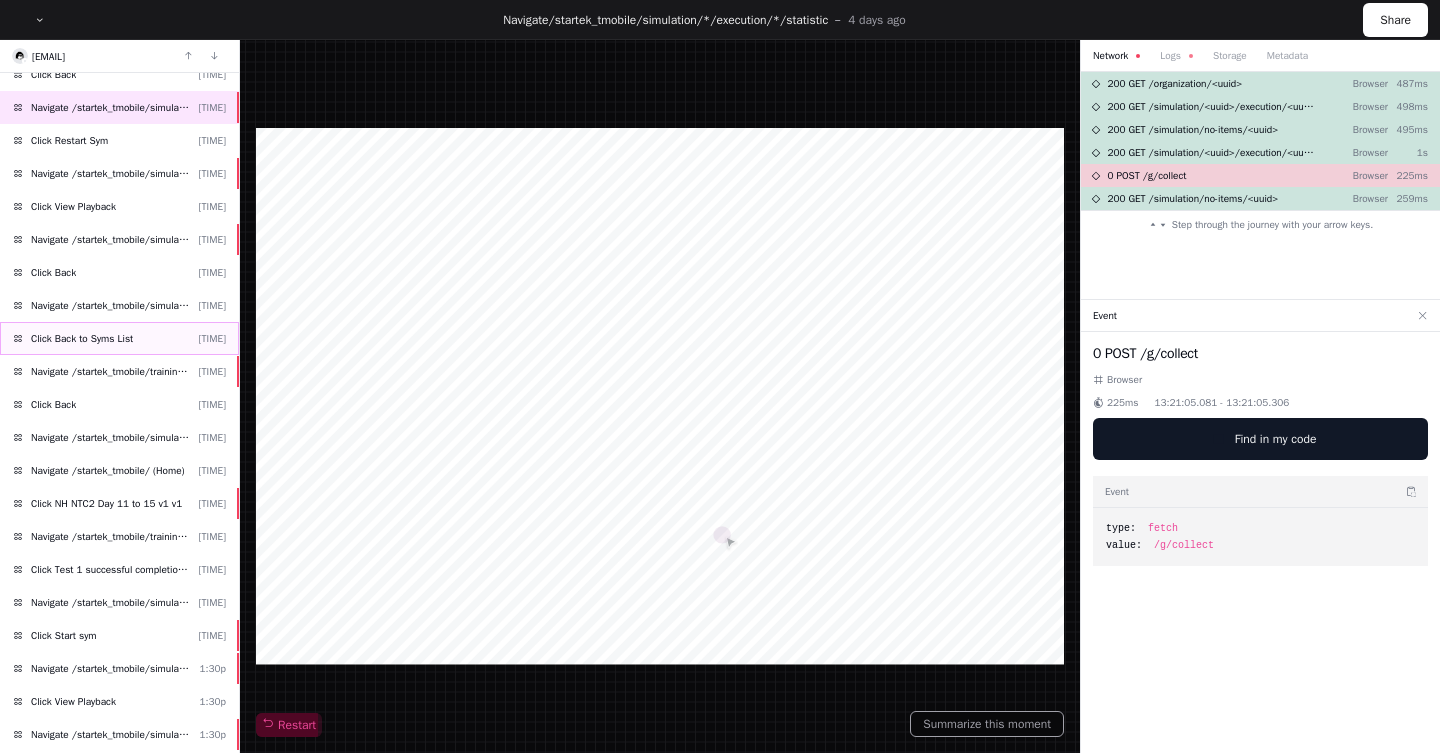 scroll, scrollTop: 776, scrollLeft: 0, axis: vertical 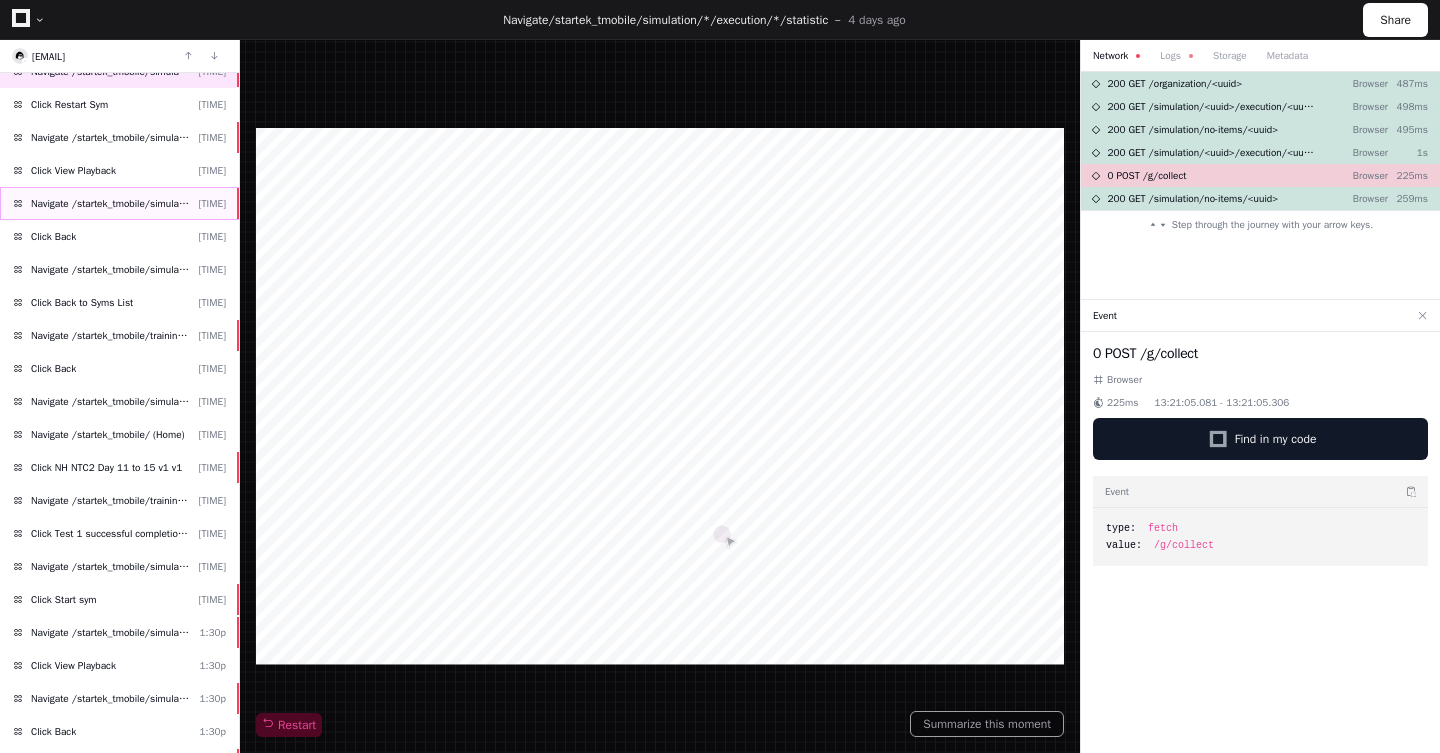 click on "Navigate /startek_tmobile/simulation/*/execution/*" 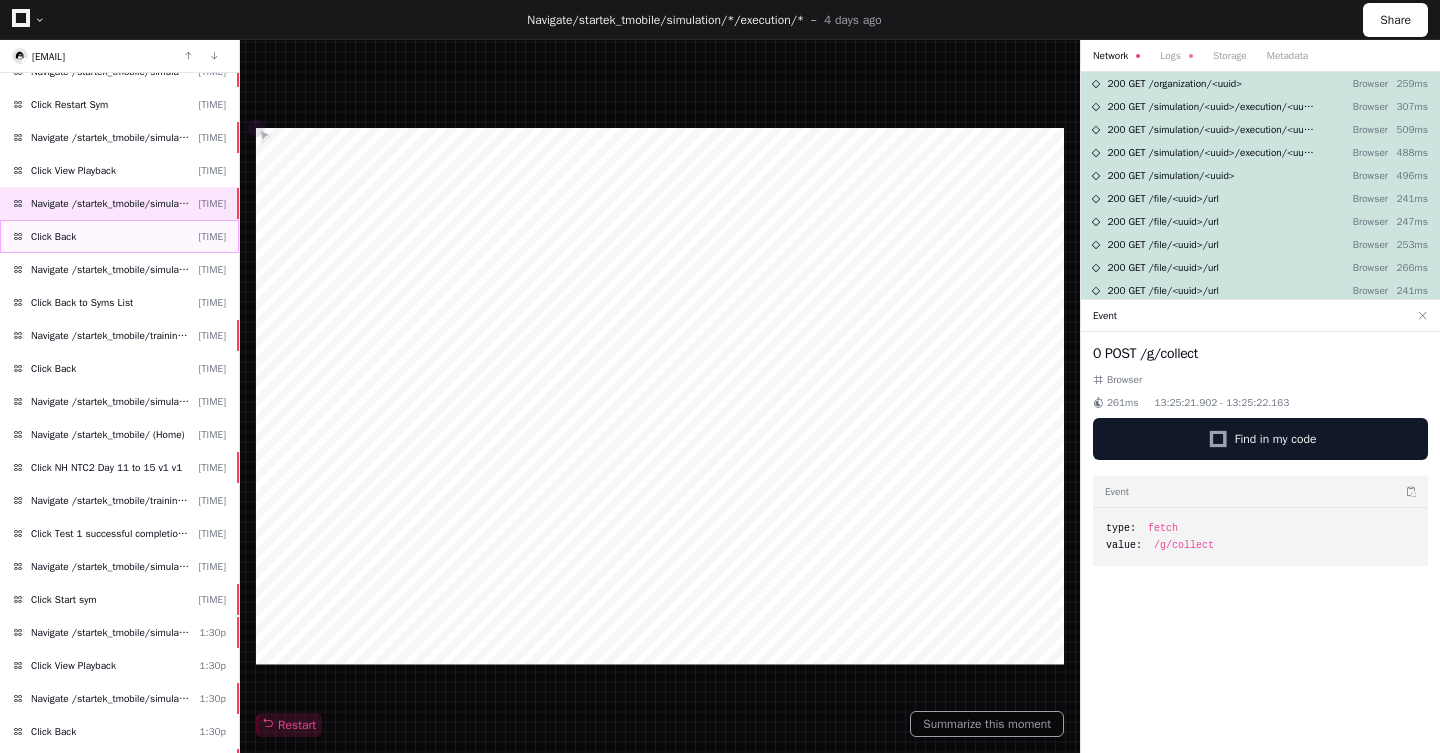 click on "Click Back  1:25p" 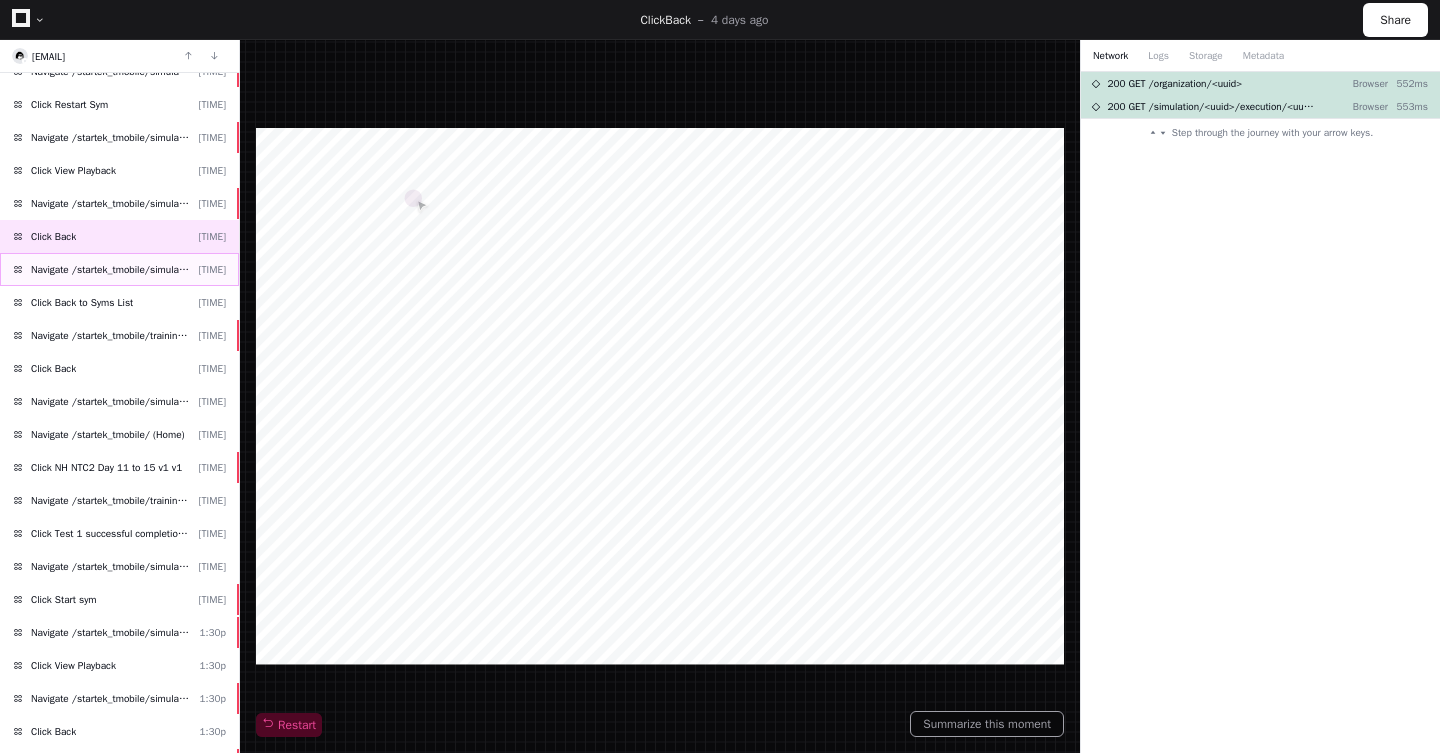click on "Navigate /startek_tmobile/simulation/*/execution/*/statistic  1:25p" 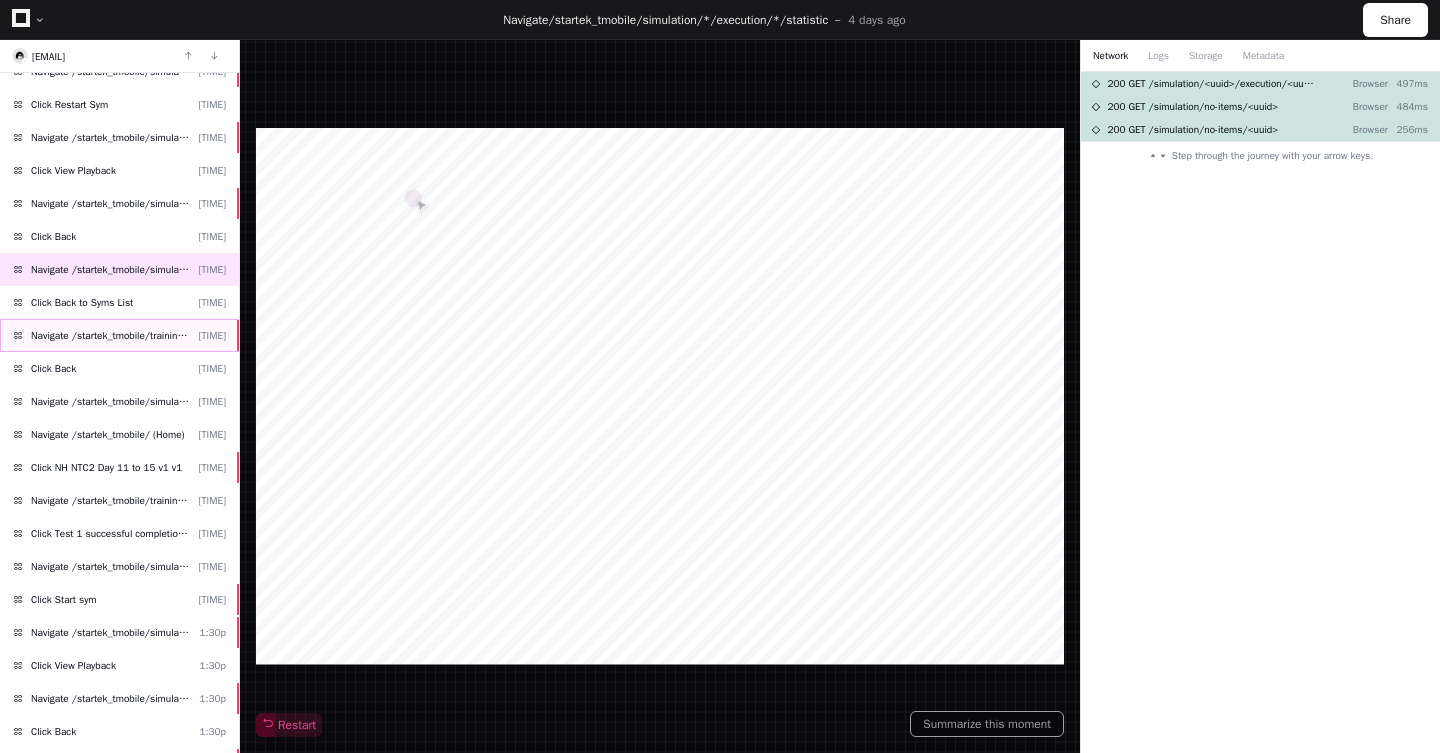 click on "Navigate /startek_tmobile/training-plan/*/assignment/*/execution" 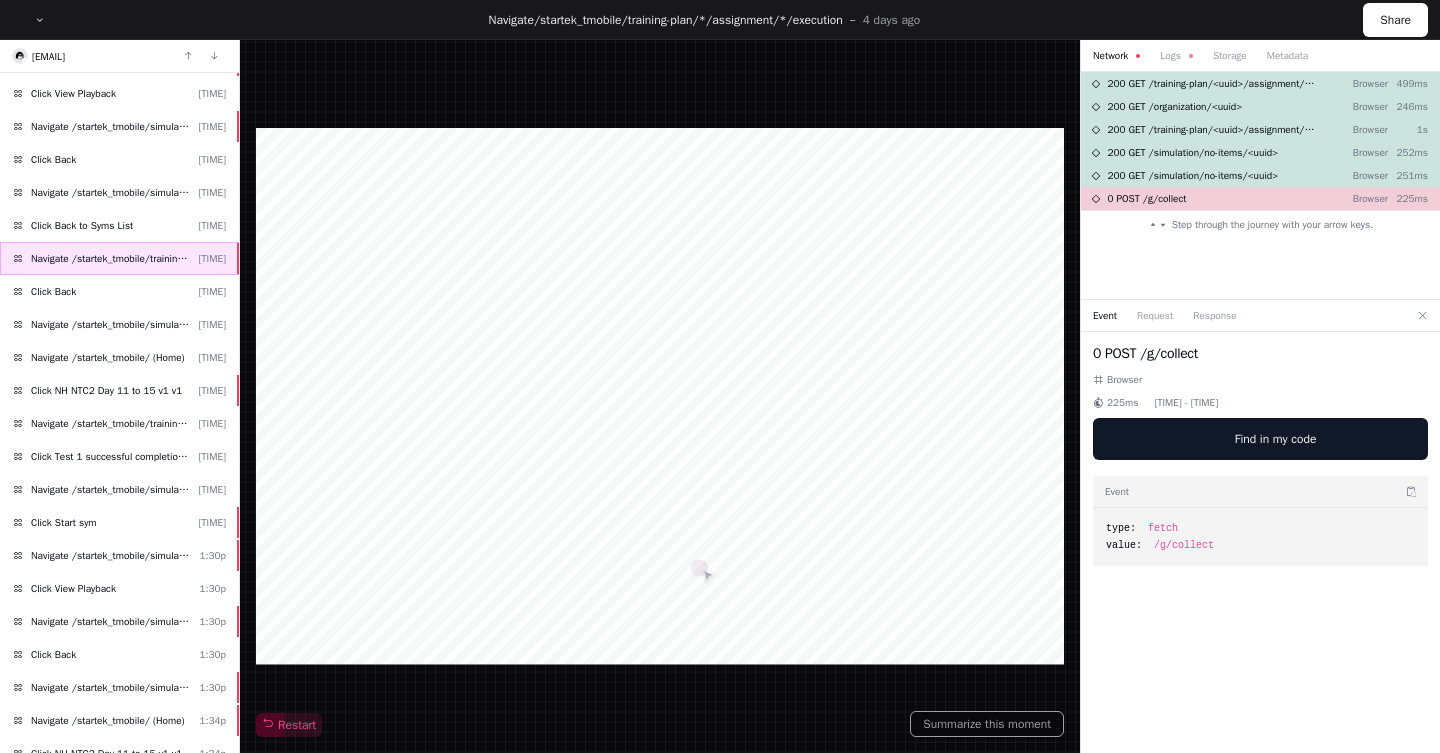 scroll, scrollTop: 901, scrollLeft: 0, axis: vertical 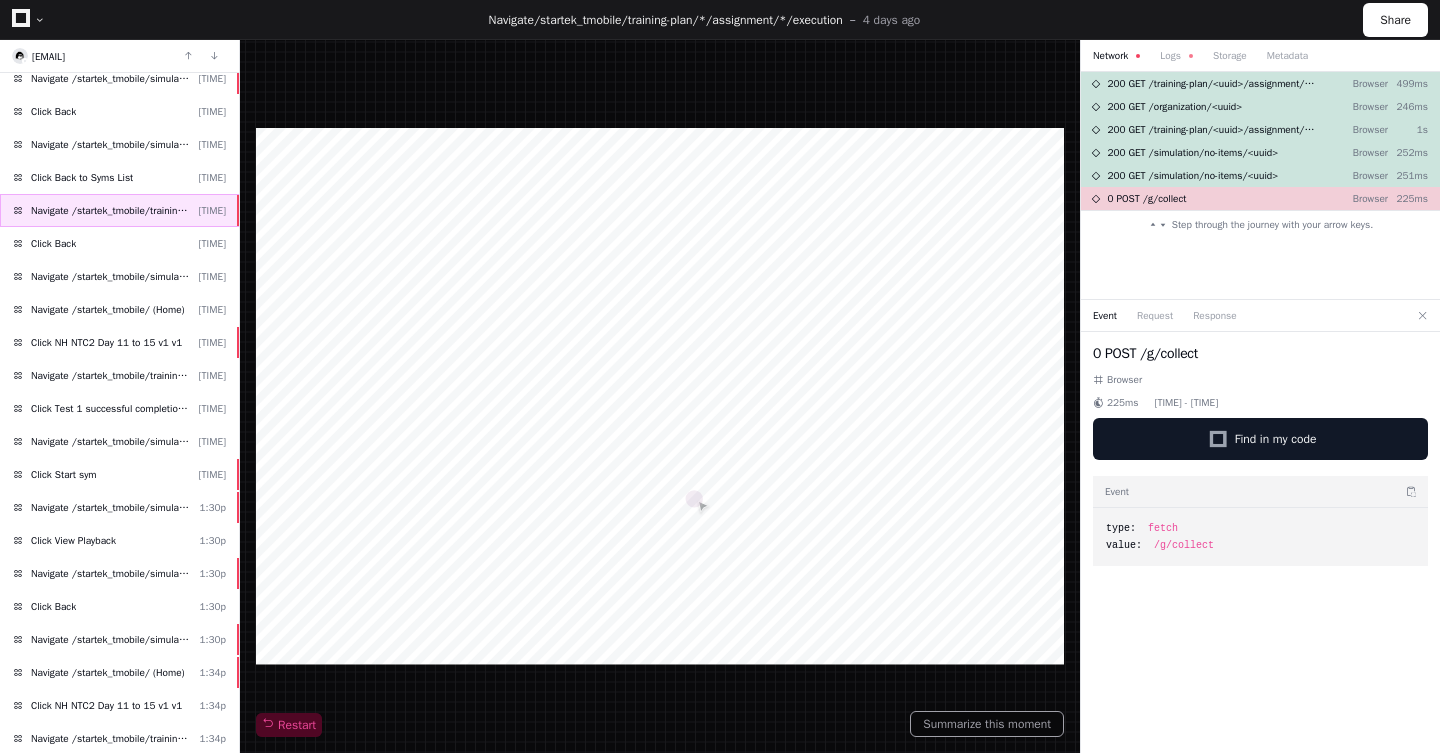 click on "Click NH NTC2 Day 11 to 15 v1 v1  1:25p" 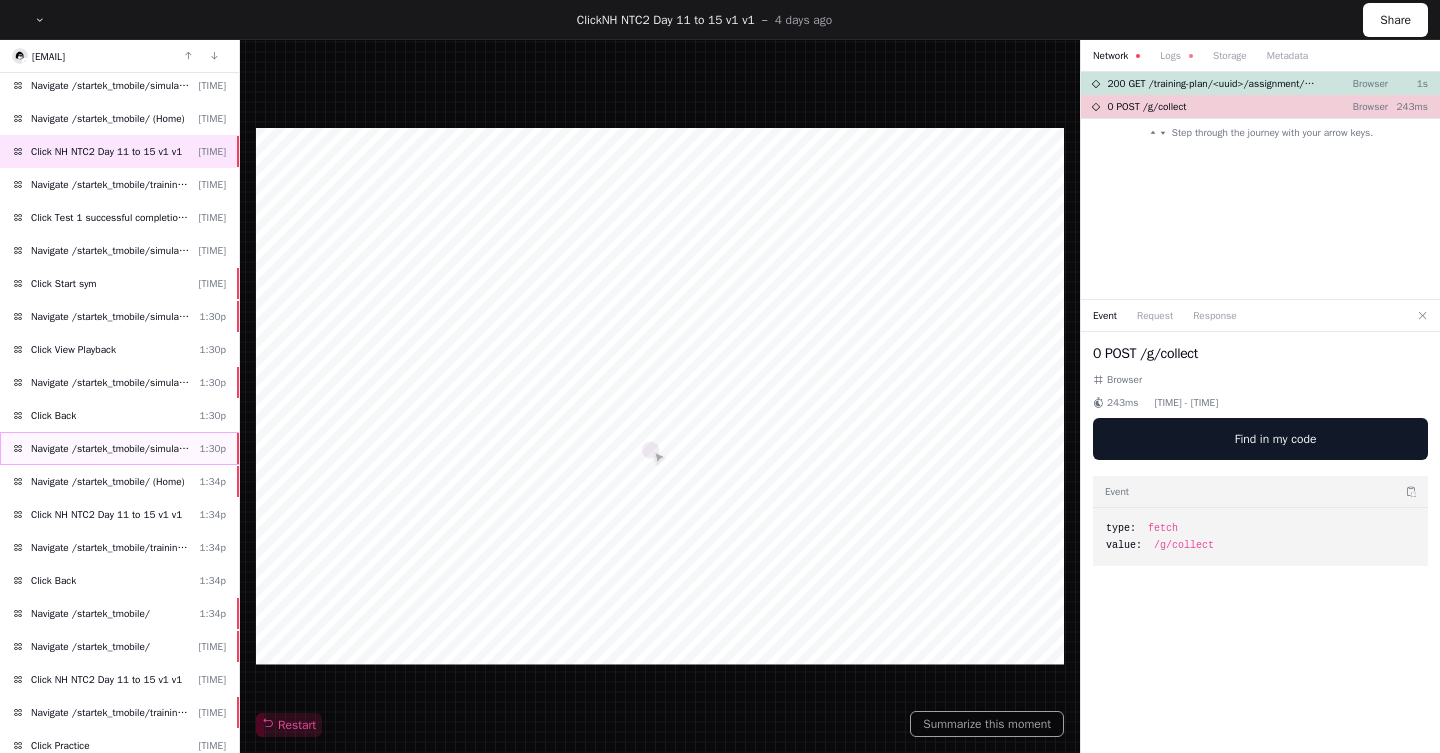 scroll, scrollTop: 1102, scrollLeft: 0, axis: vertical 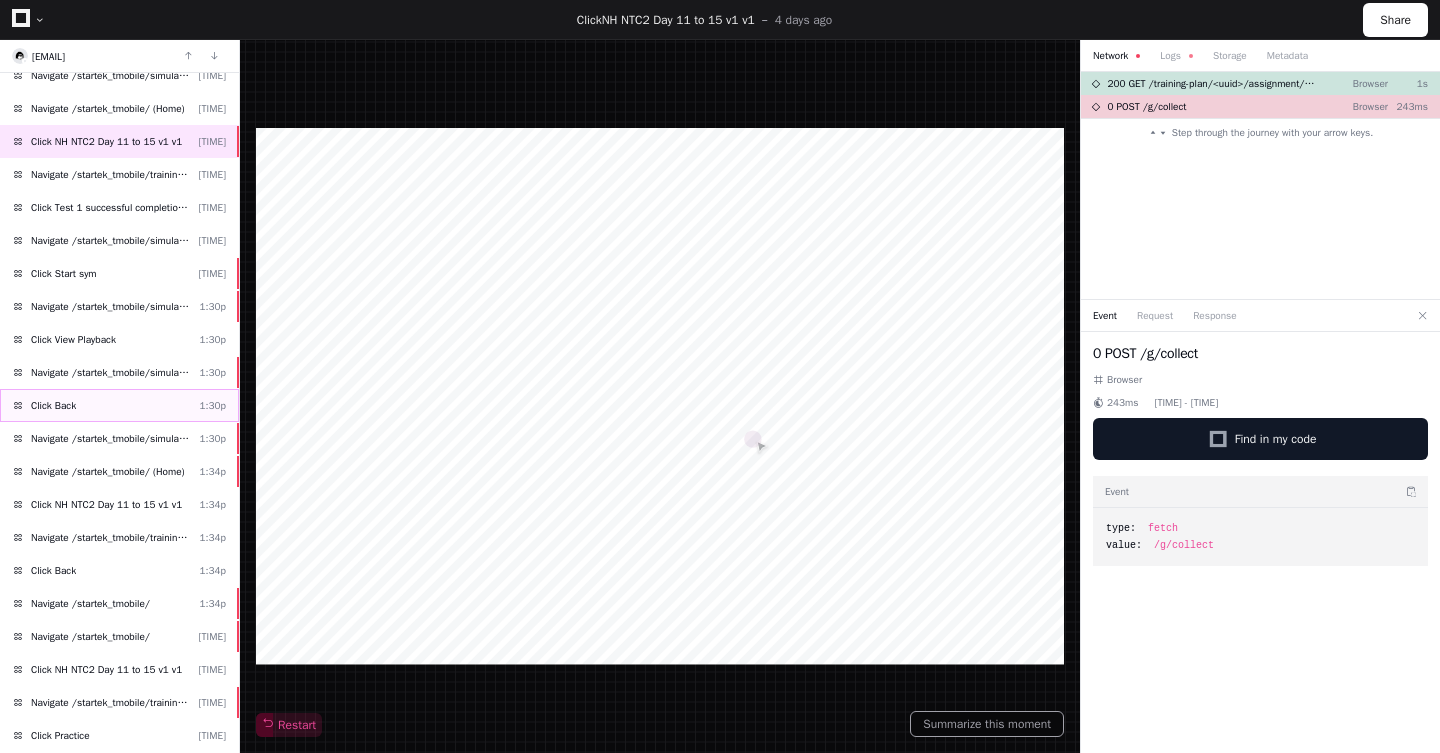 click on "Click Back  1:30p" 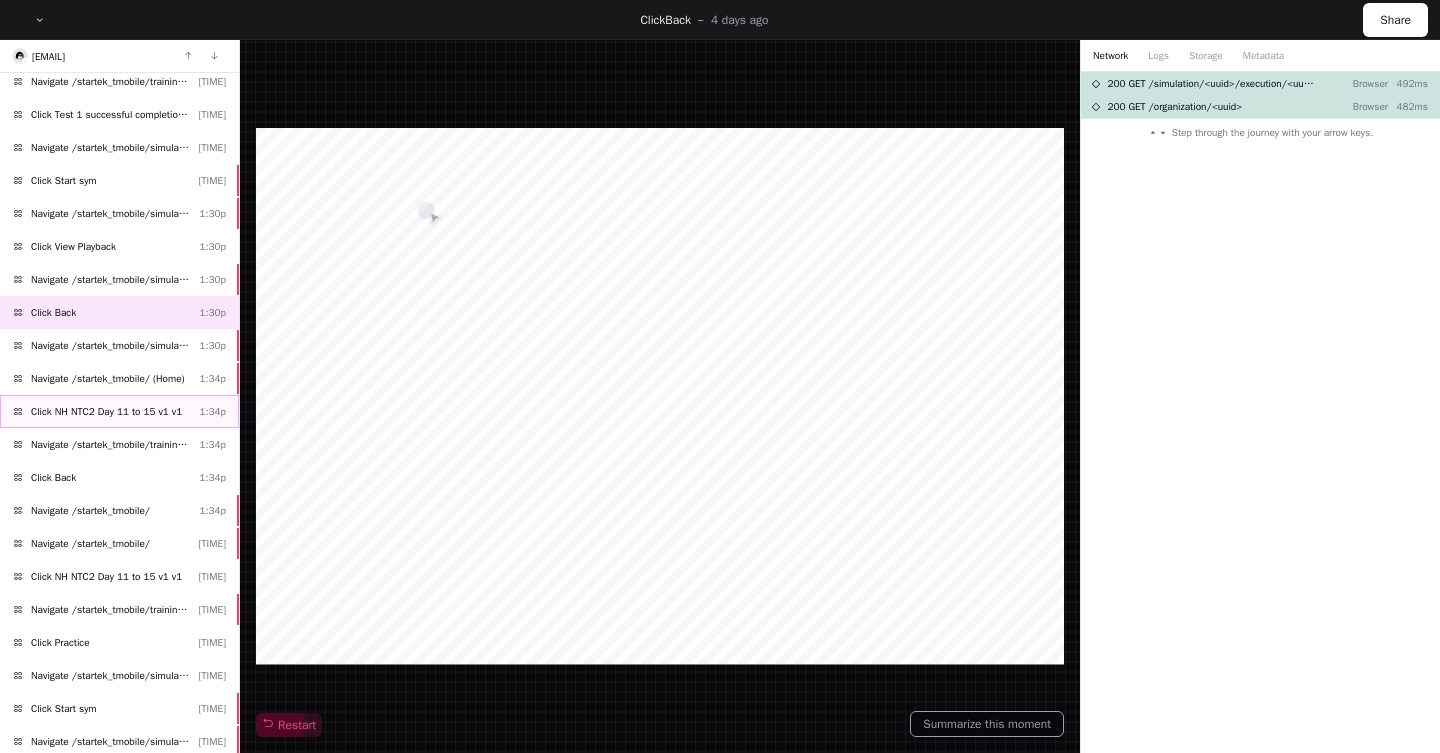 scroll, scrollTop: 1208, scrollLeft: 0, axis: vertical 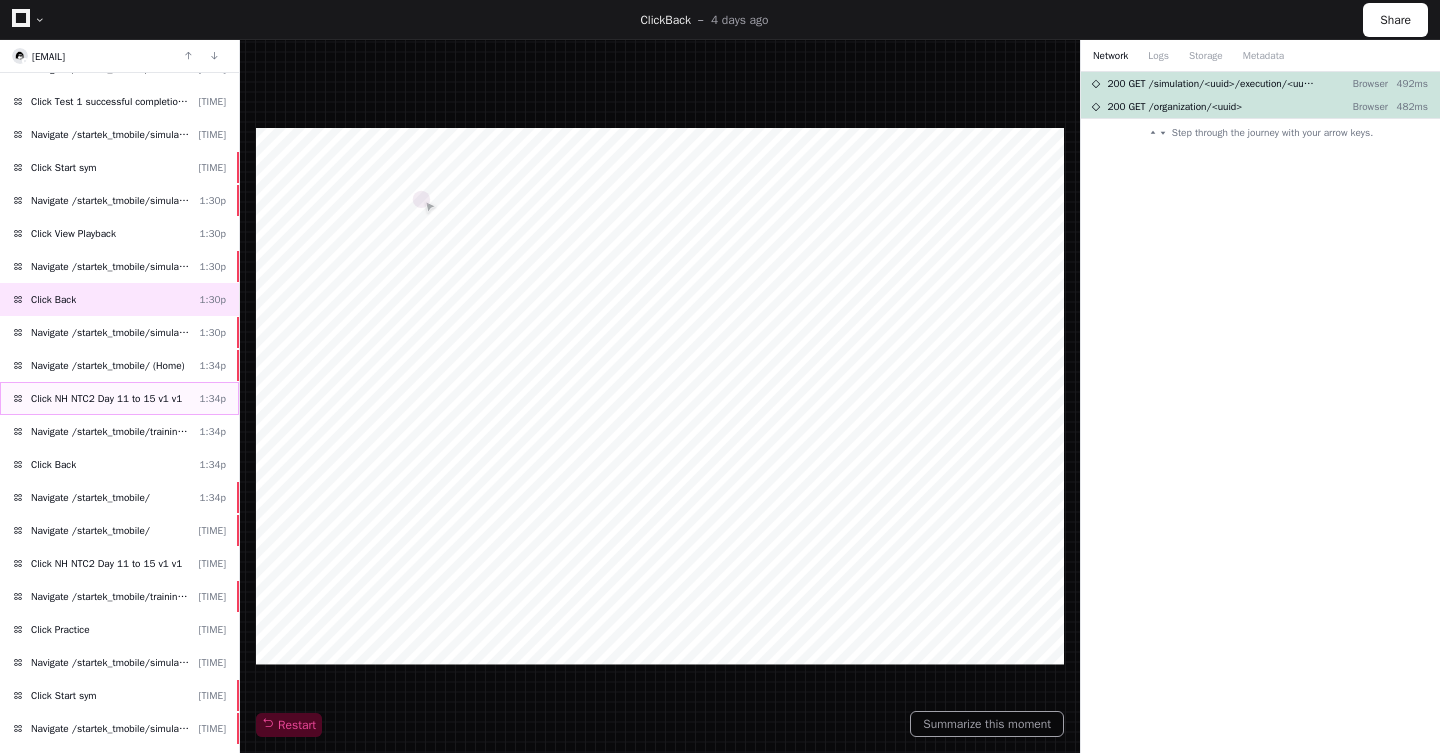 click on "Navigate /startek_tmobile/  1:34p" 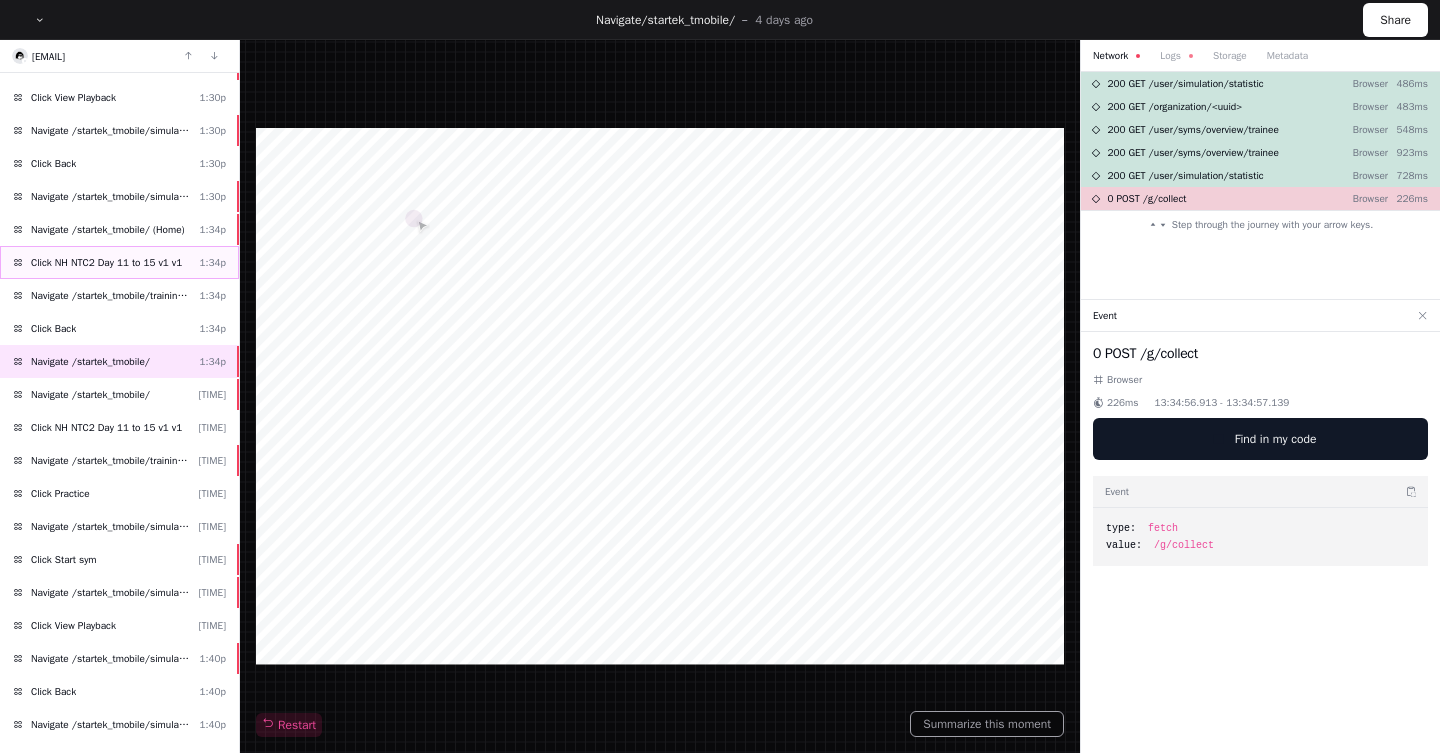 scroll, scrollTop: 1353, scrollLeft: 0, axis: vertical 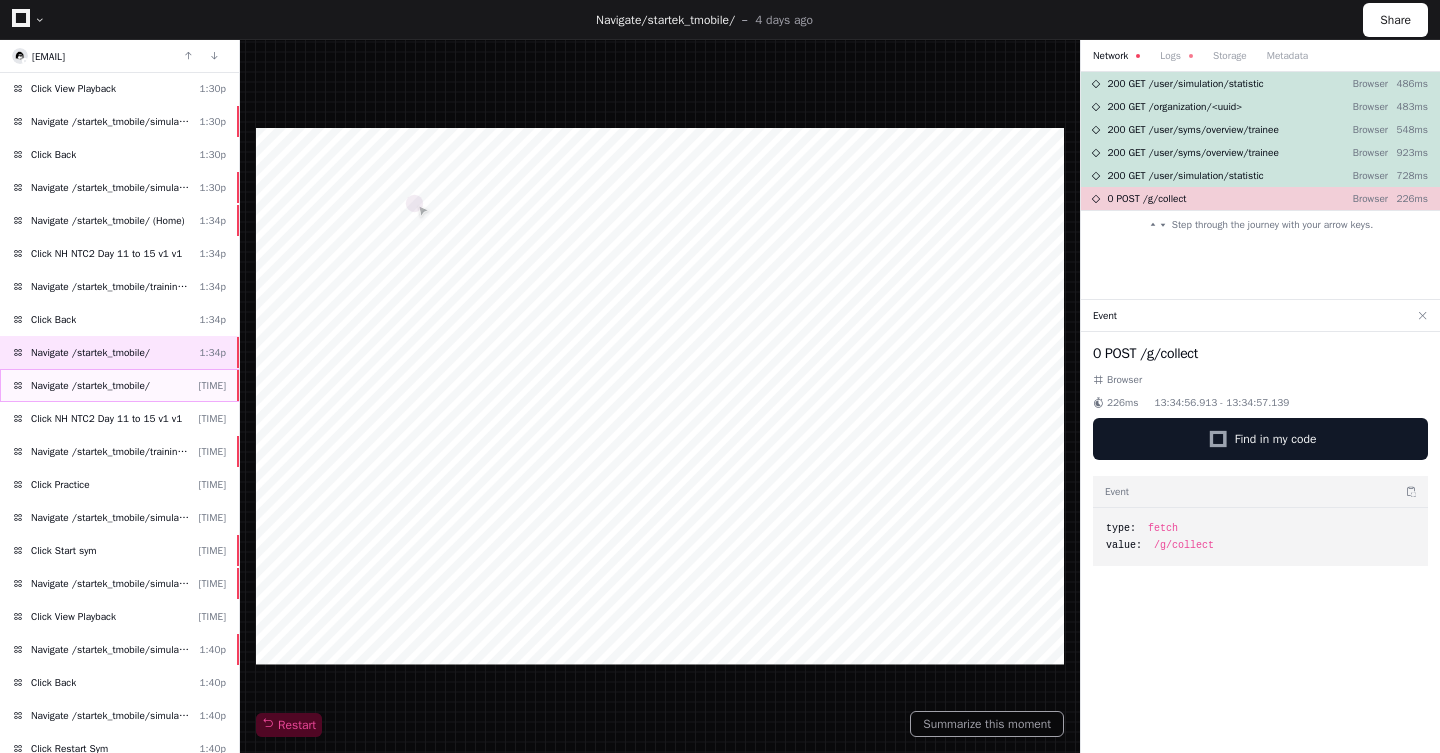 click on "Navigate /startek_tmobile/  1:35p" 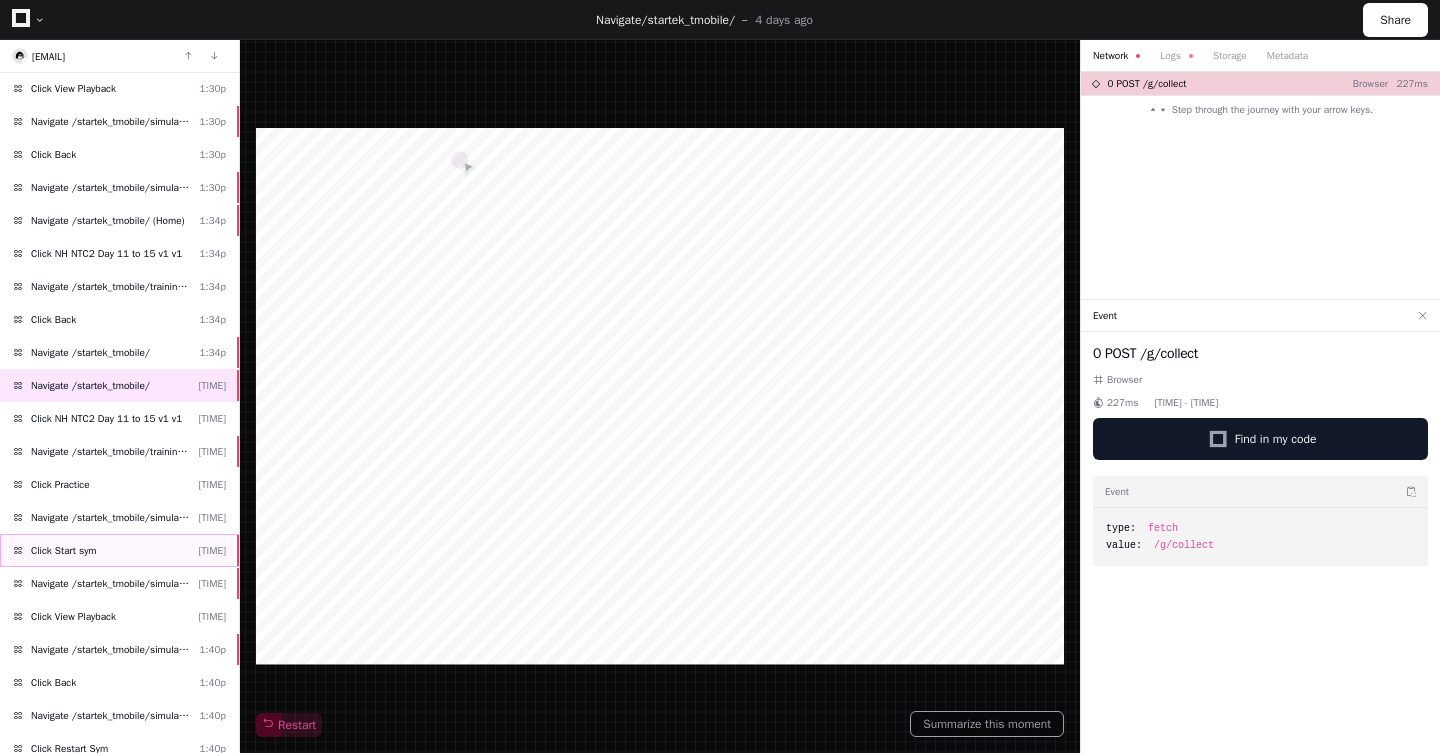 click on "Click Start sym  1:35p" 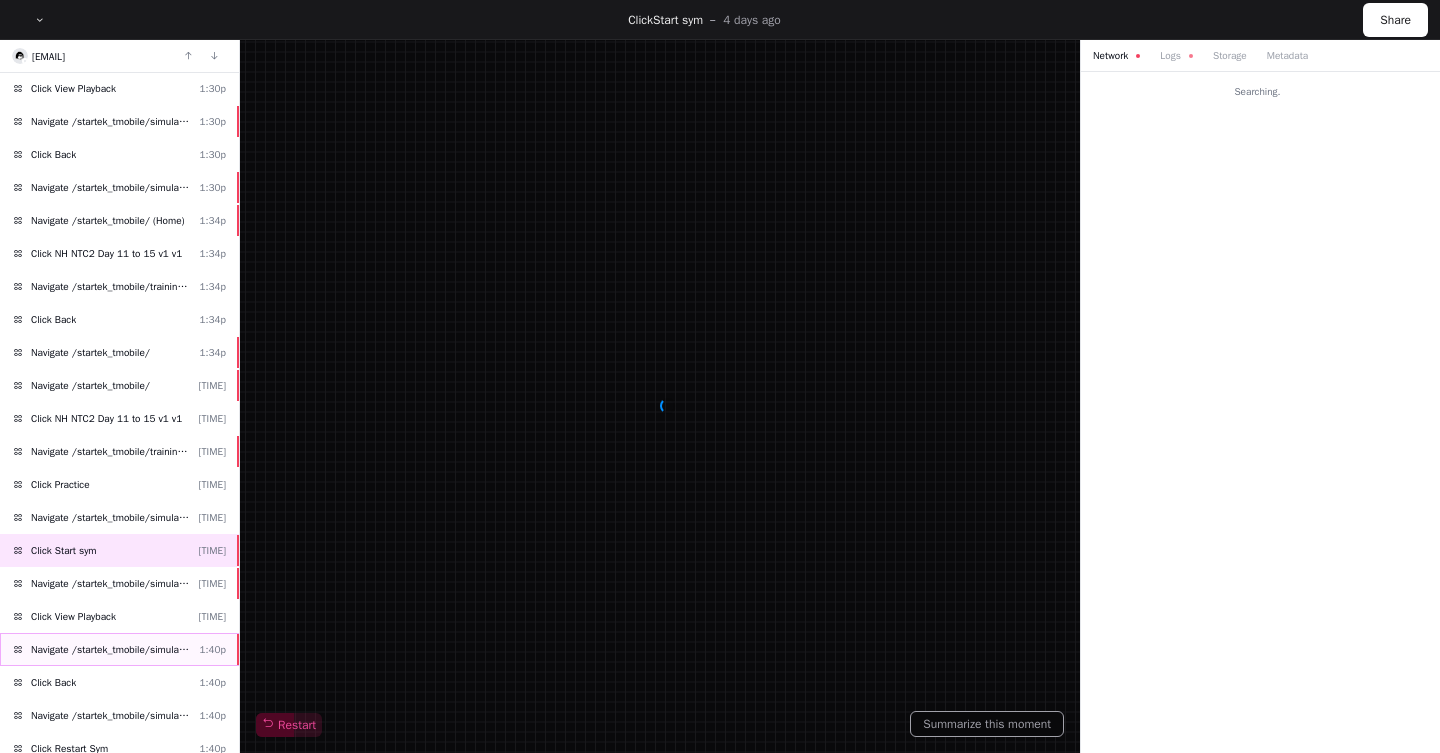 scroll, scrollTop: 1396, scrollLeft: 0, axis: vertical 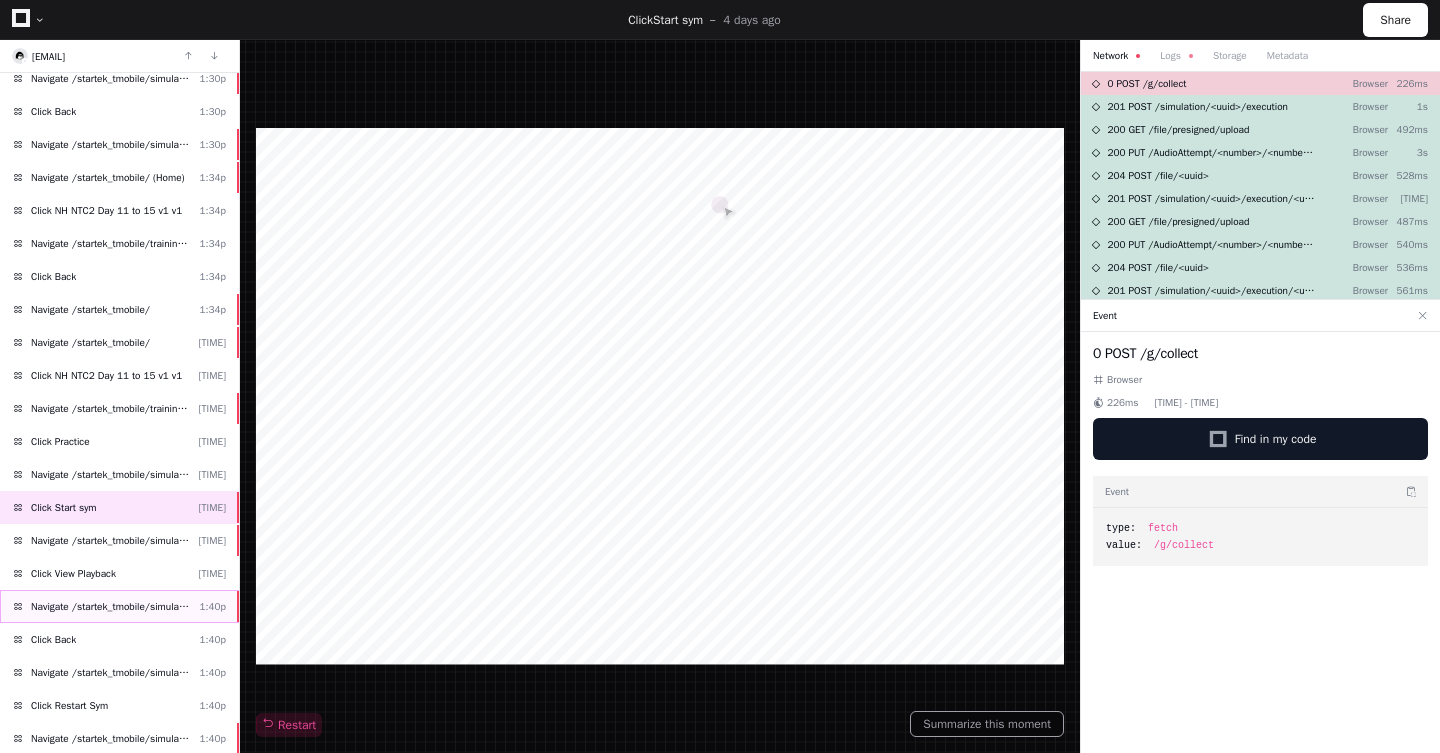 click on "Navigate /startek_tmobile/simulation/*/execution/*  1:40p" 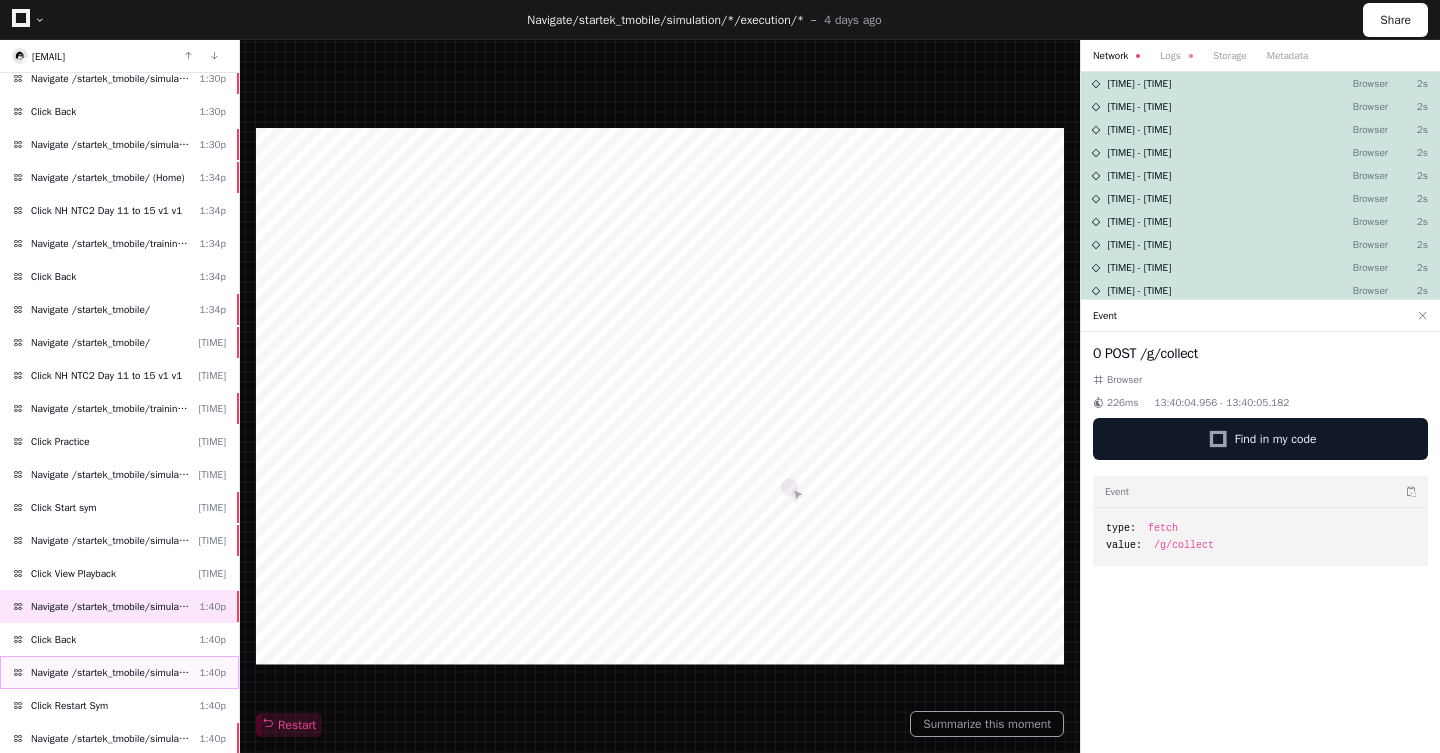click on "Navigate /startek_tmobile/simulation/*/execution/*/statistic  1:40p" 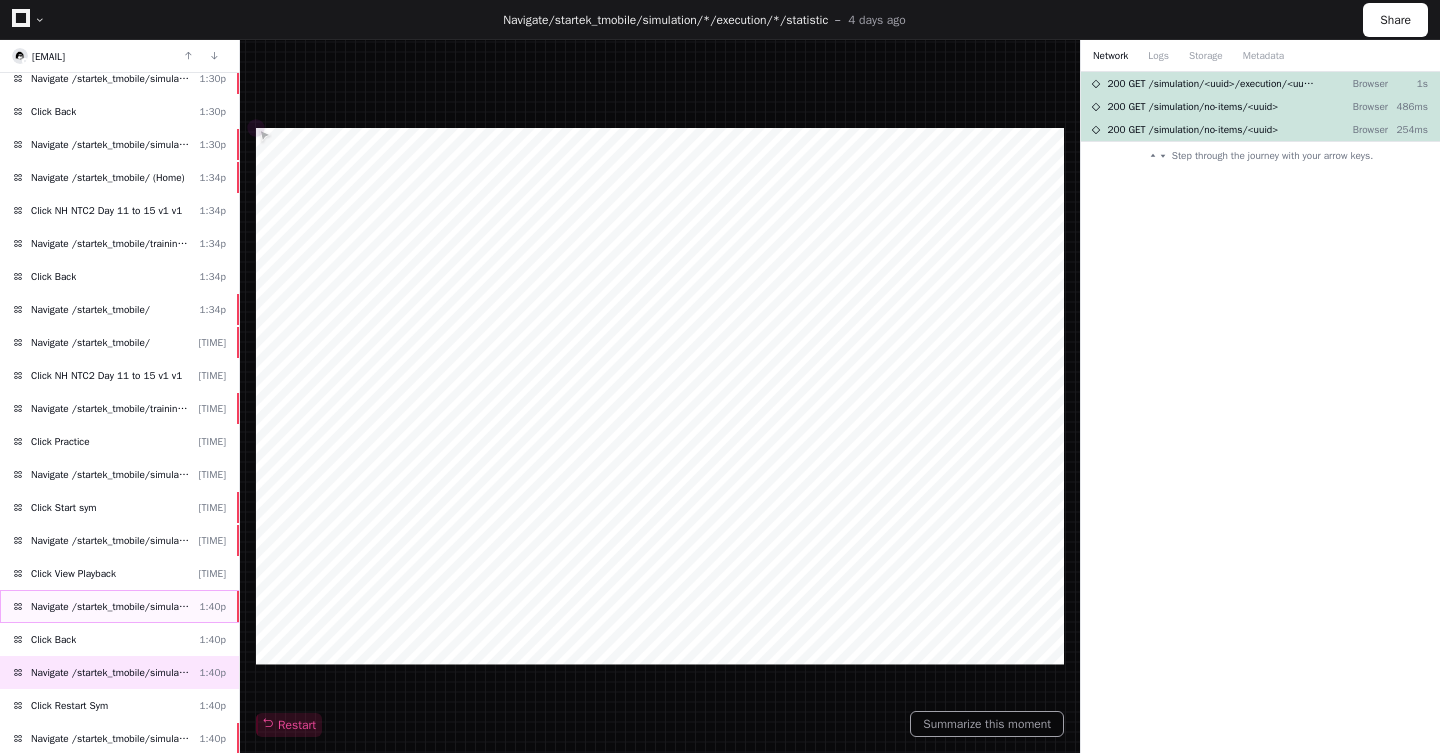click on "Navigate /startek_tmobile/simulation/*/execution/*" 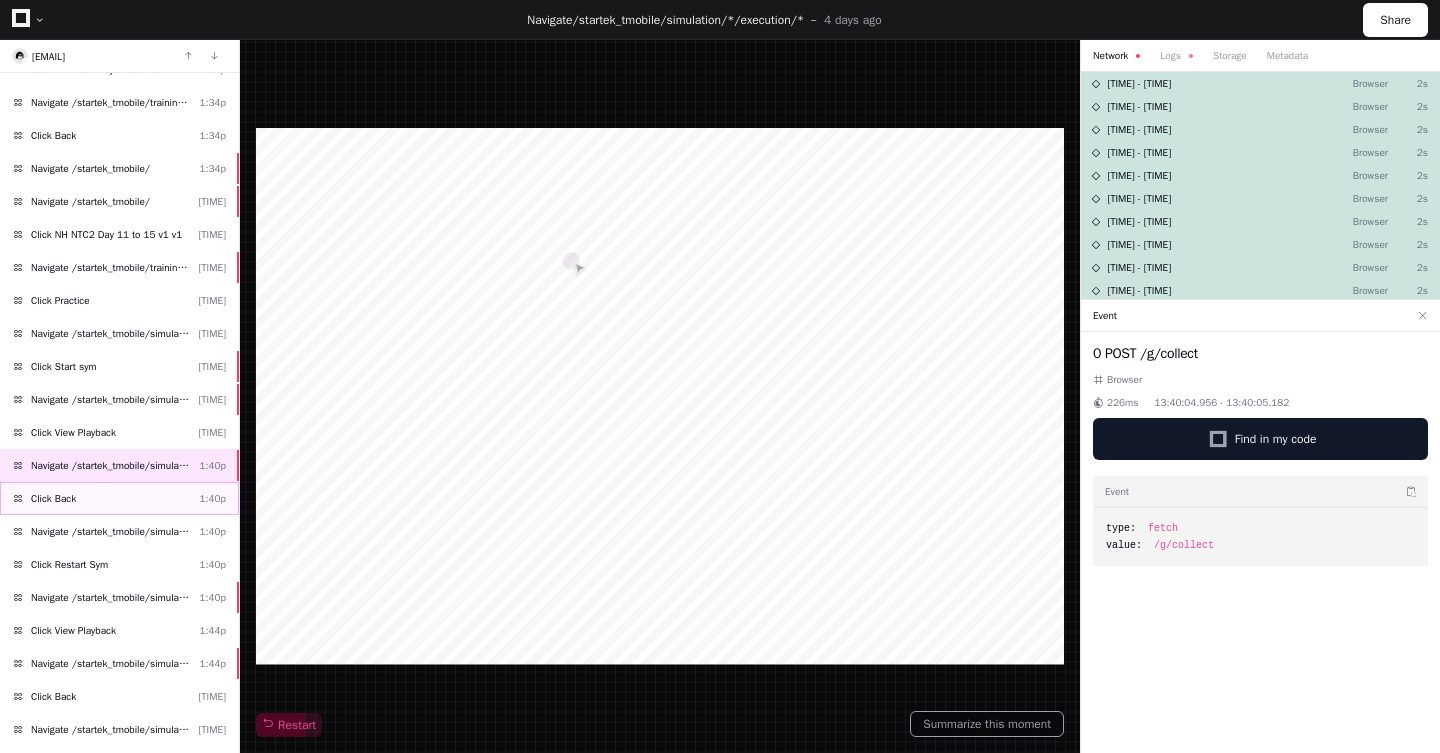 scroll, scrollTop: 1529, scrollLeft: 0, axis: vertical 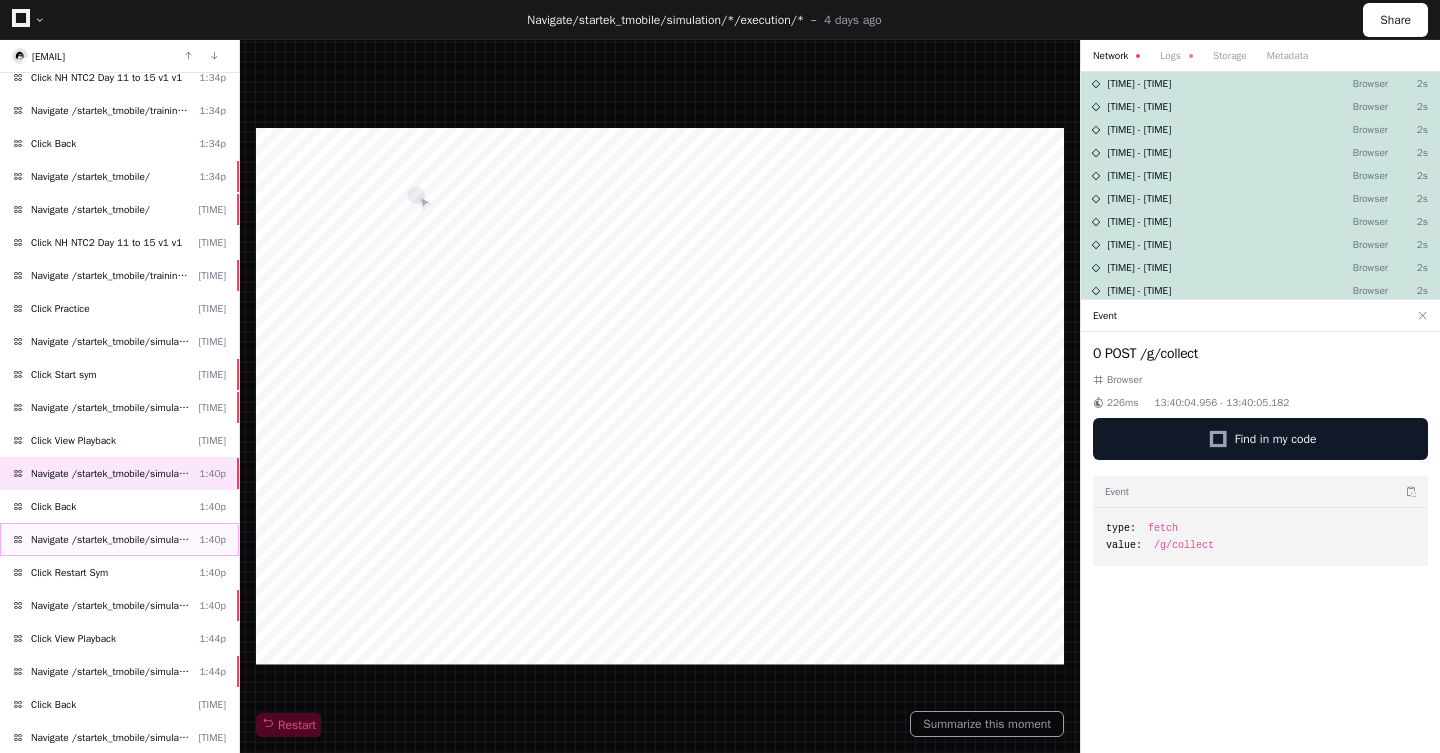 click on "Navigate /startek_tmobile/simulation/*/execution/*/statistic" 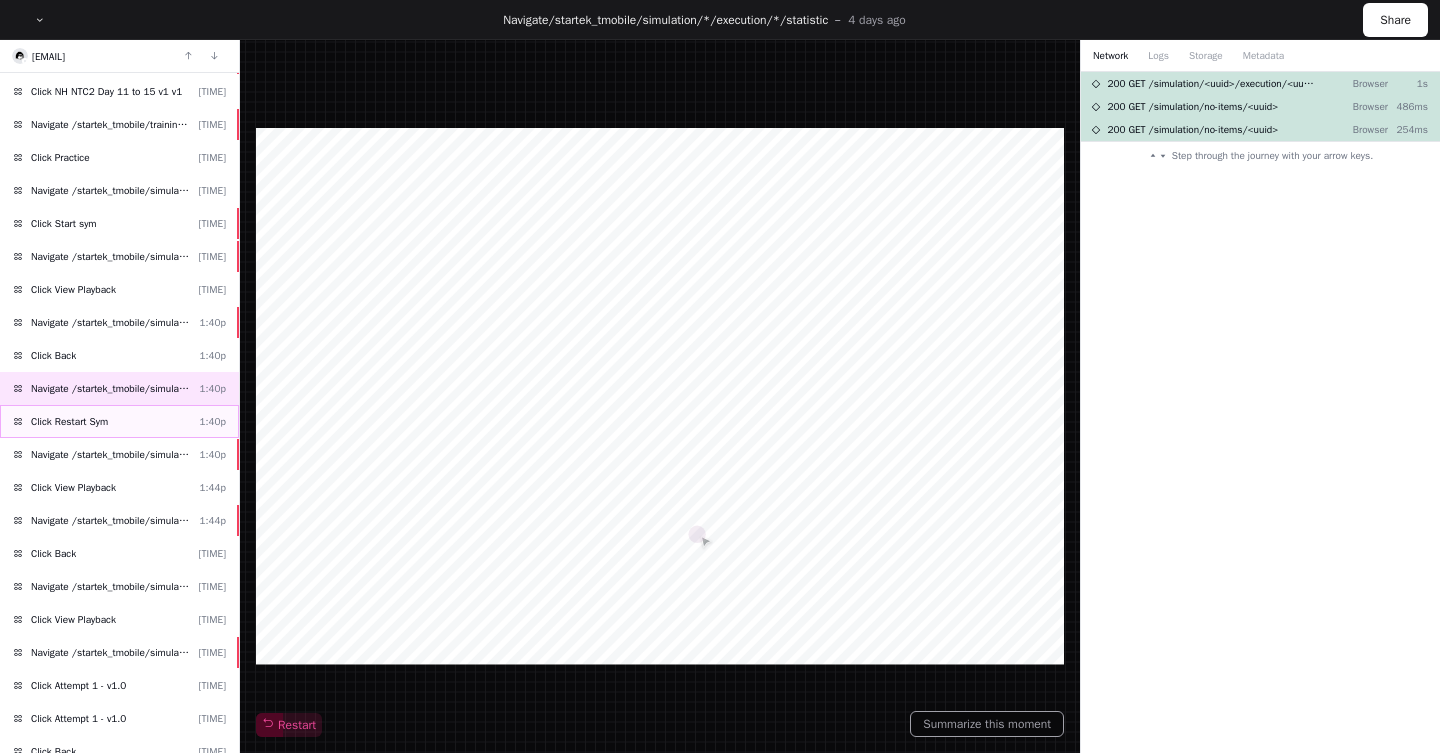 scroll, scrollTop: 1681, scrollLeft: 0, axis: vertical 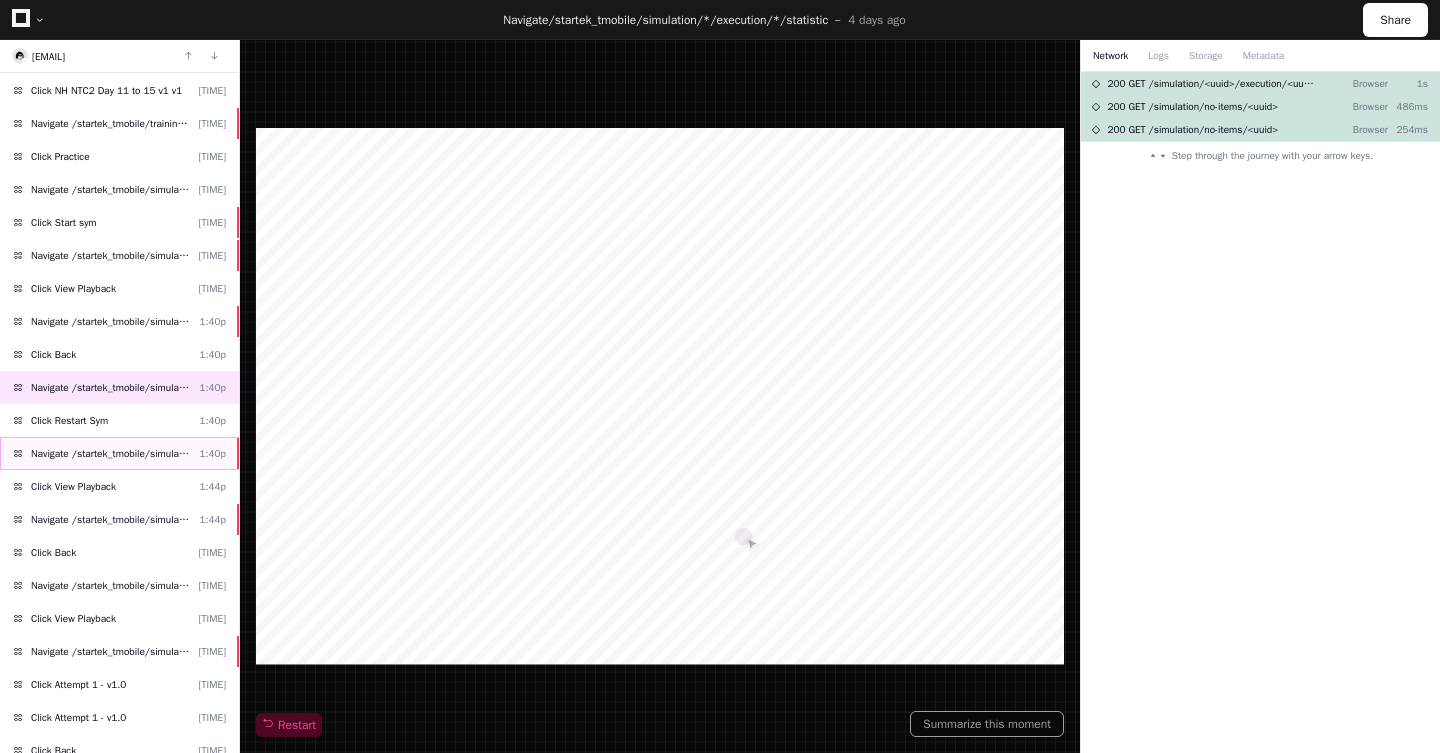 click on "Navigate /startek_tmobile/simulation/*/execution/*/statistic" 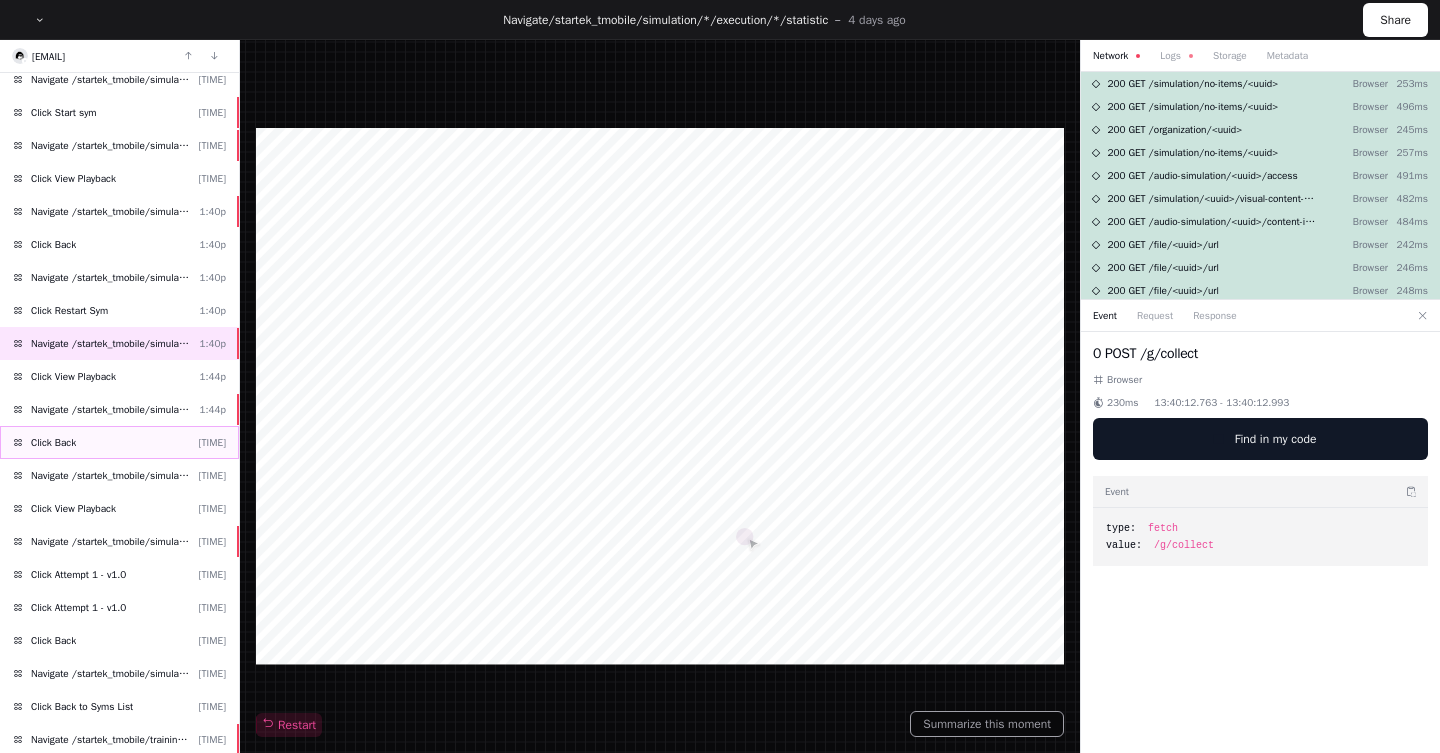 scroll, scrollTop: 1805, scrollLeft: 0, axis: vertical 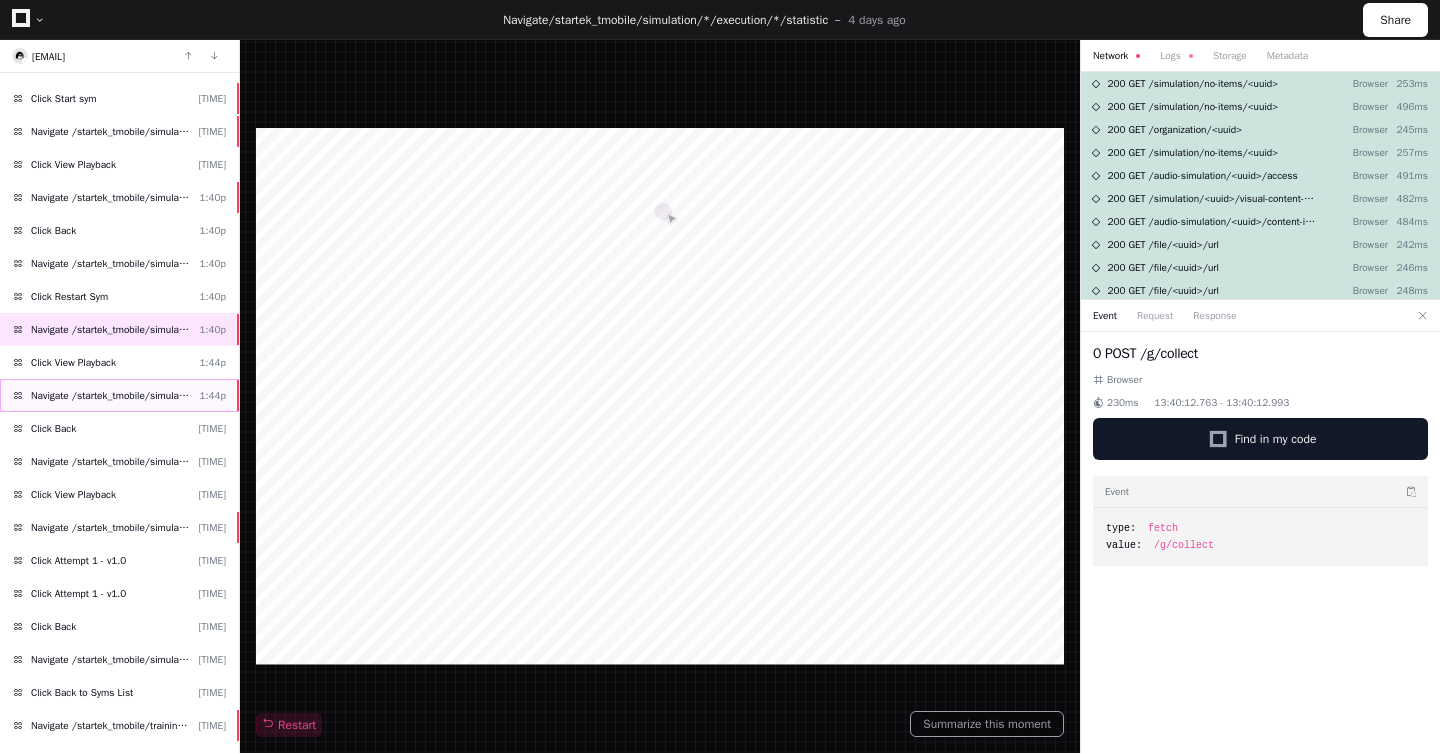 click on "Navigate /startek_tmobile/simulation/*/execution/*" 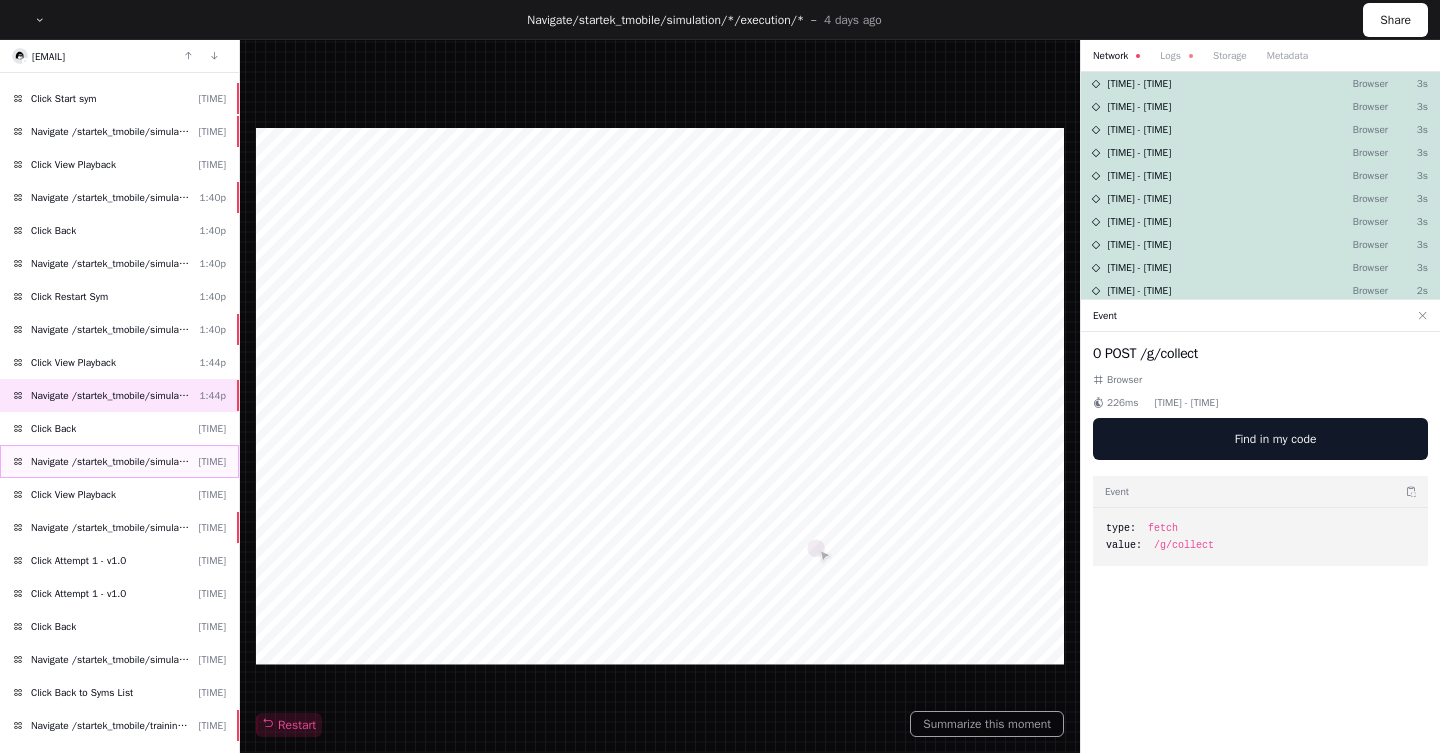 click on "Navigate /startek_tmobile/simulation/*/execution/*/statistic  1:45p" 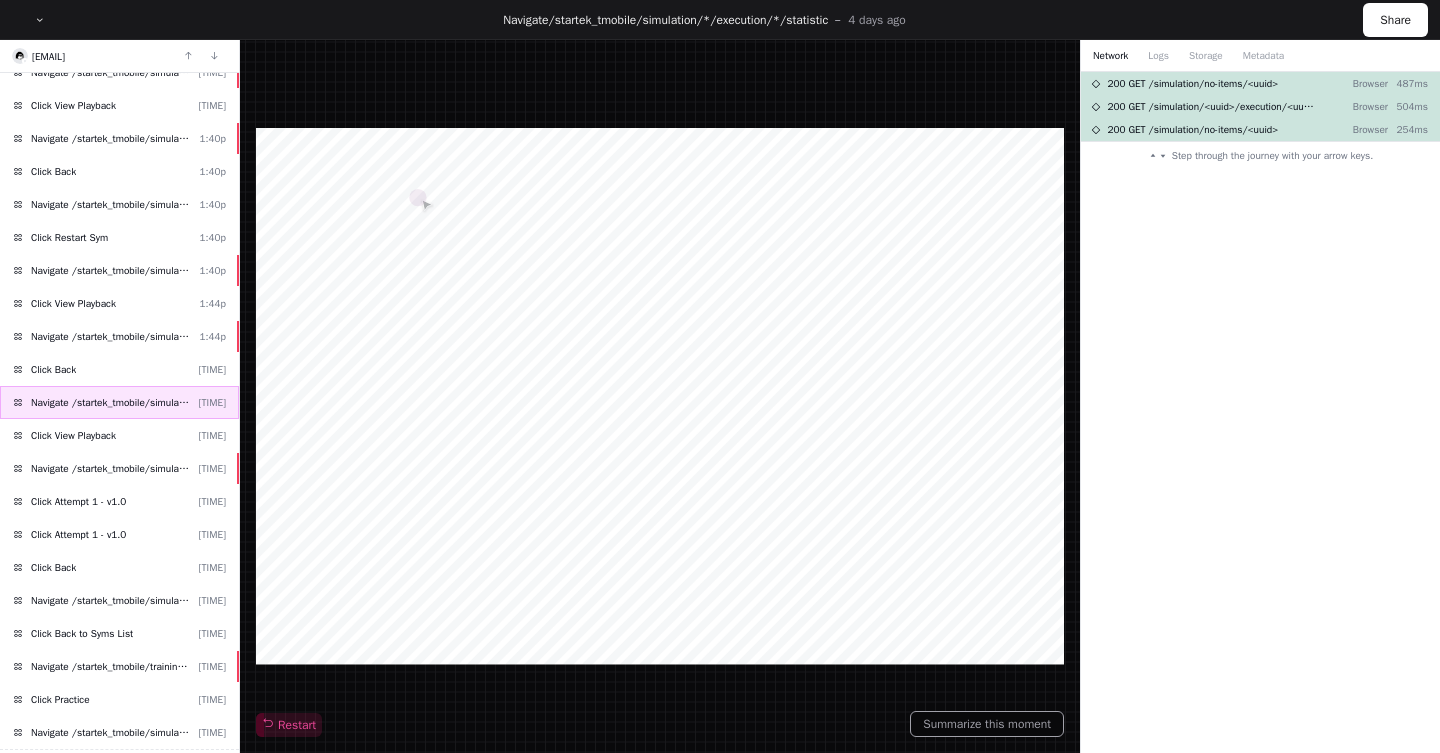 scroll, scrollTop: 1891, scrollLeft: 0, axis: vertical 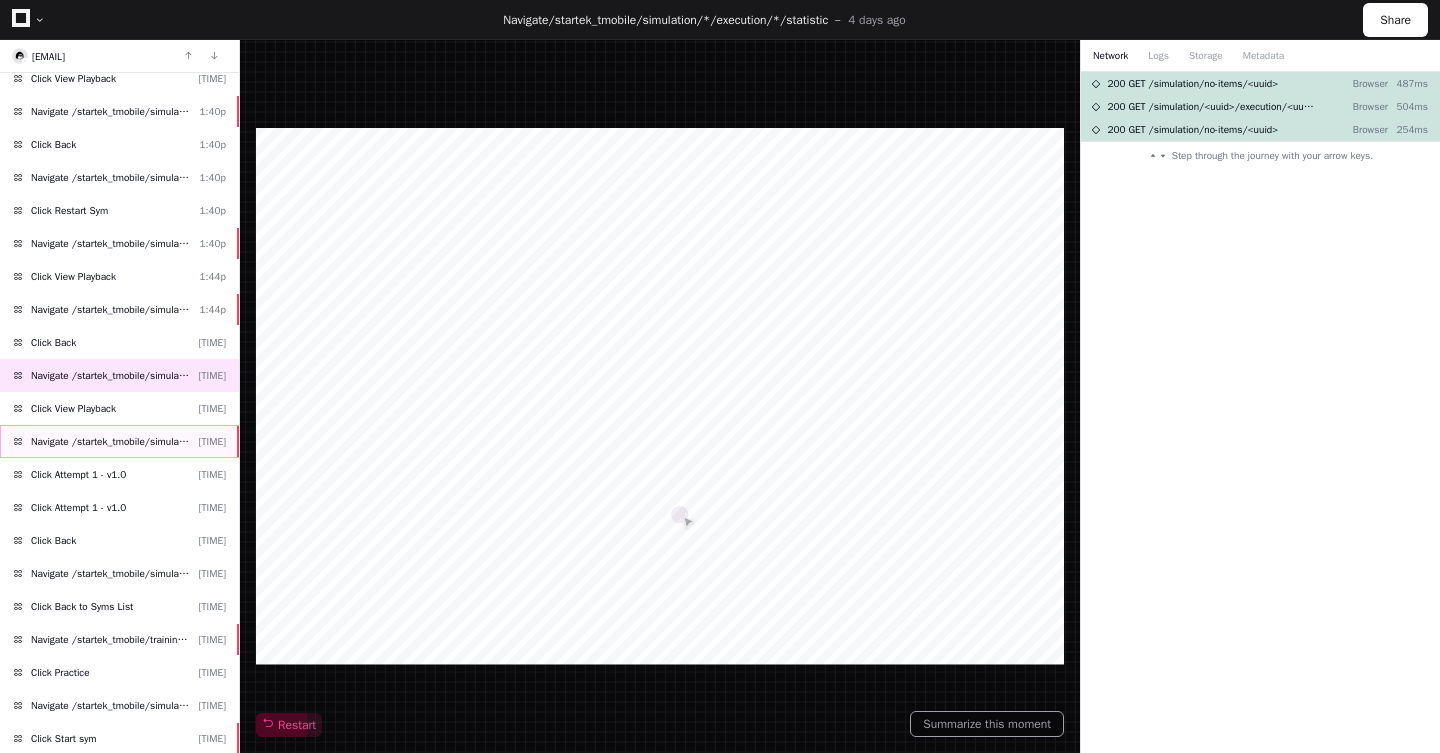click on "Navigate /startek_tmobile/simulation/*/execution/*  1:45p" 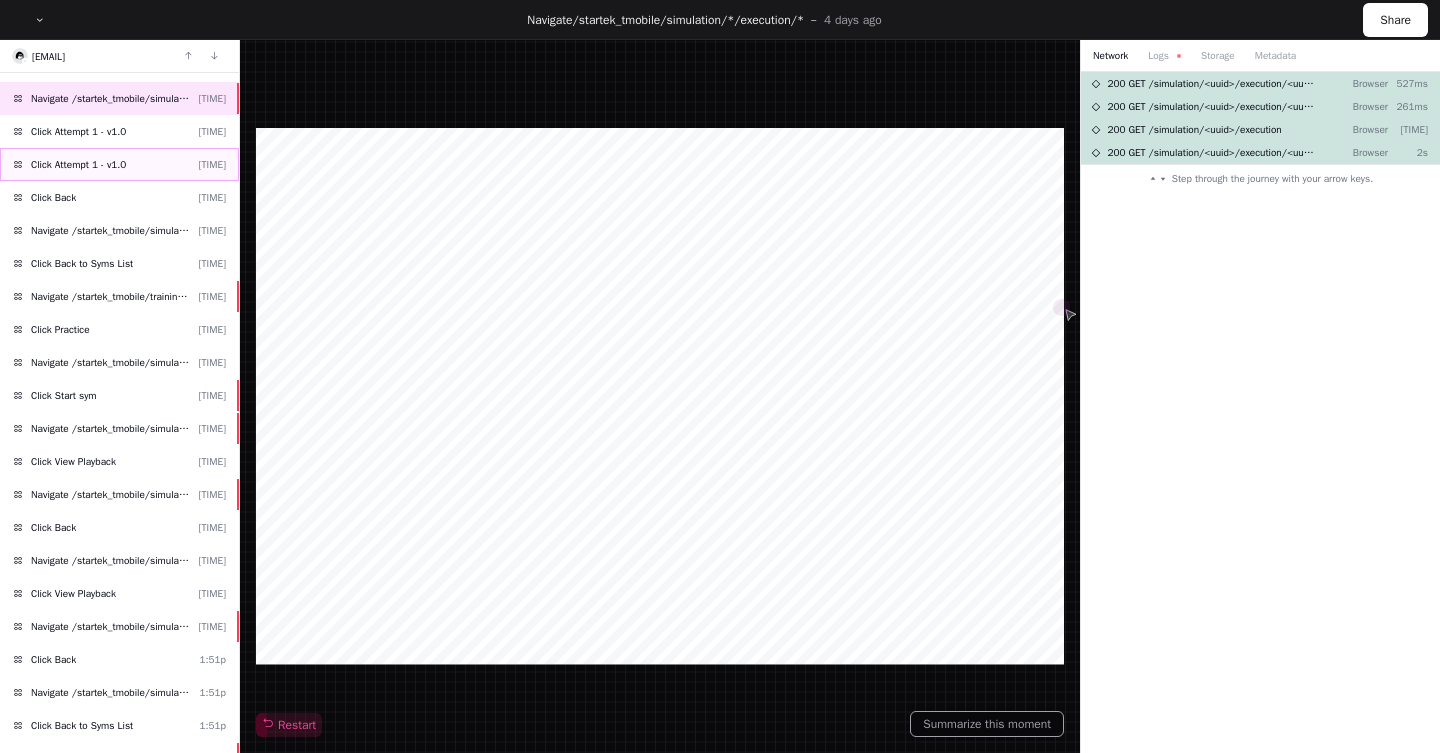 scroll, scrollTop: 2241, scrollLeft: 0, axis: vertical 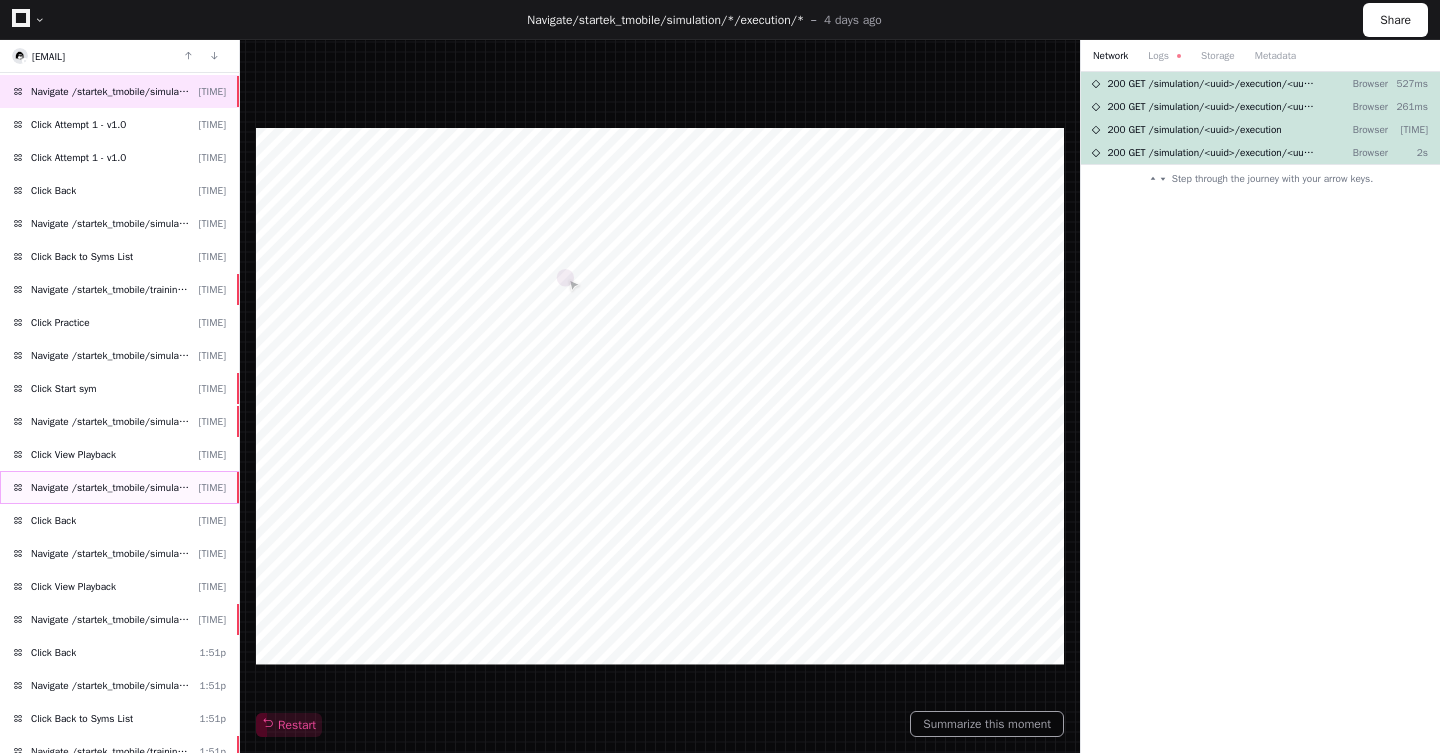 click on "Navigate /startek_tmobile/simulation/*/execution/*" 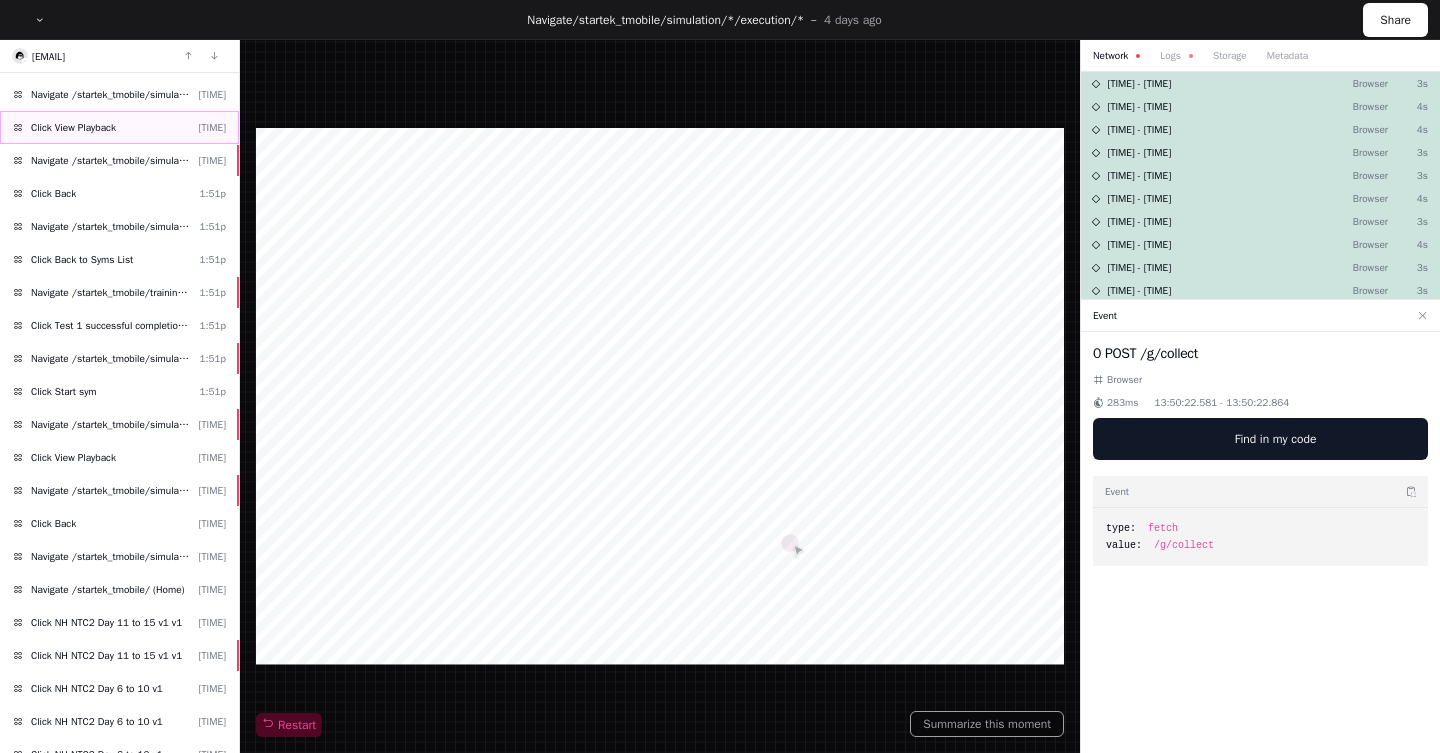 scroll, scrollTop: 2724, scrollLeft: 0, axis: vertical 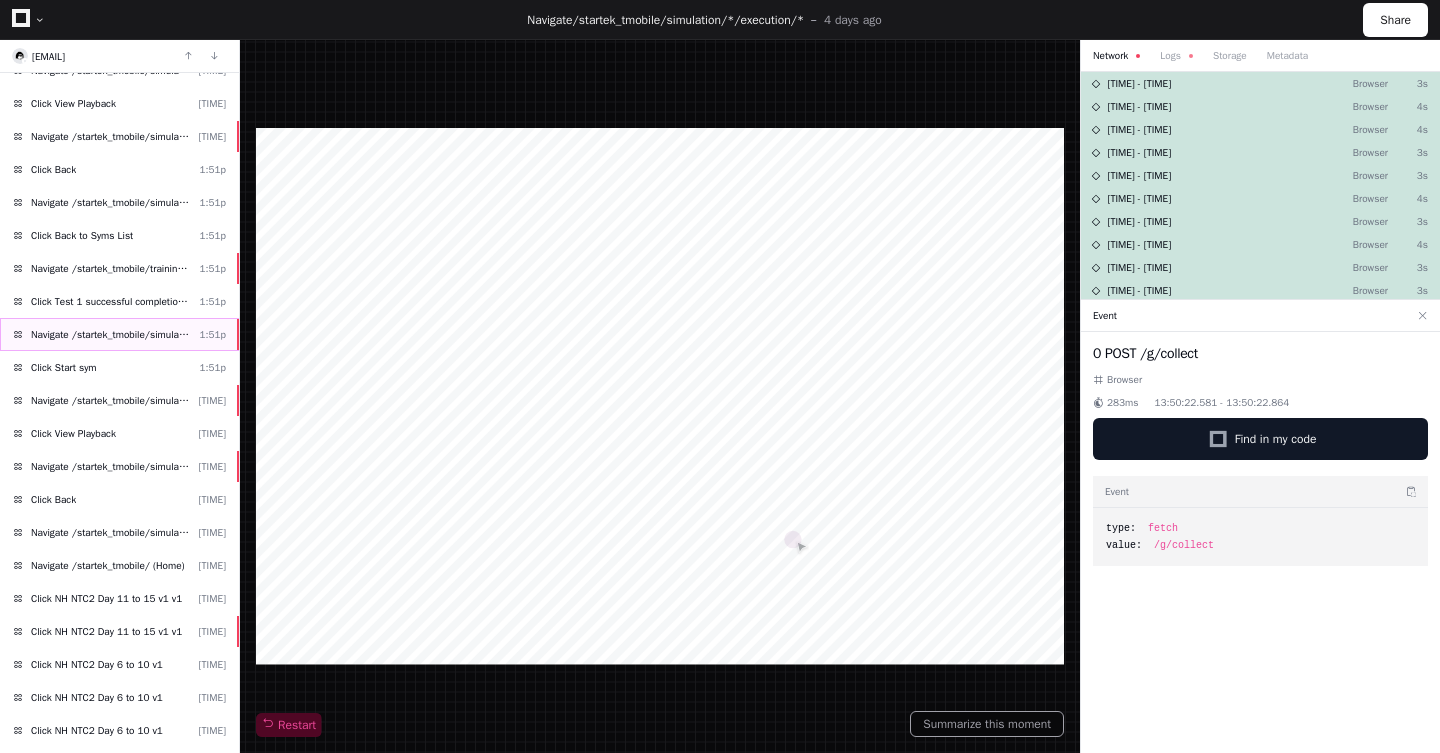 click on "Navigate /startek_tmobile/simulation/*/test" 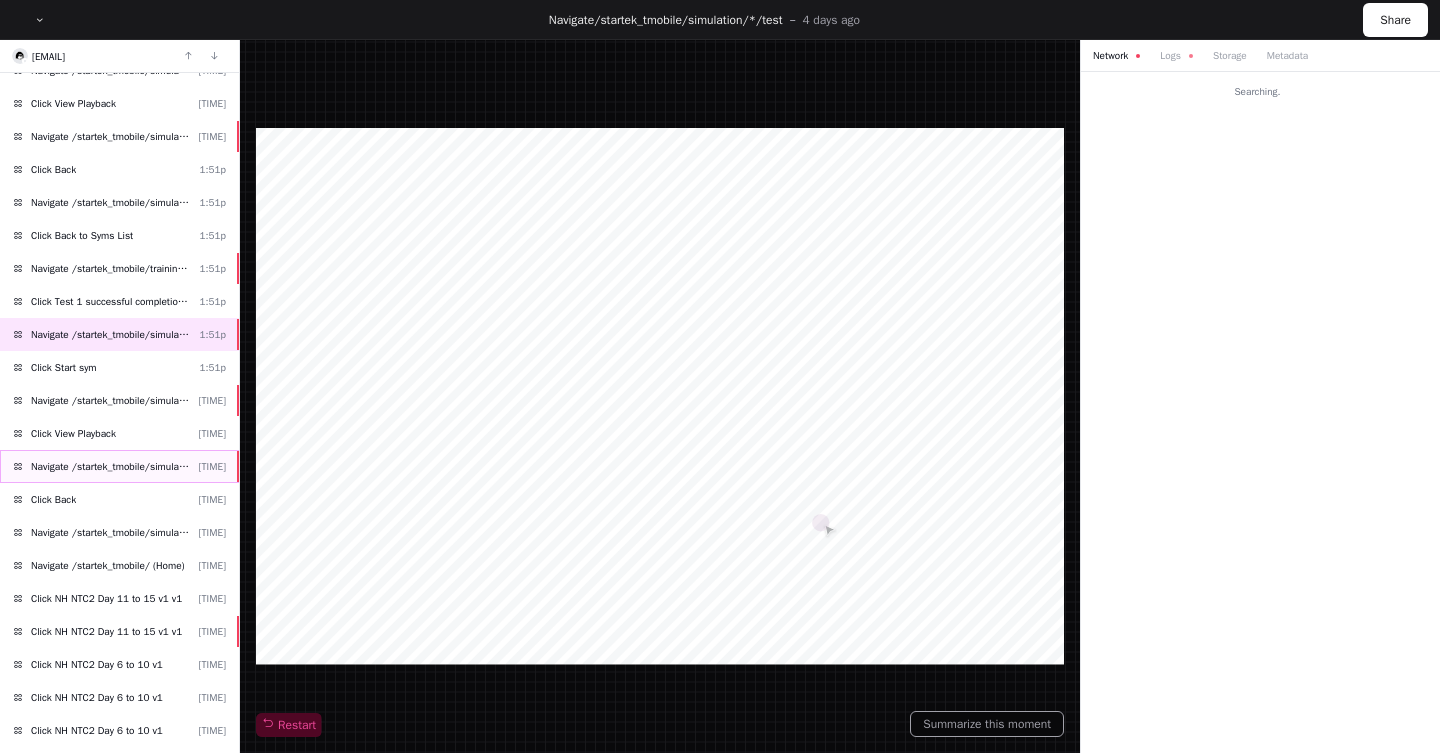 scroll, scrollTop: 2881, scrollLeft: 0, axis: vertical 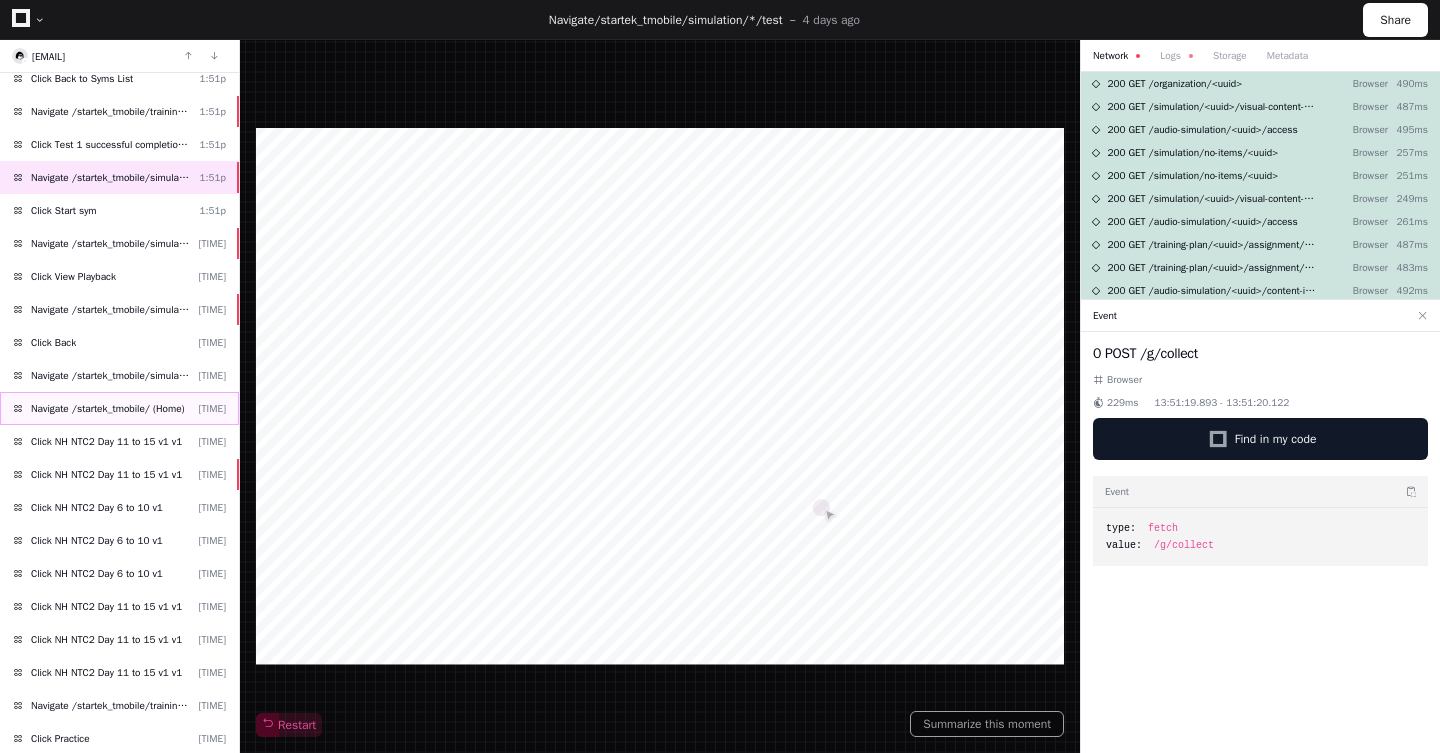click on "Navigate /startek_tmobile/ (Home)  1:56p" 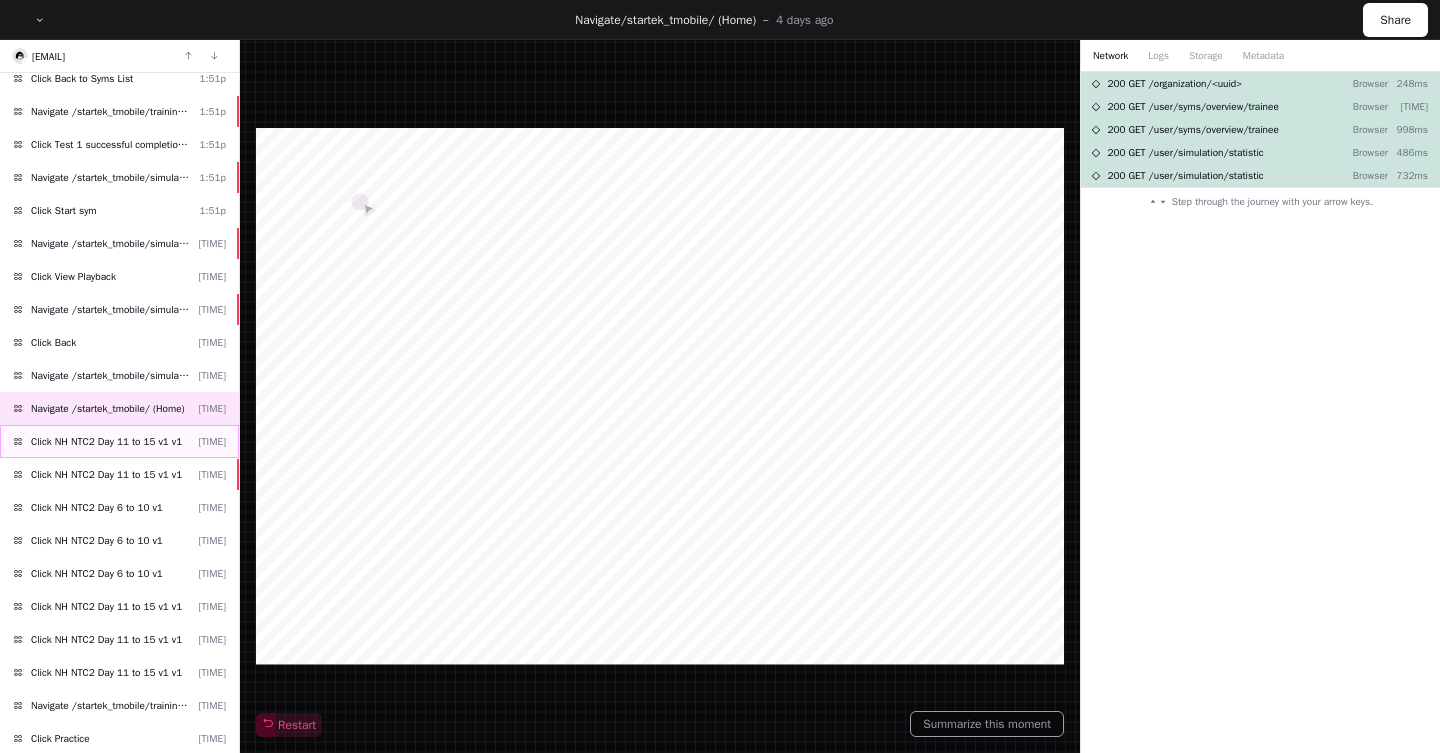 click on "Click NH NTC2 Day 11 to 15 v1 v1  1:56p" 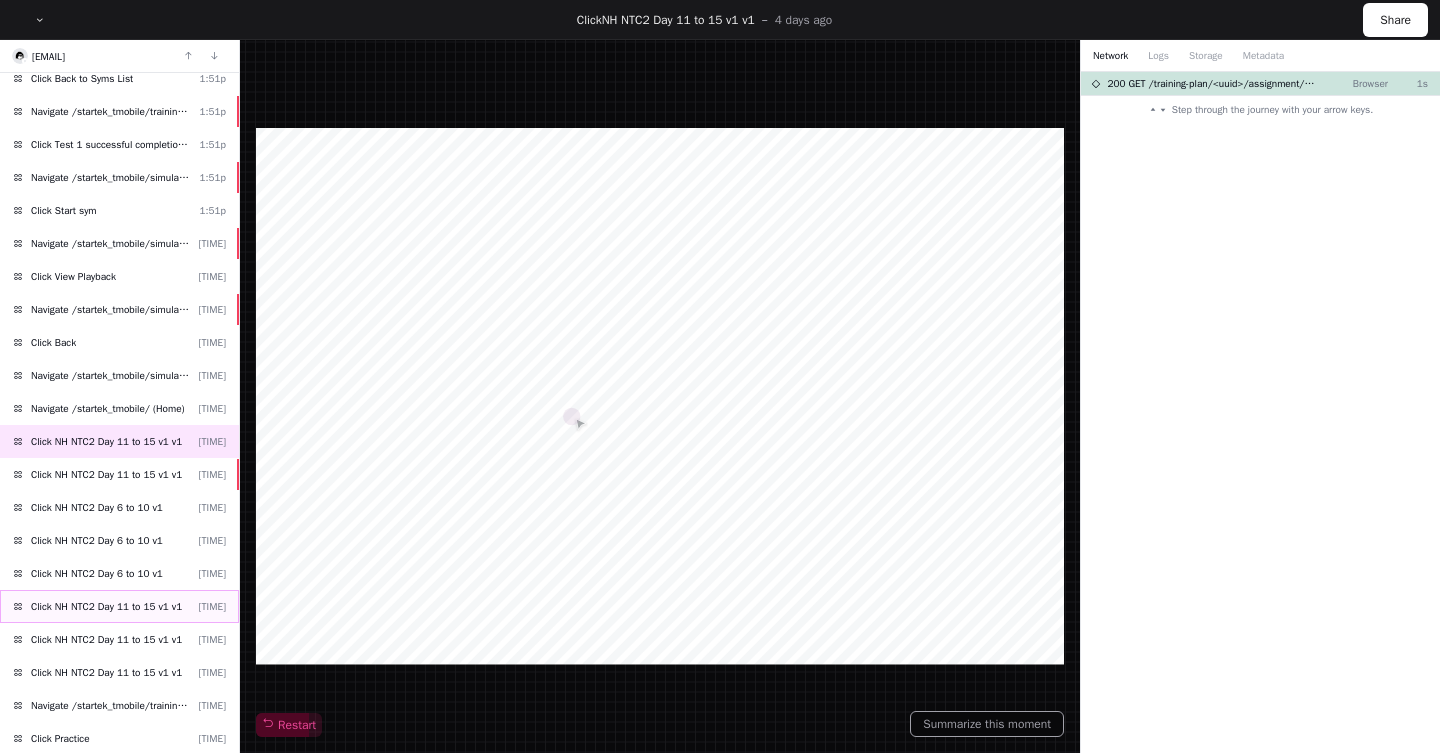 click on "Click NH NTC2 Day 11 to 15 v1 v1  1:56p" 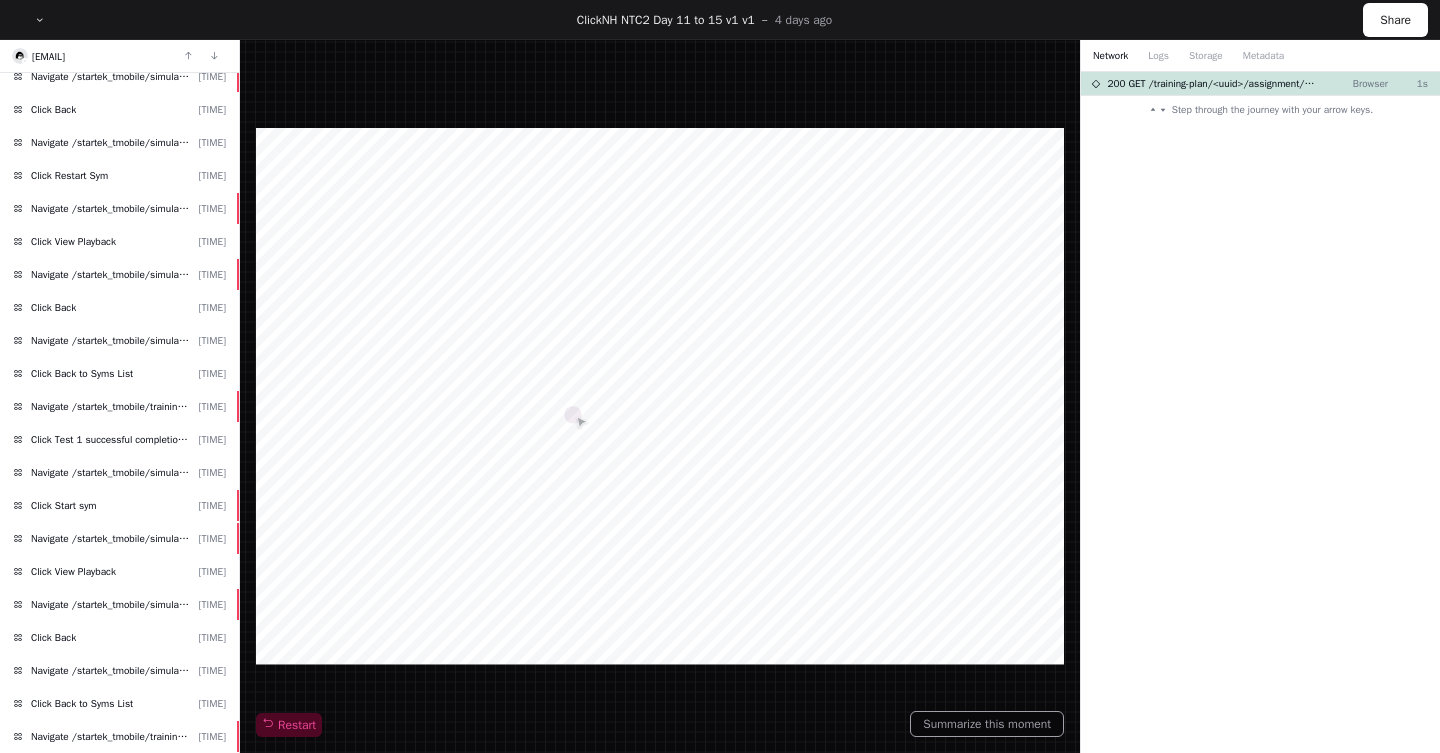 scroll, scrollTop: 3791, scrollLeft: 0, axis: vertical 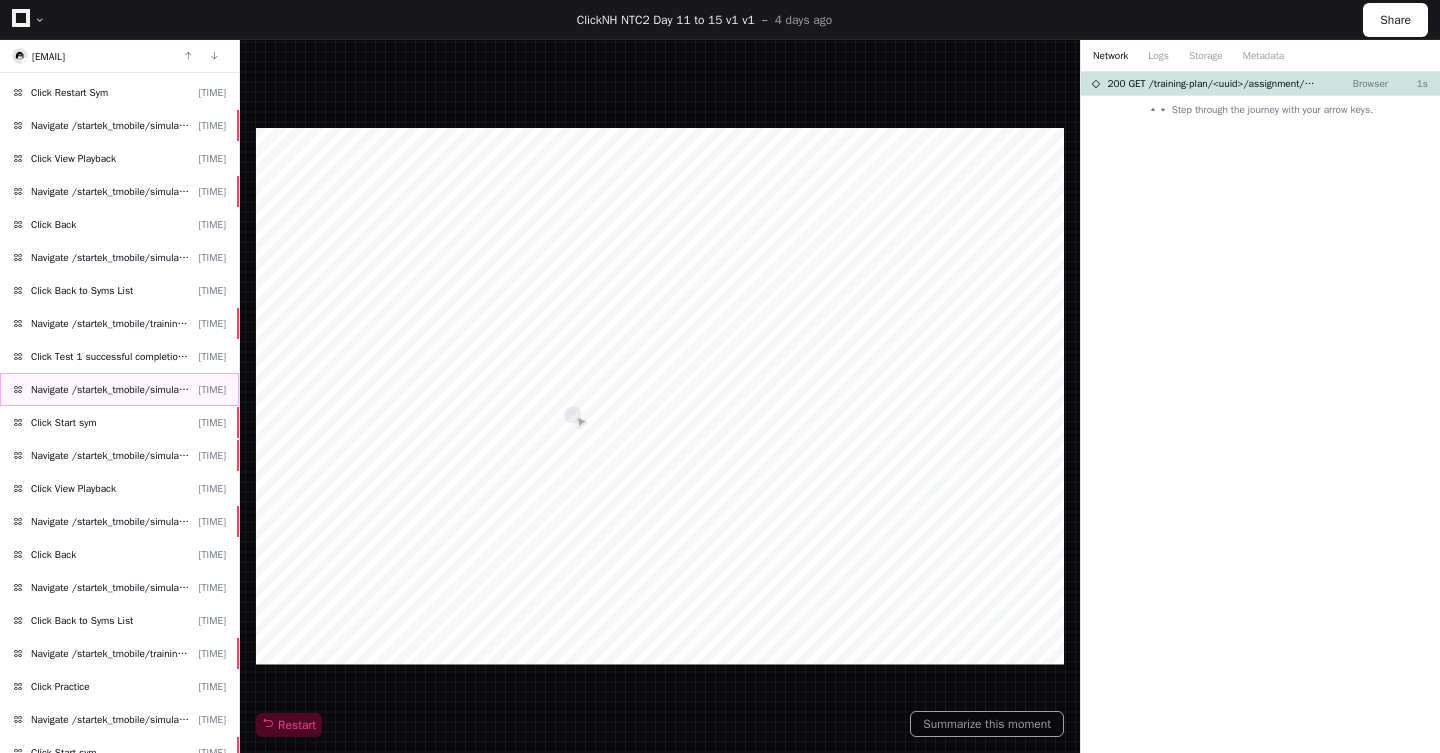 click on "Navigate /startek_tmobile/simulation/*/test" 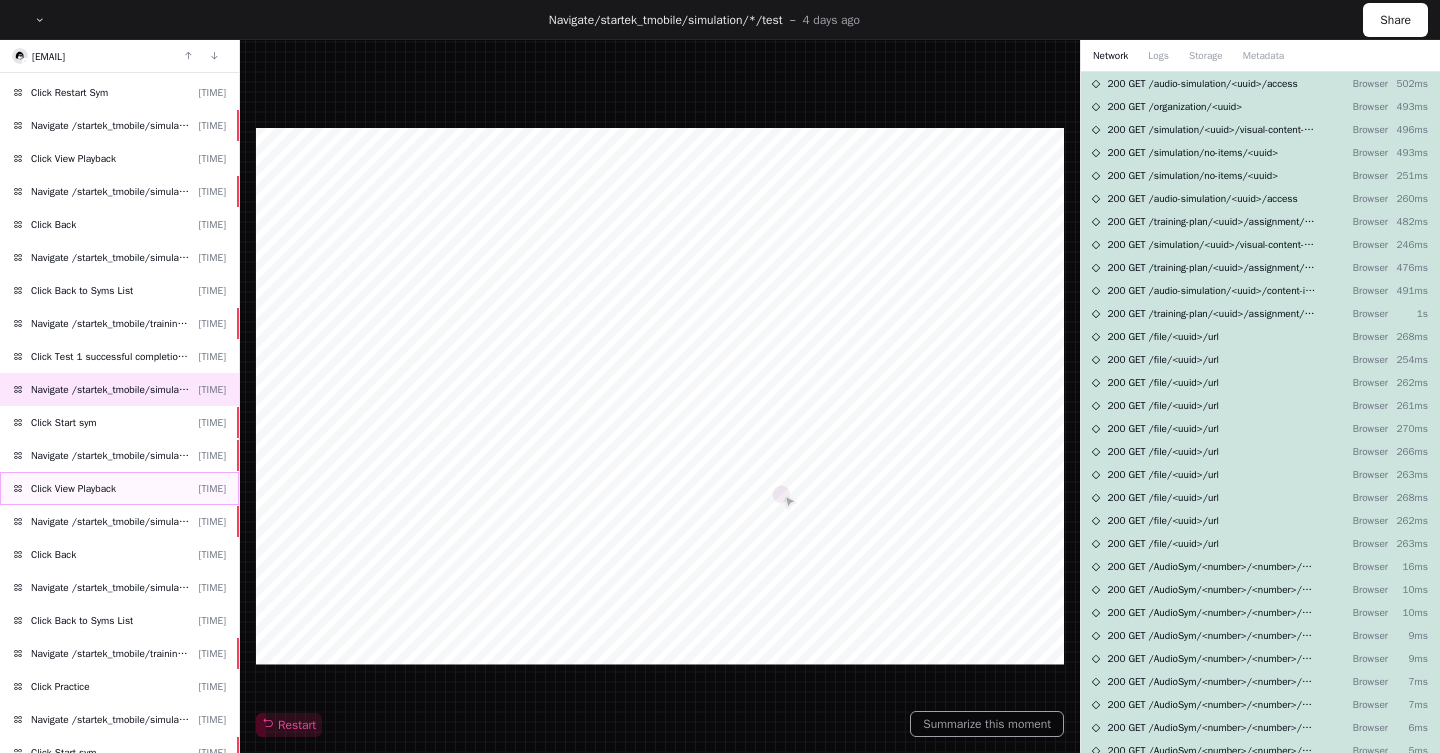 click on "Click View Playback  2:07p" 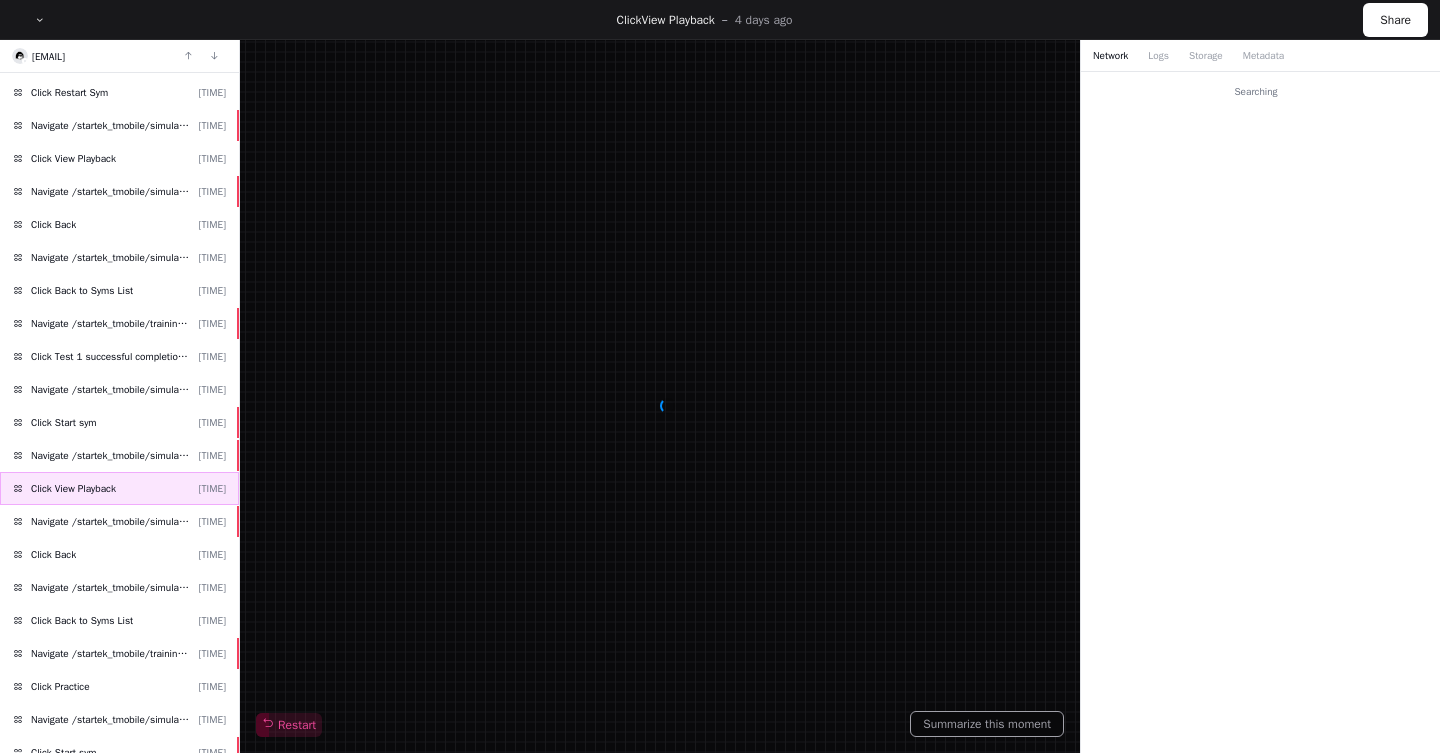scroll, scrollTop: 3871, scrollLeft: 0, axis: vertical 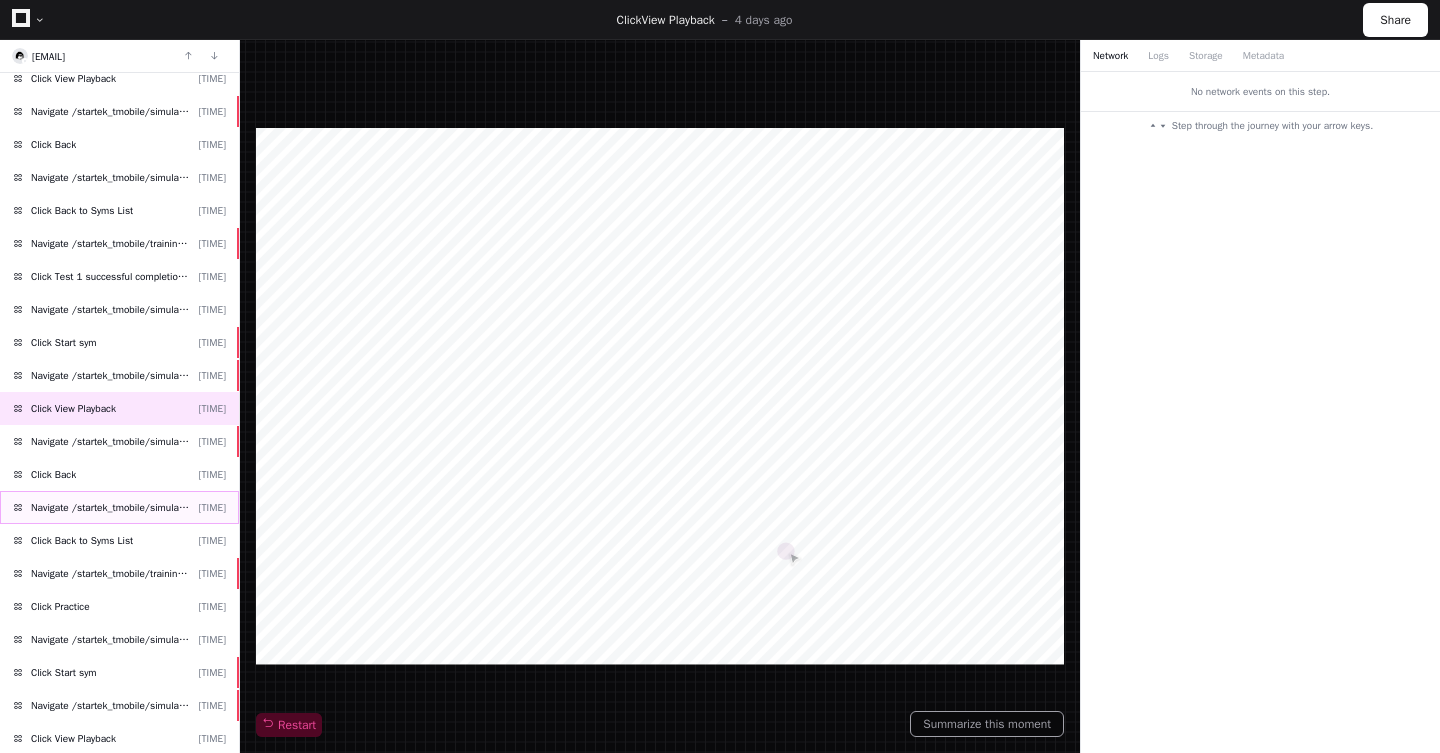 click on "Navigate /startek_tmobile/simulation/*/execution/*/statistic" 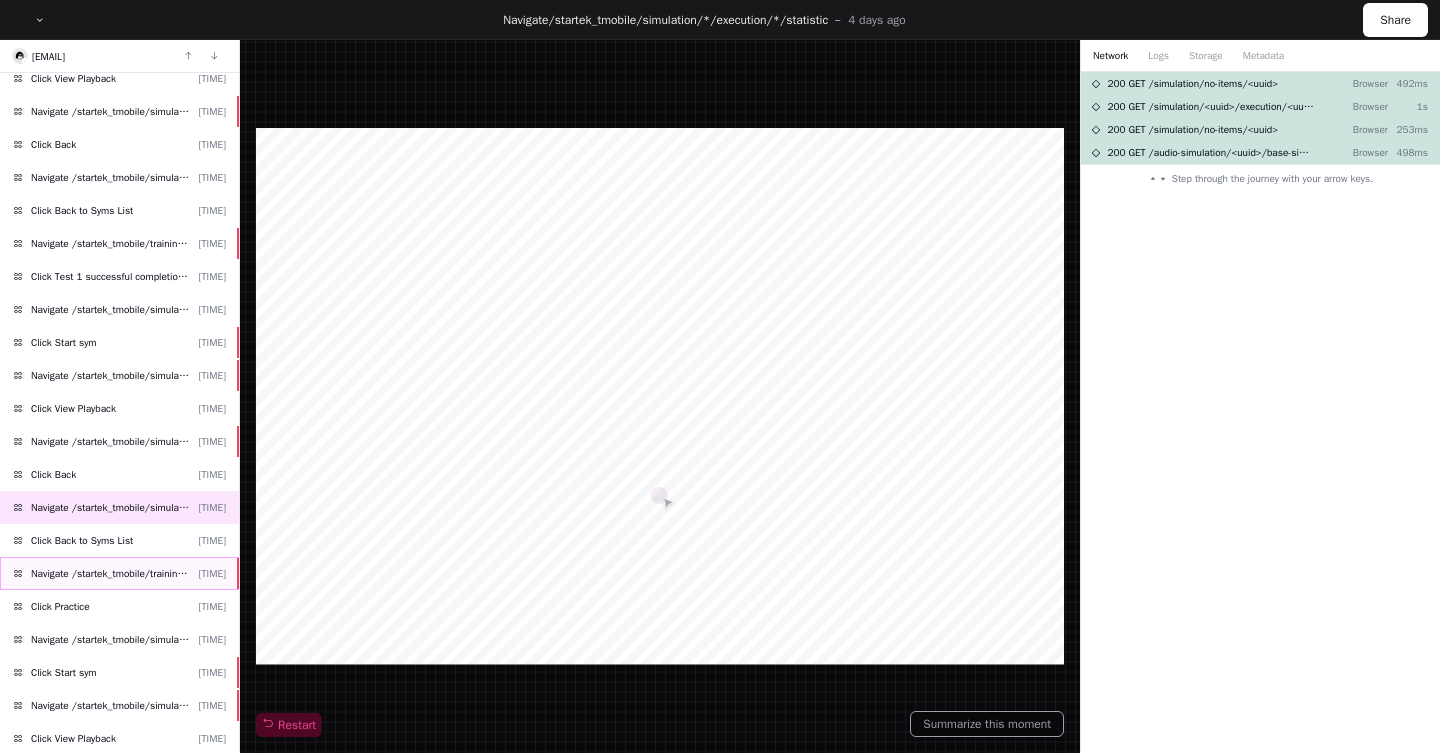 click on "Navigate /startek_tmobile/training-plan/*/assignment/*/execution" 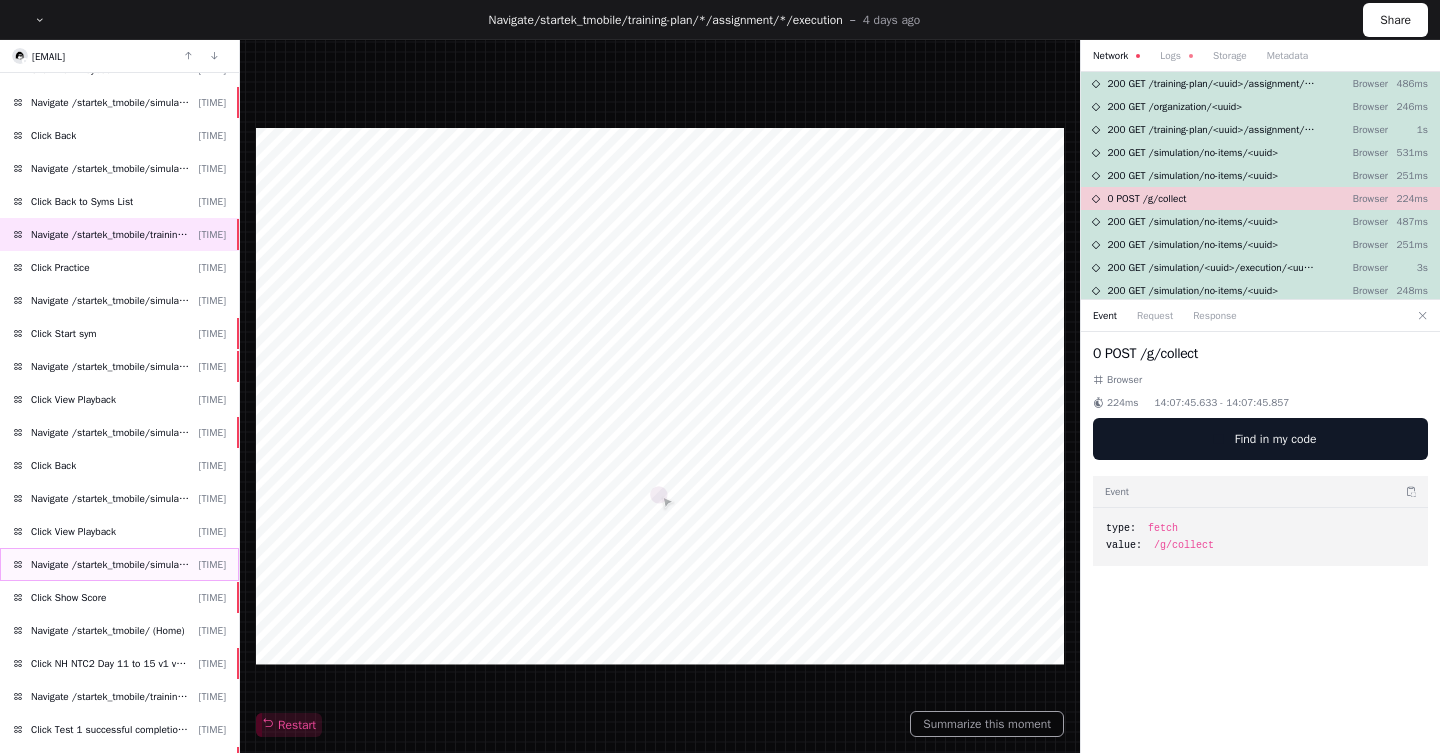 scroll, scrollTop: 4214, scrollLeft: 0, axis: vertical 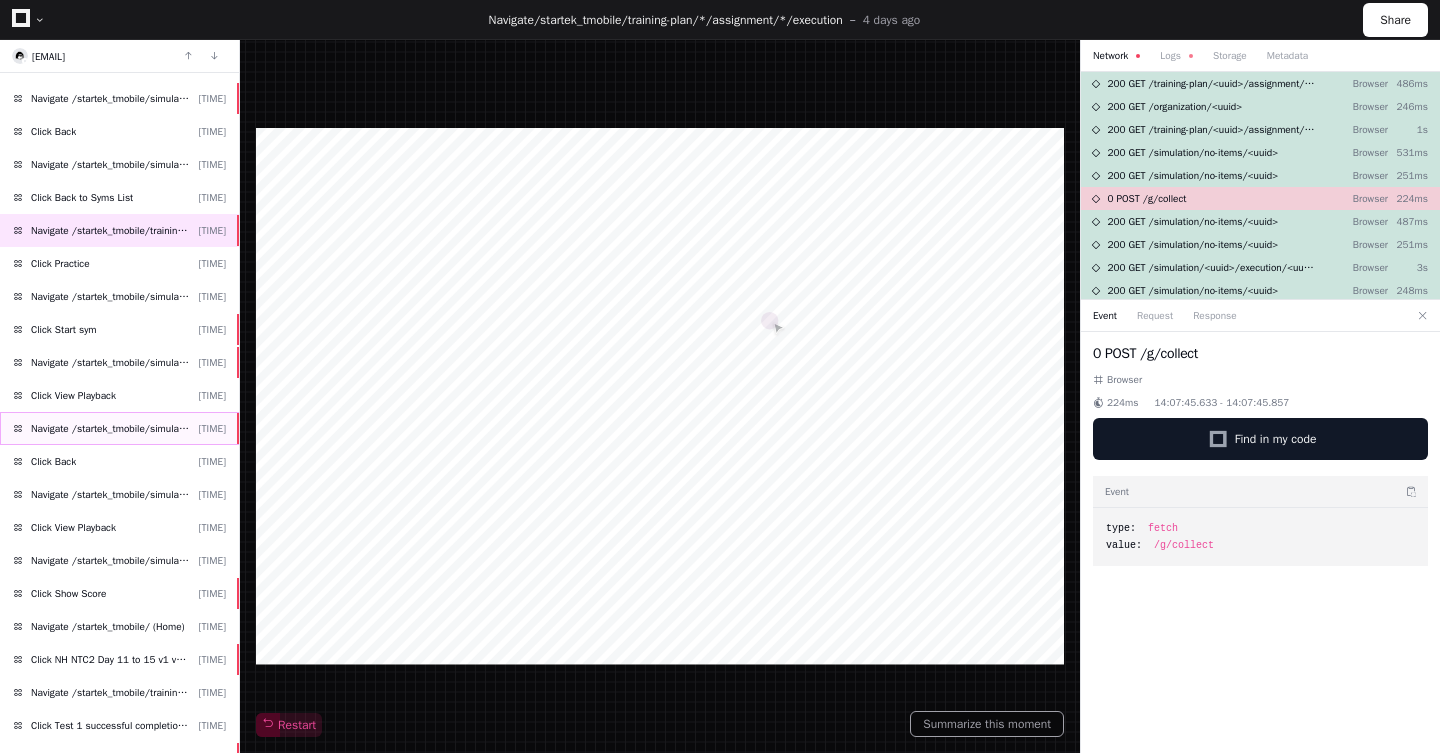 click on "Navigate /startek_tmobile/simulation/*/execution/*" 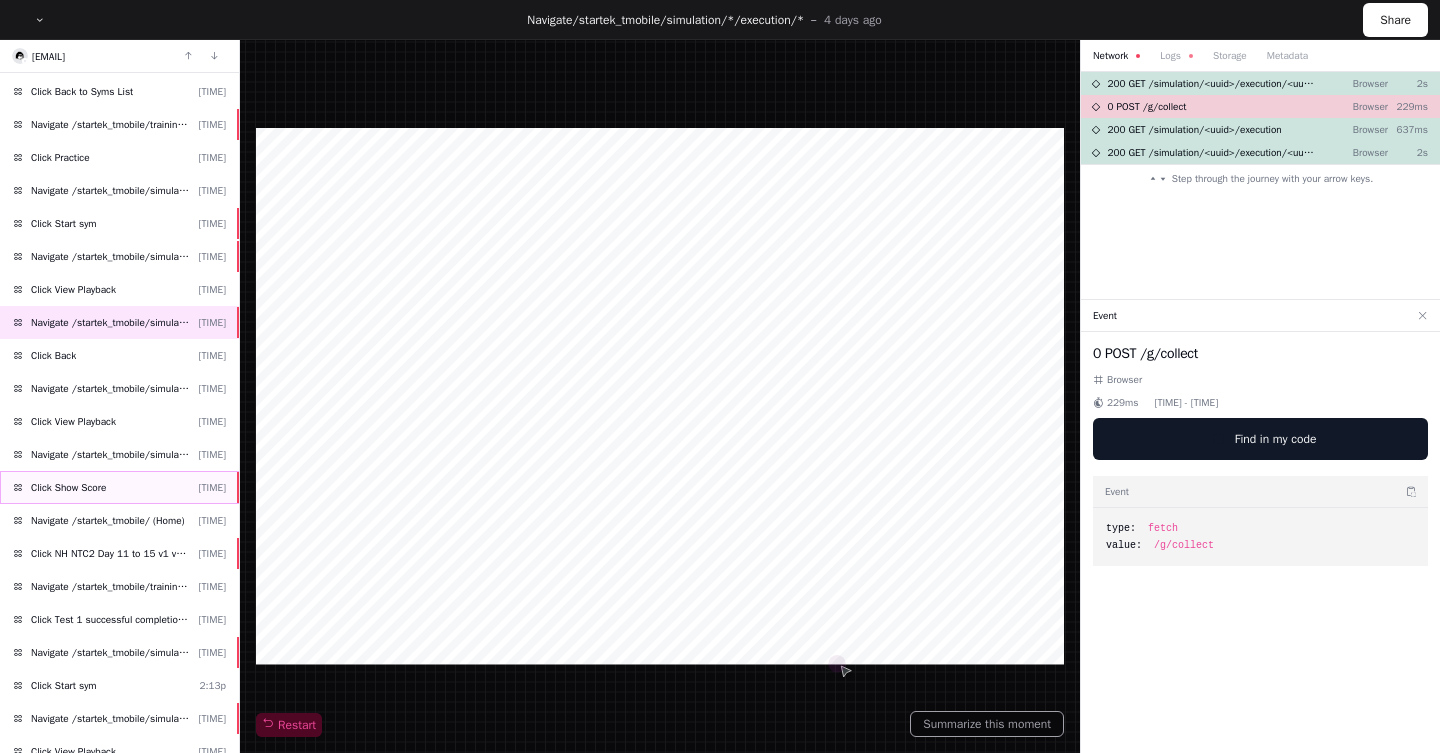 scroll, scrollTop: 4366, scrollLeft: 0, axis: vertical 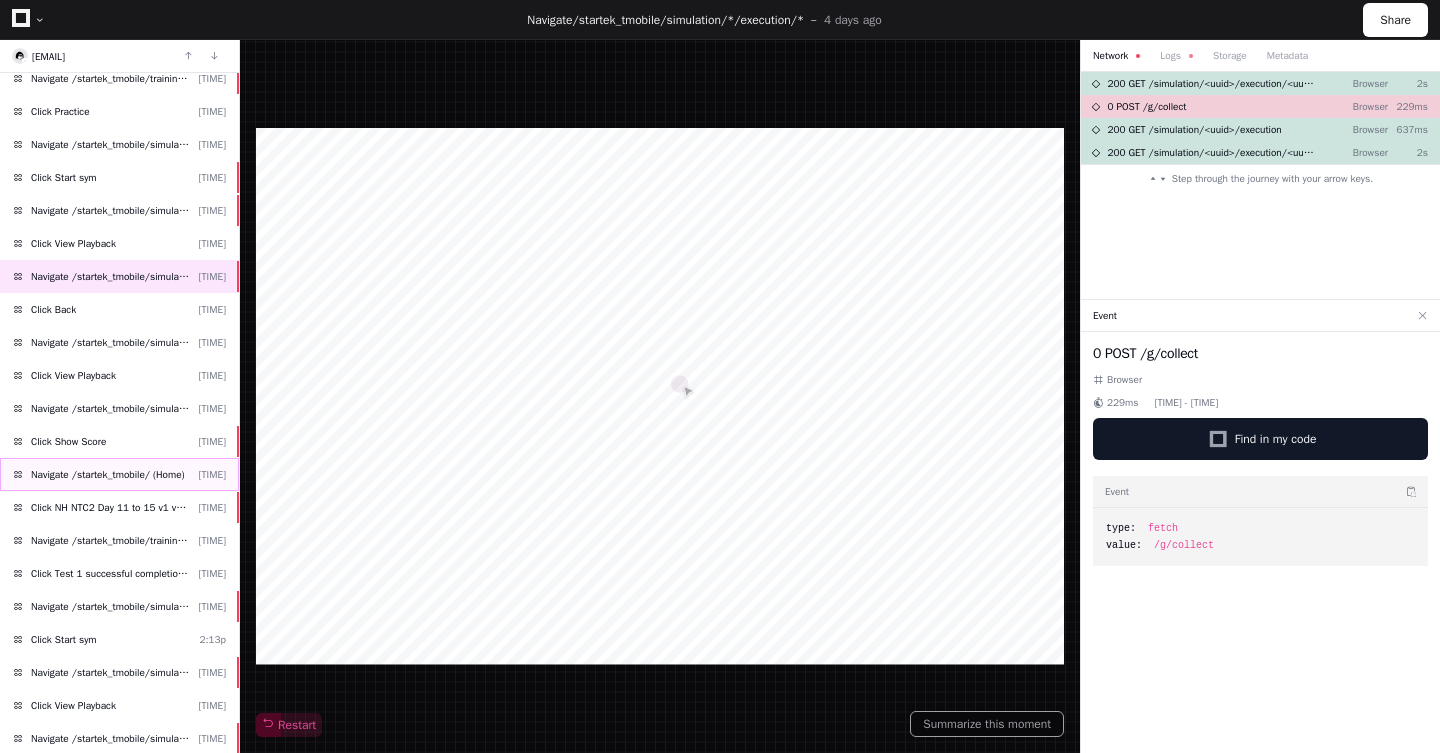 click on "Navigate /startek_tmobile/ (Home)" 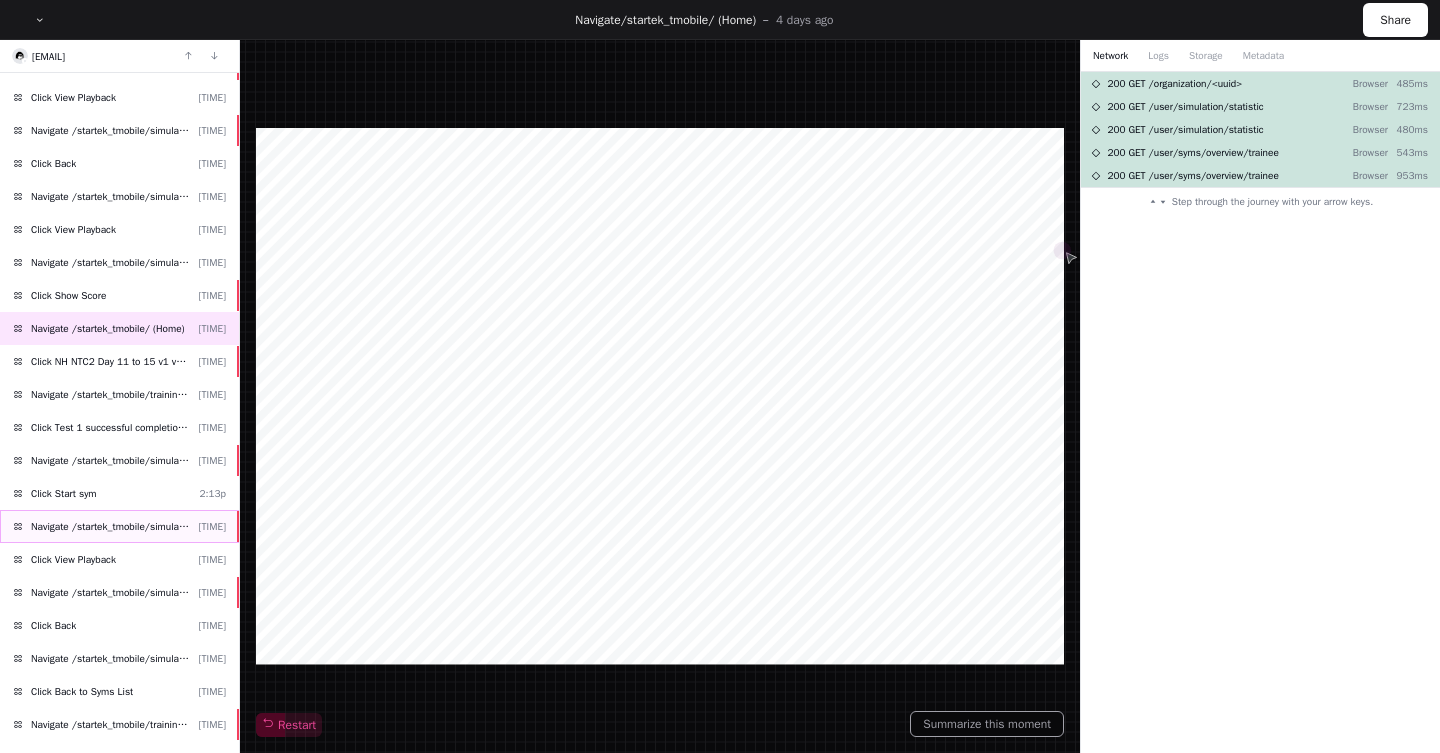 scroll, scrollTop: 4515, scrollLeft: 0, axis: vertical 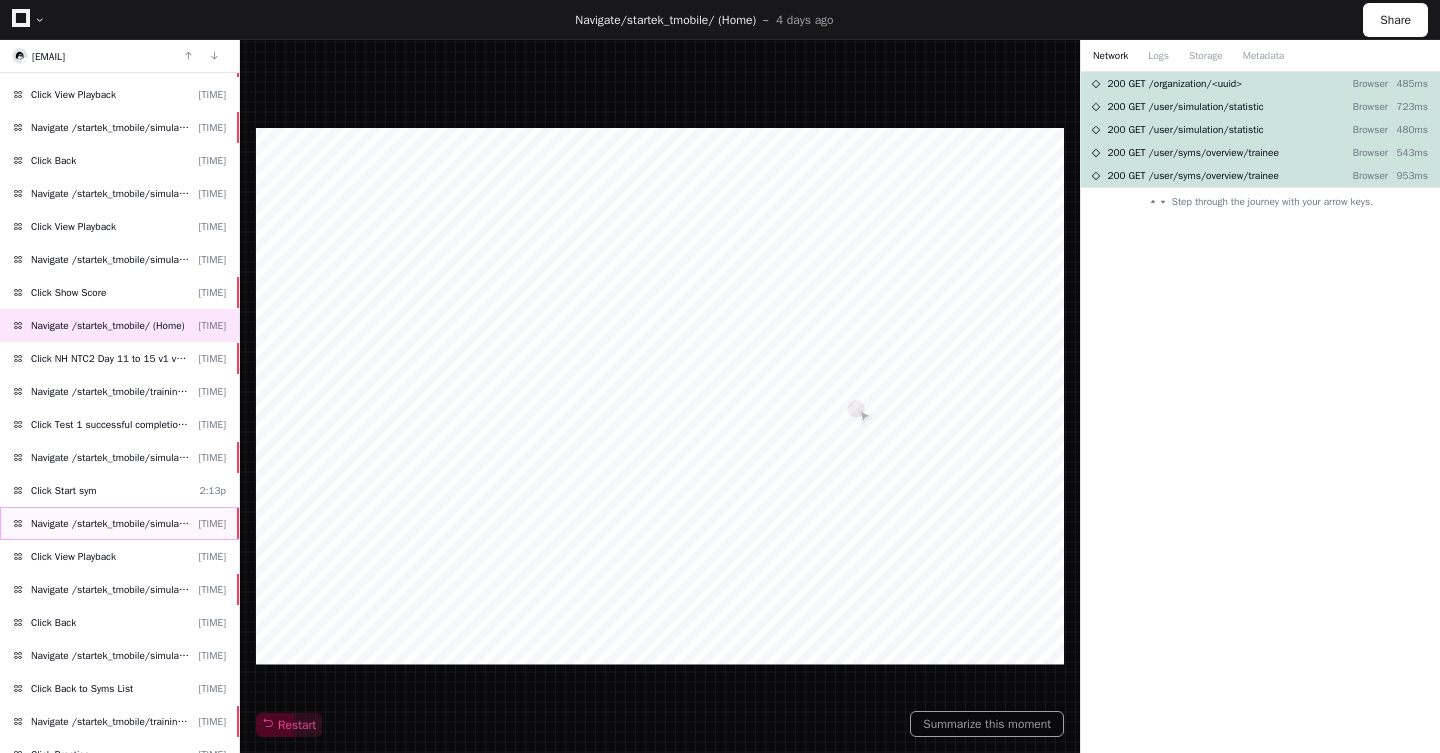 click on "Navigate /startek_tmobile/simulation/*/execution/*/statistic" 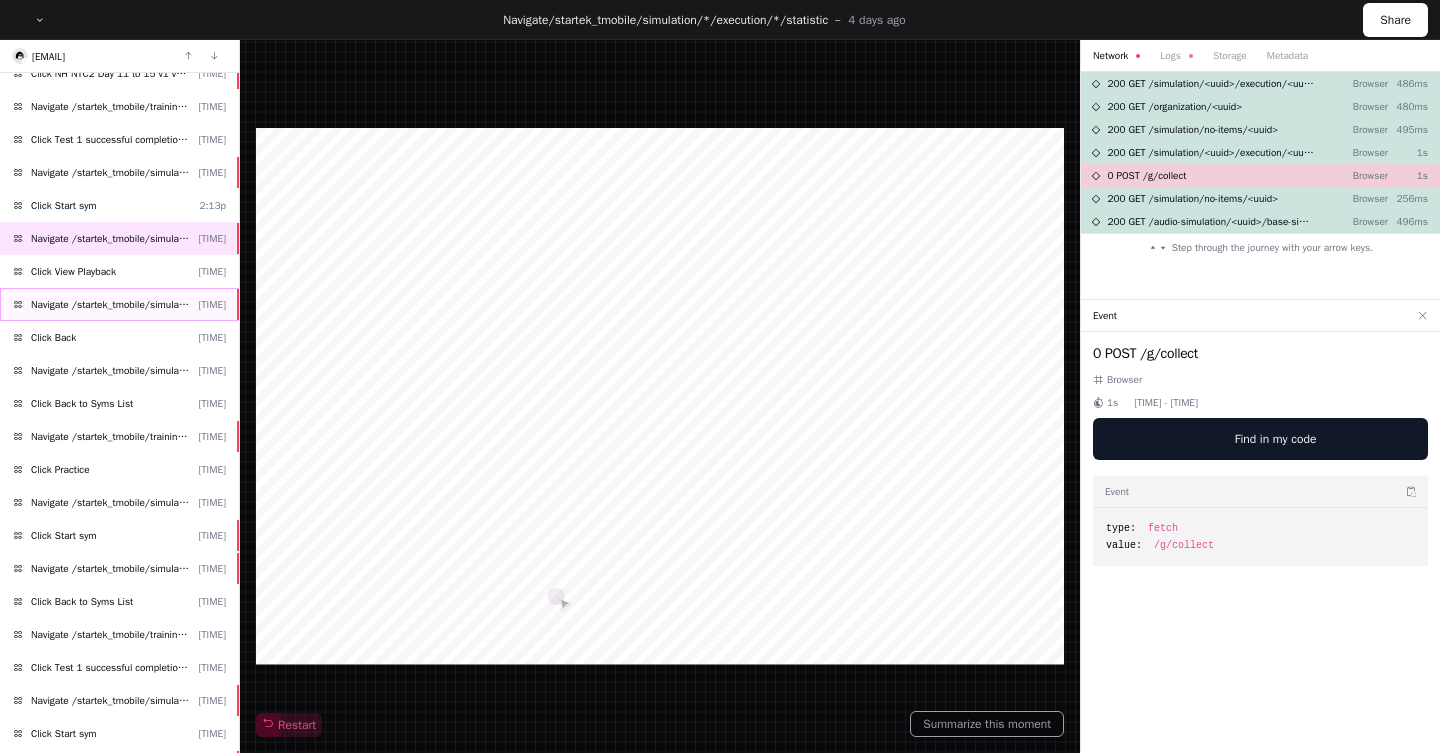 scroll, scrollTop: 4817, scrollLeft: 0, axis: vertical 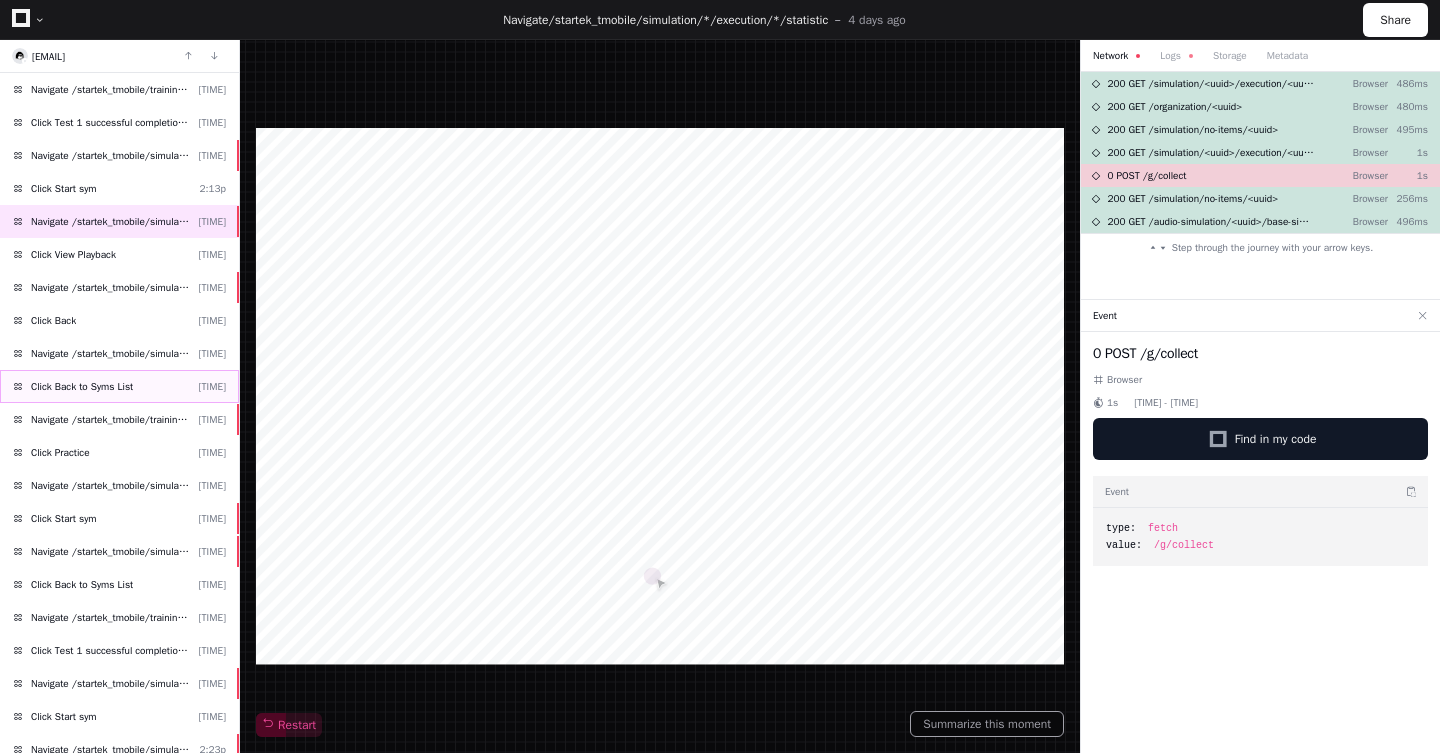 click on "Click Back to Syms List  2:17p" 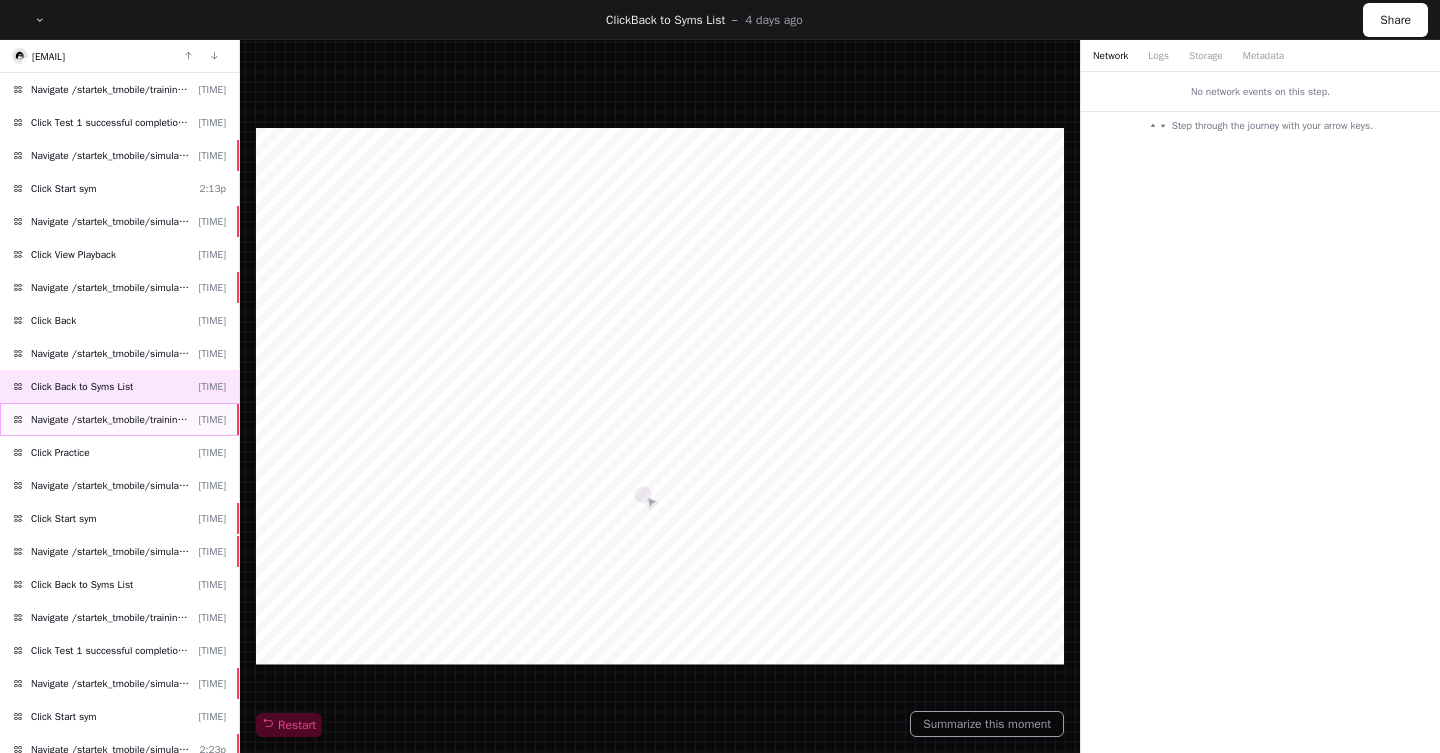 click on "Navigate /startek_tmobile/training-plan/*/assignment/*/execution" 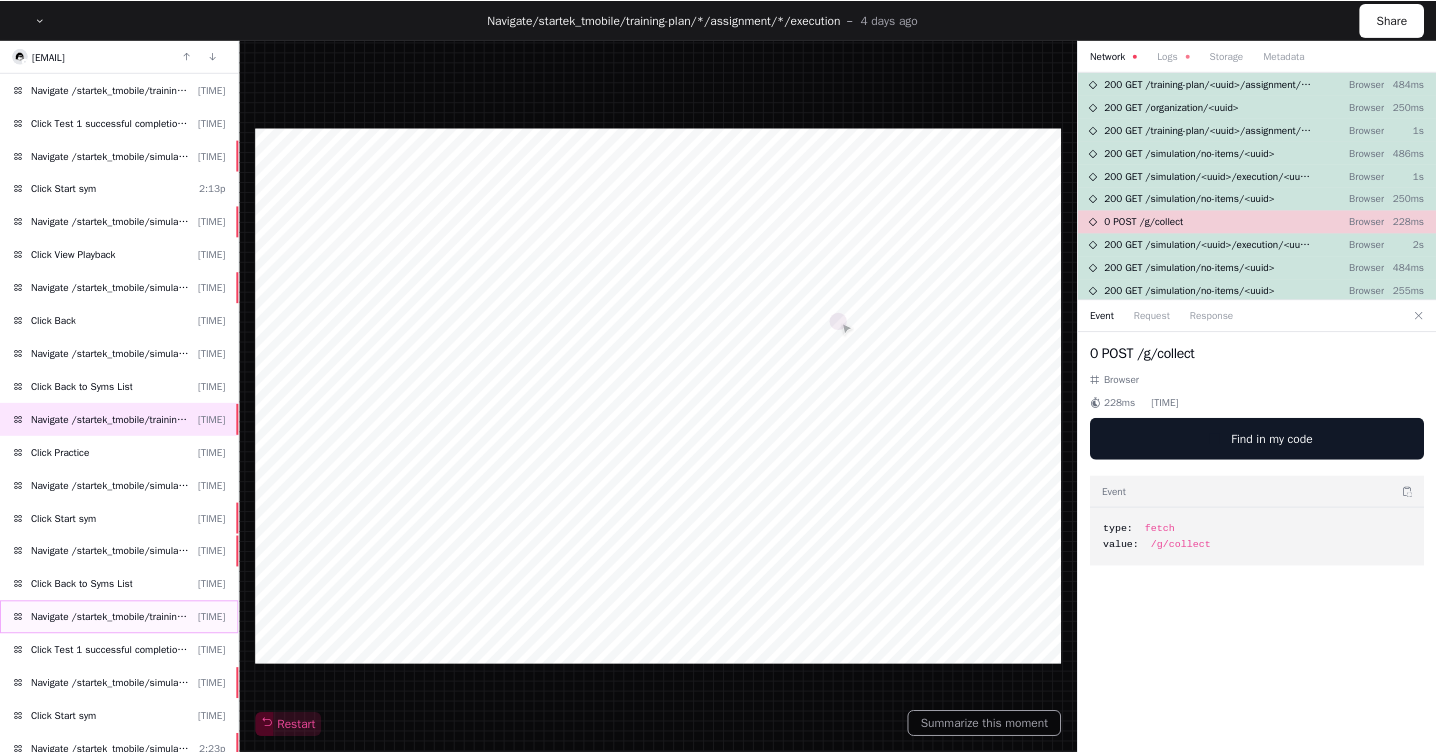 scroll, scrollTop: 4861, scrollLeft: 0, axis: vertical 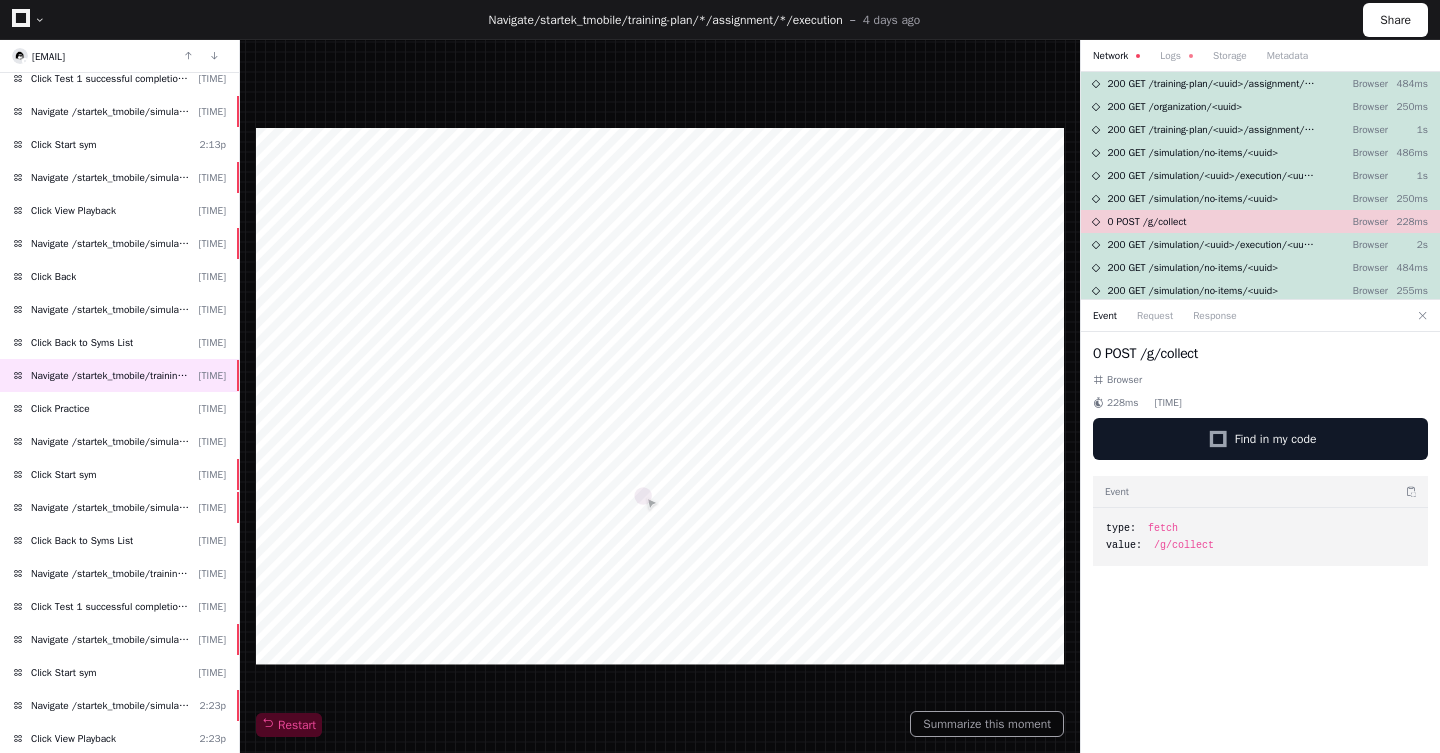 click 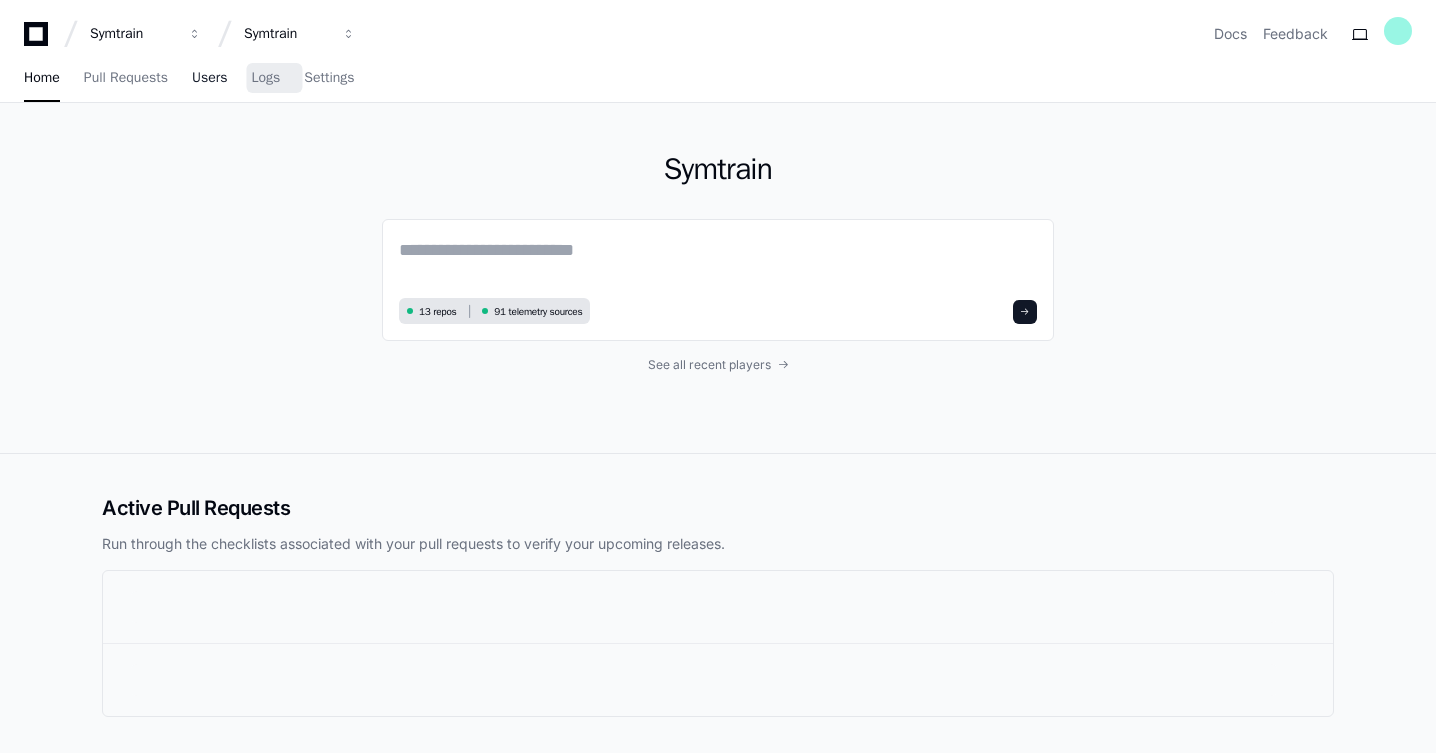 click on "Users" at bounding box center (210, 78) 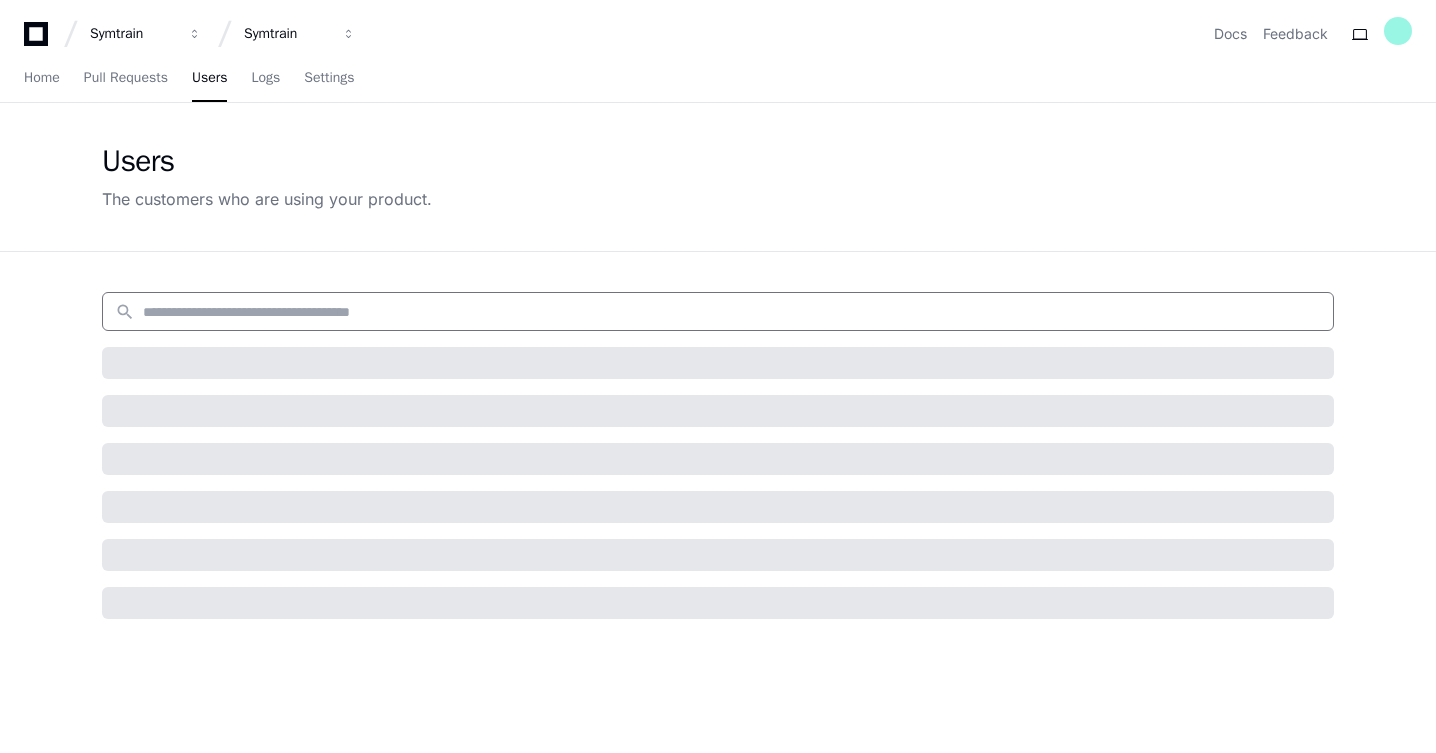 click at bounding box center (732, 312) 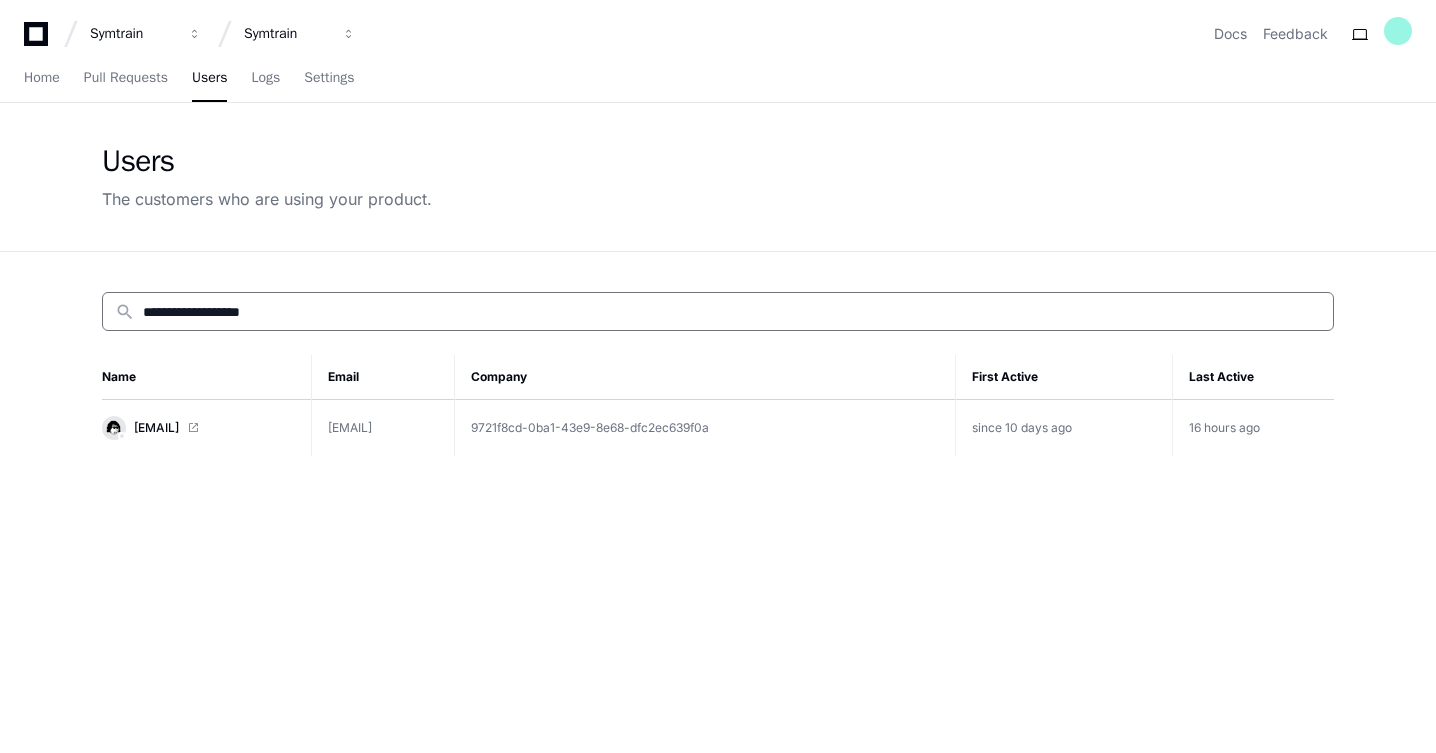 type on "**********" 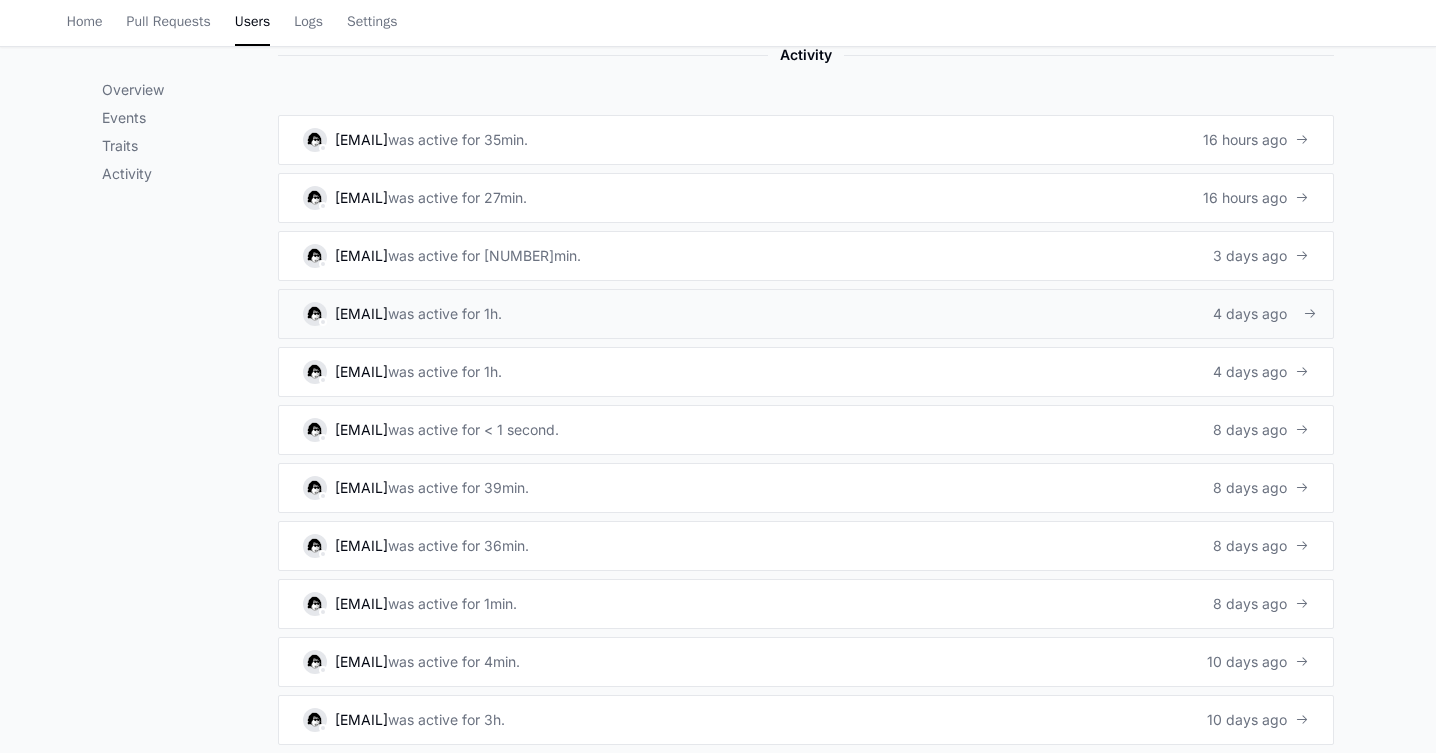 scroll, scrollTop: 1309, scrollLeft: 0, axis: vertical 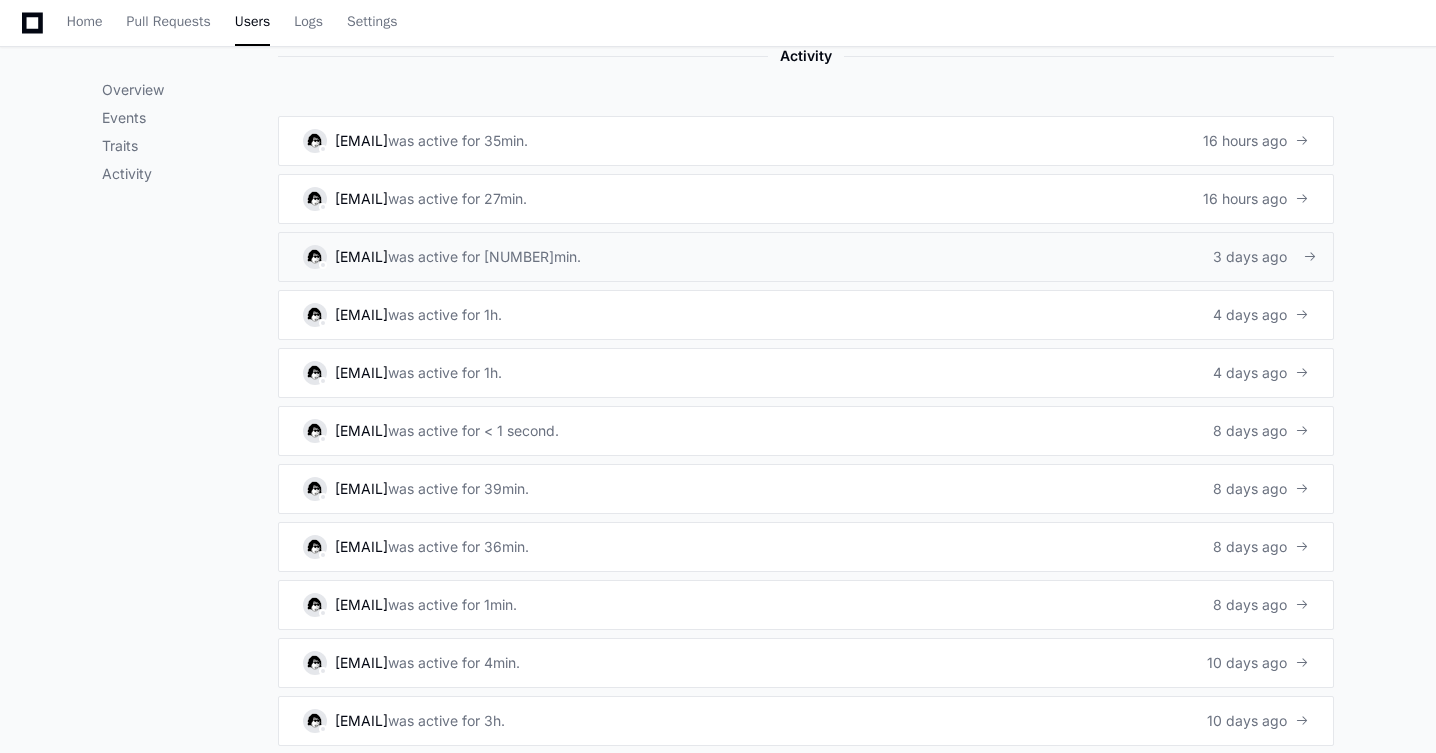 click on "DharleneJoy.Barbara@startek.com   was active for 26min.  3 days ago" 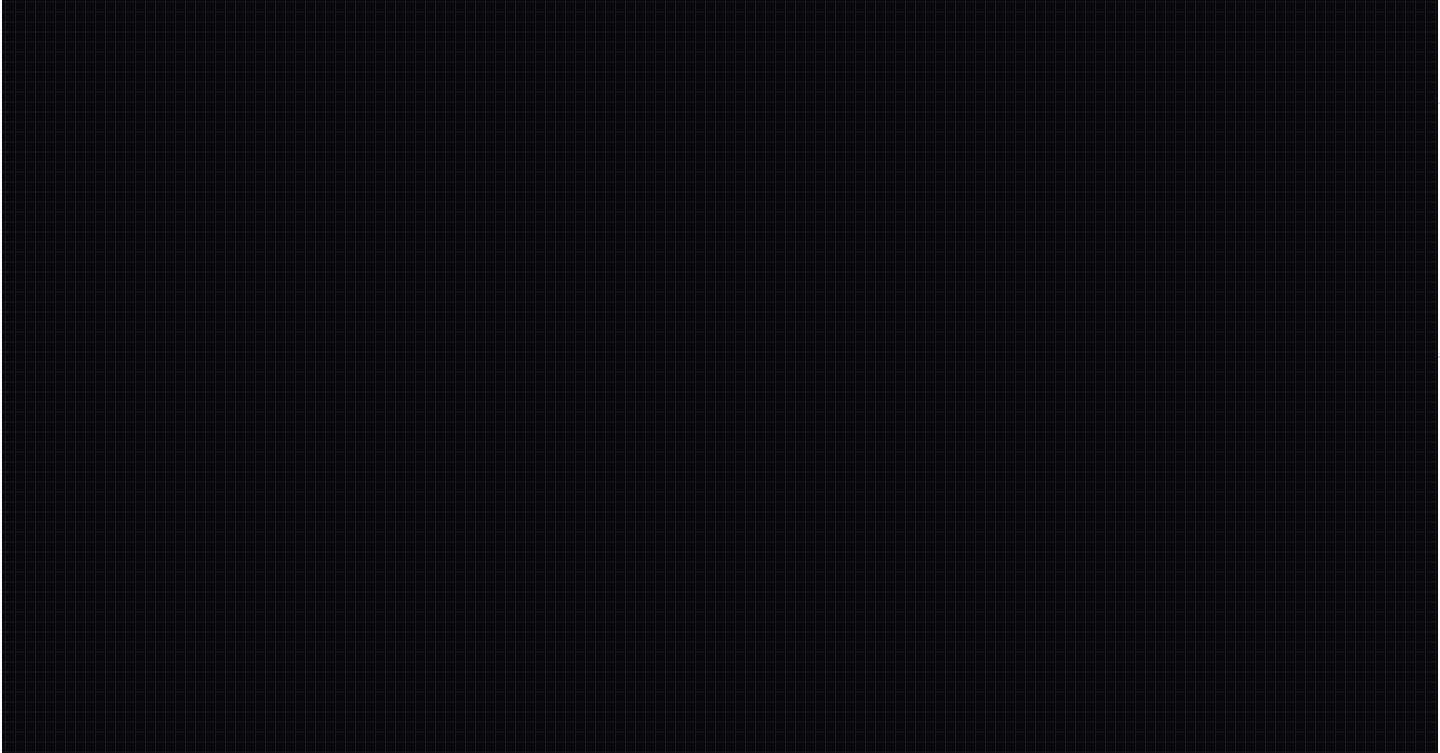 scroll, scrollTop: 0, scrollLeft: 0, axis: both 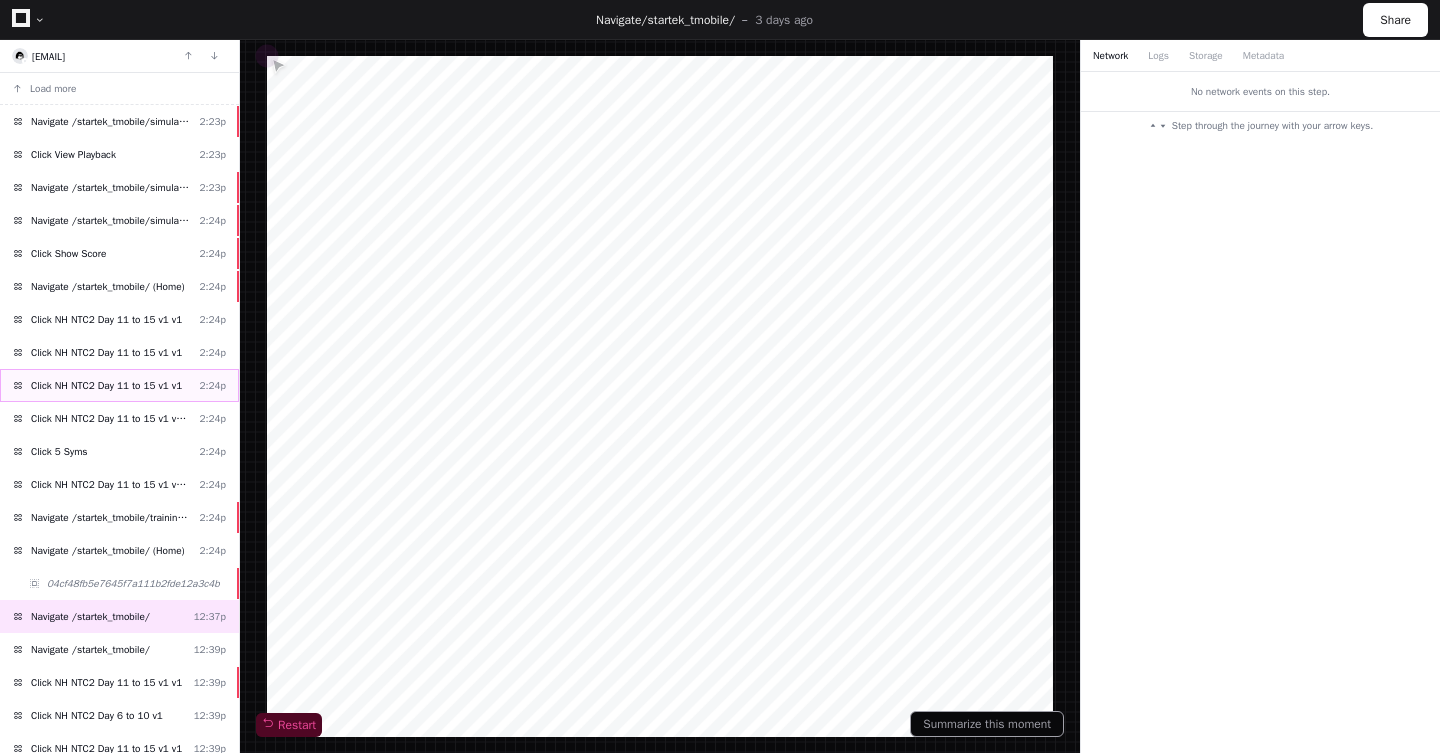 click on "Click NH NTC2 Day 11 to 15 v1 v1" 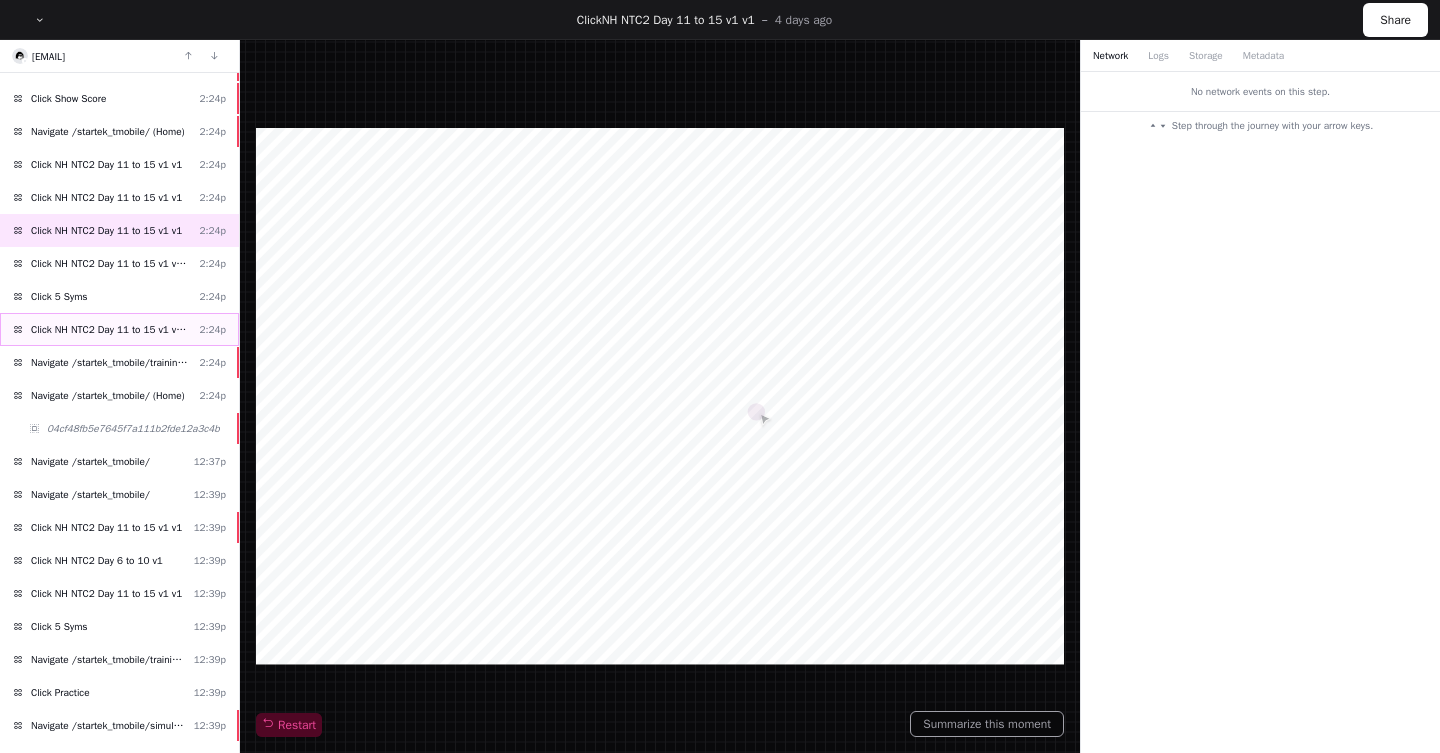 scroll, scrollTop: 162, scrollLeft: 0, axis: vertical 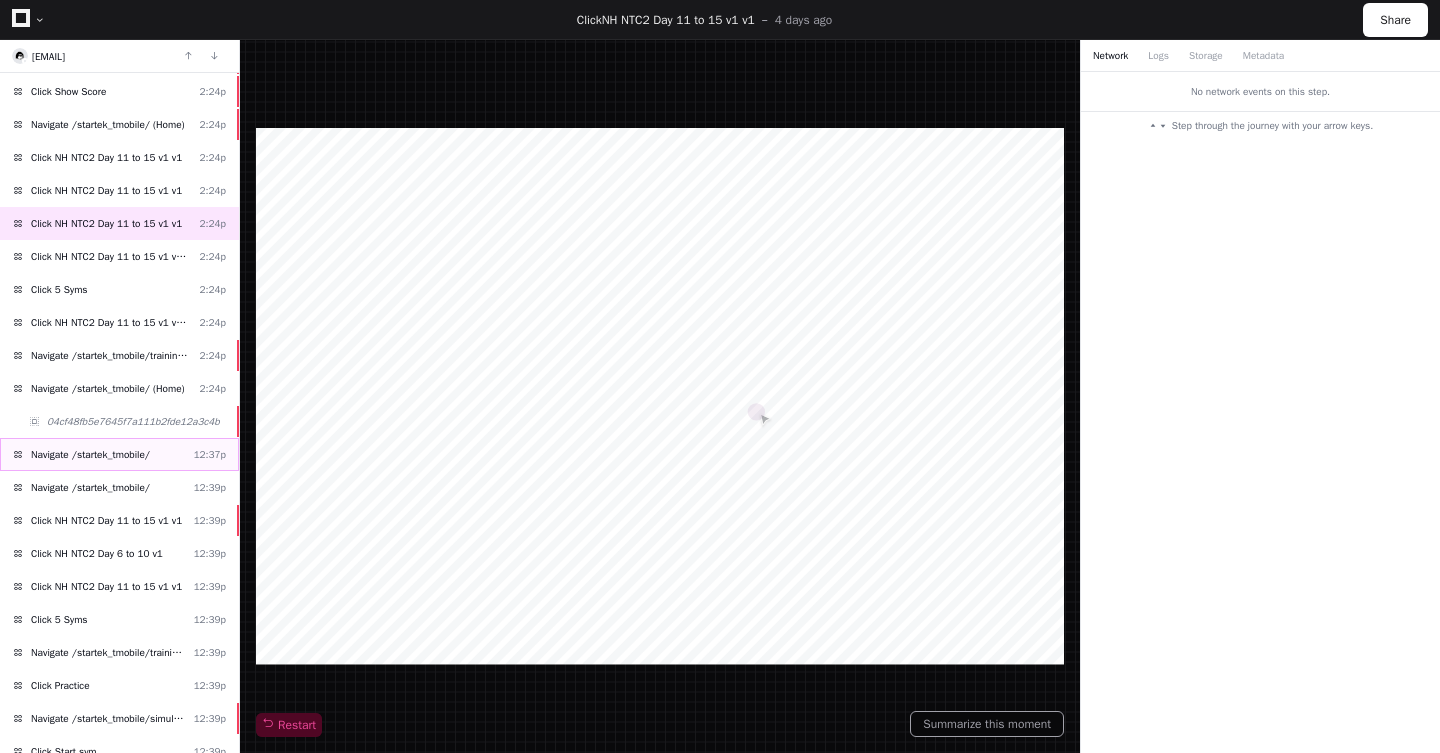 click on "Navigate /startek_tmobile/  12:37p" 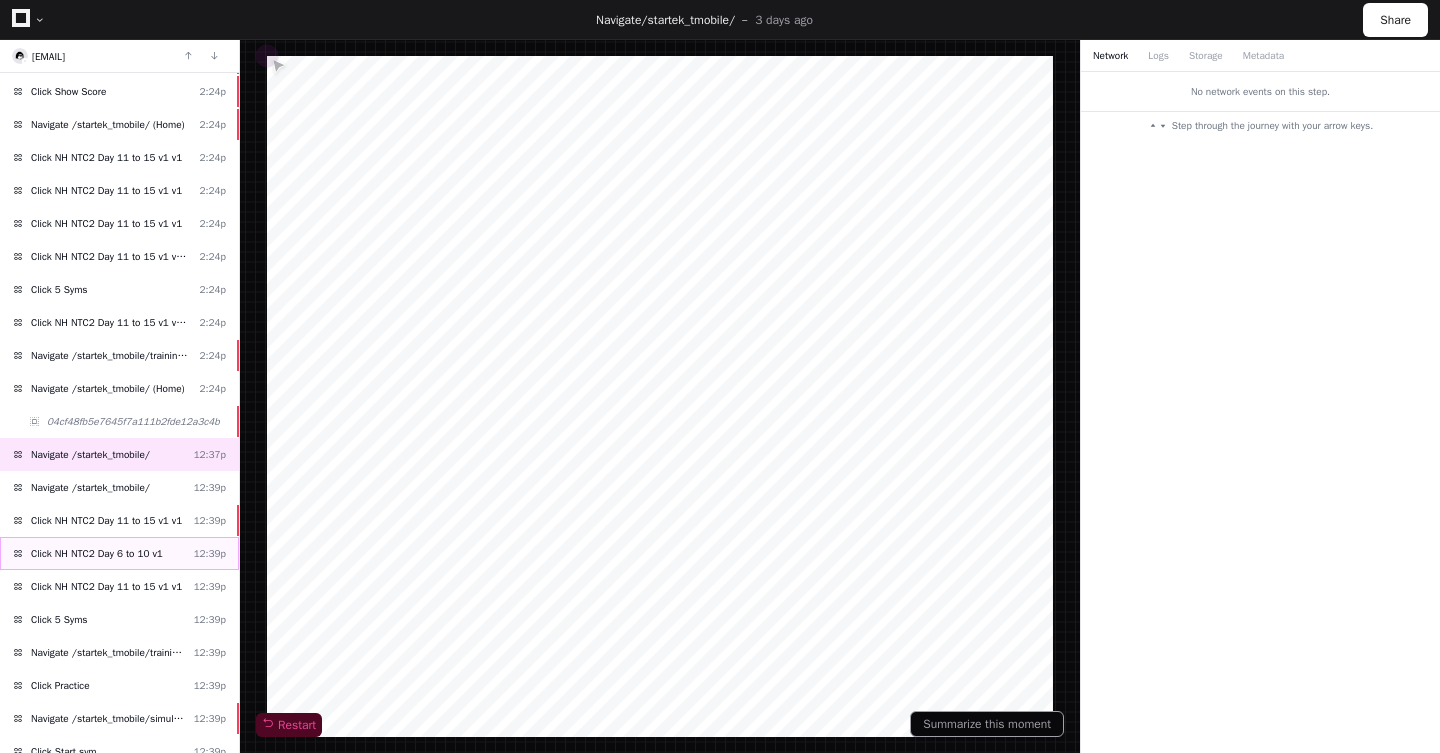 click on "Click NH NTC2 Day 6 to 10 v1  12:39p" 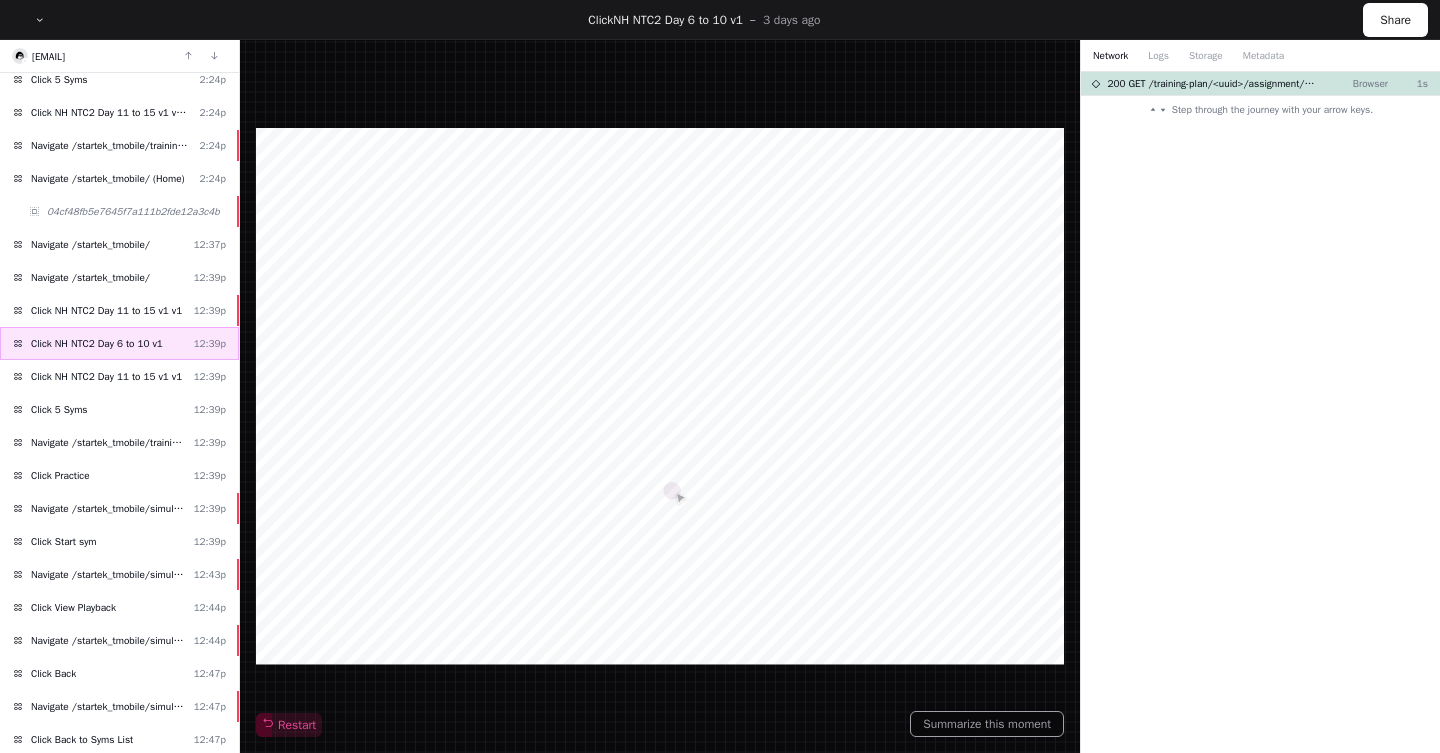 scroll, scrollTop: 406, scrollLeft: 0, axis: vertical 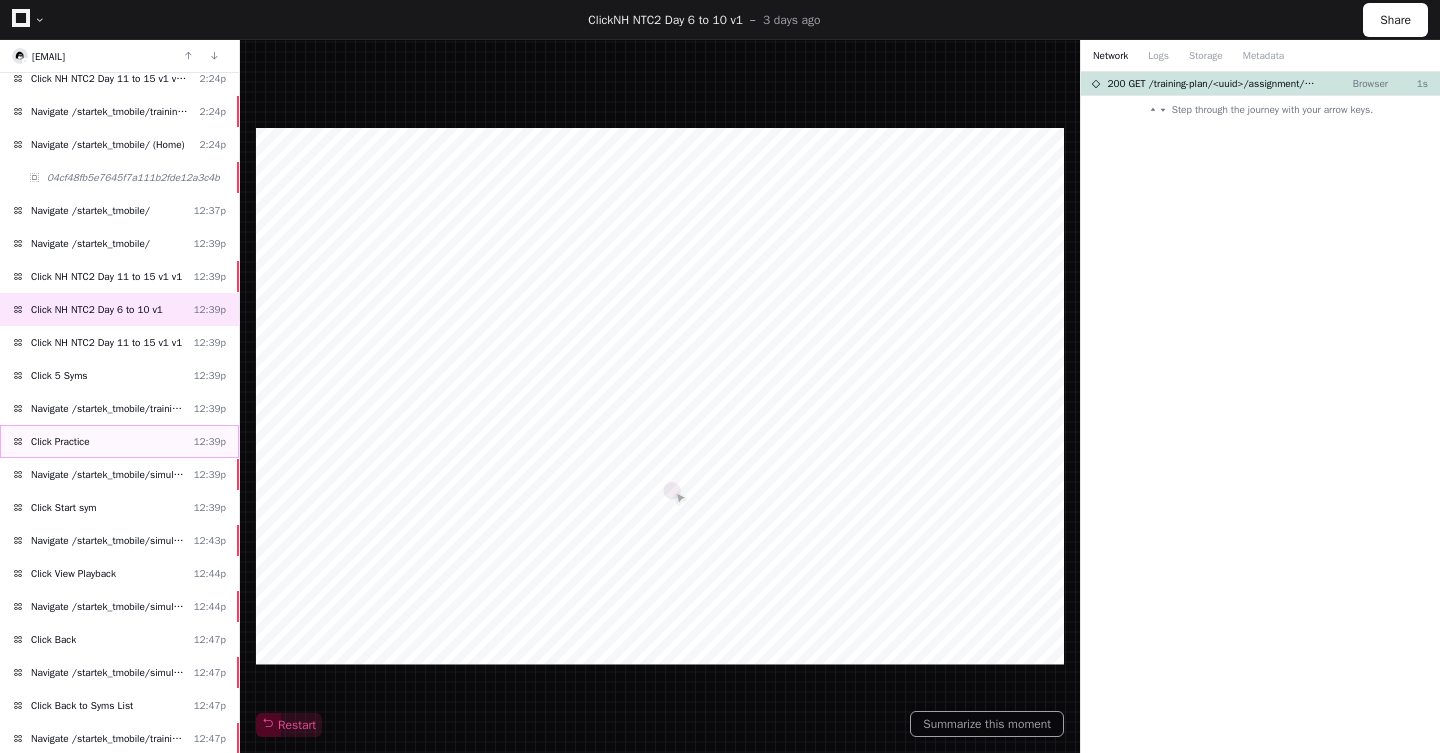 click on "Click Practice  12:39p" 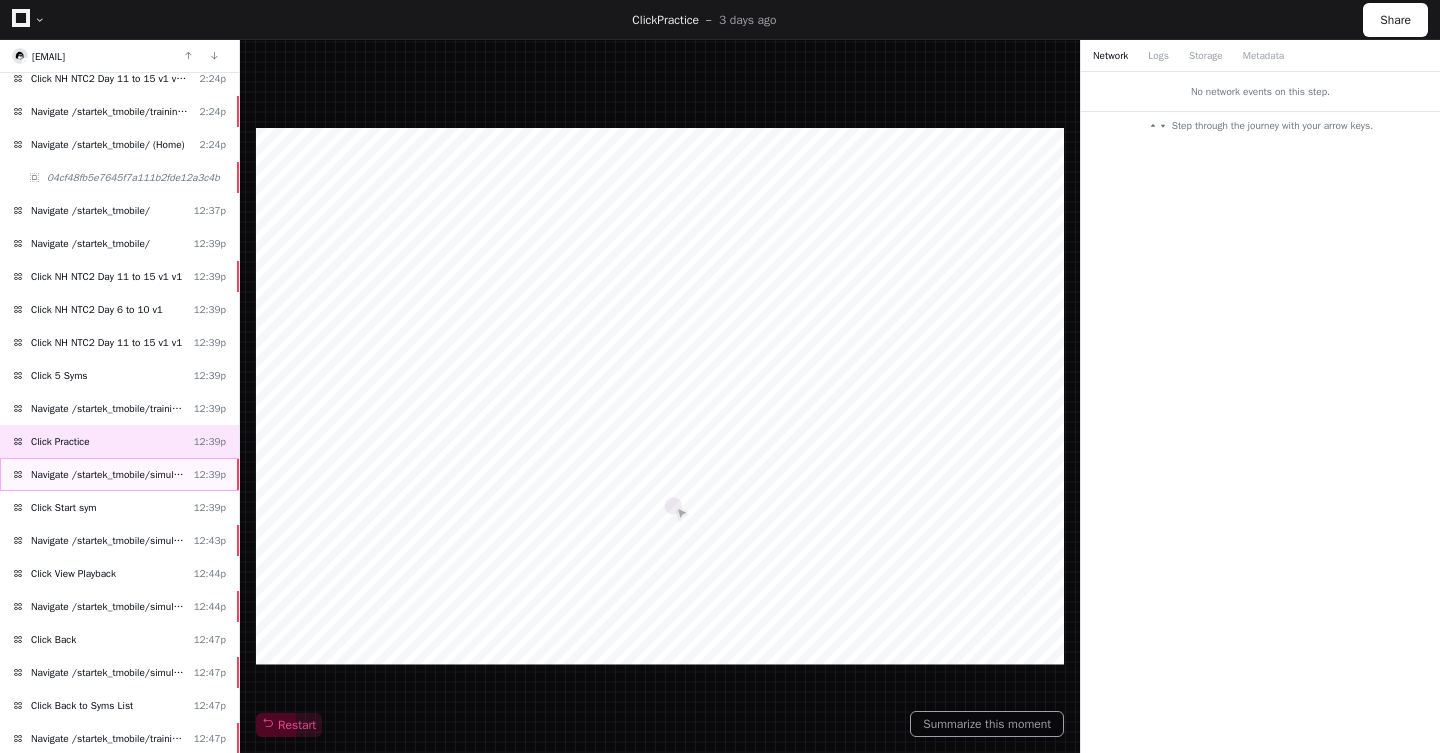 click on "Navigate /startek_tmobile/simulation/*/practise" 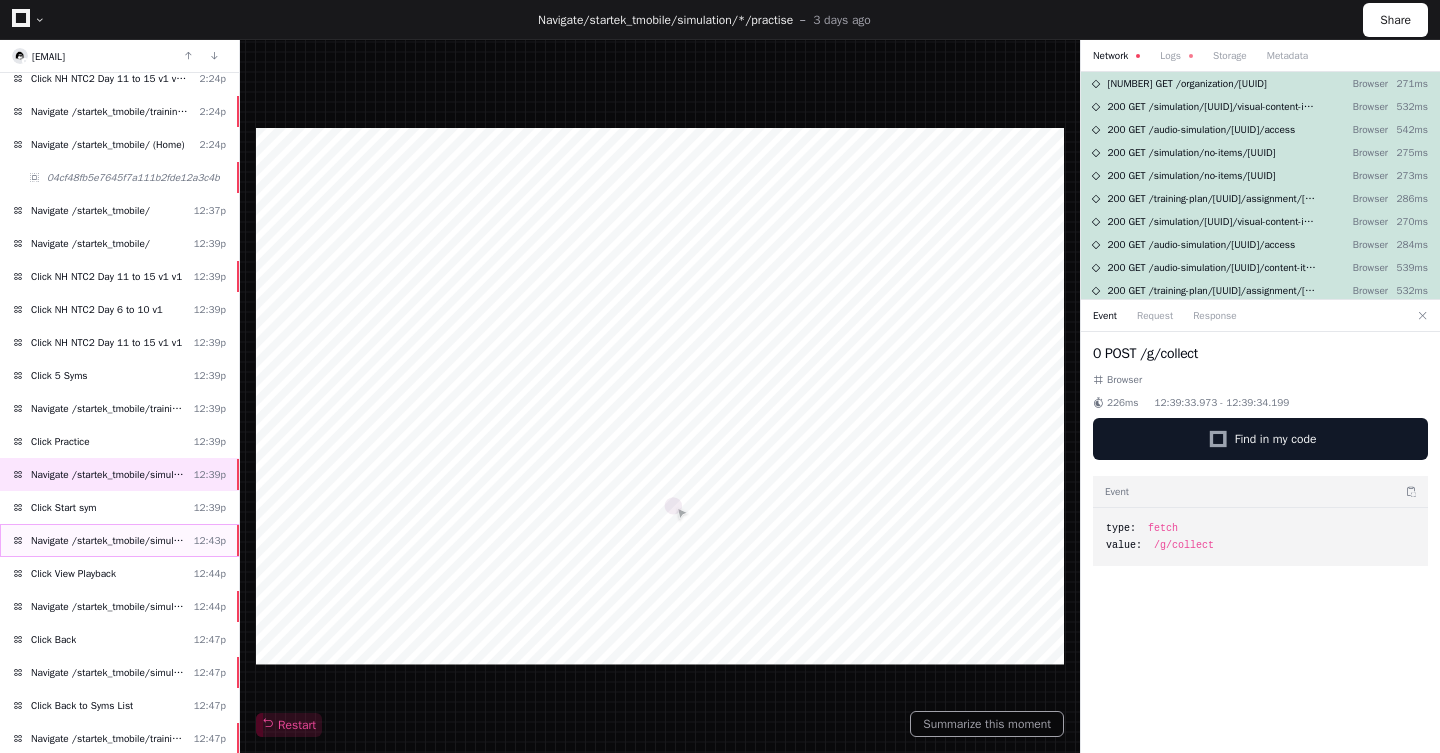 click on "Navigate /startek_tmobile/simulation/*/execution/*/statistic" 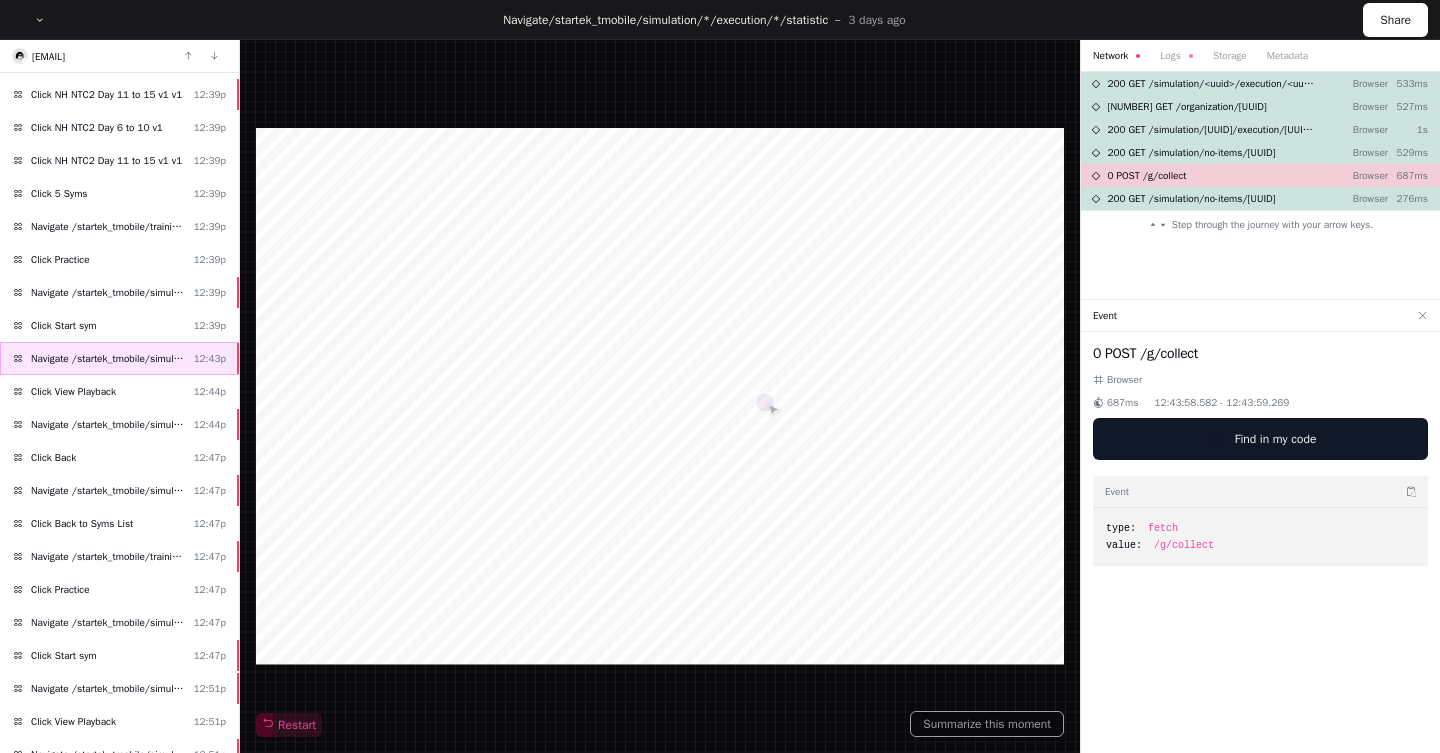 scroll, scrollTop: 706, scrollLeft: 0, axis: vertical 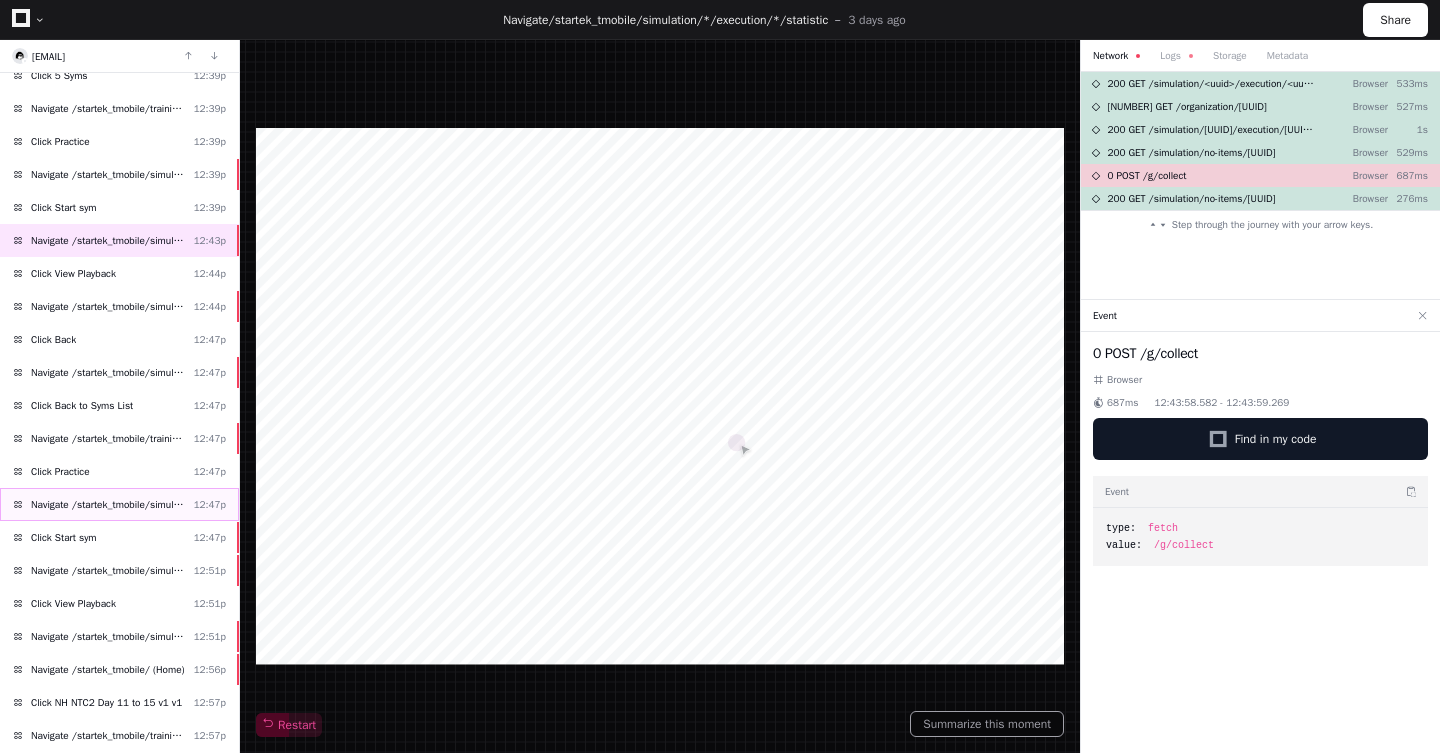 click on "Navigate /startek_tmobile/simulation/*/practise" 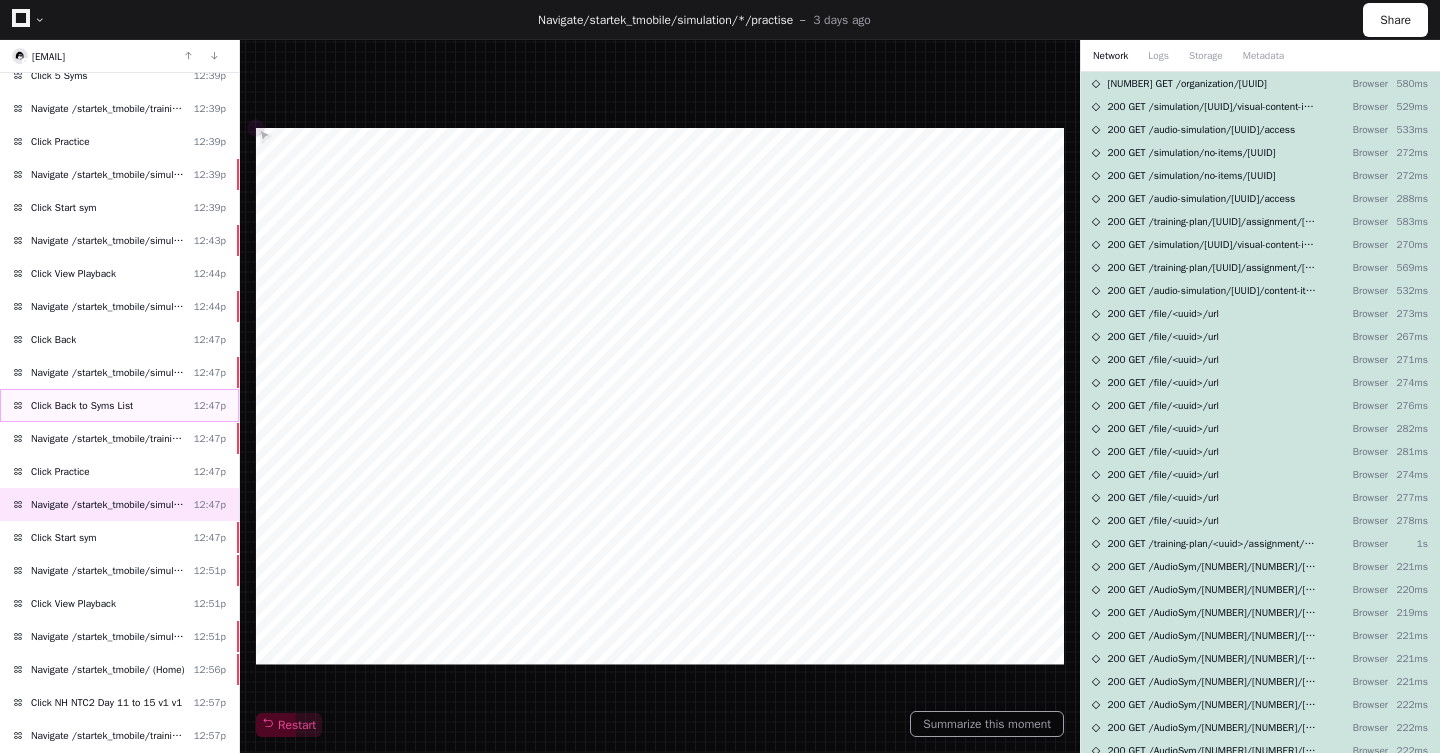 click on "Click Back to Syms List  12:47p" 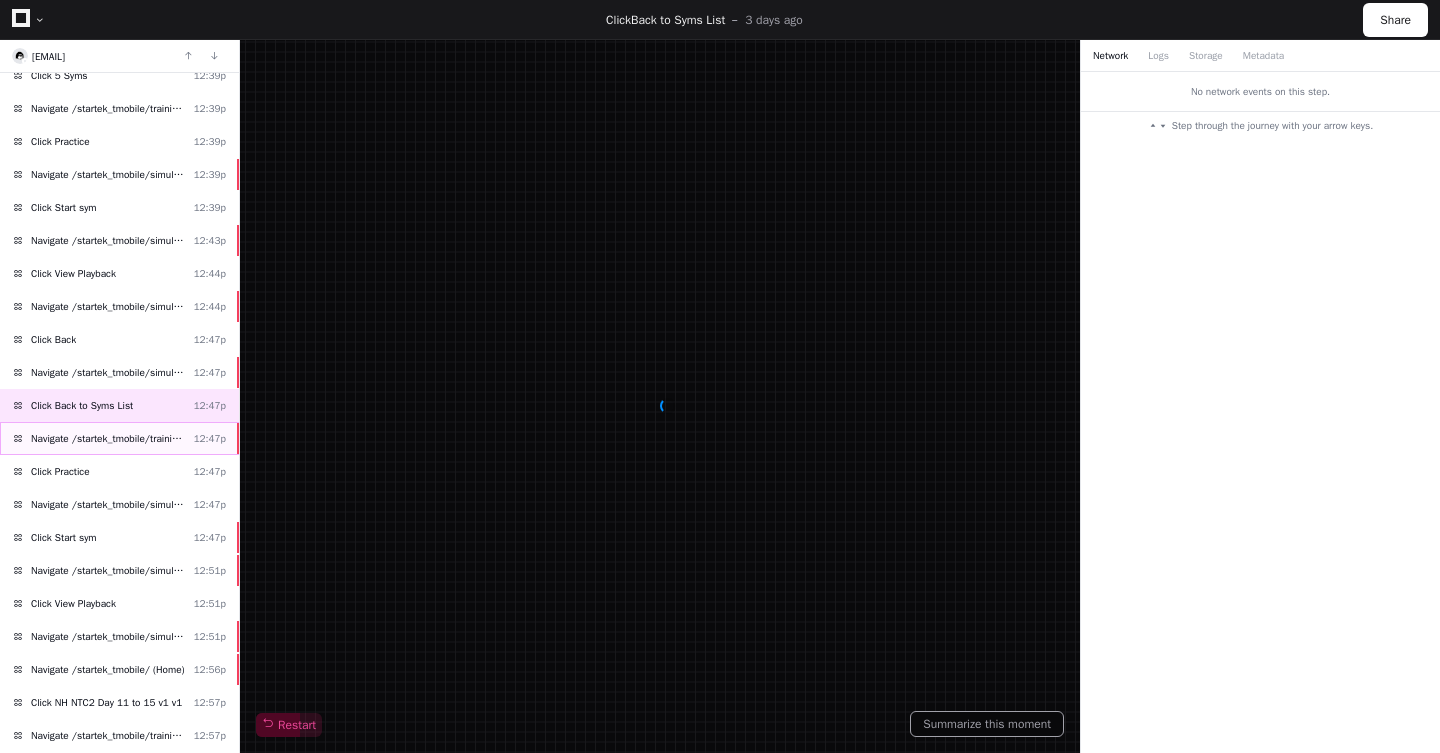 click on "Navigate /startek_tmobile/training-plan/*/assignment/*/execution  12:47p" 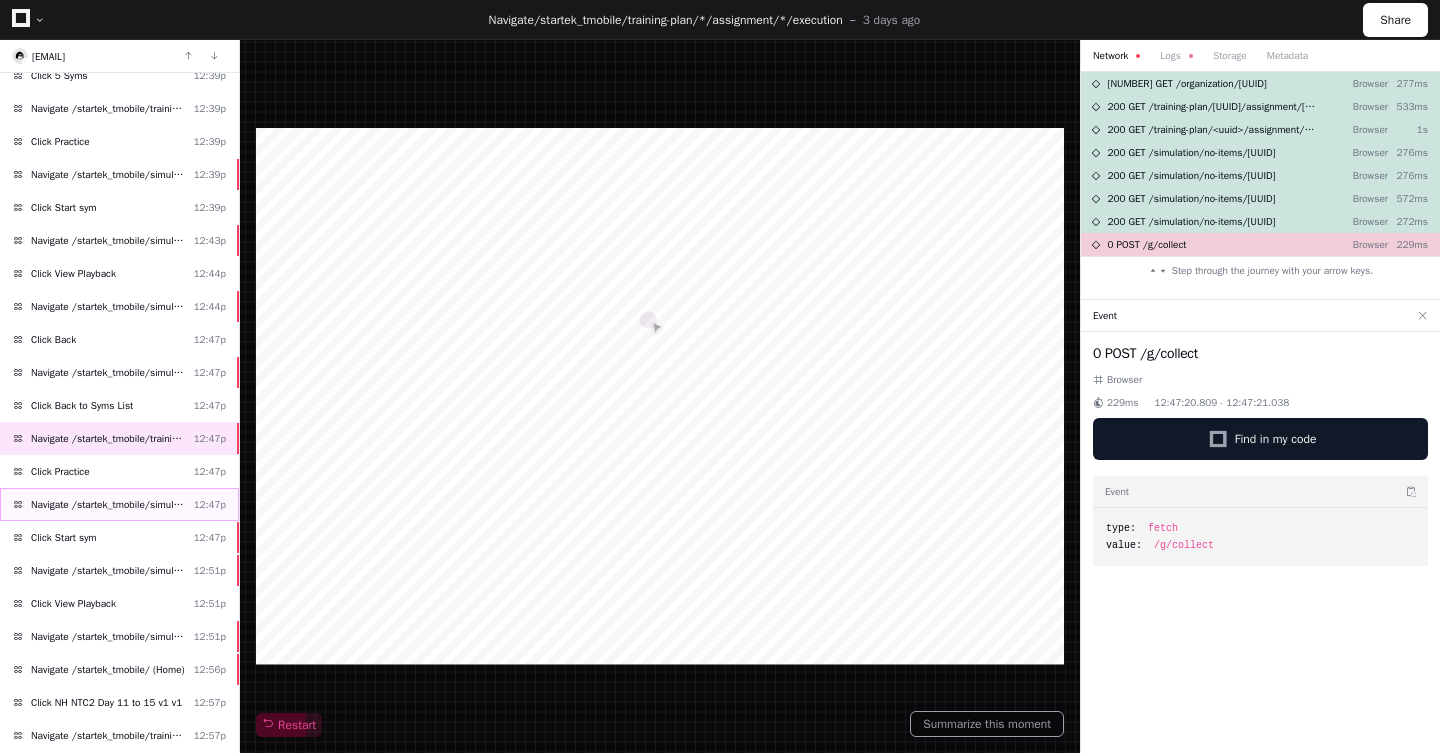 click on "Navigate /startek_tmobile/simulation/*/practise  12:47p" 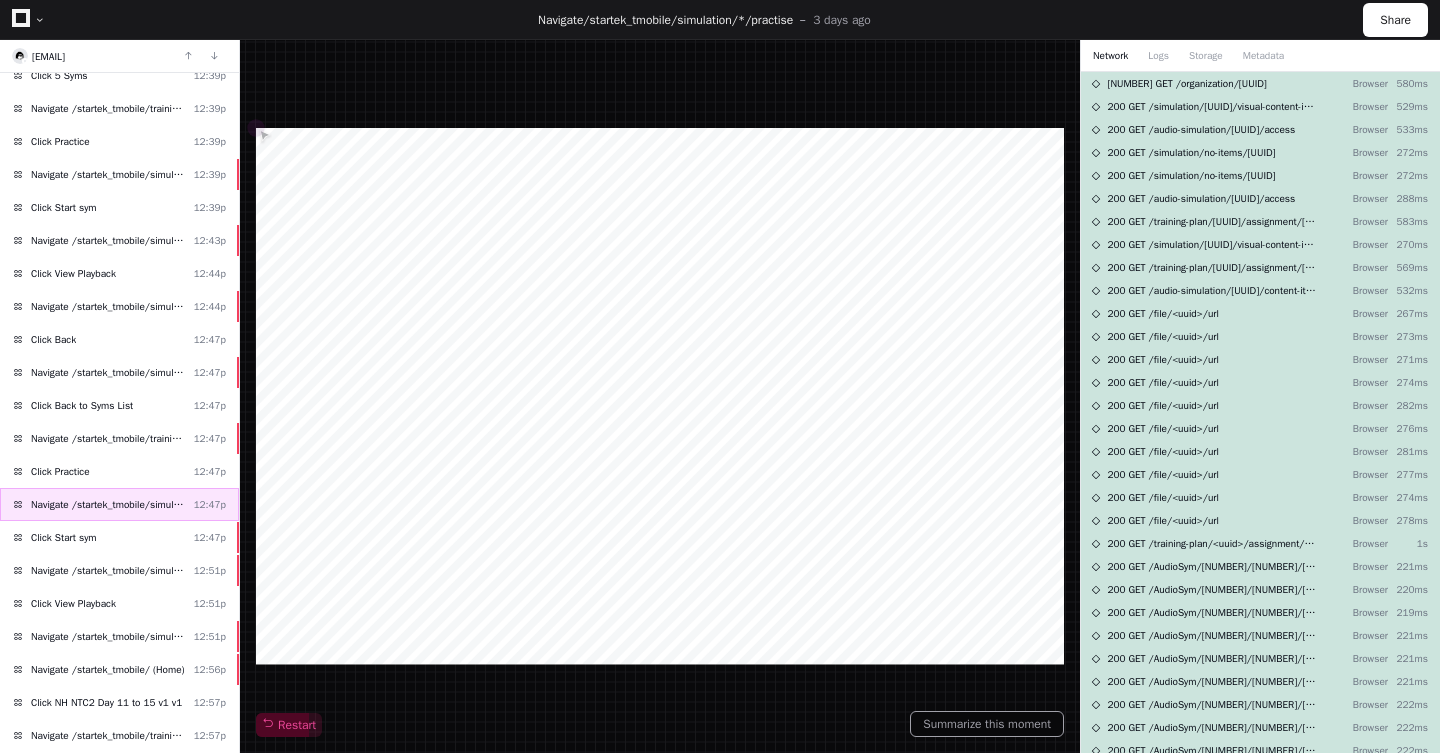 scroll, scrollTop: 901, scrollLeft: 0, axis: vertical 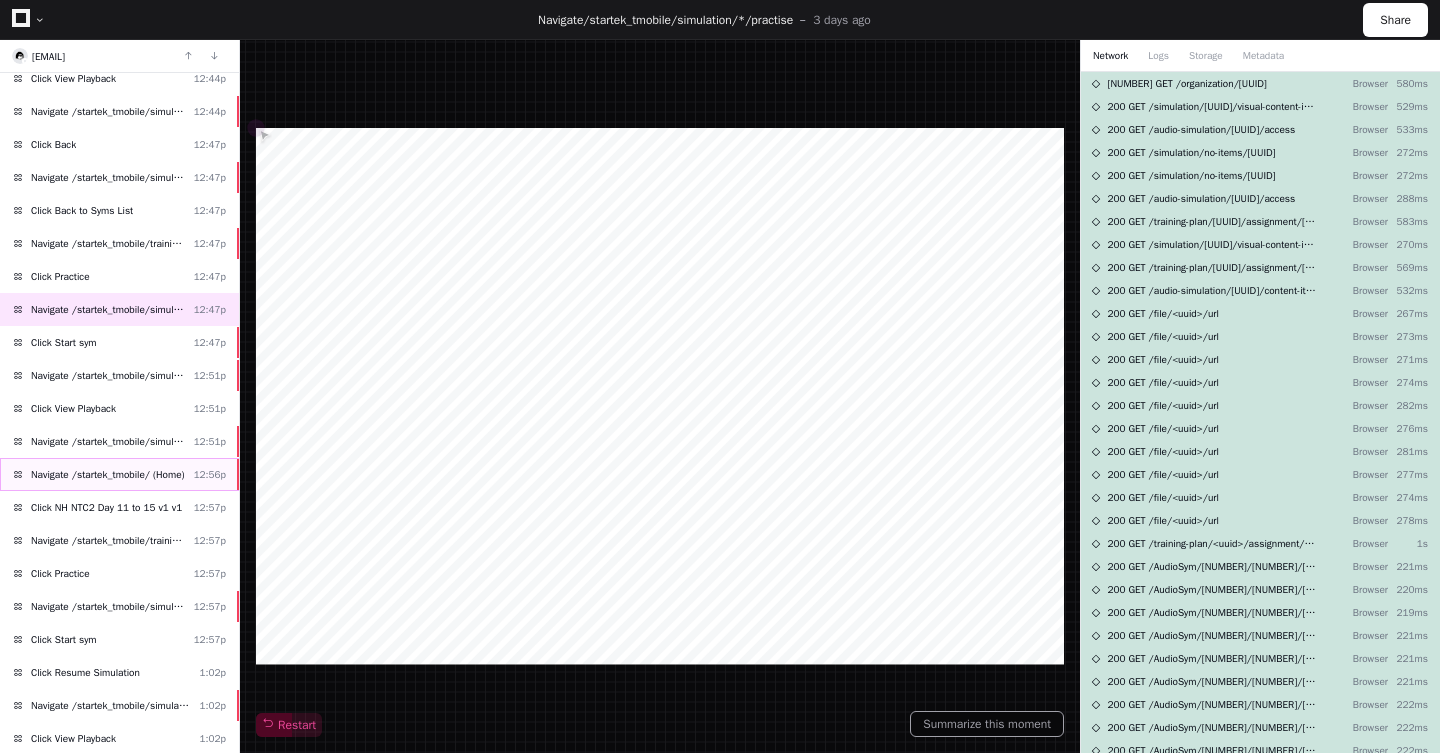 click on "Navigate /startek_tmobile/ (Home)  12:56p" 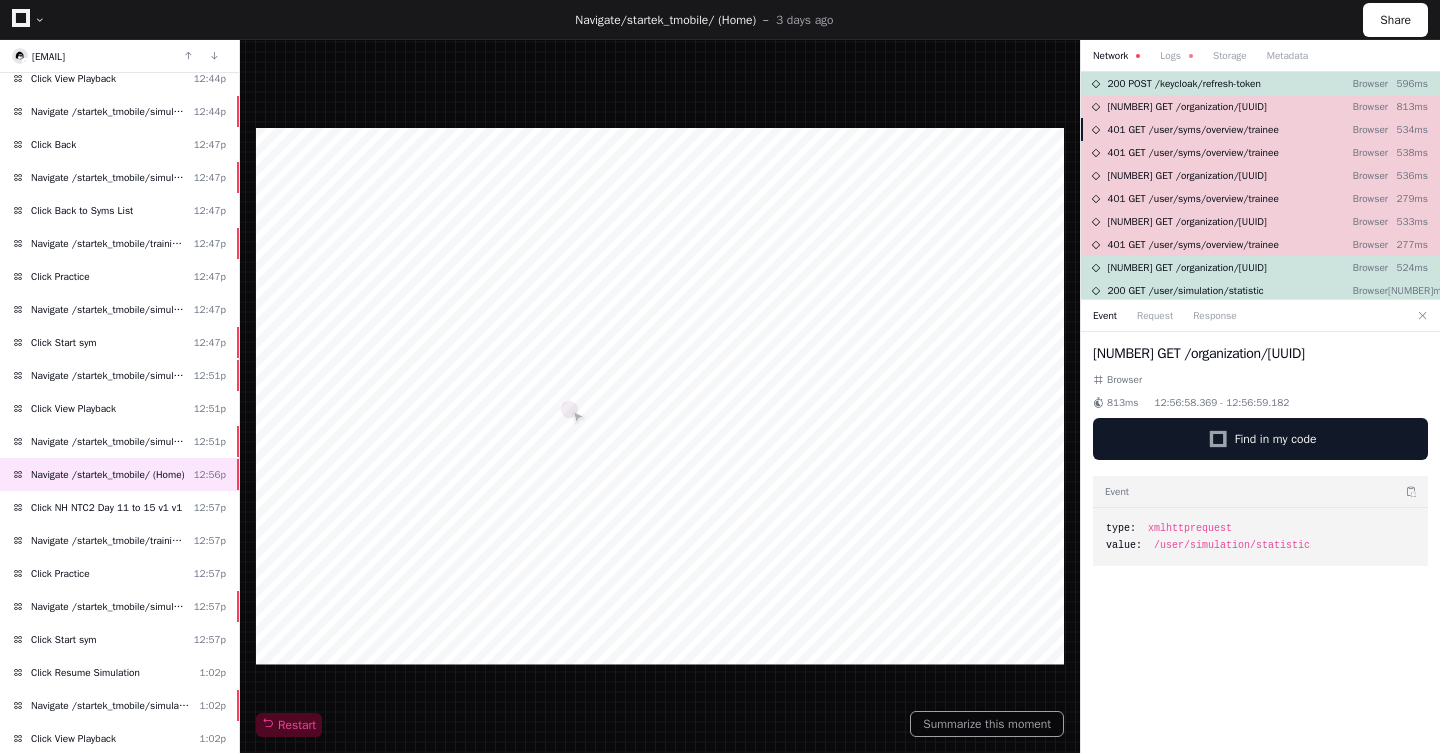 click on "401 GET /user/syms/overview/trainee" 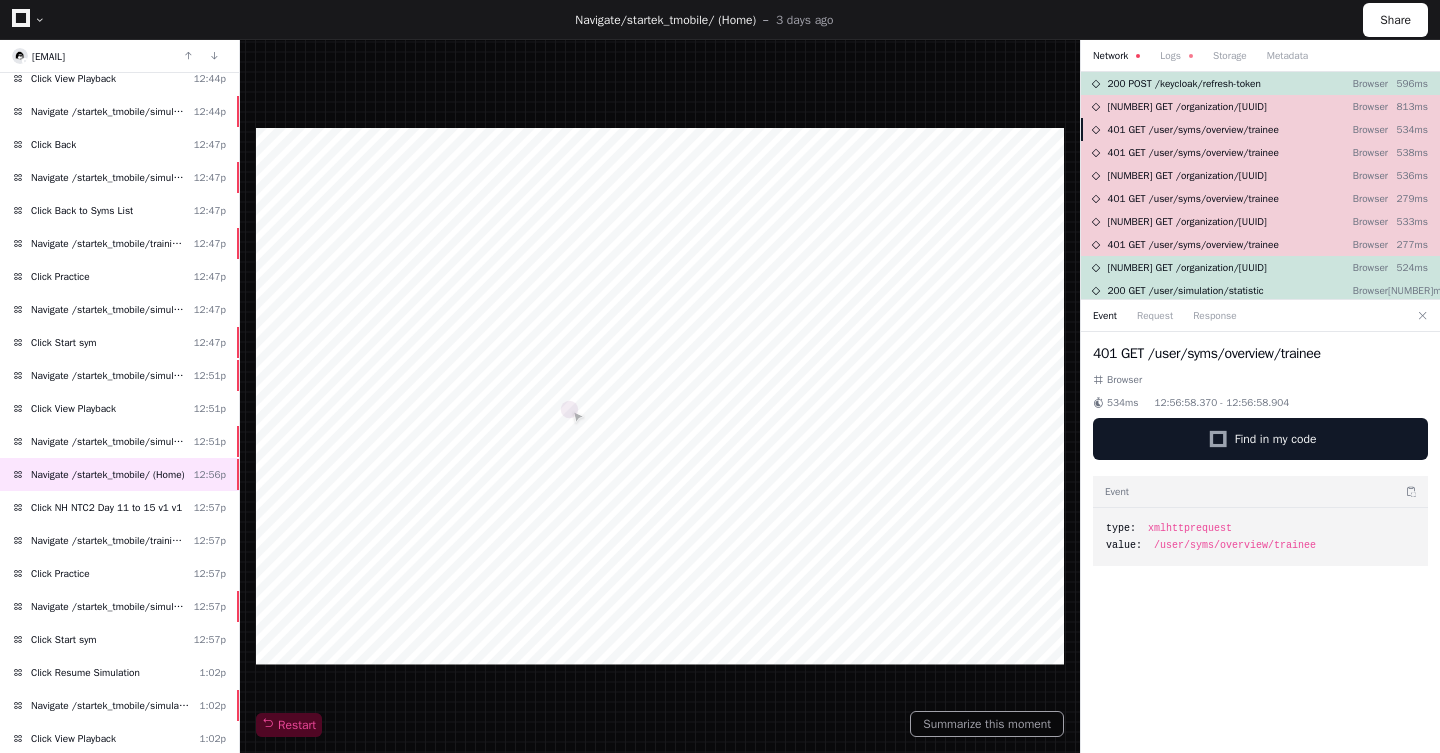 click on "401 GET /user/syms/overview/trainee" 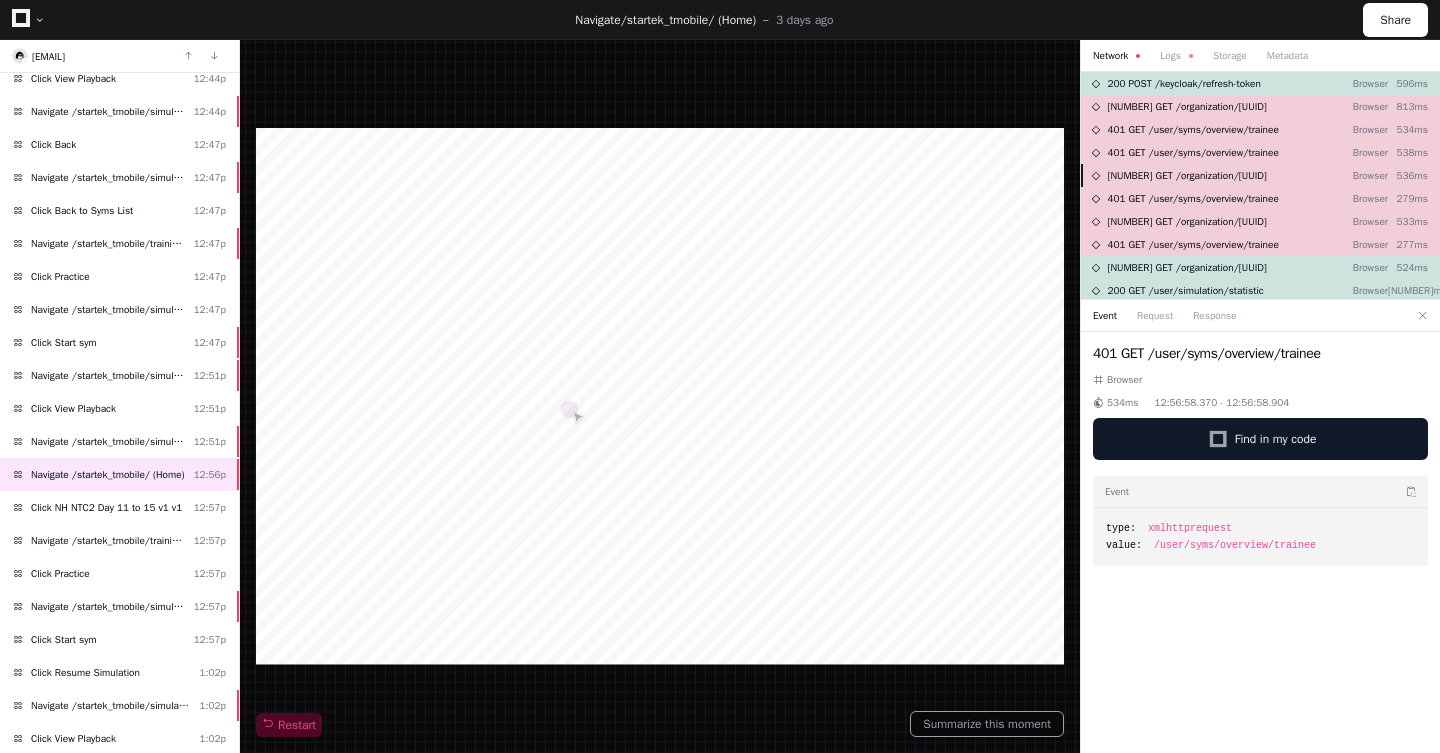 click on "401 GET /user/simulation/statistic" 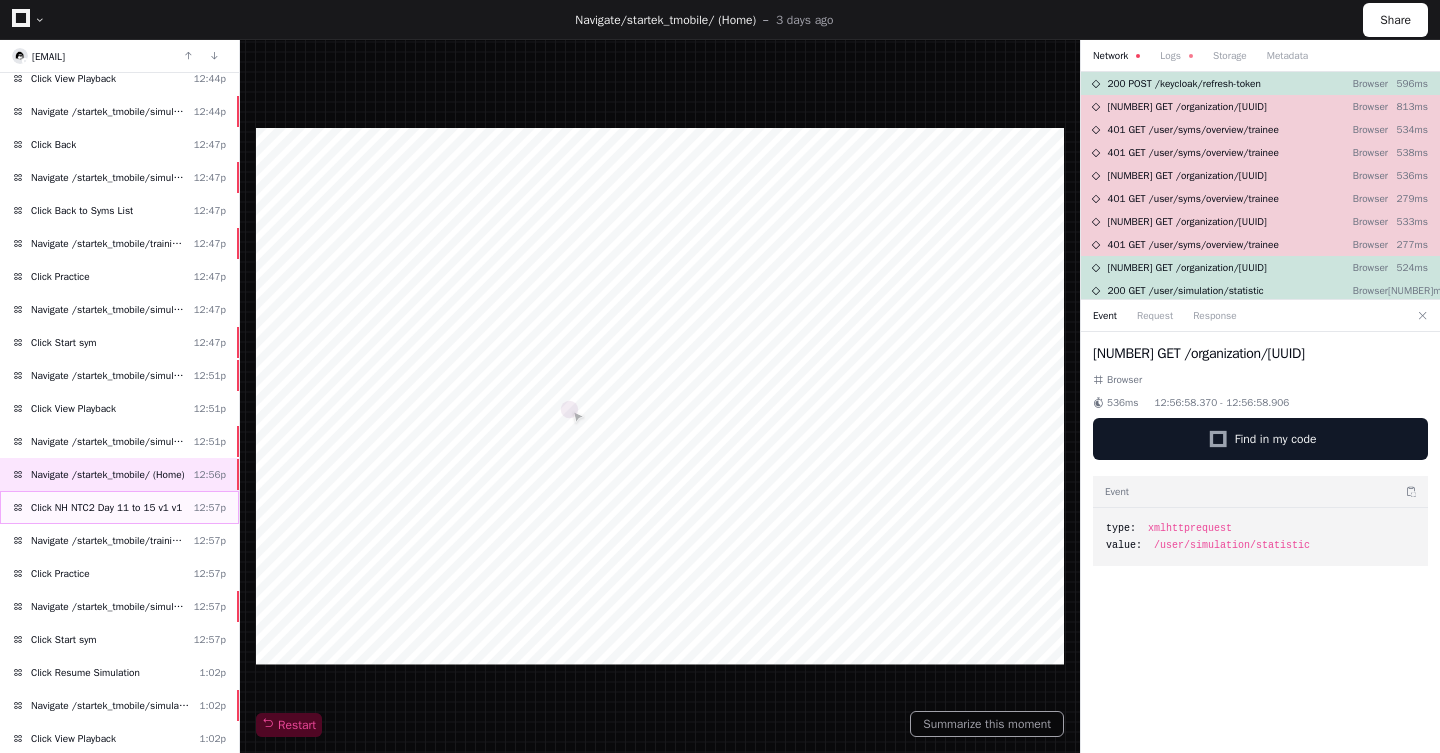 click on "Click NH NTC2 Day 11 to 15 v1 v1  12:57p" 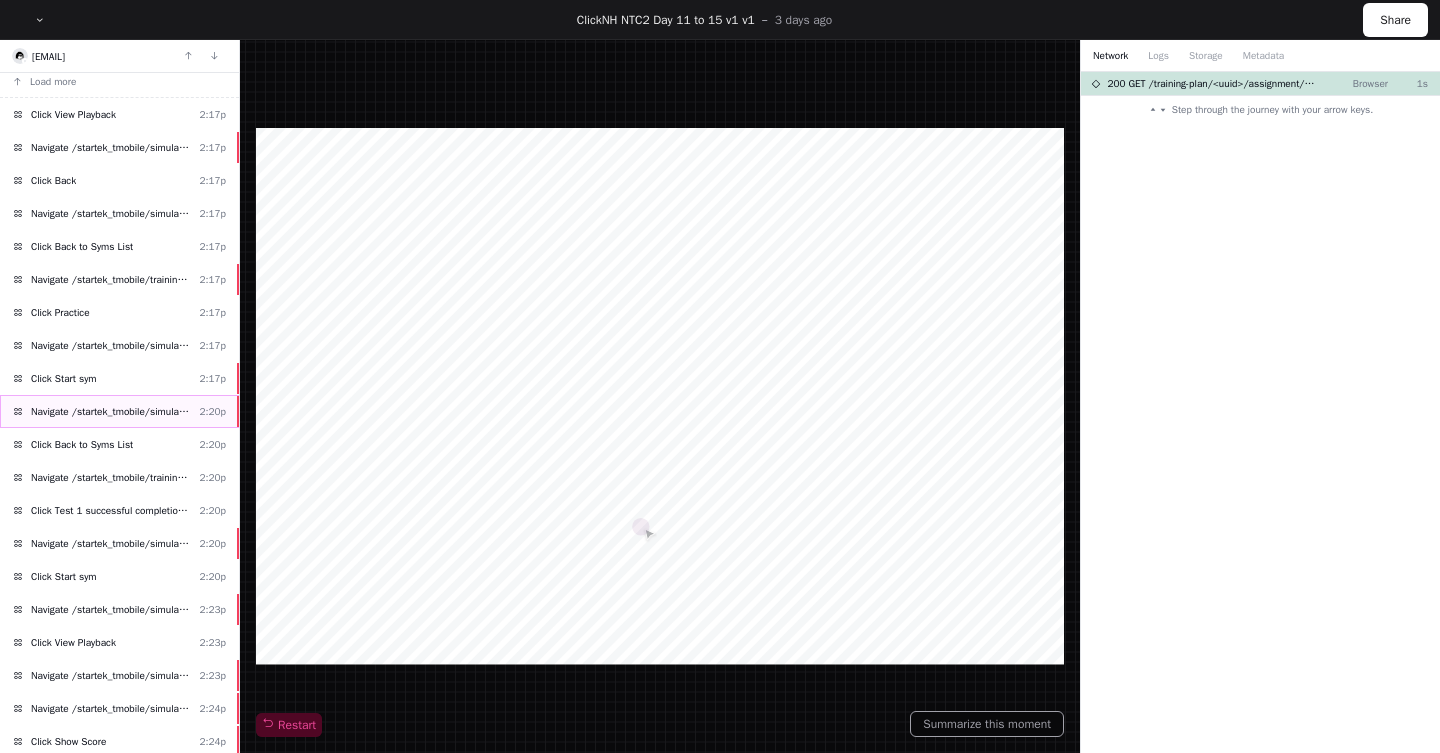 scroll, scrollTop: 0, scrollLeft: 0, axis: both 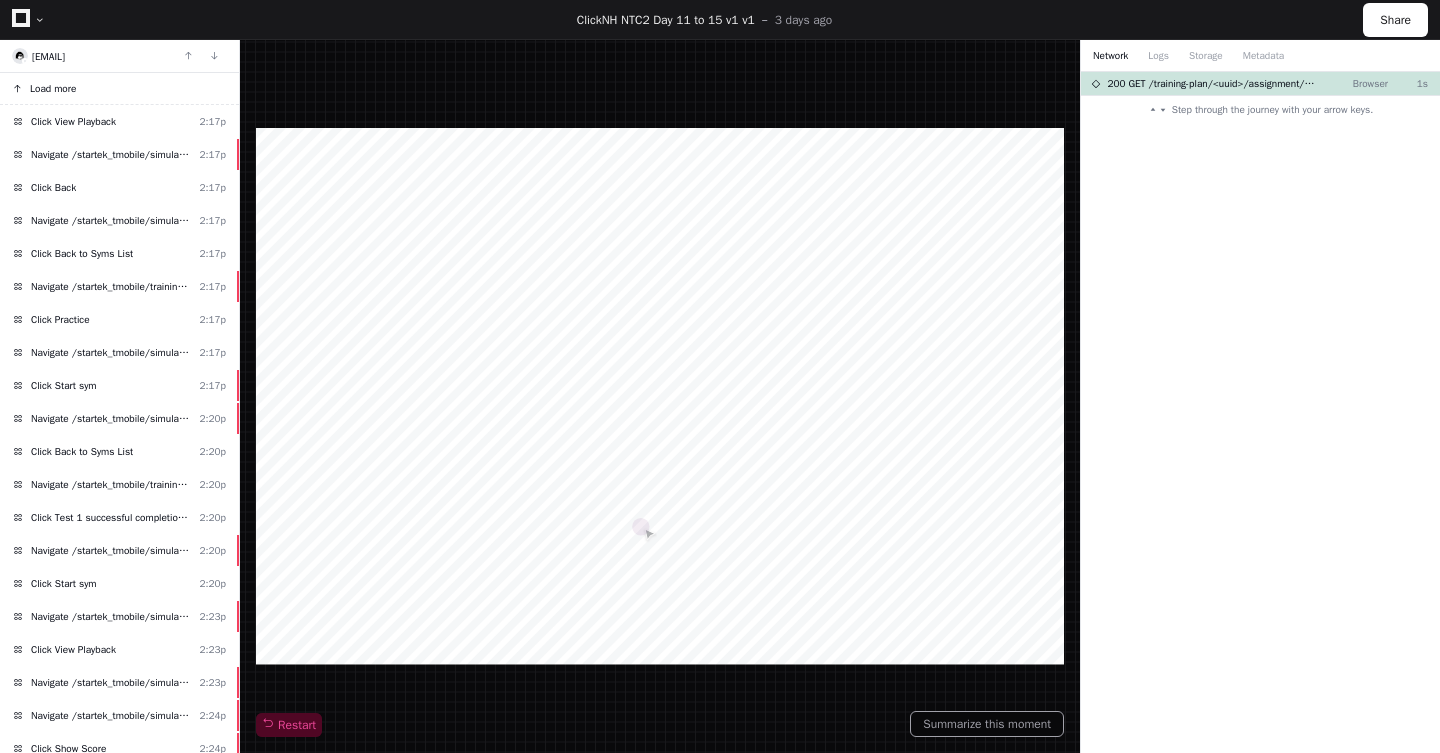 click on "Load more" 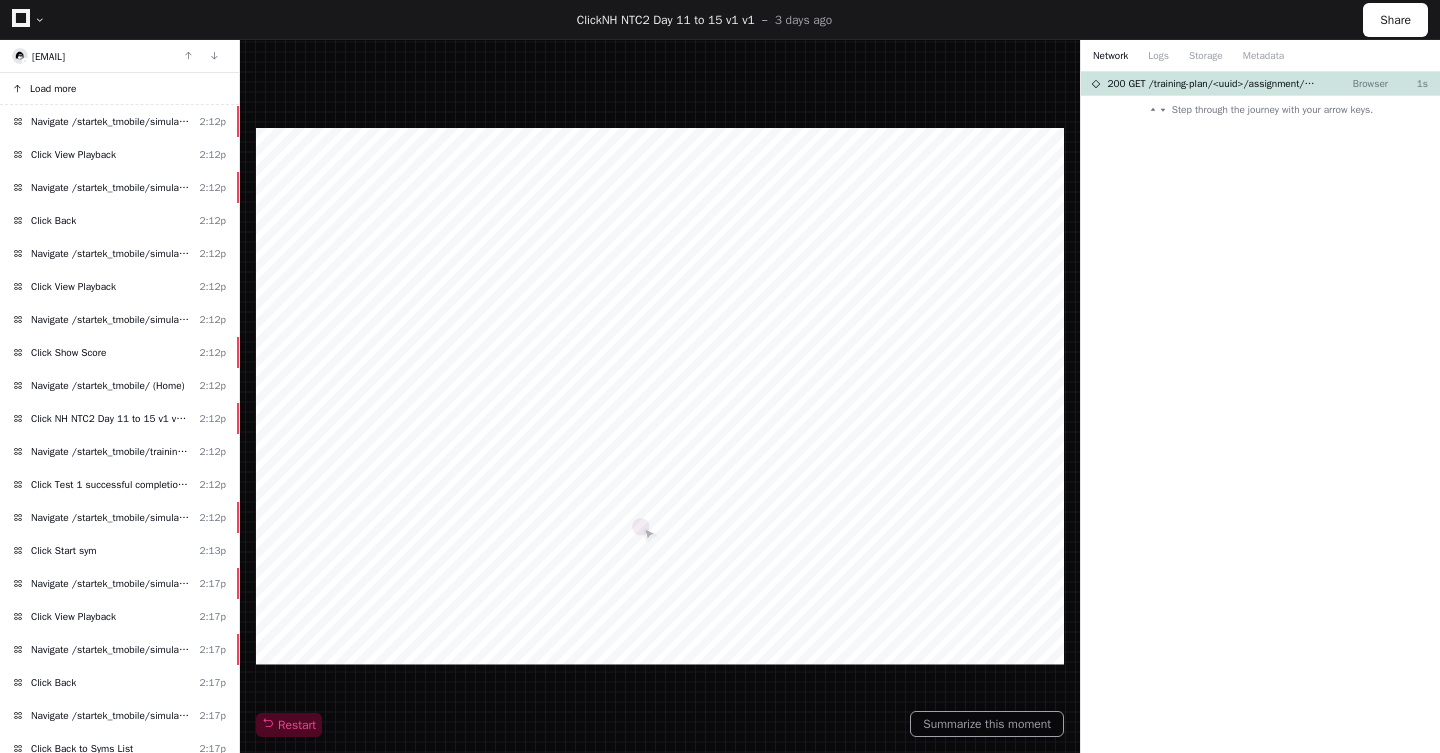 click on "Load more" 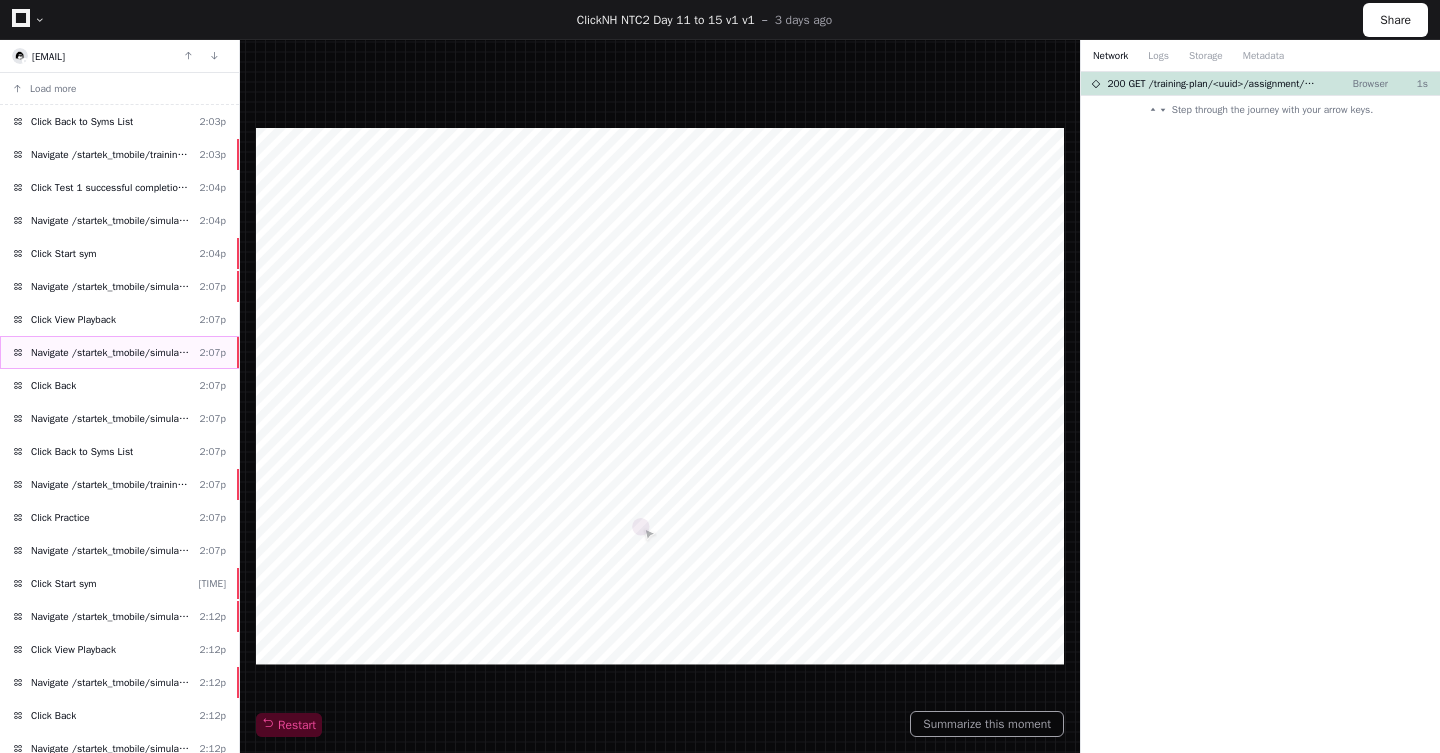 click on "Navigate /startek_tmobile/simulation/*/execution/*" 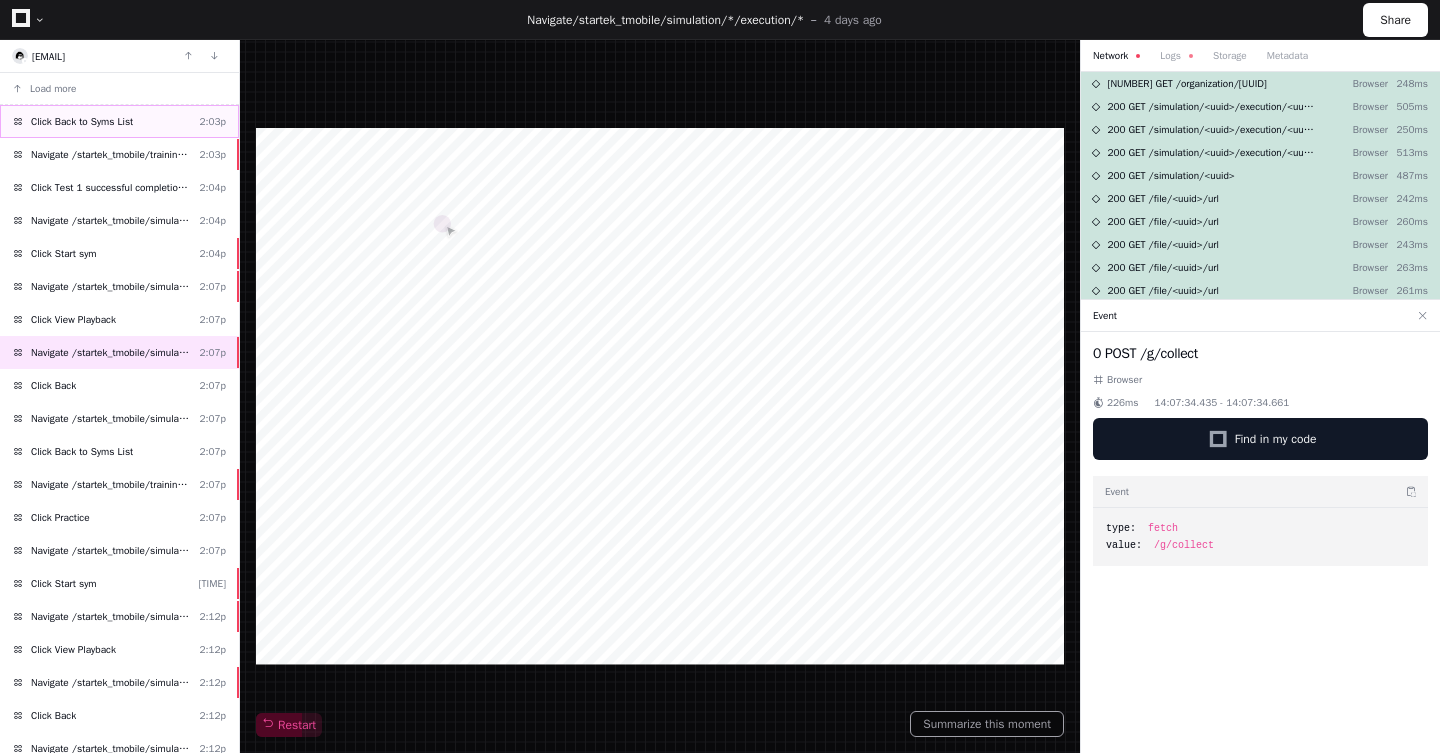 click on "Click Back to Syms List" 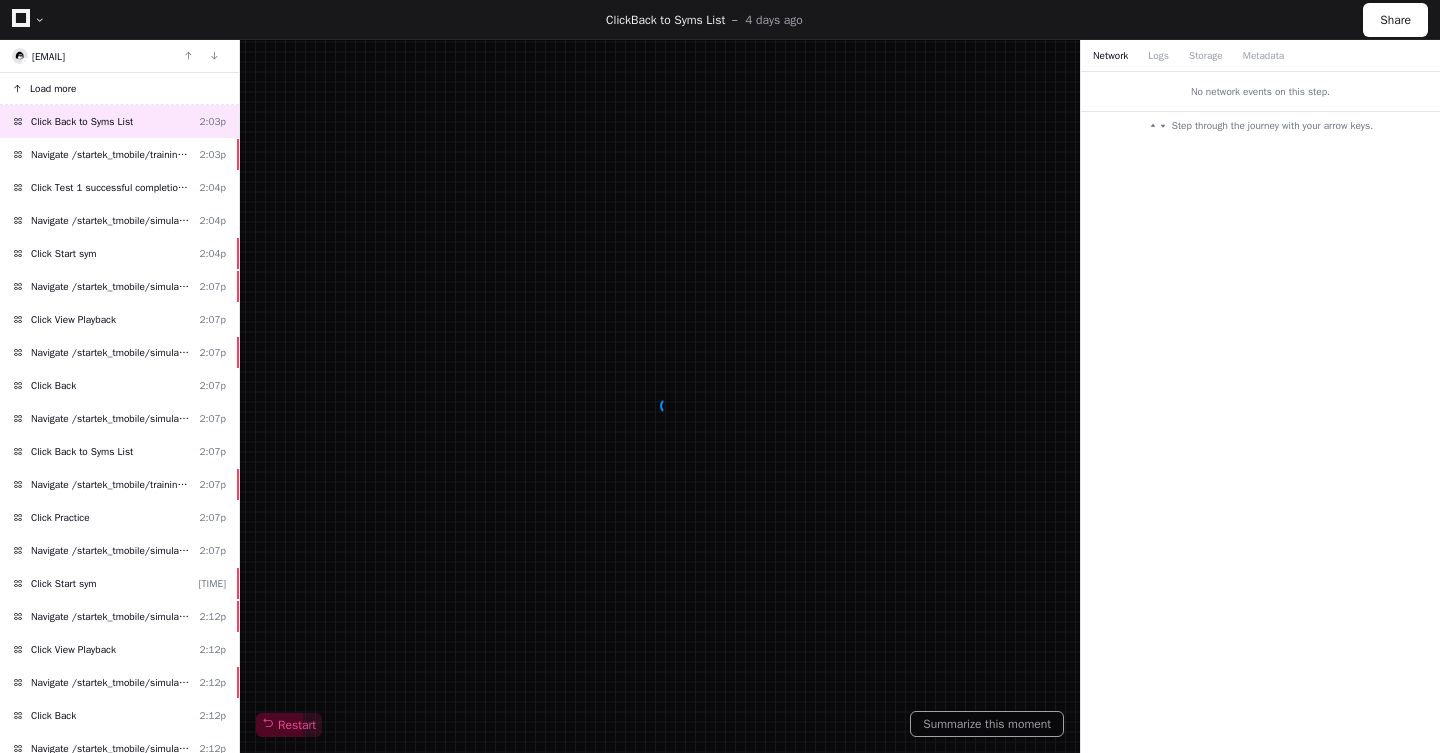 click on "Load more" 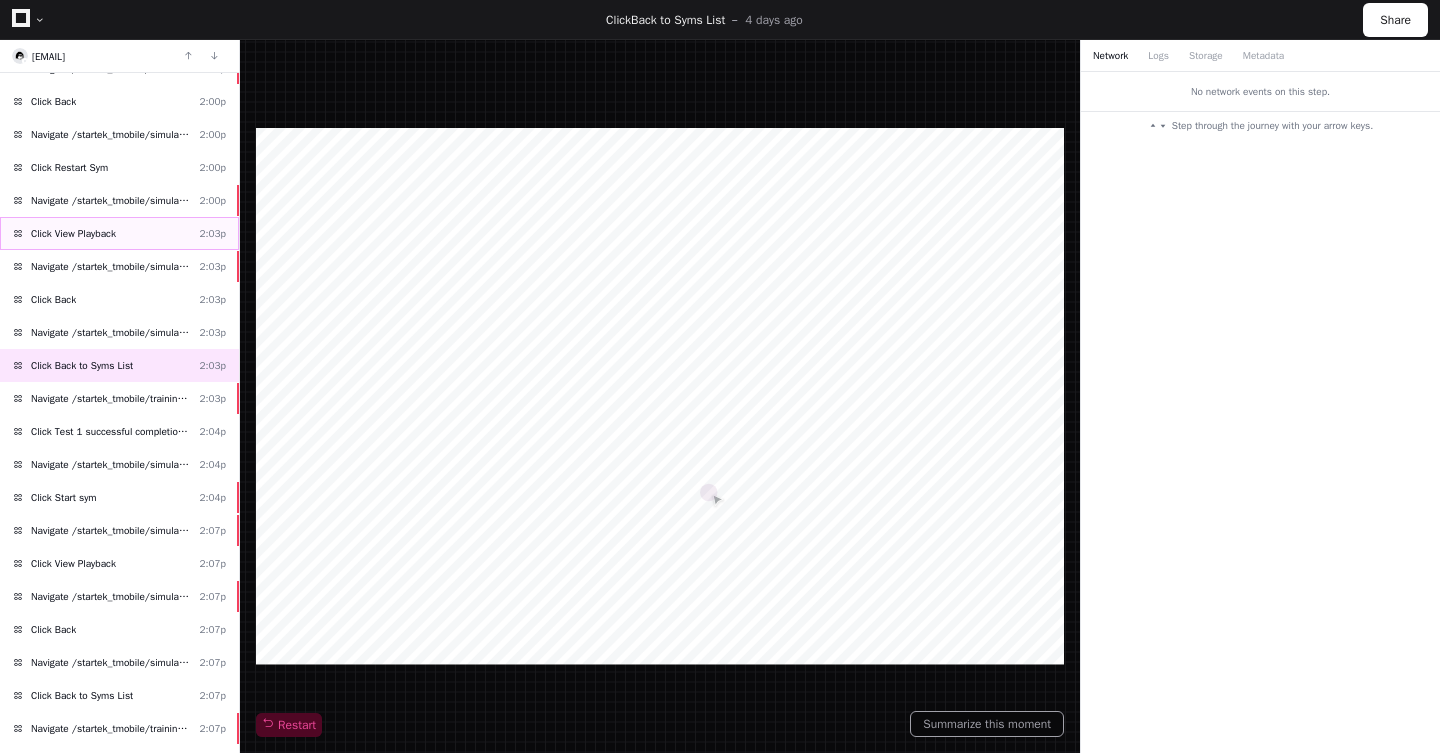 scroll, scrollTop: 0, scrollLeft: 0, axis: both 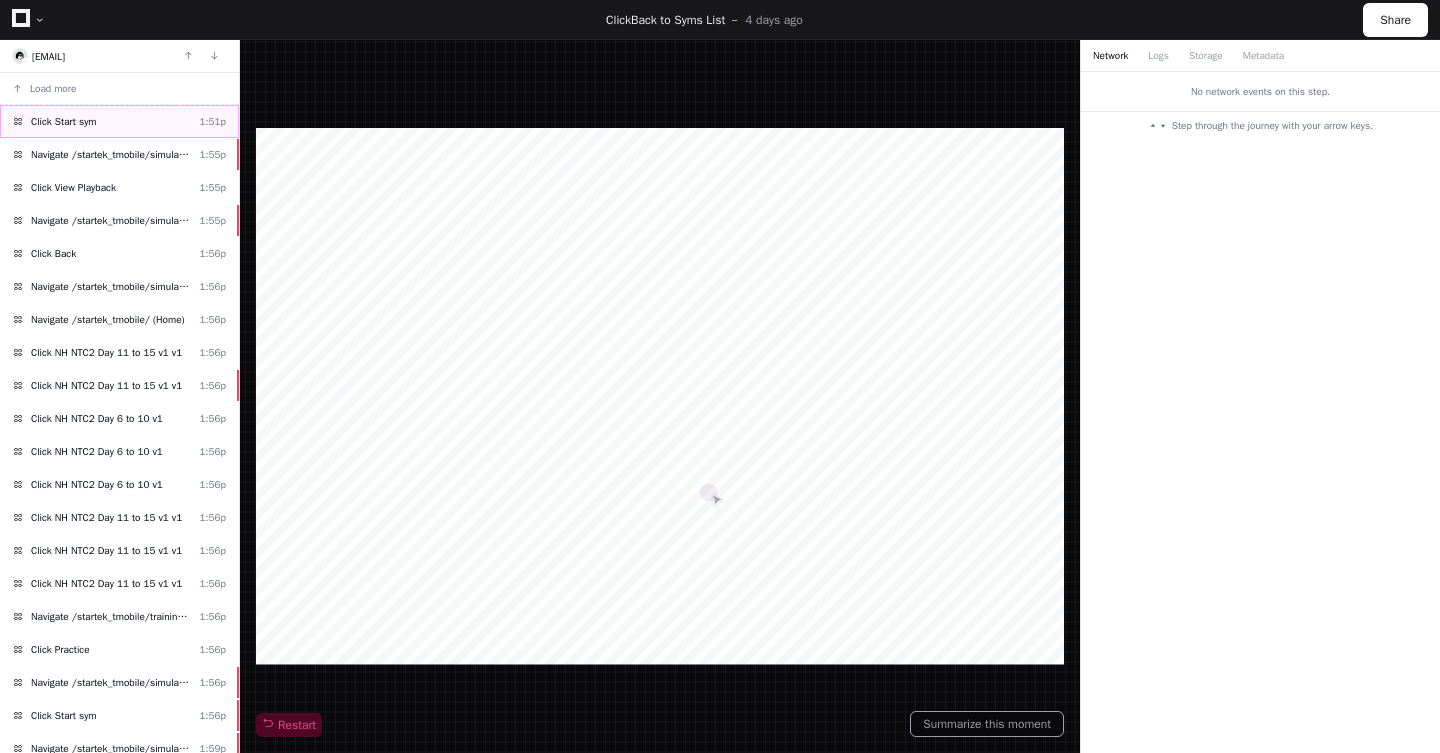 click on "Click Start sym" 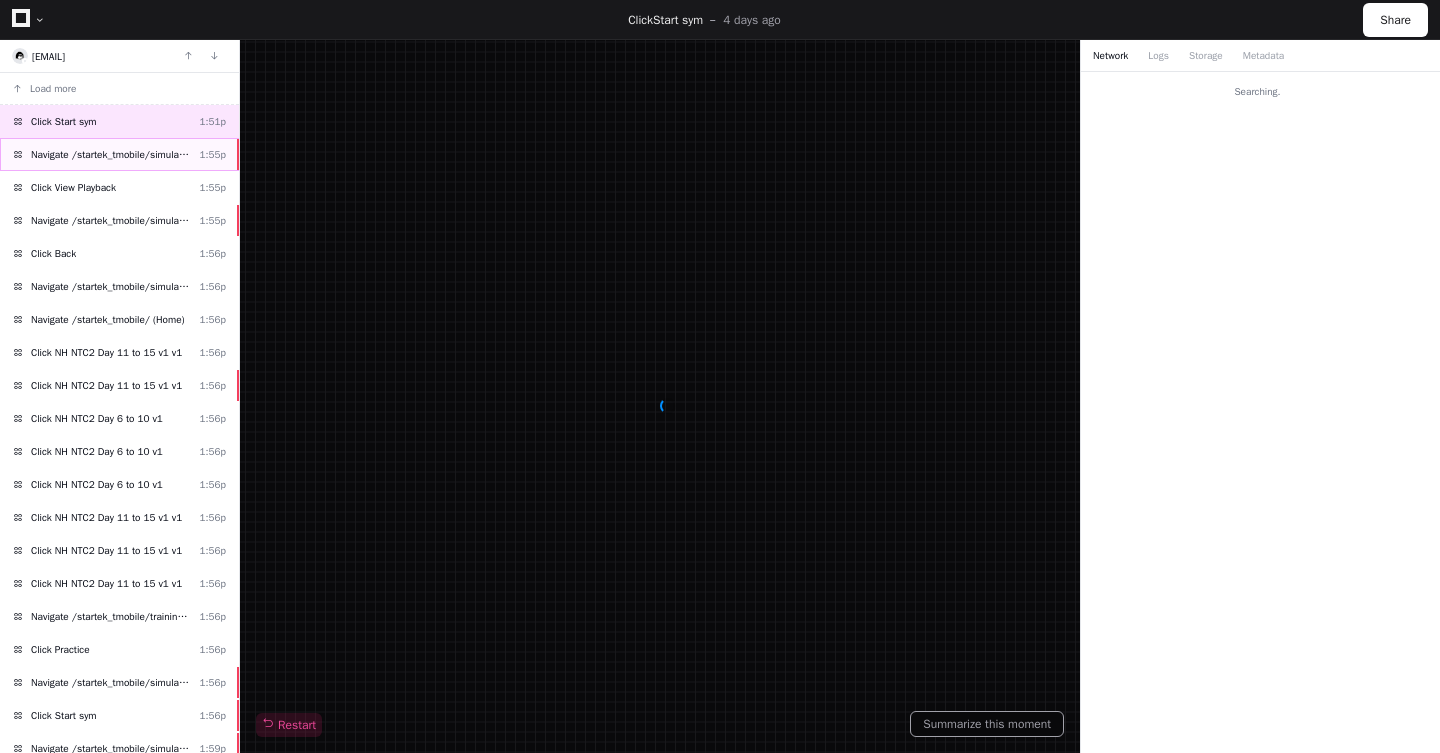 click on "Navigate /startek_tmobile/simulation/*/execution/*/statistic" 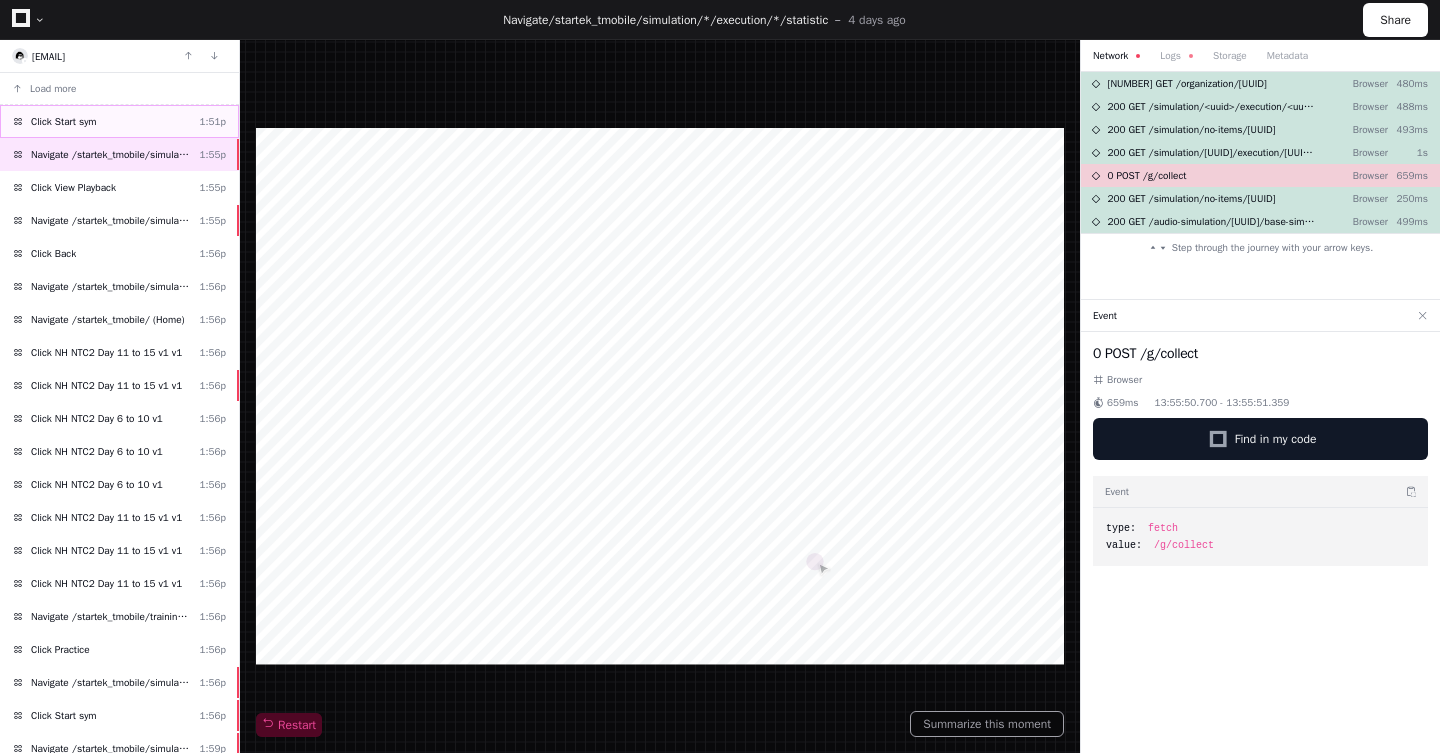 click on "Click Start sym  1:51p" 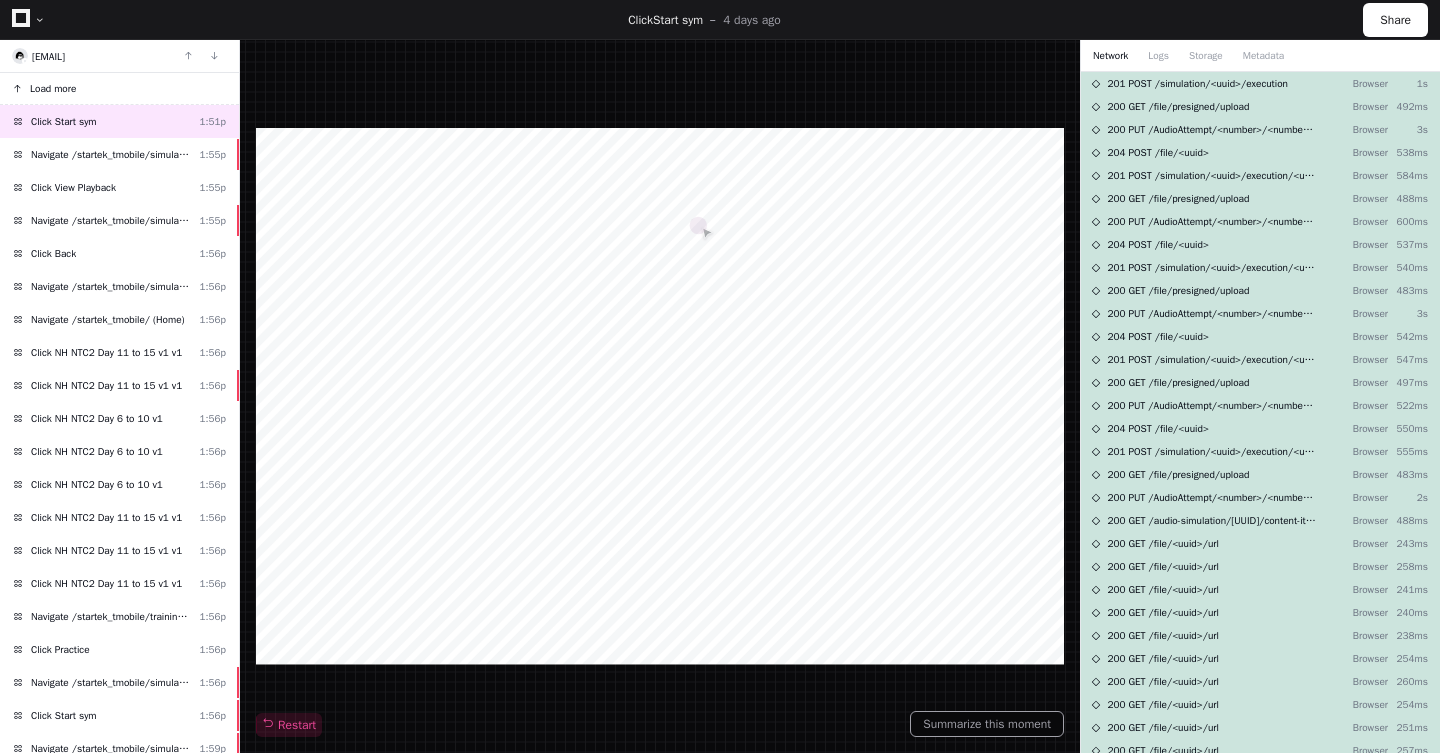 click on "Load more" 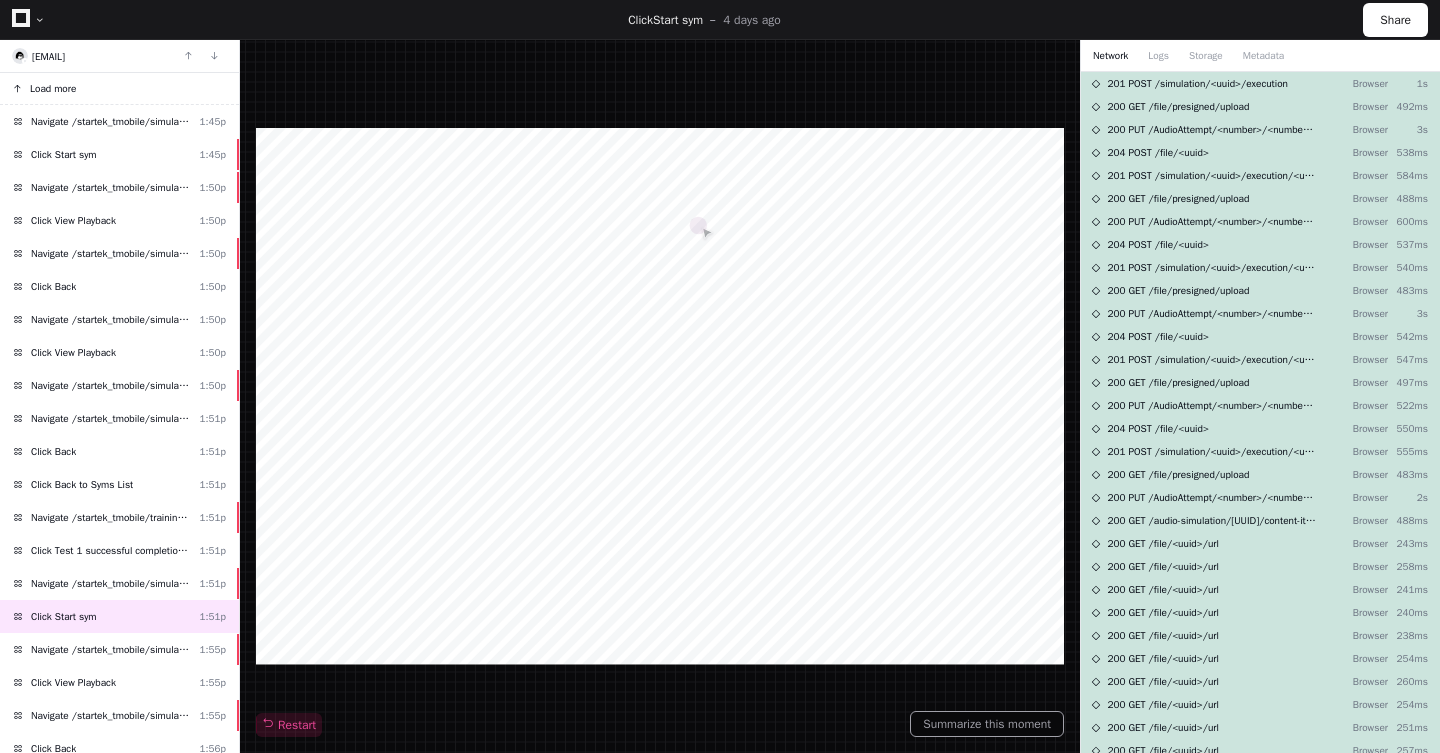 click on "Load more" 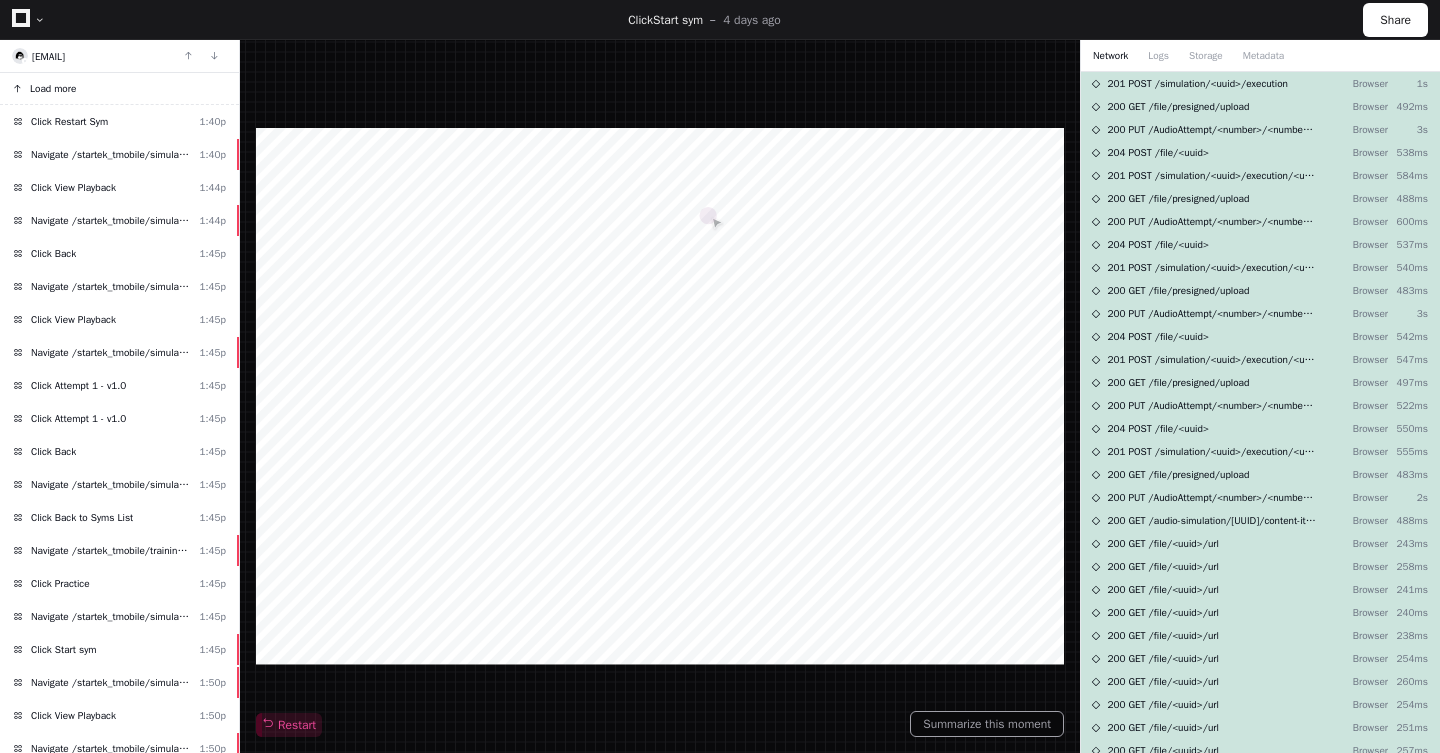 click on "Load more" 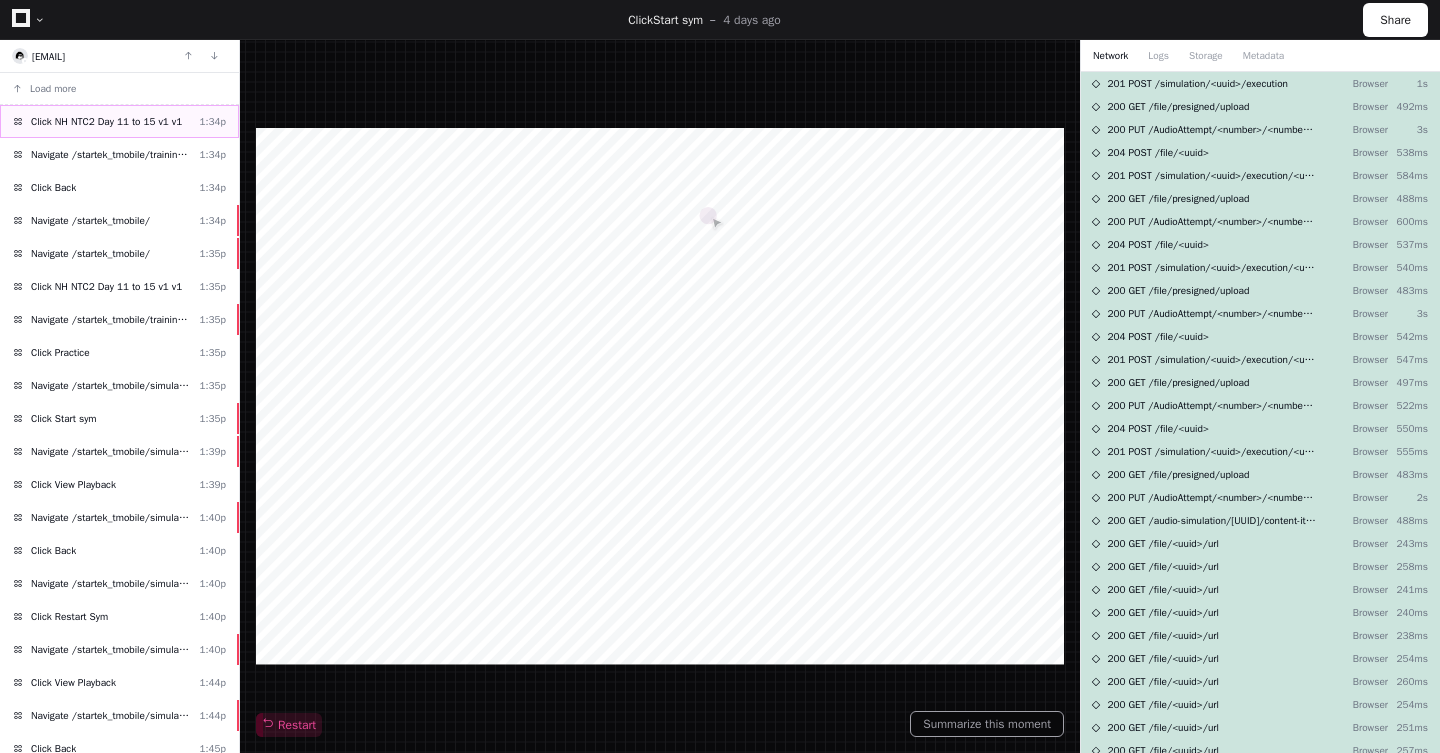 click on "Click NH NTC2 Day 11 to 15 v1 v1  1:34p" 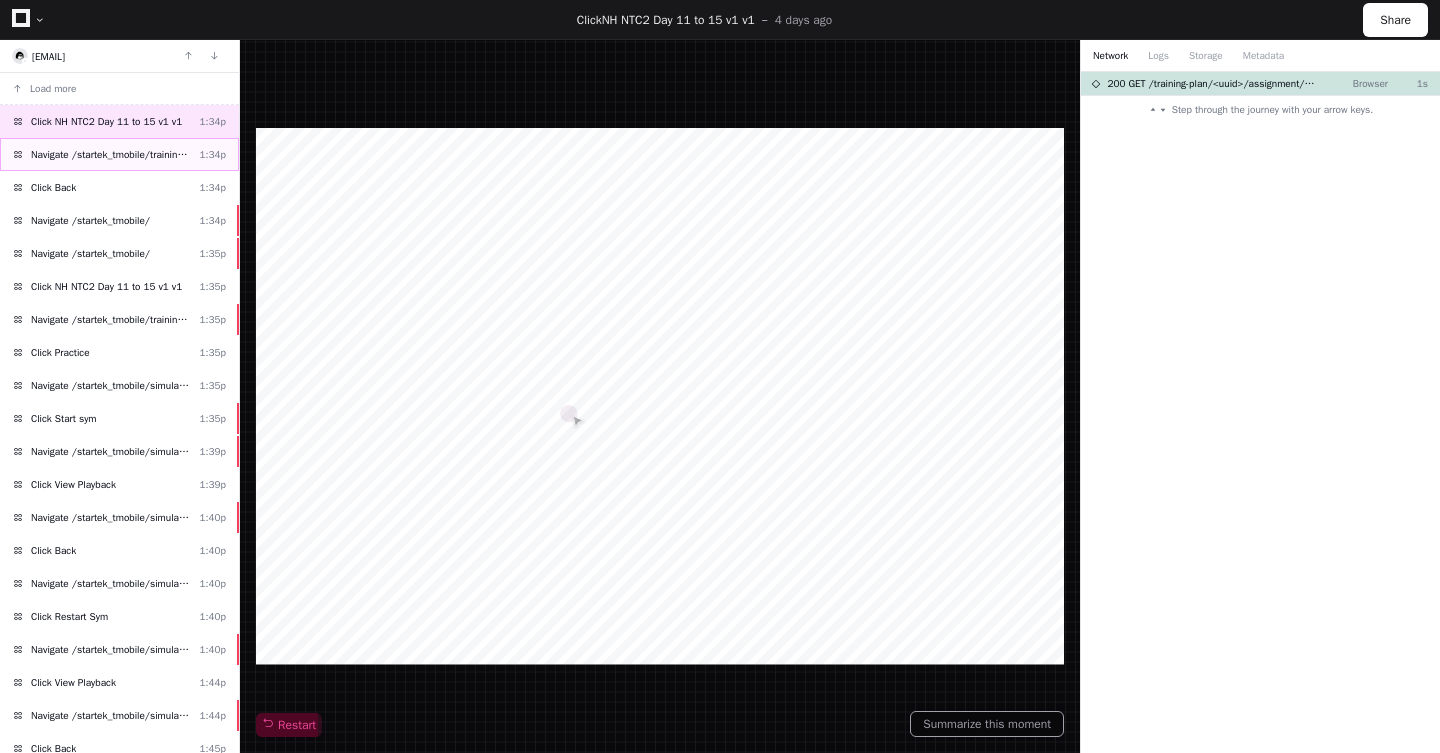 click on "Navigate /startek_tmobile/training-plan/*/assignment/*/execution" 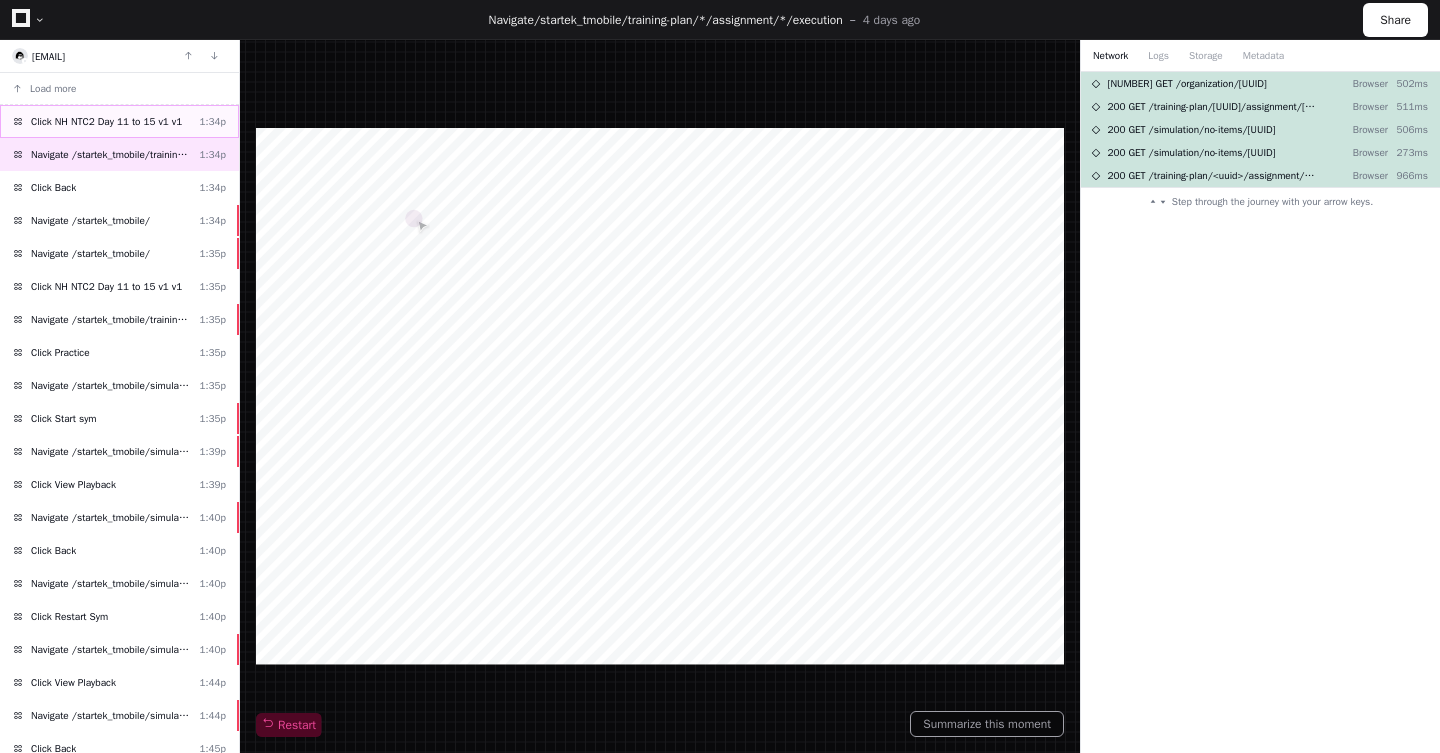 click on "Click NH NTC2 Day 11 to 15 v1 v1" 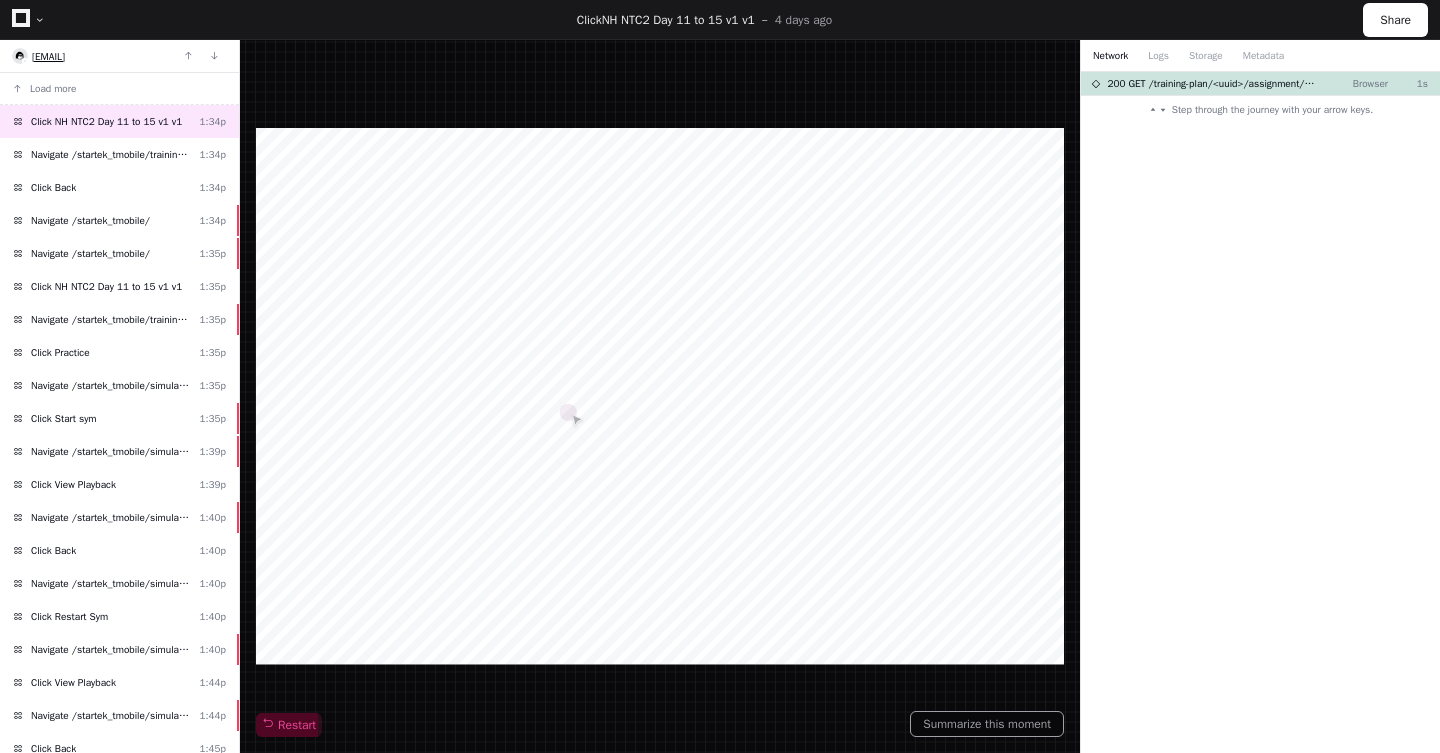 click on "DharleneJoy.Barbara@startek.com" 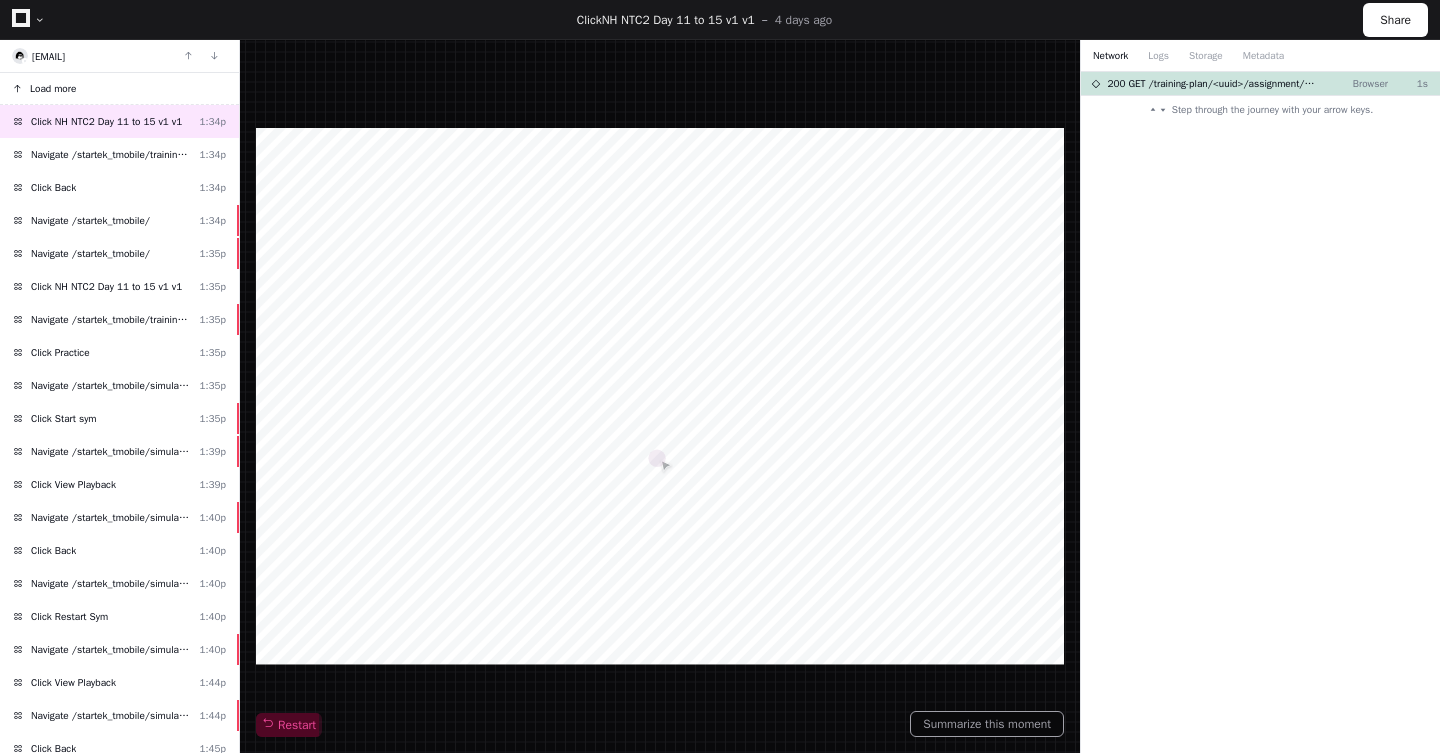 click on "Load more" 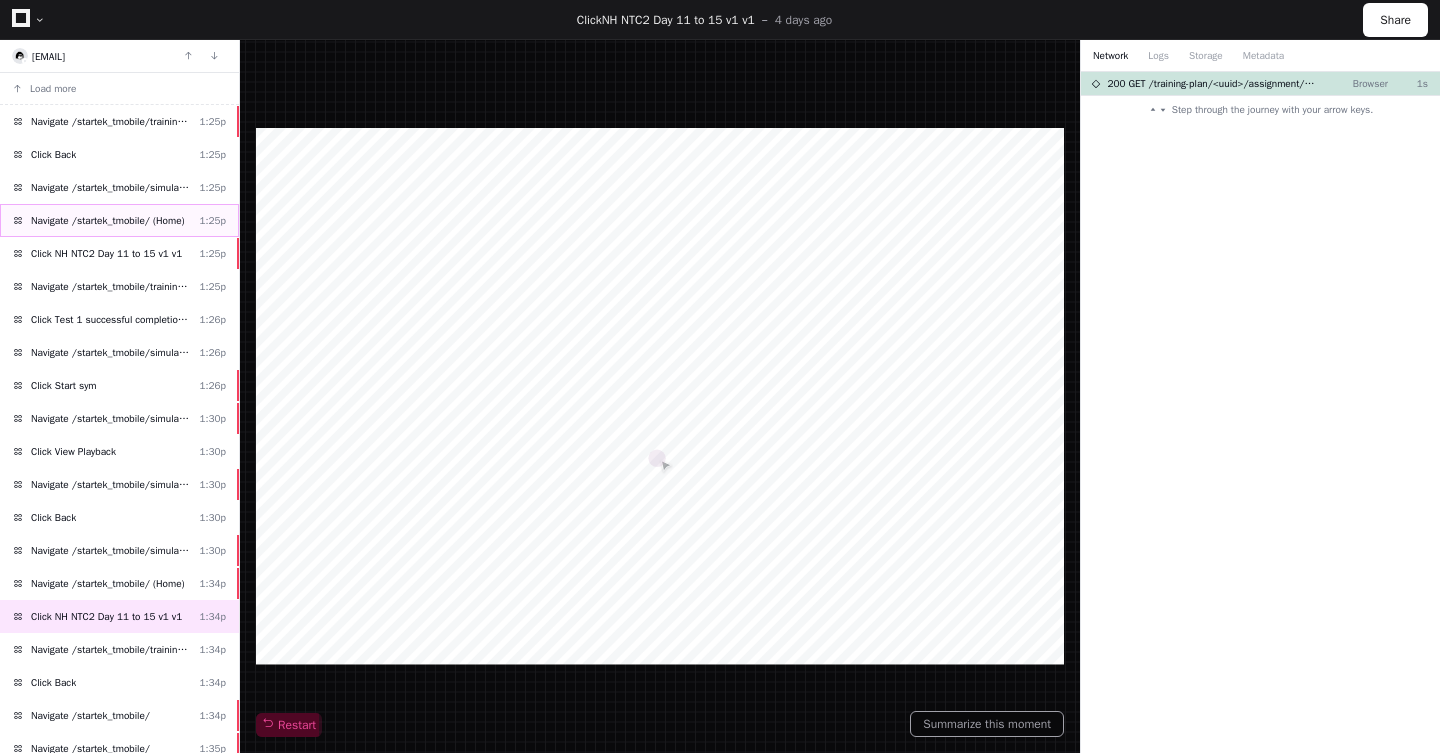 click on "Navigate /startek_tmobile/ (Home)  1:25p" 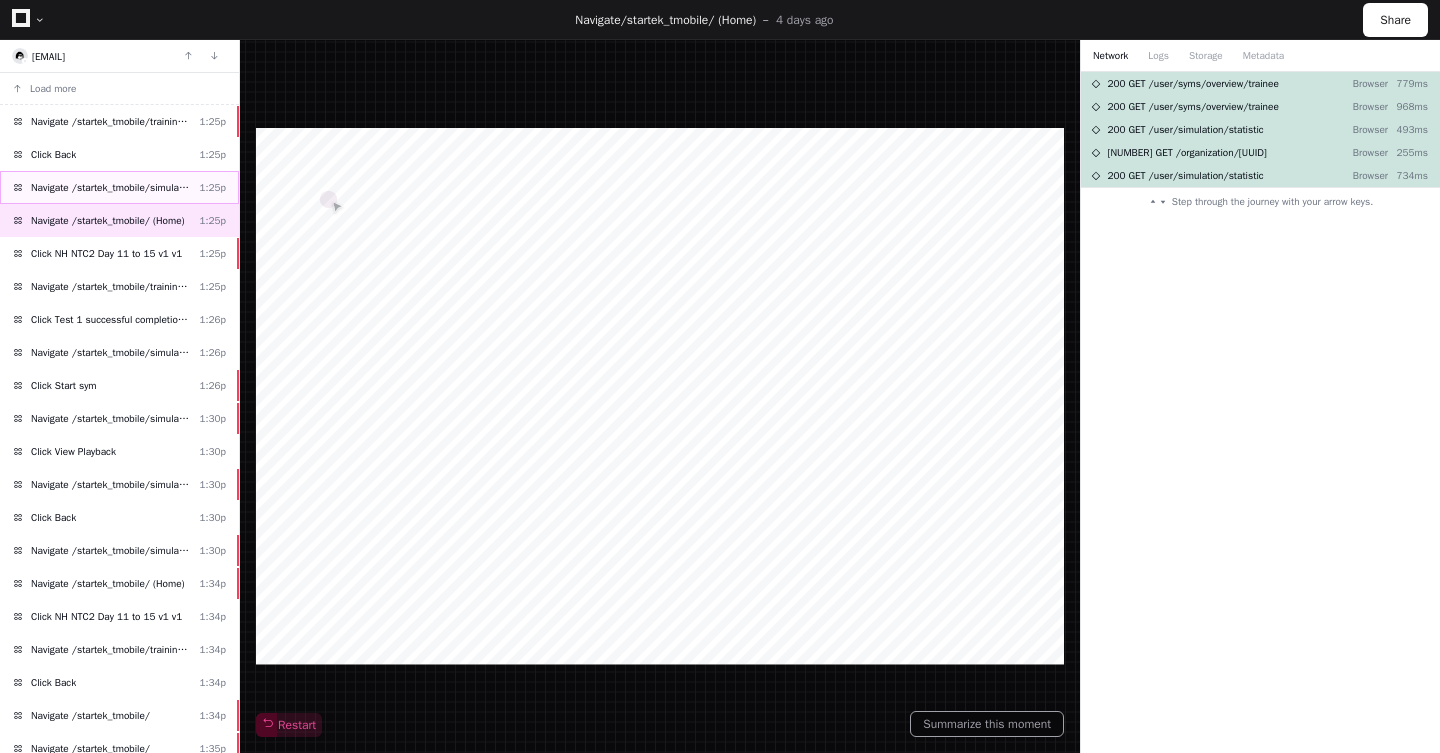 click on "Navigate /startek_tmobile/simulation/*/execution/*/statistic" 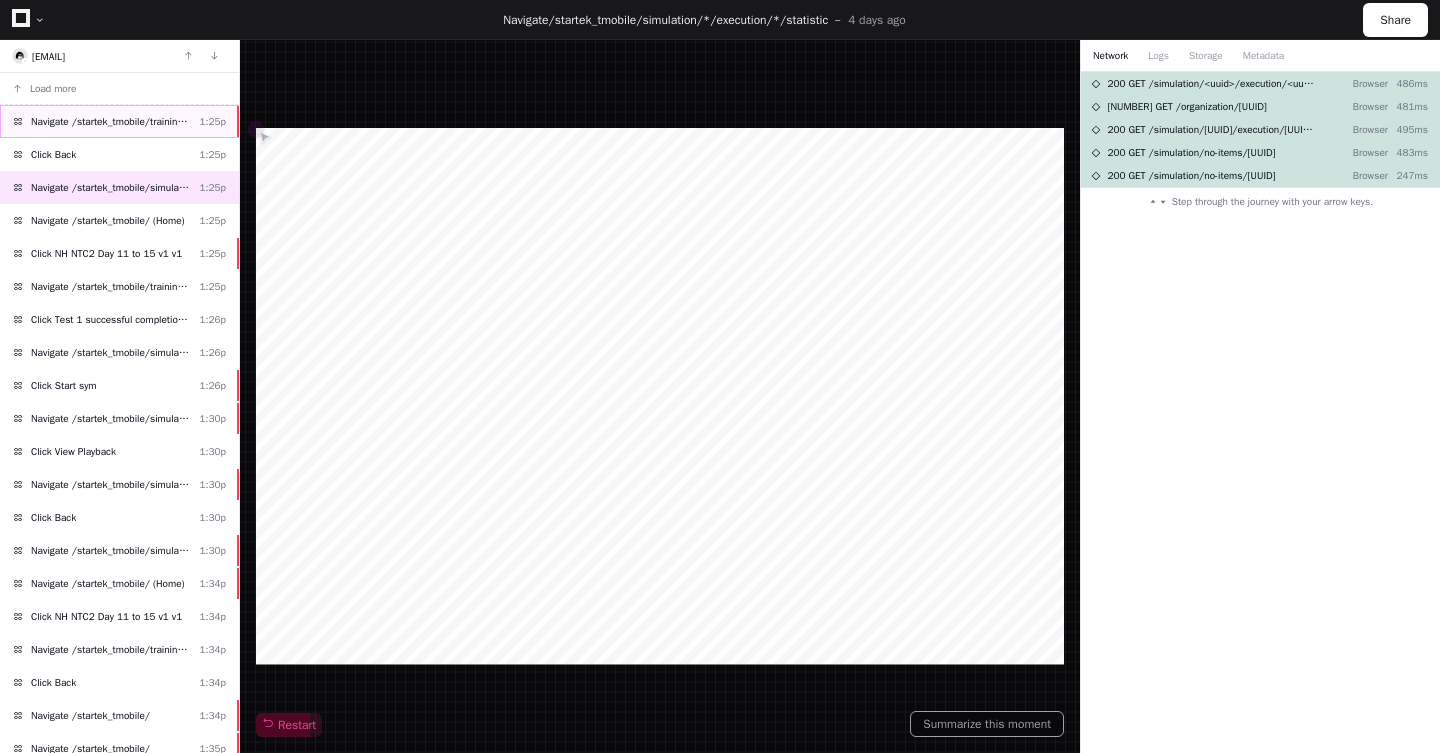 click on "Navigate /startek_tmobile/training-plan/*/assignment/*/execution" 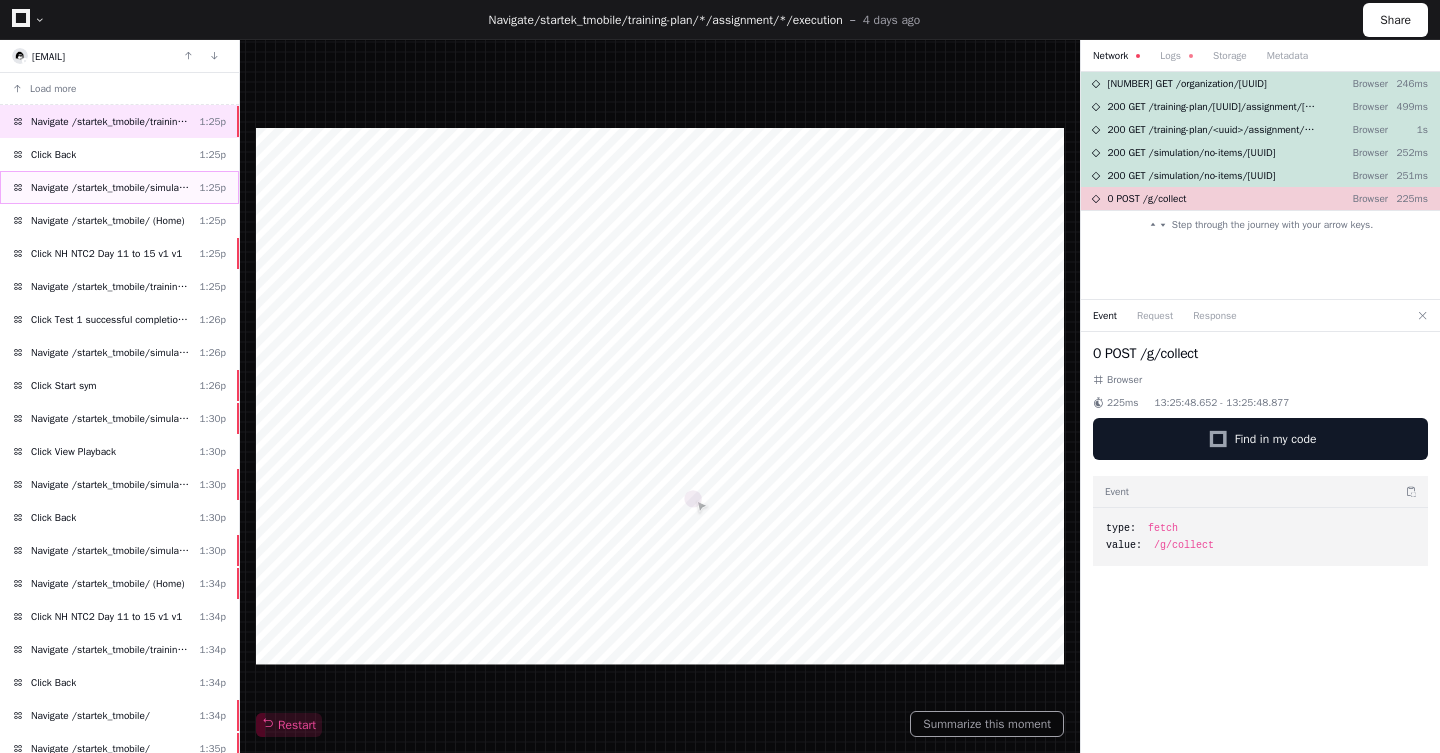 click on "Navigate /startek_tmobile/simulation/*/execution/*/statistic  1:25p" 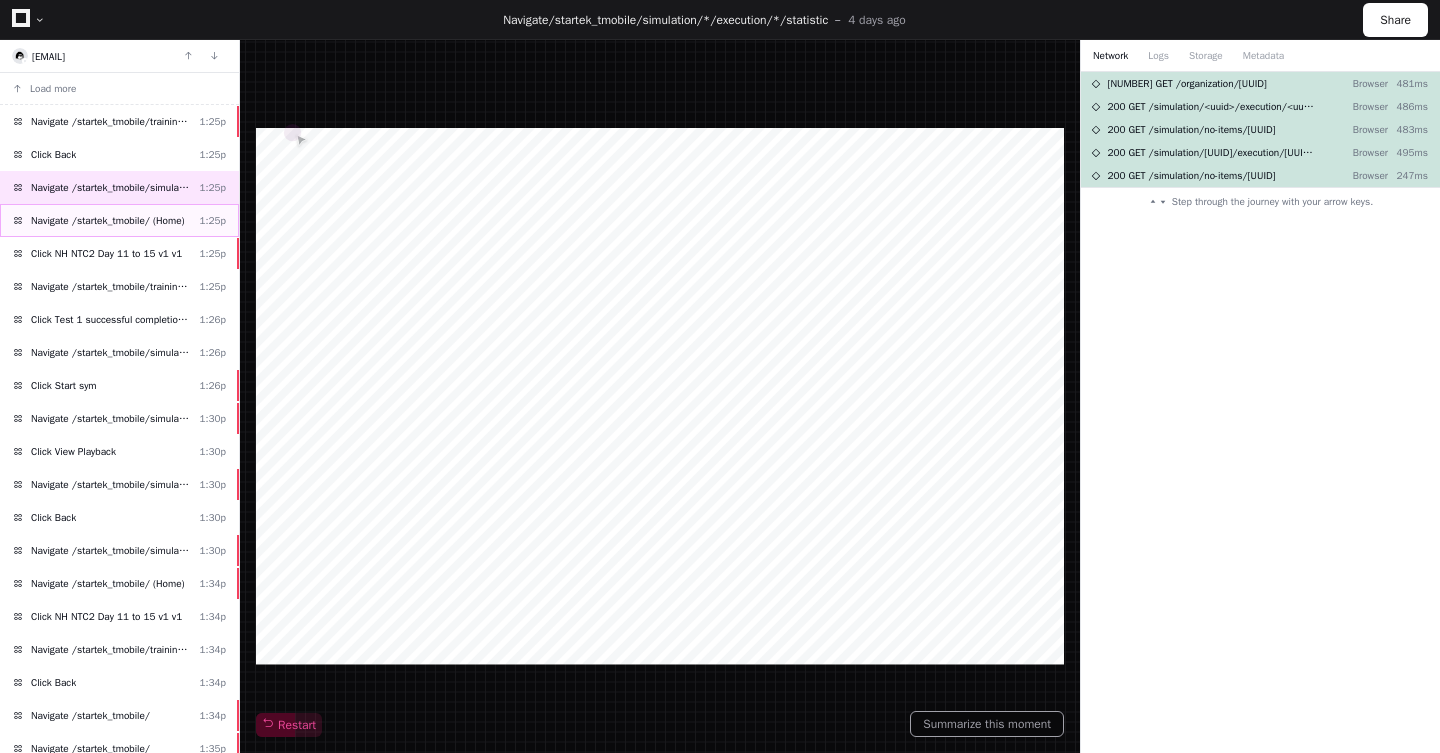 click on "Navigate /startek_tmobile/ (Home)" 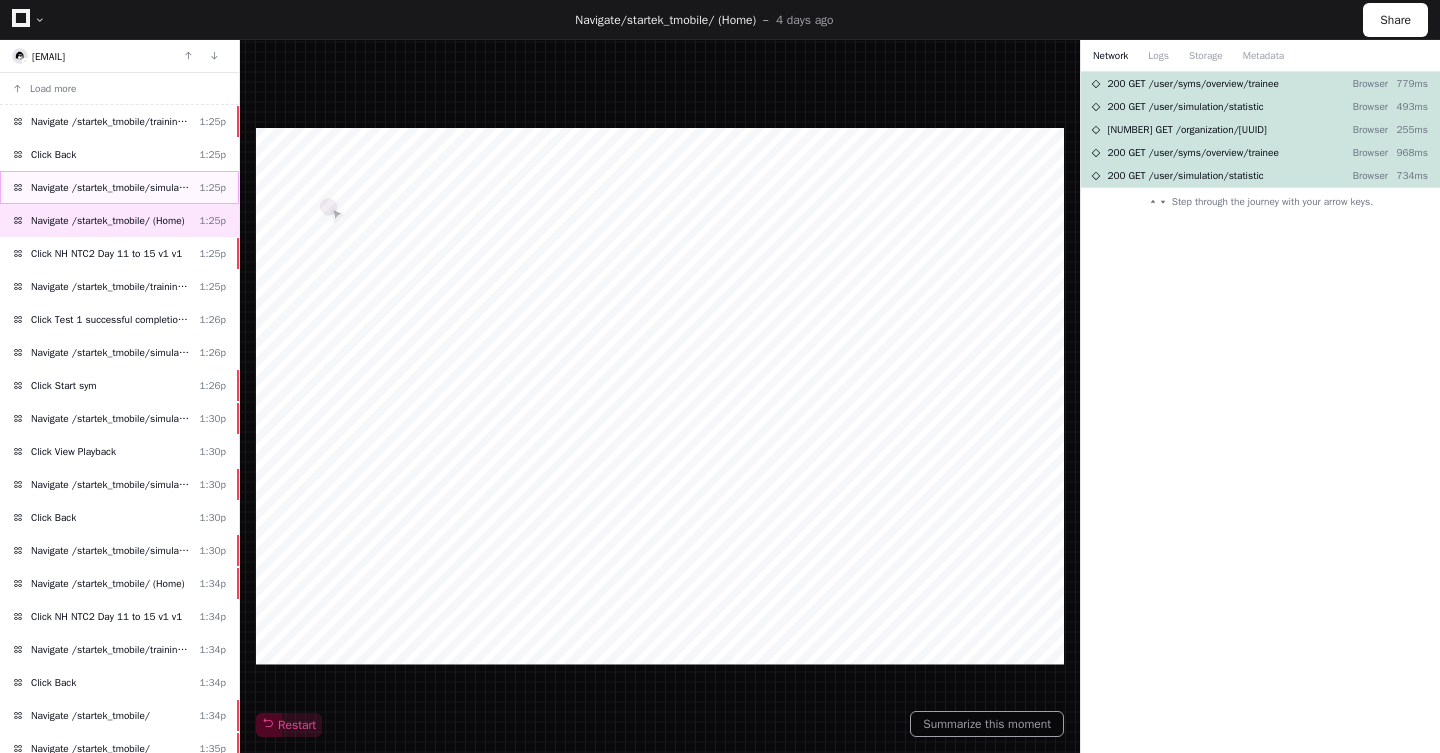 click on "Navigate /startek_tmobile/simulation/*/execution/*/statistic  1:25p" 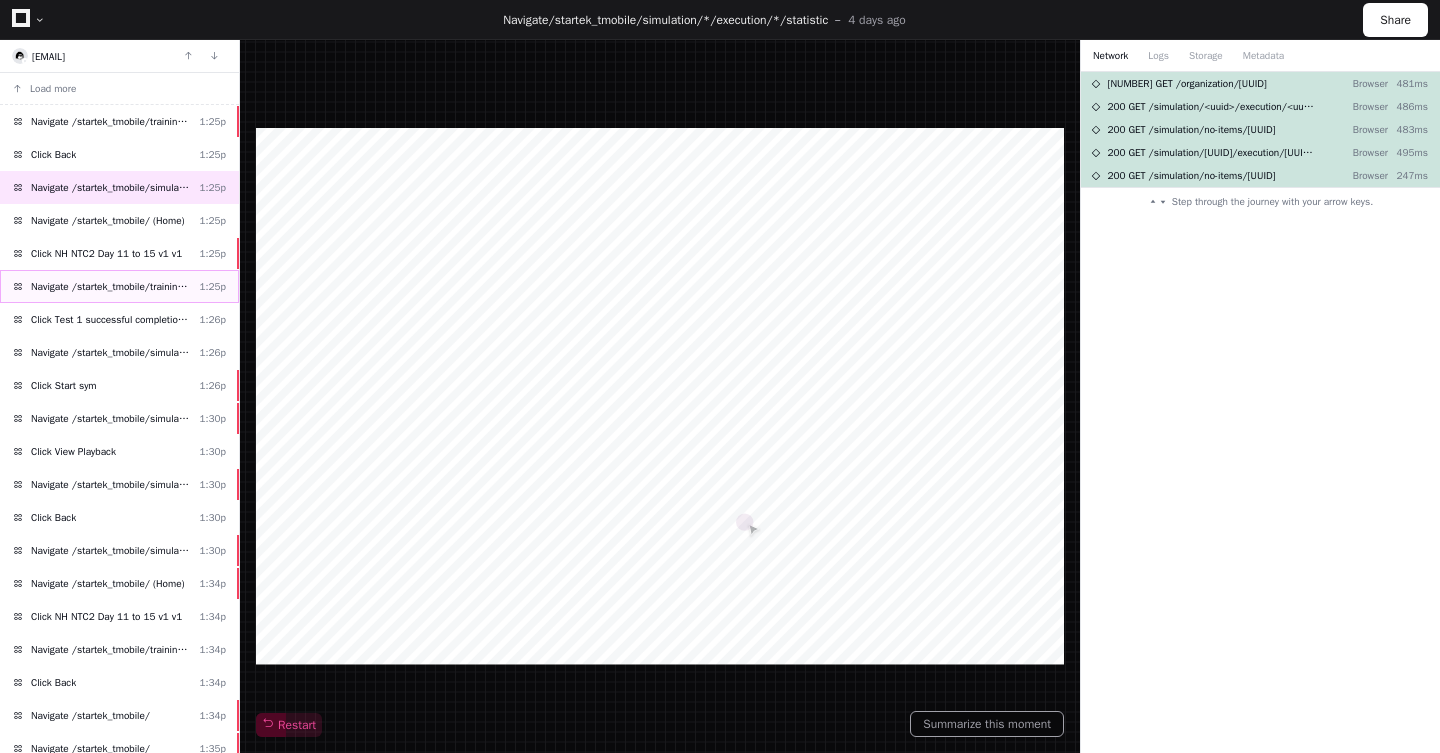 click on "Navigate /startek_tmobile/training-plan/*/assignment/*/execution" 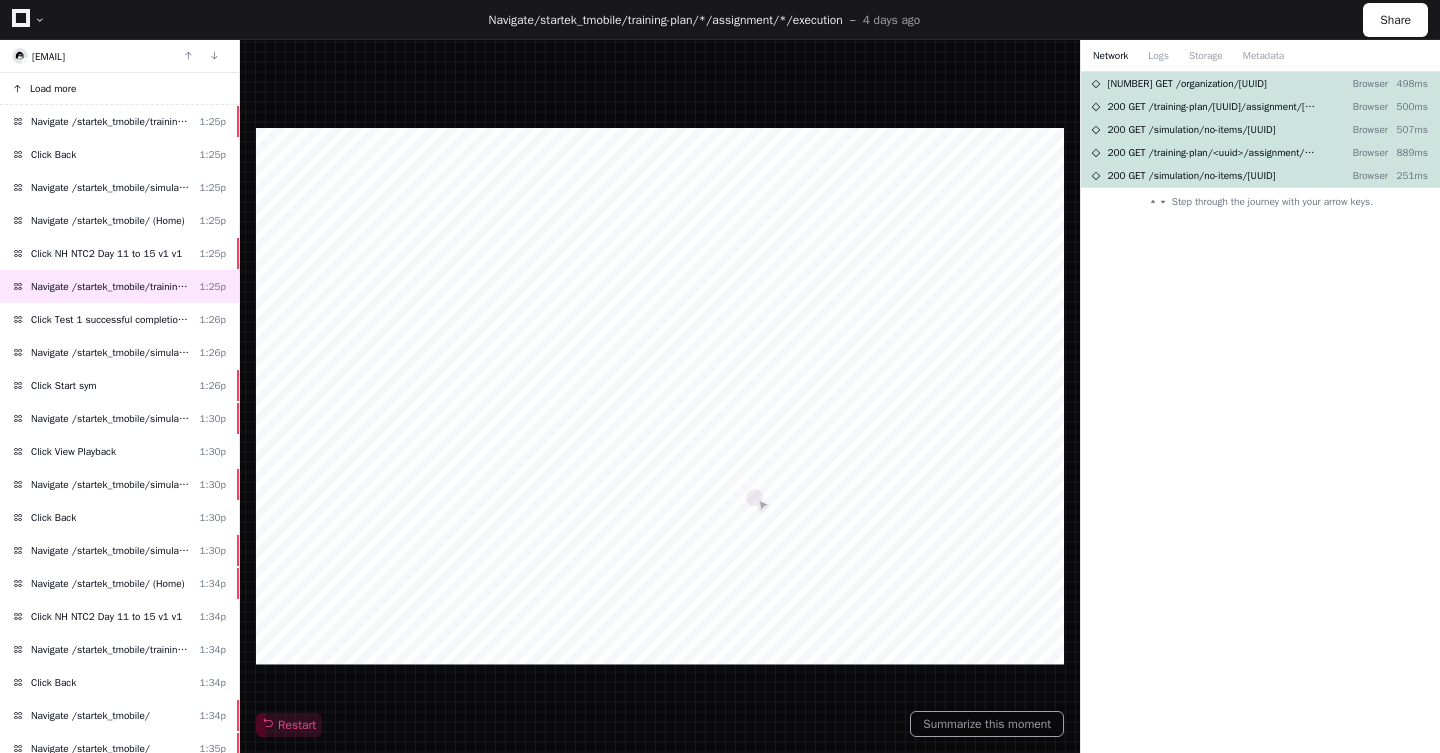 click on "Load more" 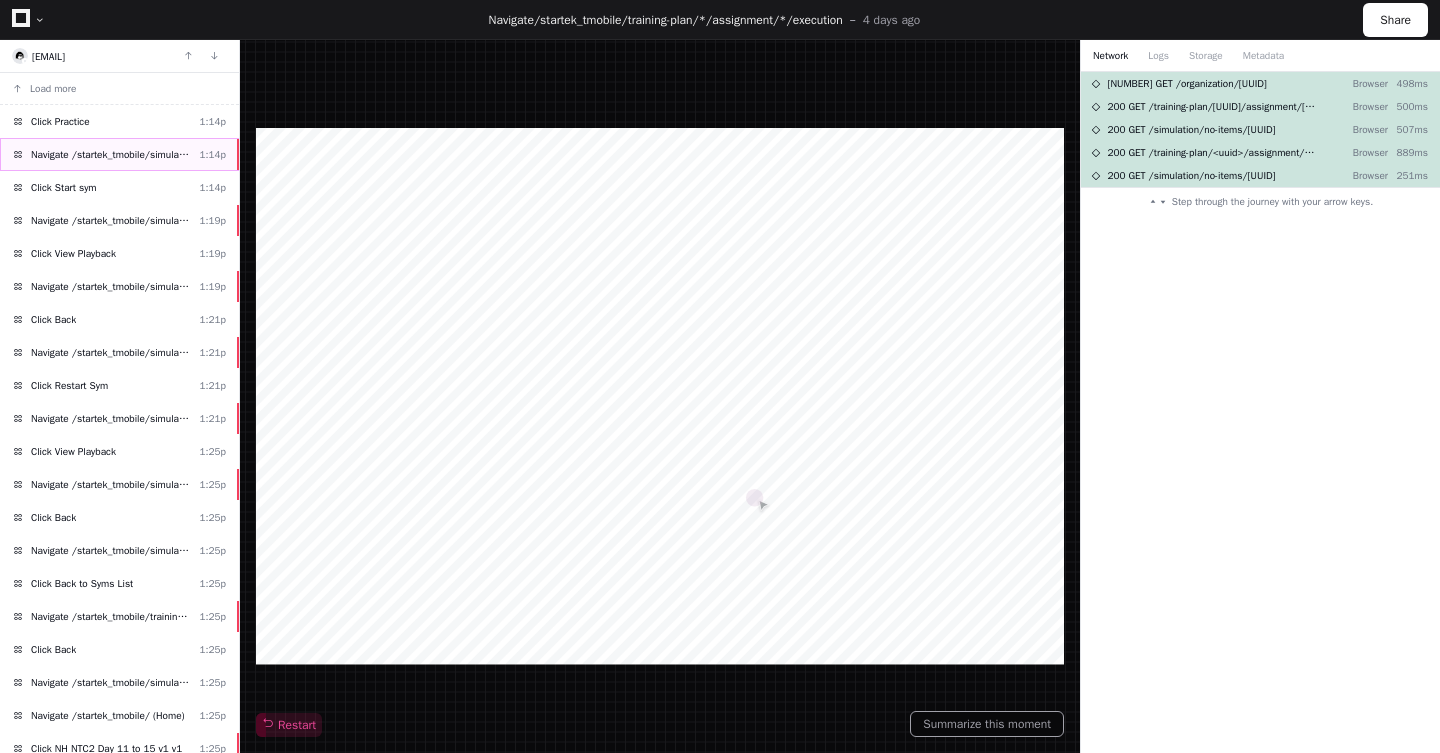 click on "Navigate /startek_tmobile/simulation/*/practise  1:14p" 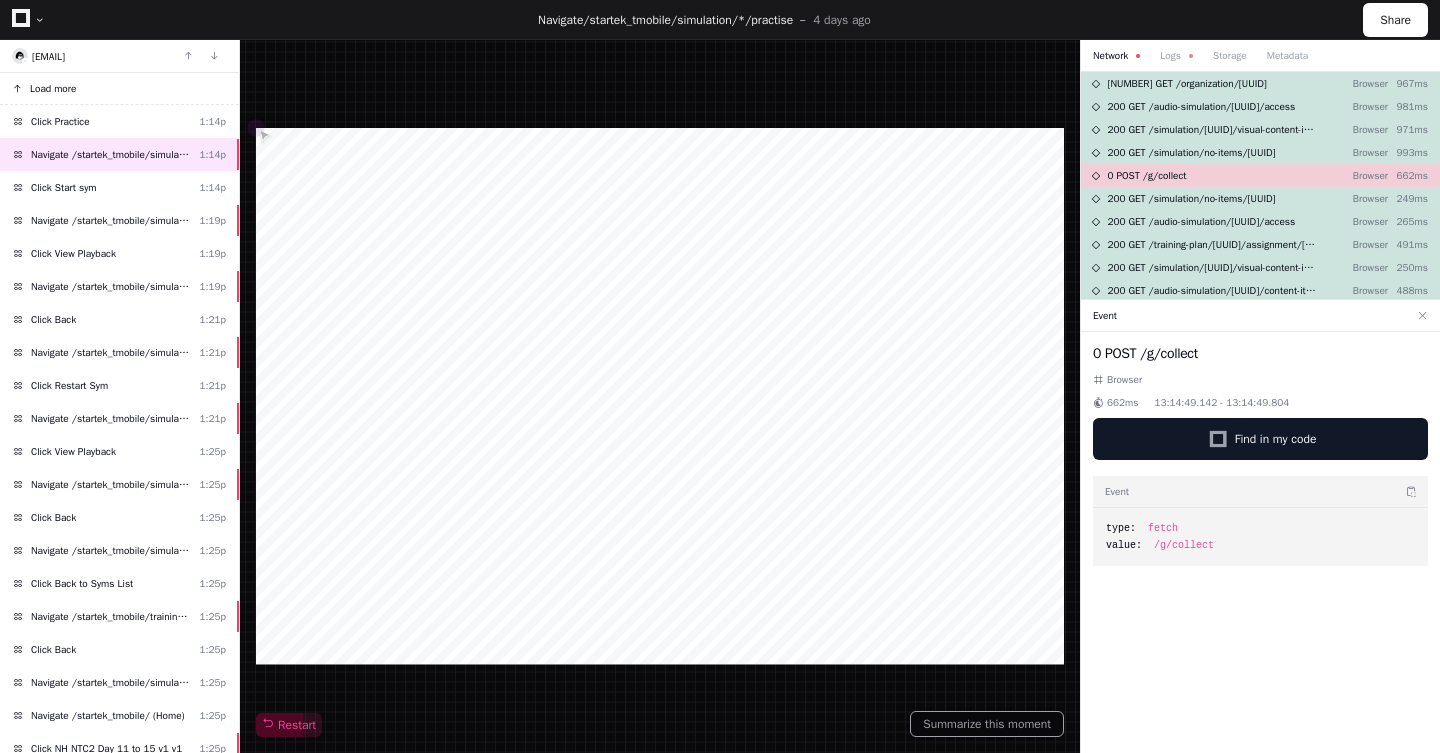 click on "Load more" 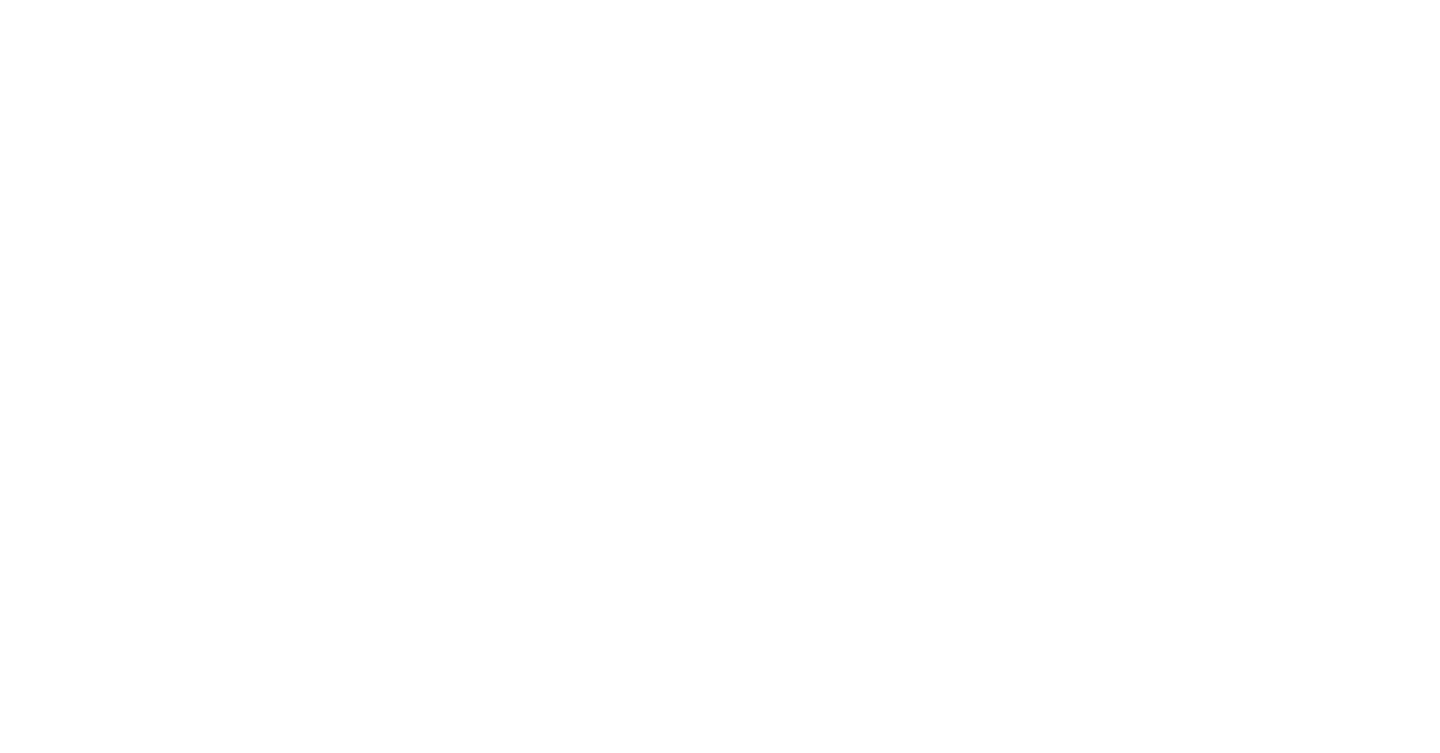 scroll, scrollTop: 0, scrollLeft: 0, axis: both 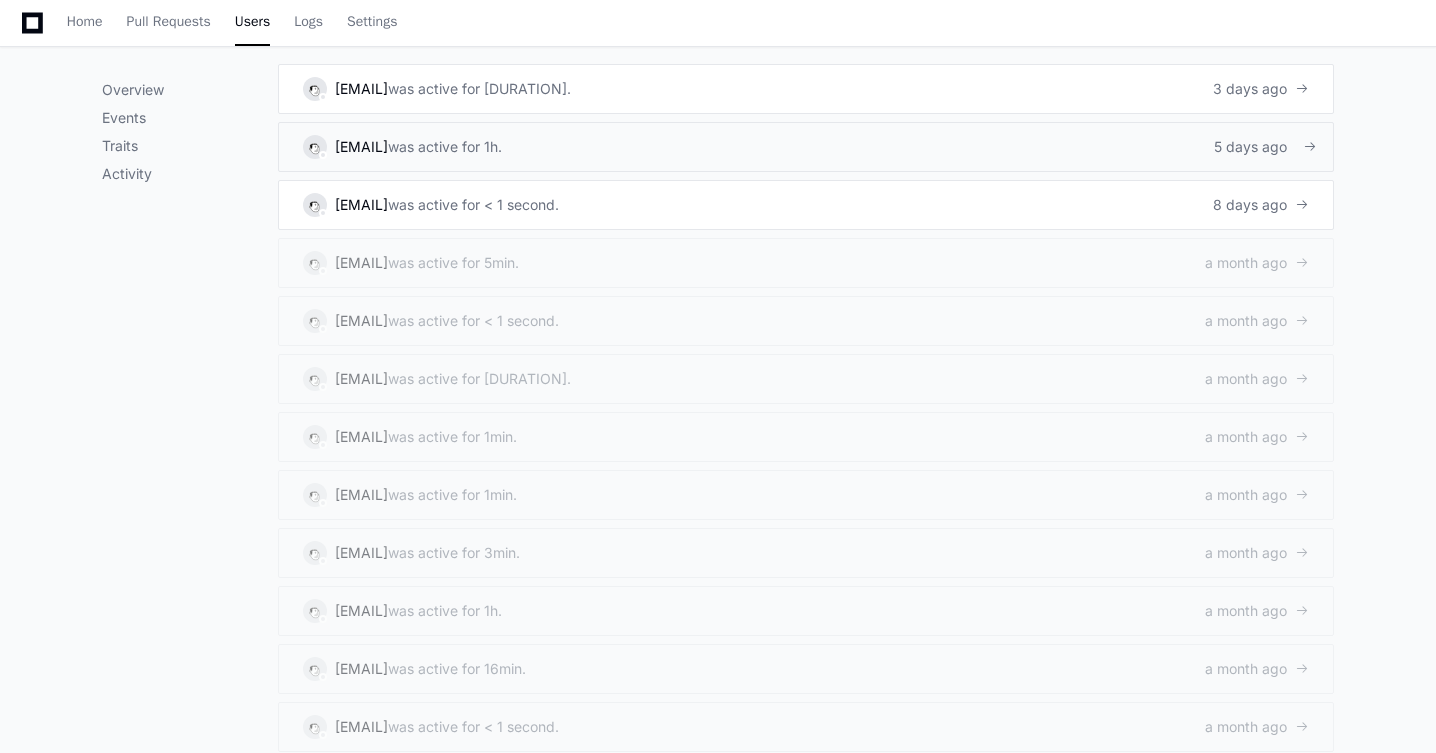 click on "[EMAIL]   was active for [DURATION].  [TIME_AGO]" 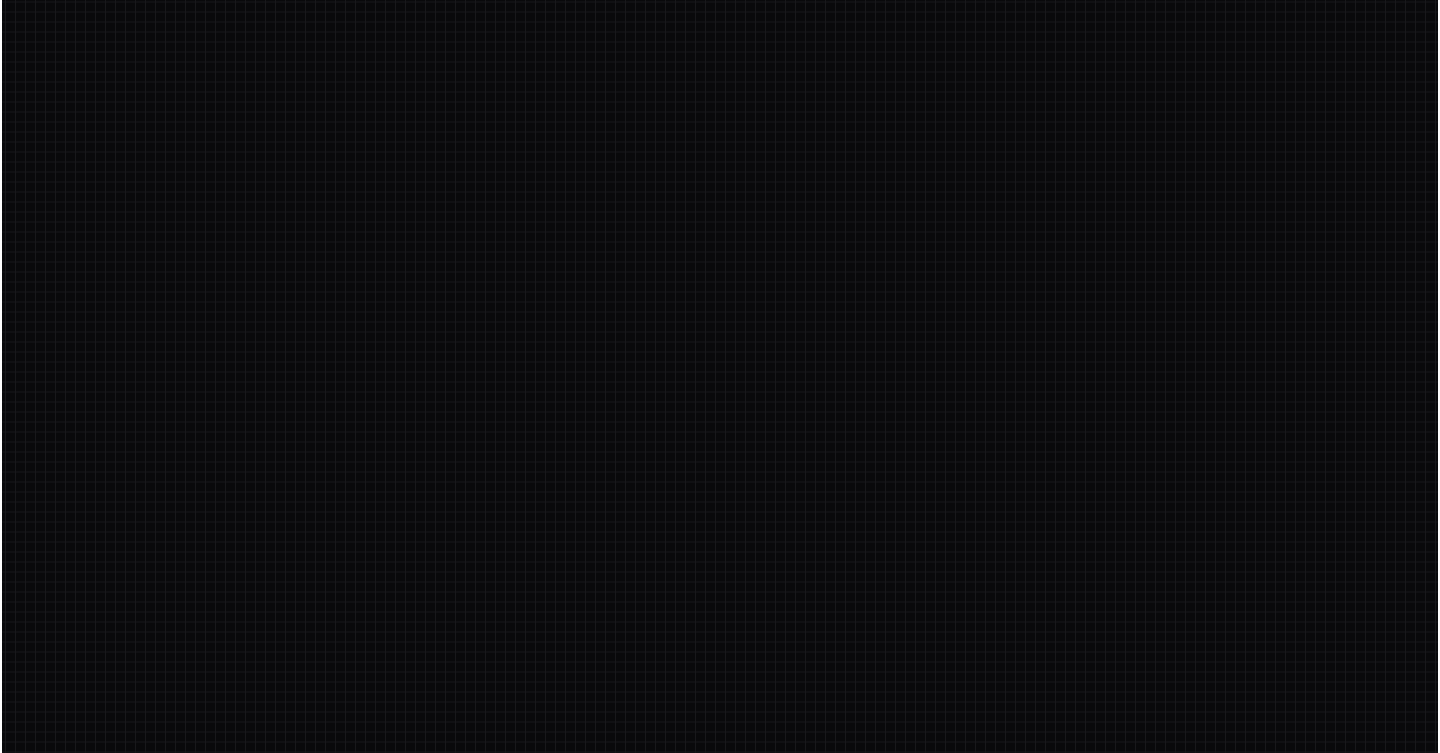 scroll, scrollTop: 0, scrollLeft: 0, axis: both 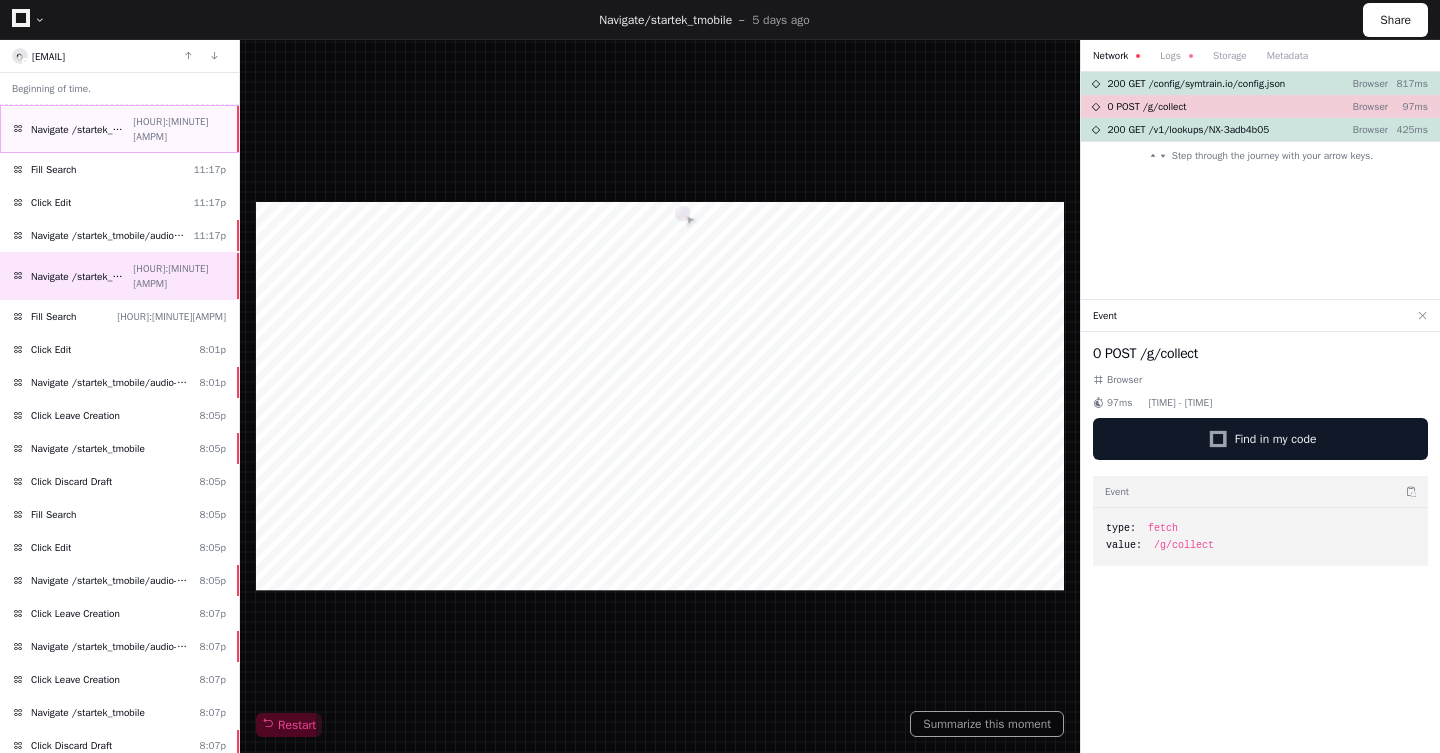 click on "Navigate /startek_tmobile  [HOUR]:[MINUTE][AMPM]" 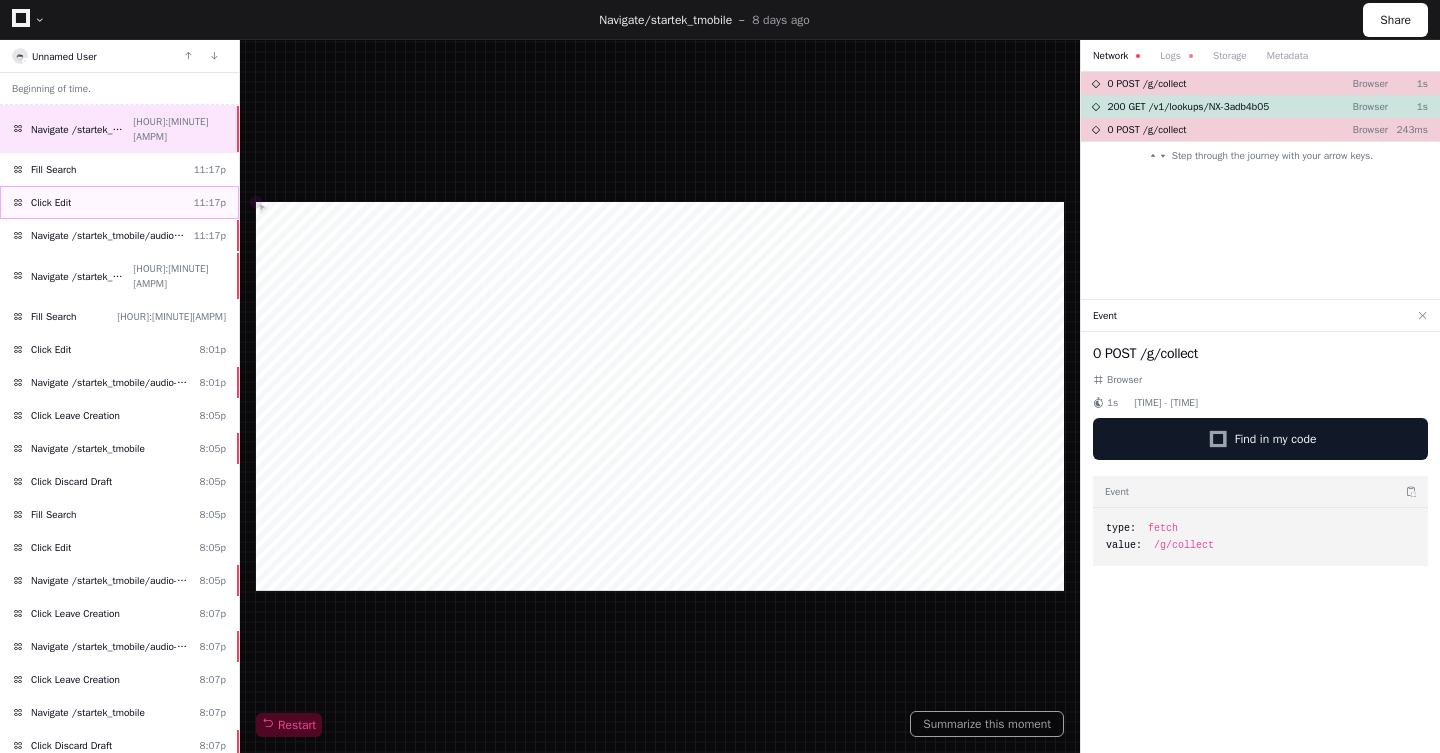 click on "Click Edit  [HOUR]:[MINUTE][AMPM]" 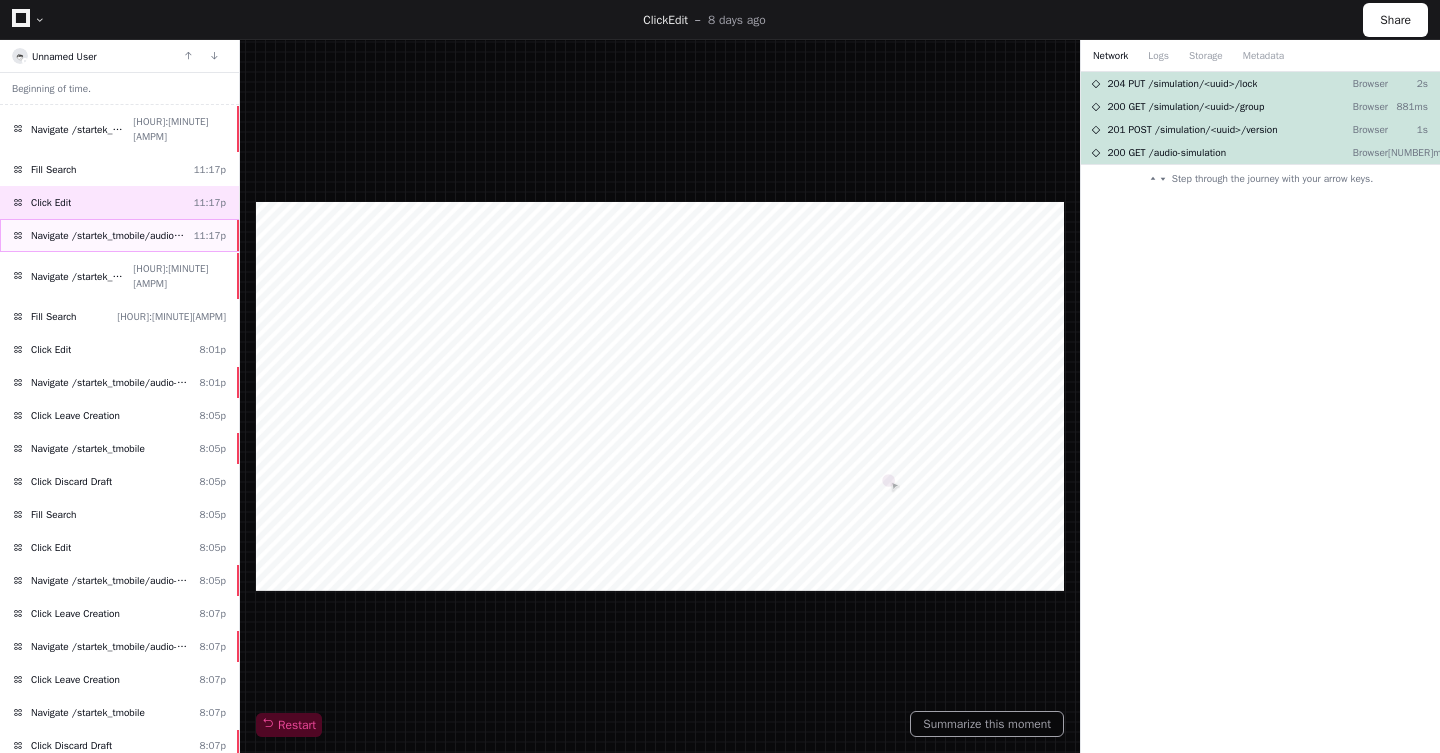 click on "Navigate /startek_tmobile/audio-simulation/*/create-sym" 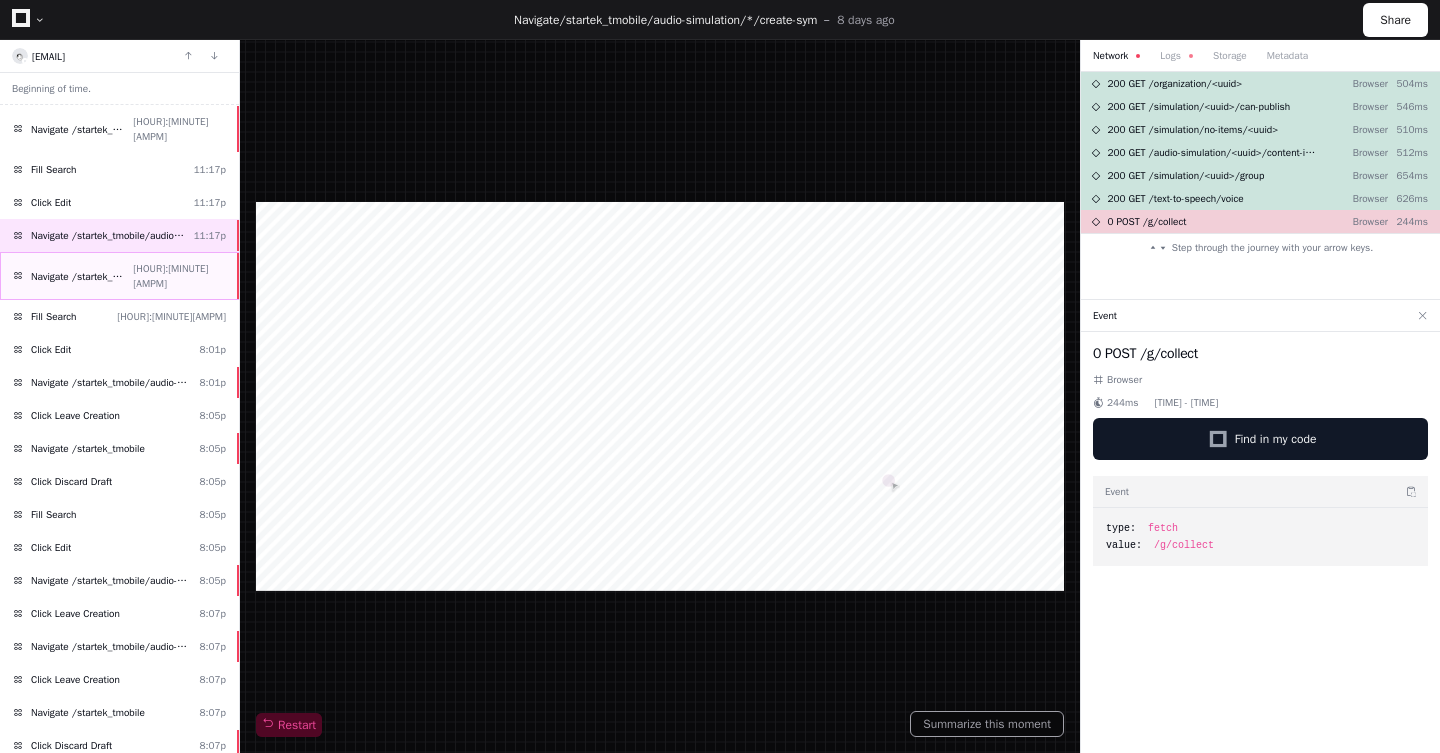 click on "Navigate /startek_tmobile" 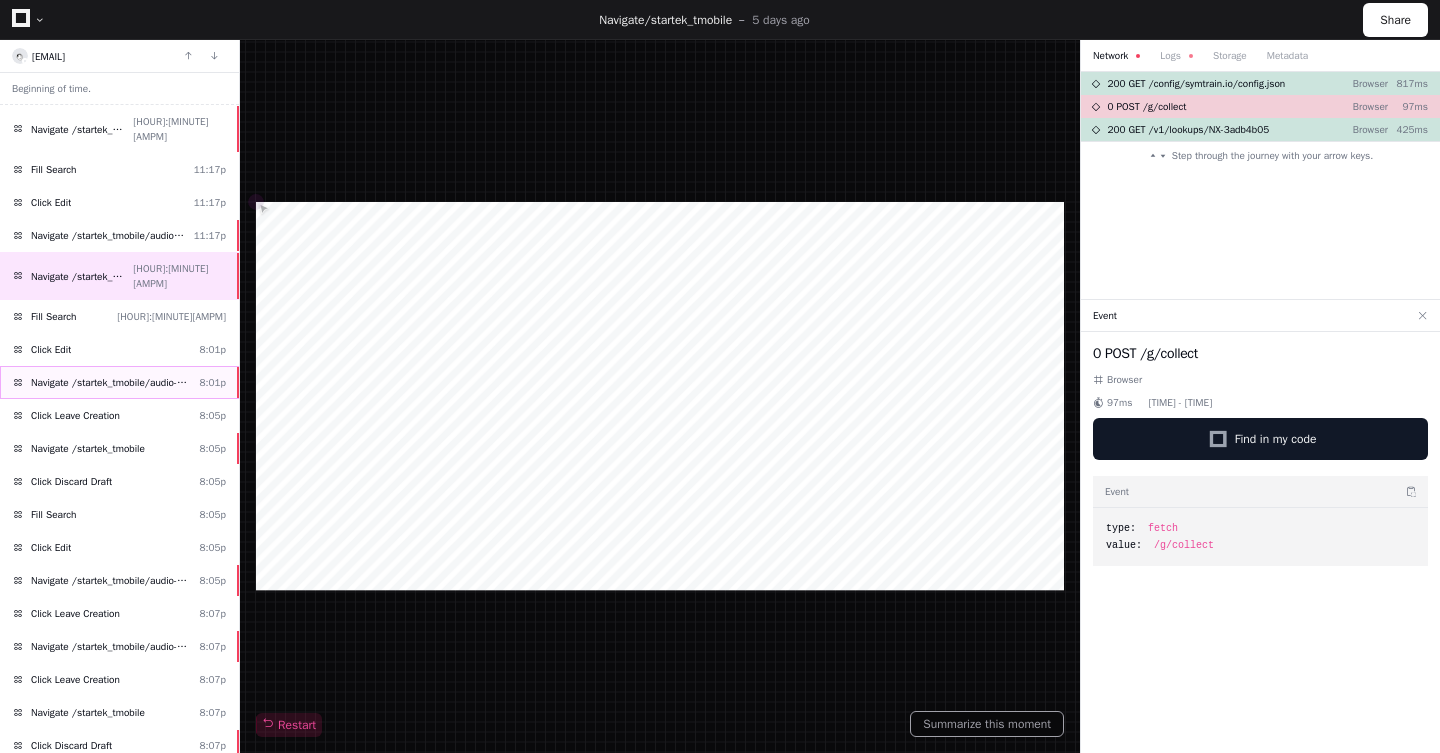 click on "Navigate /startek_tmobile/audio-simulation/*/create-sym  8:01p" 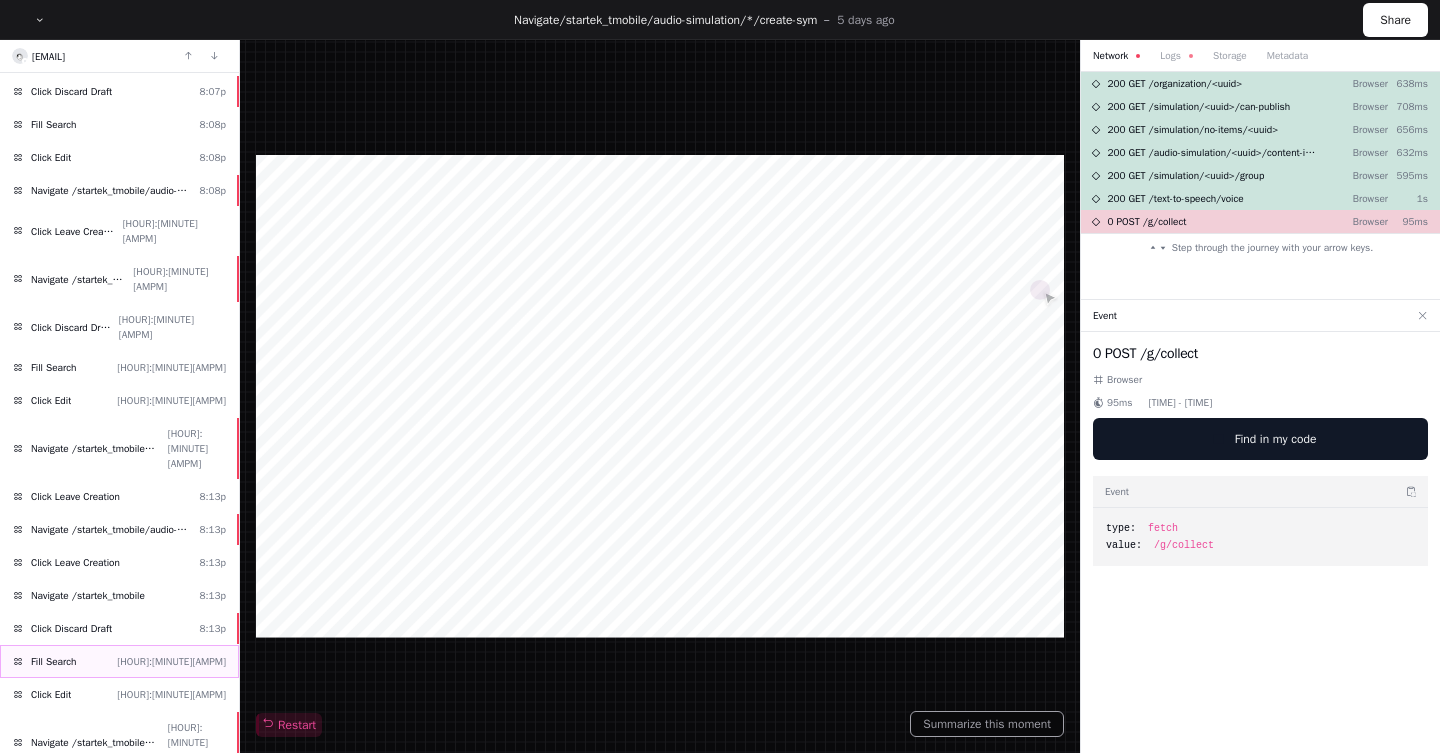scroll, scrollTop: 686, scrollLeft: 0, axis: vertical 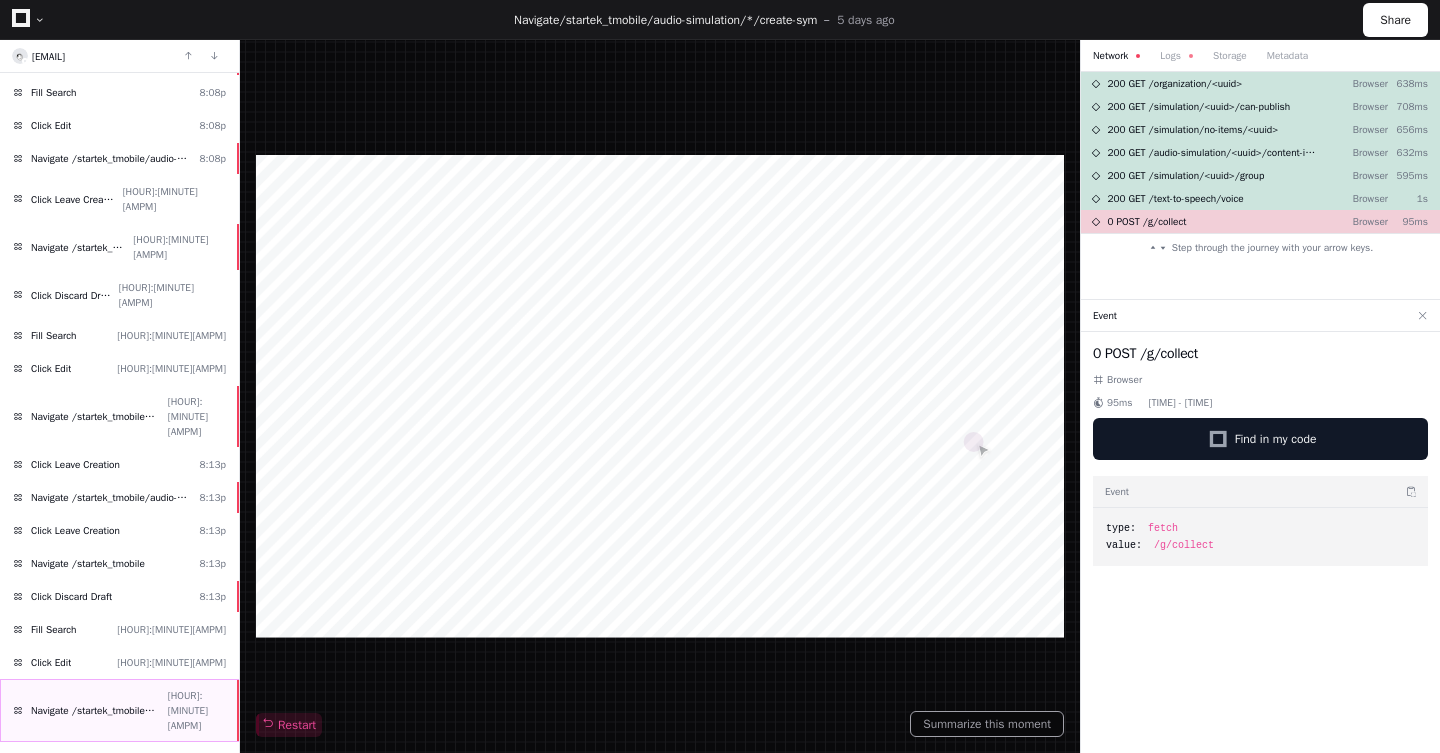 click on "Navigate /startek_tmobile/audio-simulation/*/create-sym  [HOUR]:[MINUTE][AMPM]" 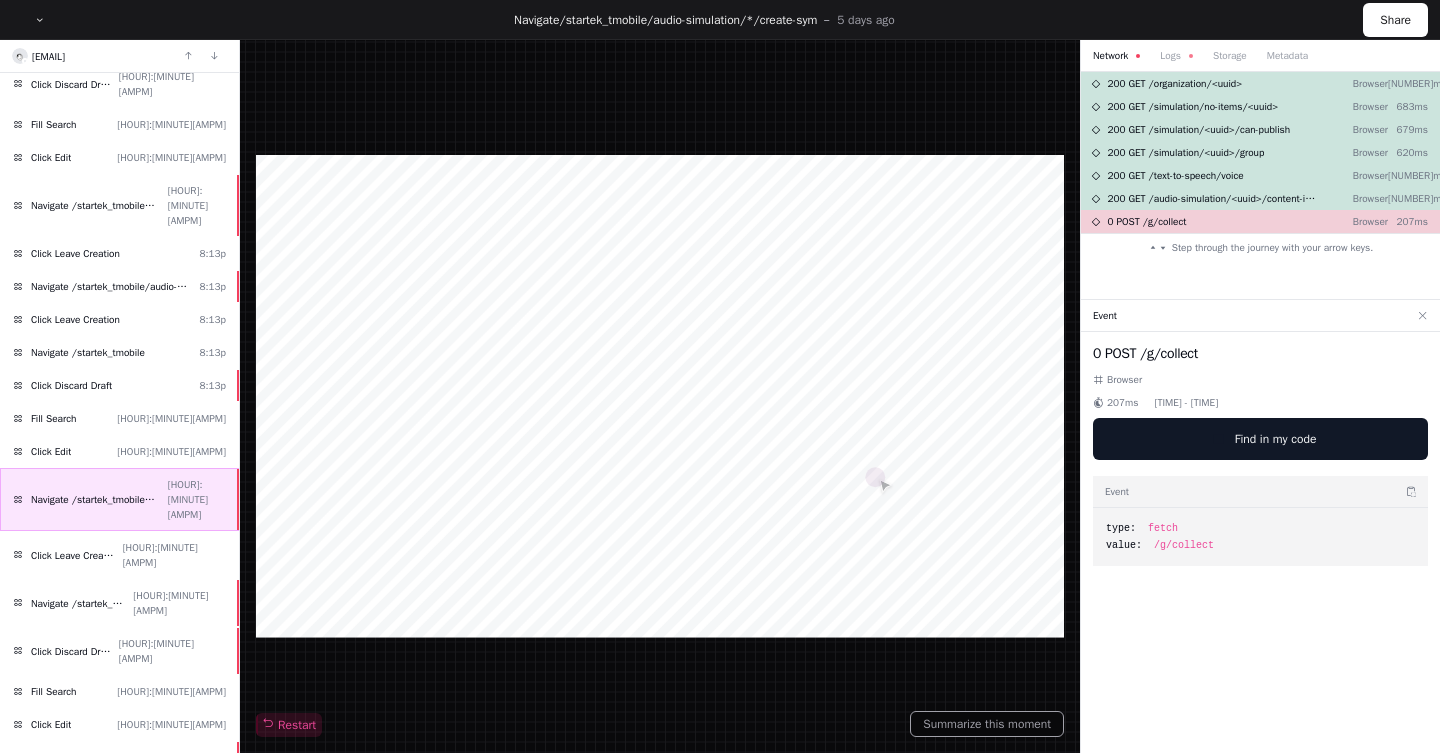 scroll, scrollTop: 909, scrollLeft: 0, axis: vertical 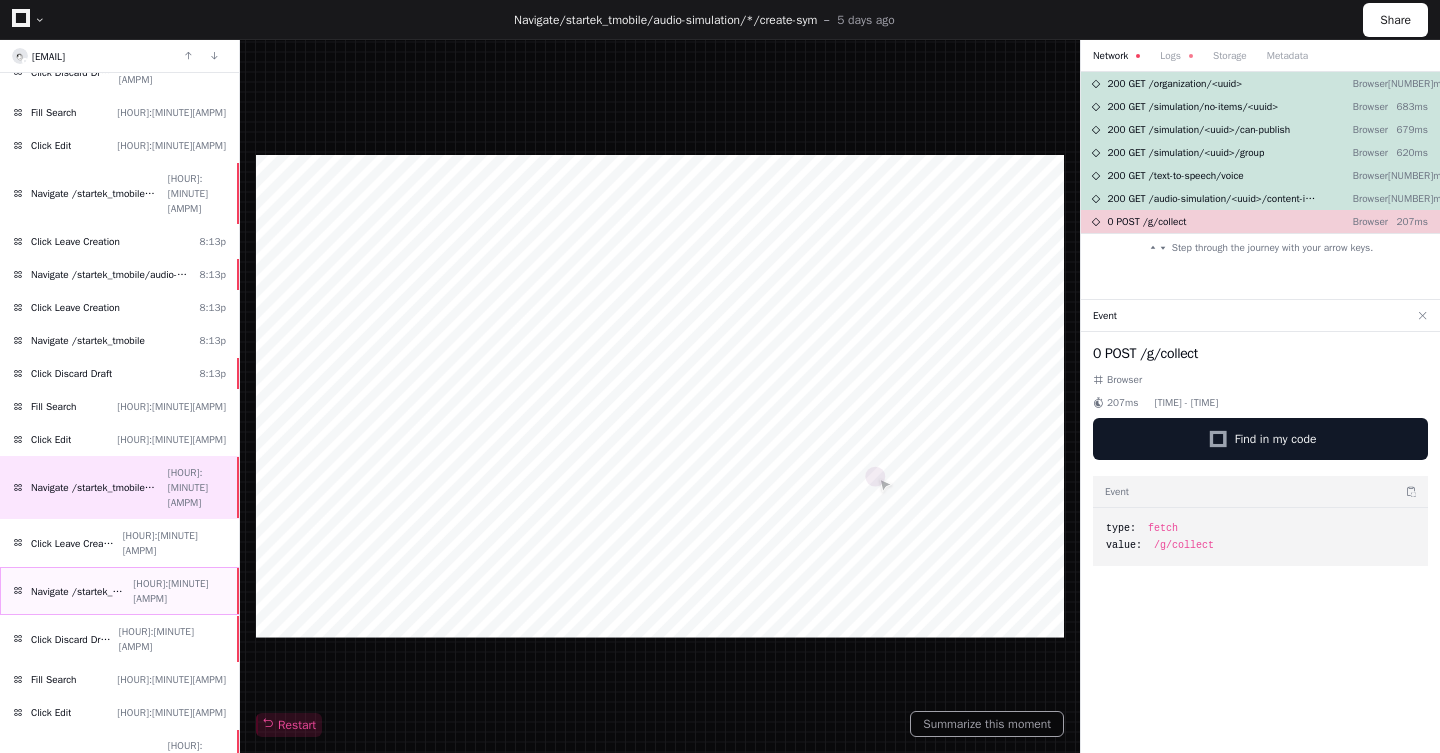 click on "Navigate /startek_tmobile" 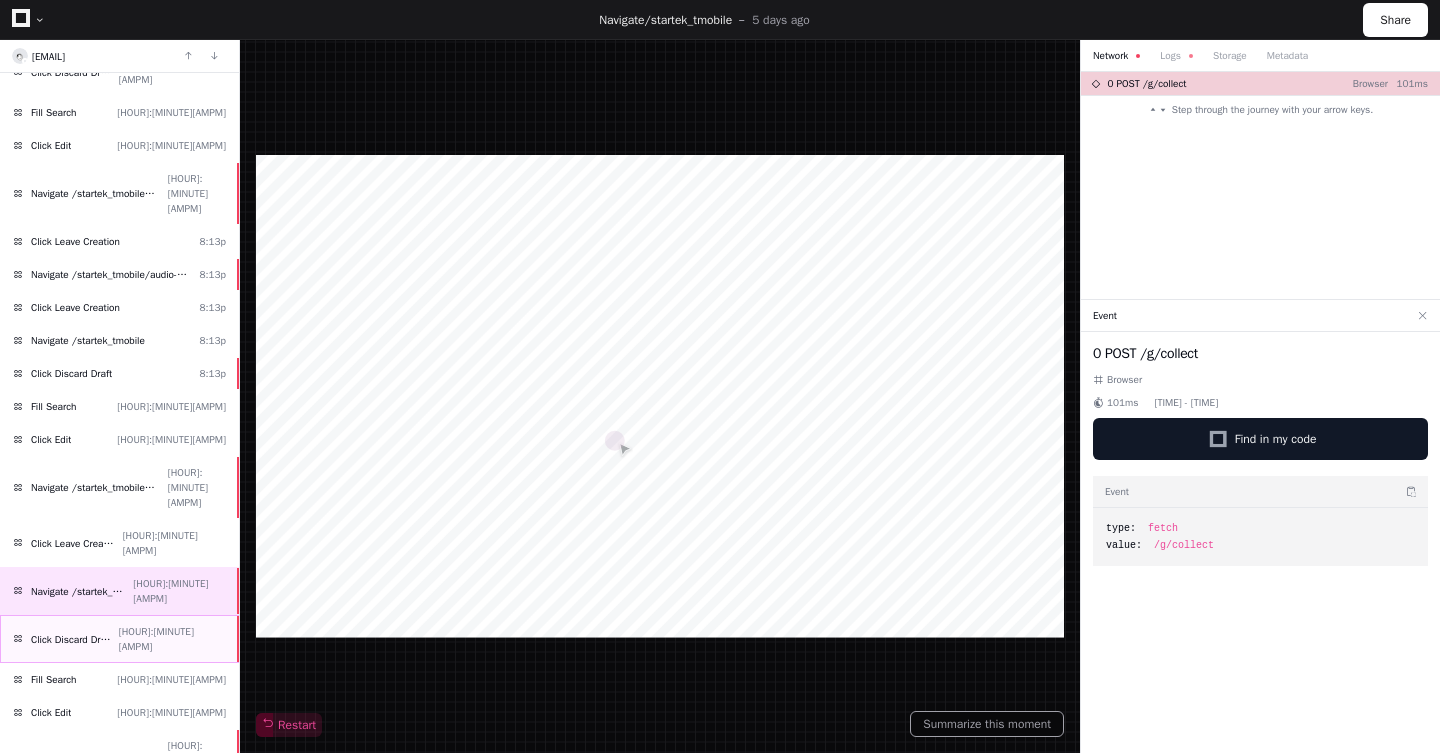click on "Click Discard Draft  [HOUR]:[MINUTE][AMPM]" 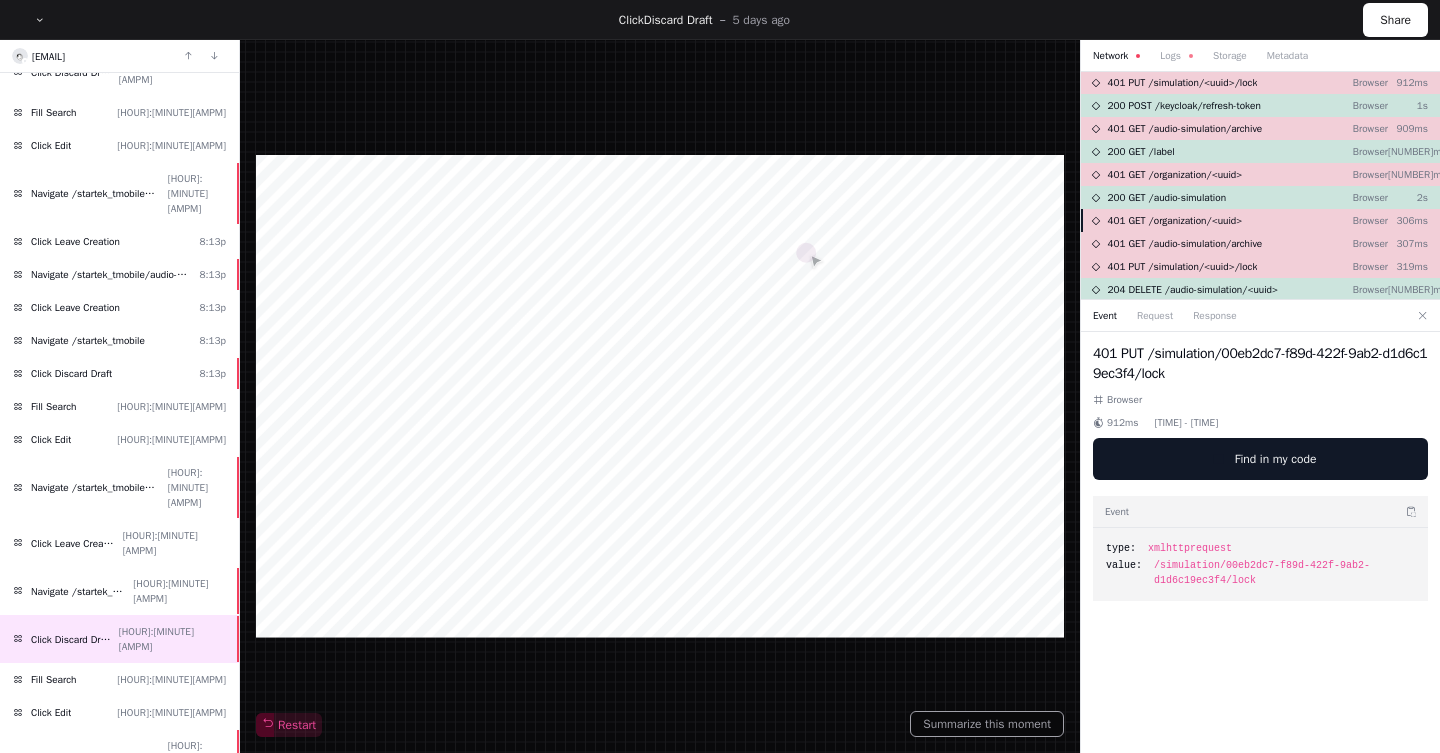 scroll, scrollTop: 0, scrollLeft: 0, axis: both 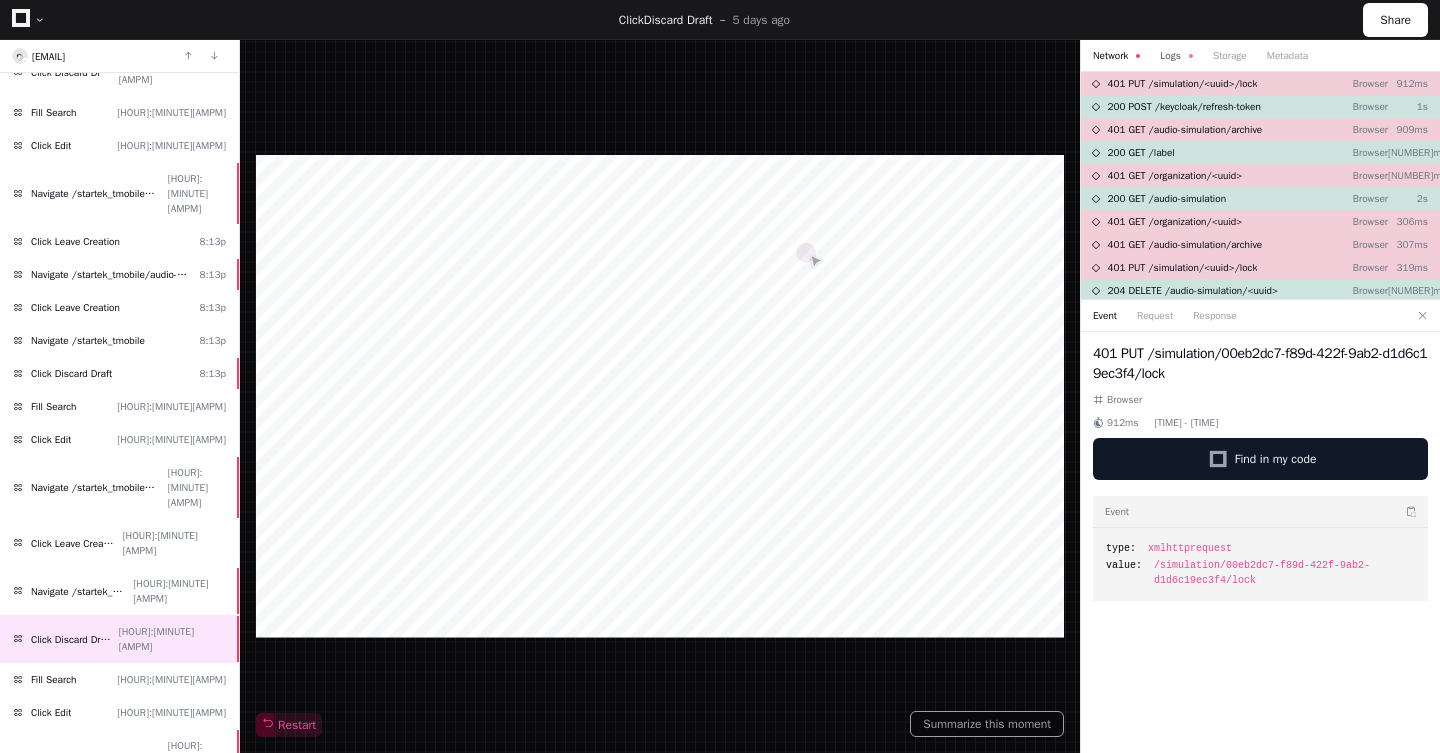 click on "Logs" 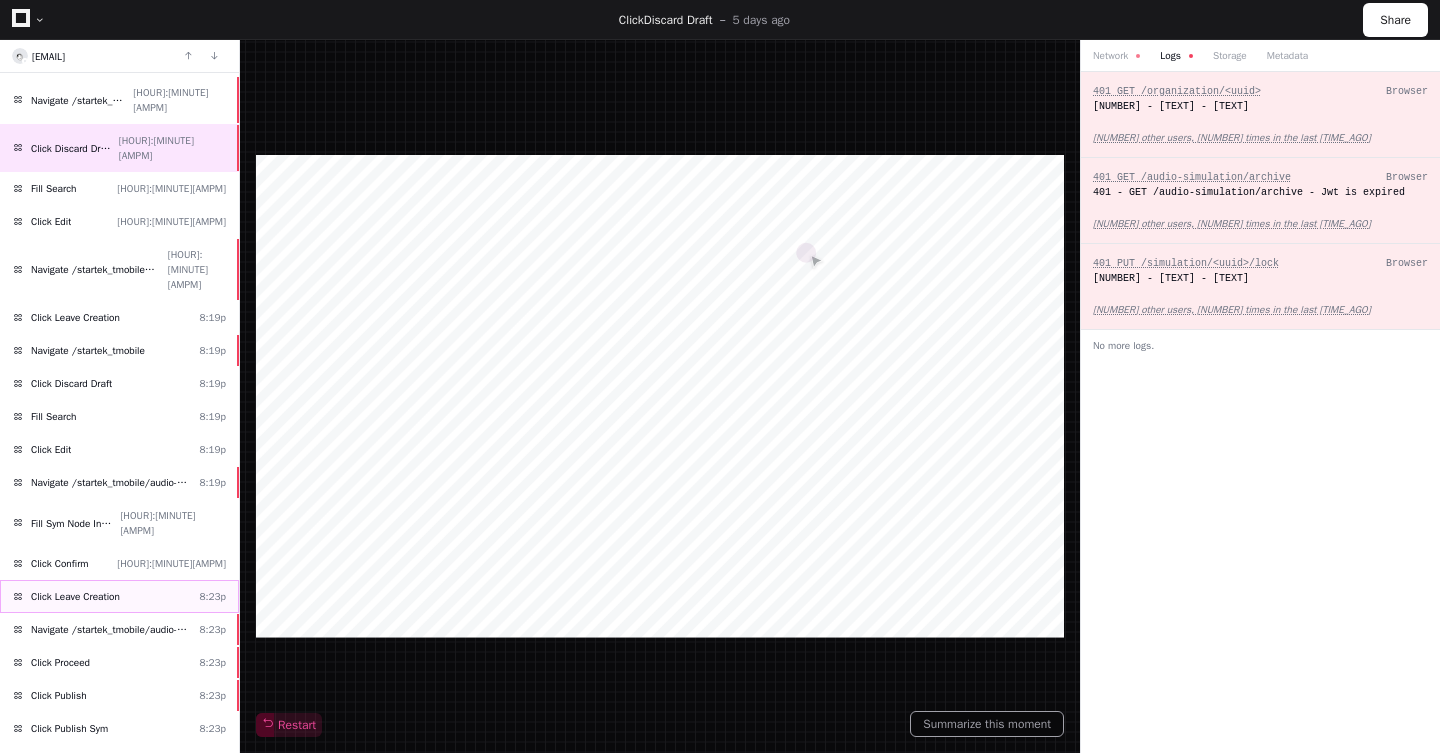 scroll, scrollTop: 1414, scrollLeft: 0, axis: vertical 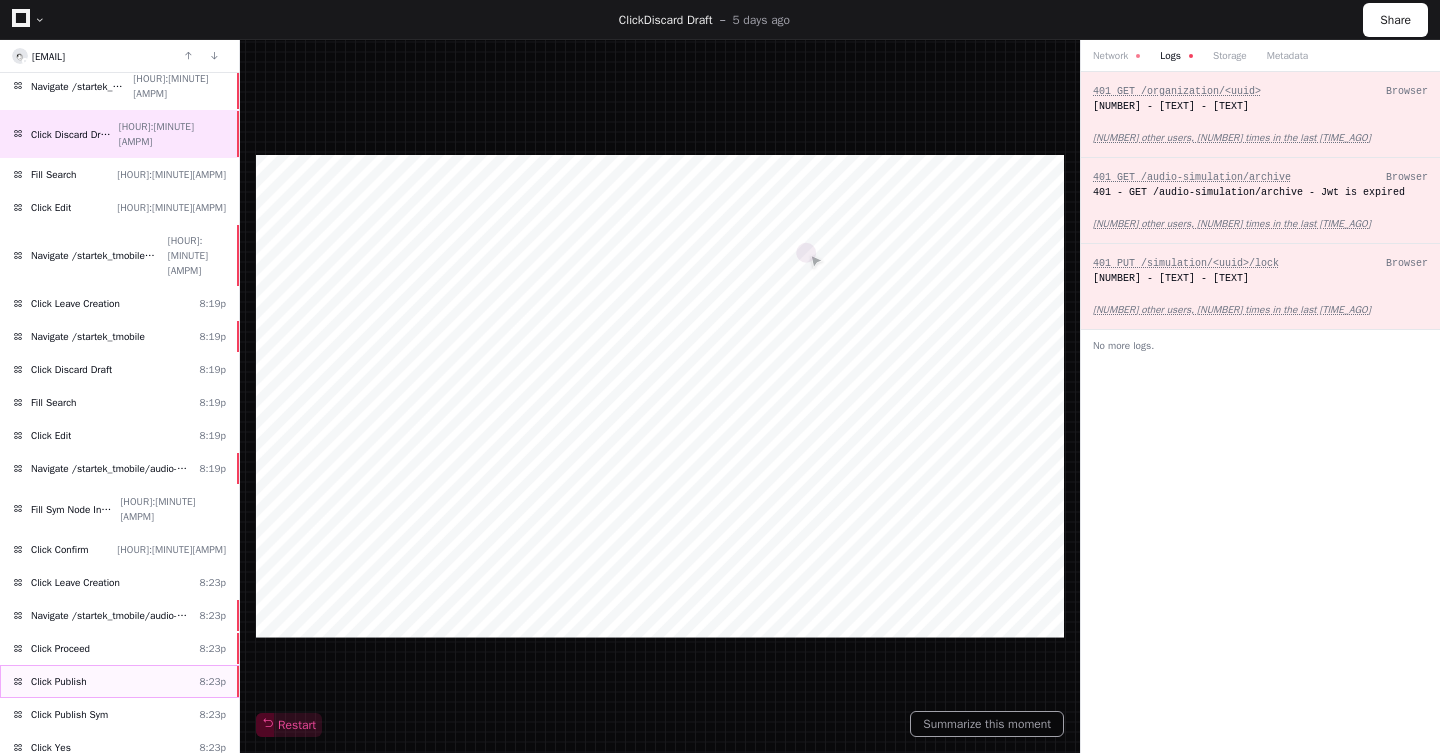 click on "Click Publish  [HOUR]:[MINUTE][AMPM]" 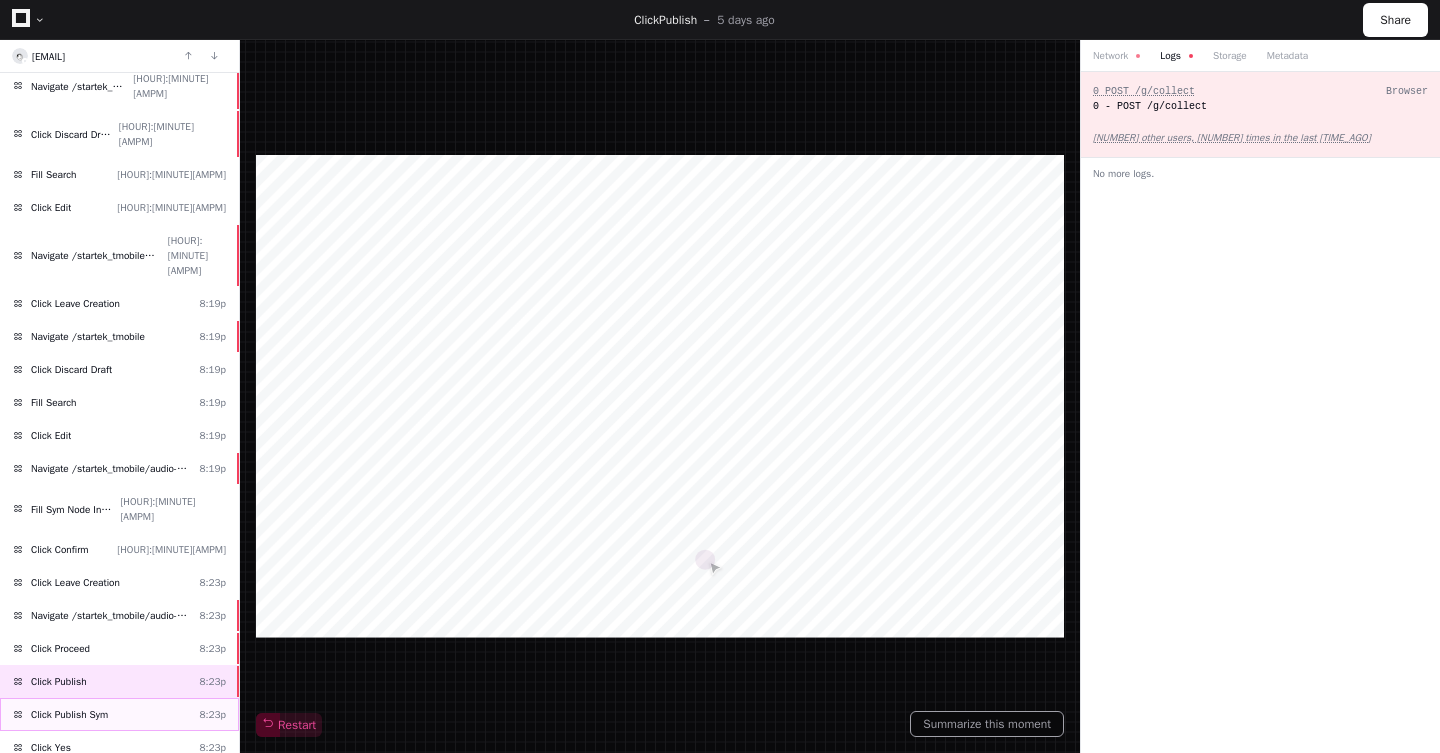 click on "Click Publish Sym  [HOUR]:[MINUTE][AMPM]" 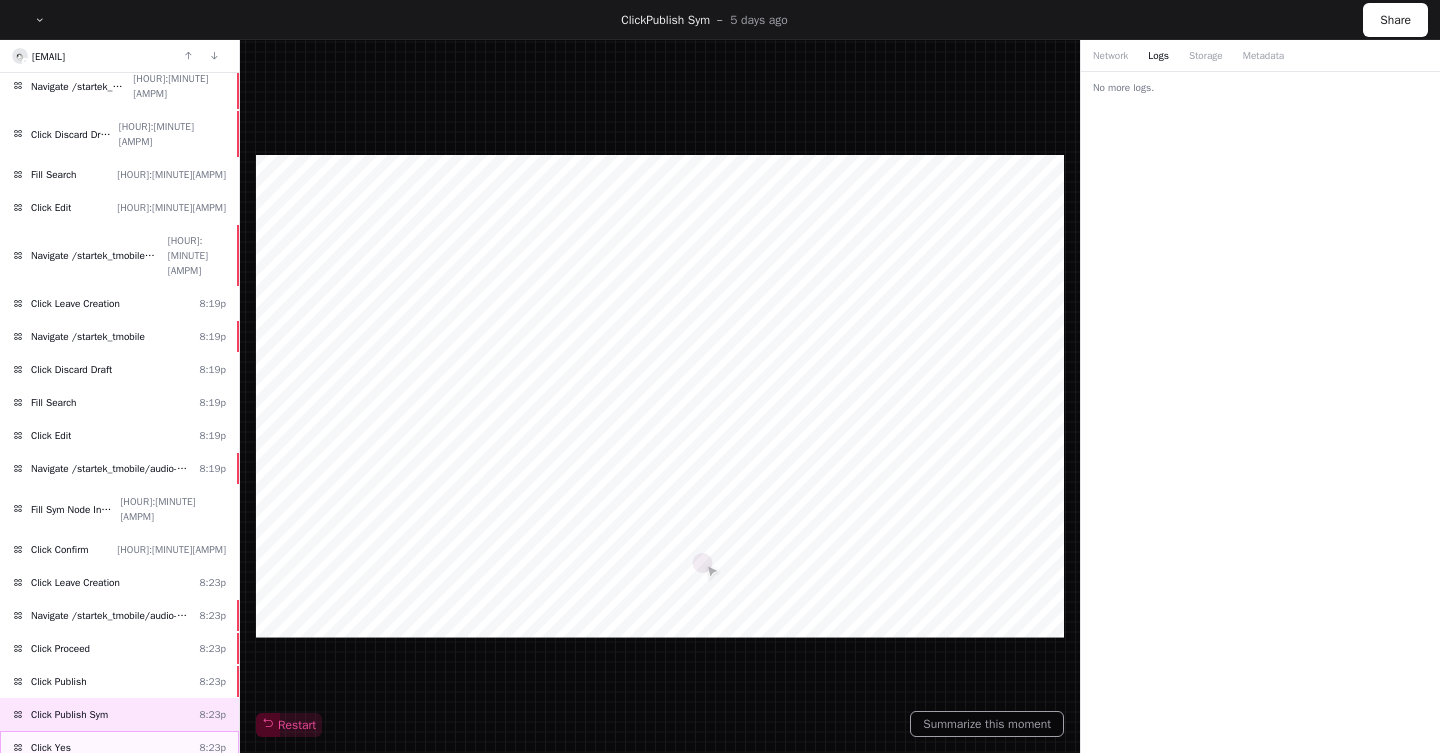 scroll, scrollTop: 1528, scrollLeft: 0, axis: vertical 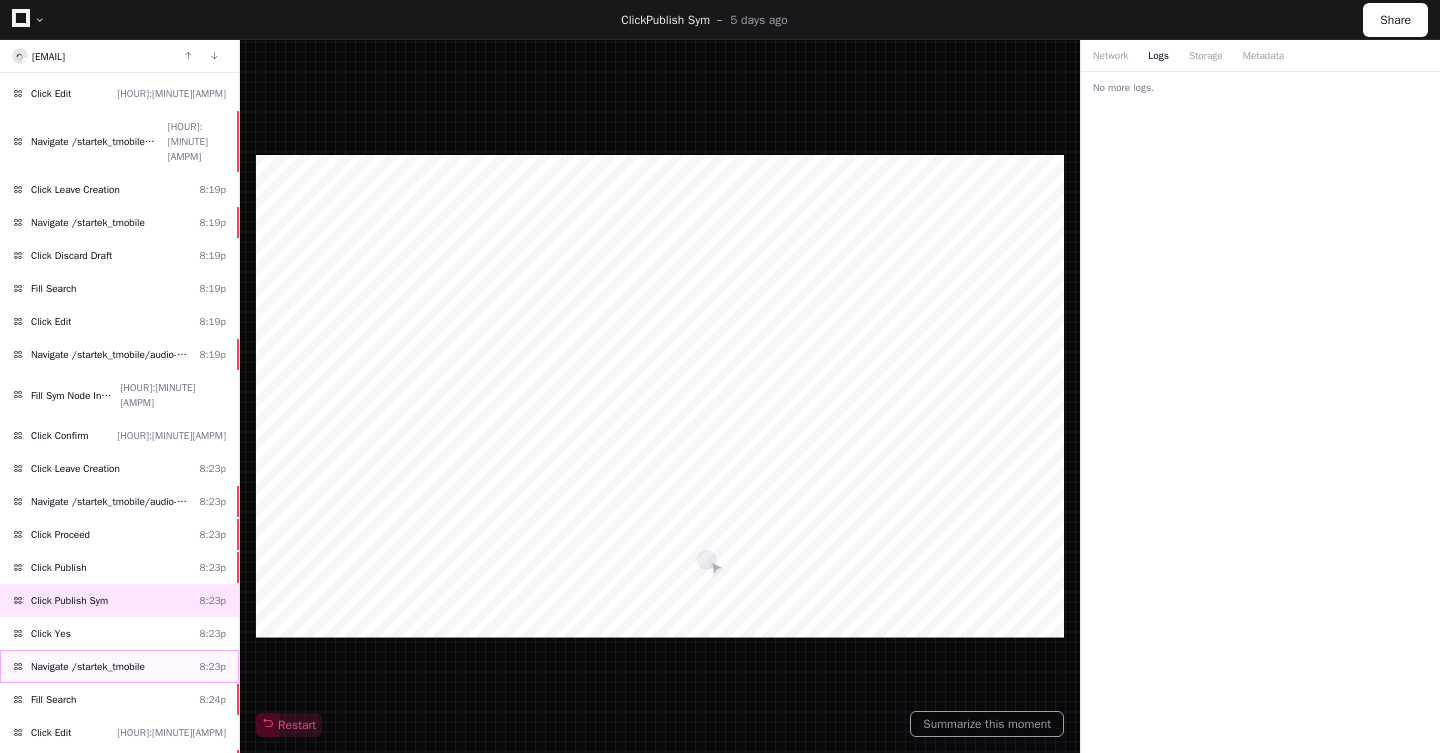 click on "Navigate /startek_tmobile  [HOUR]:[MINUTE][AMPM]" 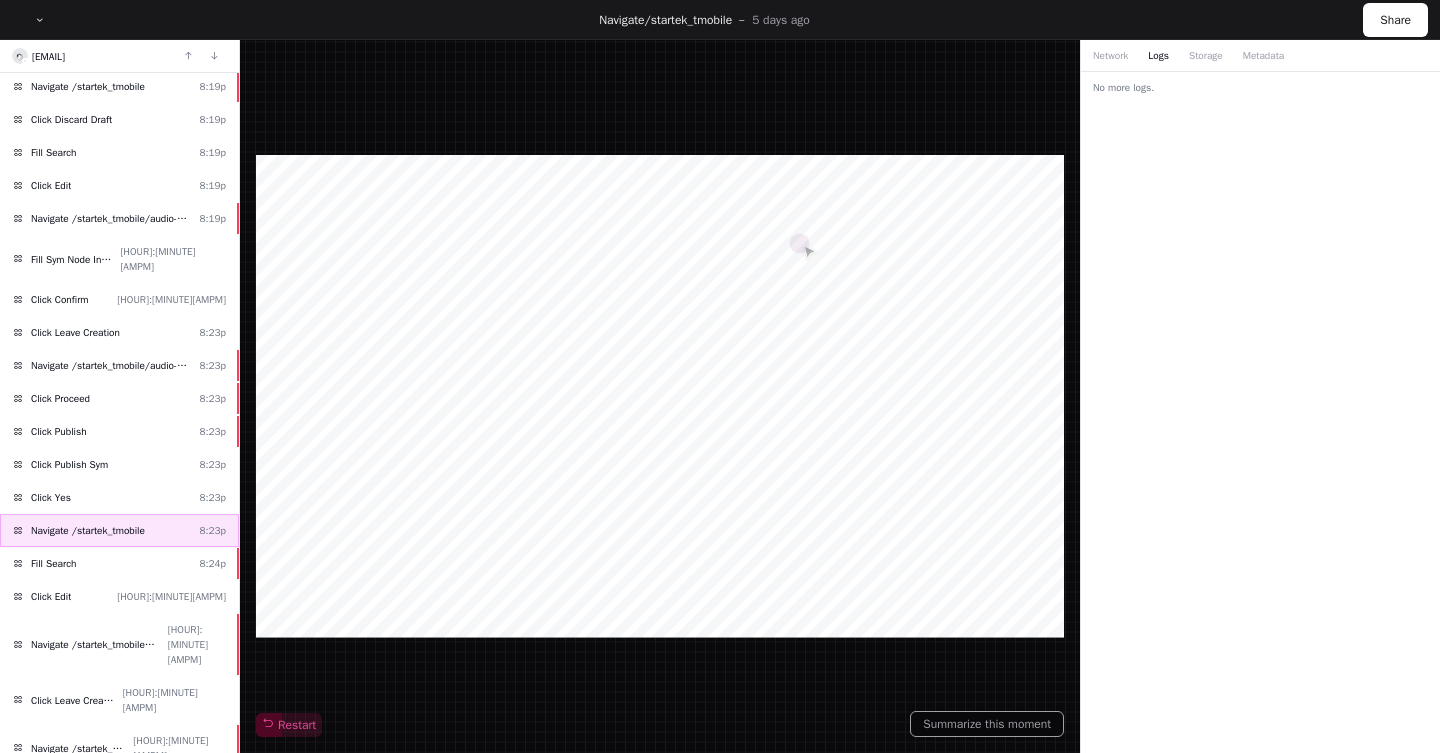 scroll, scrollTop: 1665, scrollLeft: 0, axis: vertical 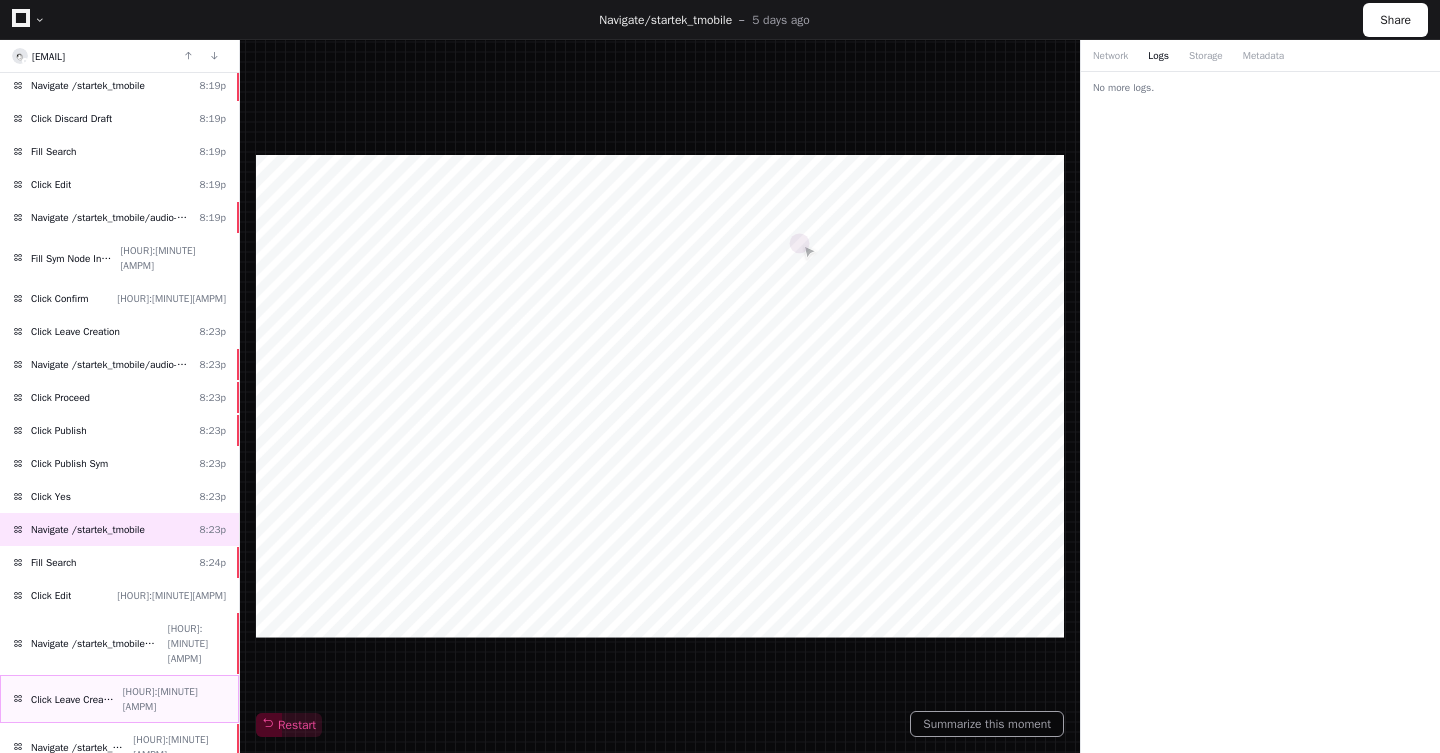 click on "Click Leave Creation  [HOUR]:[MINUTE][AMPM]" 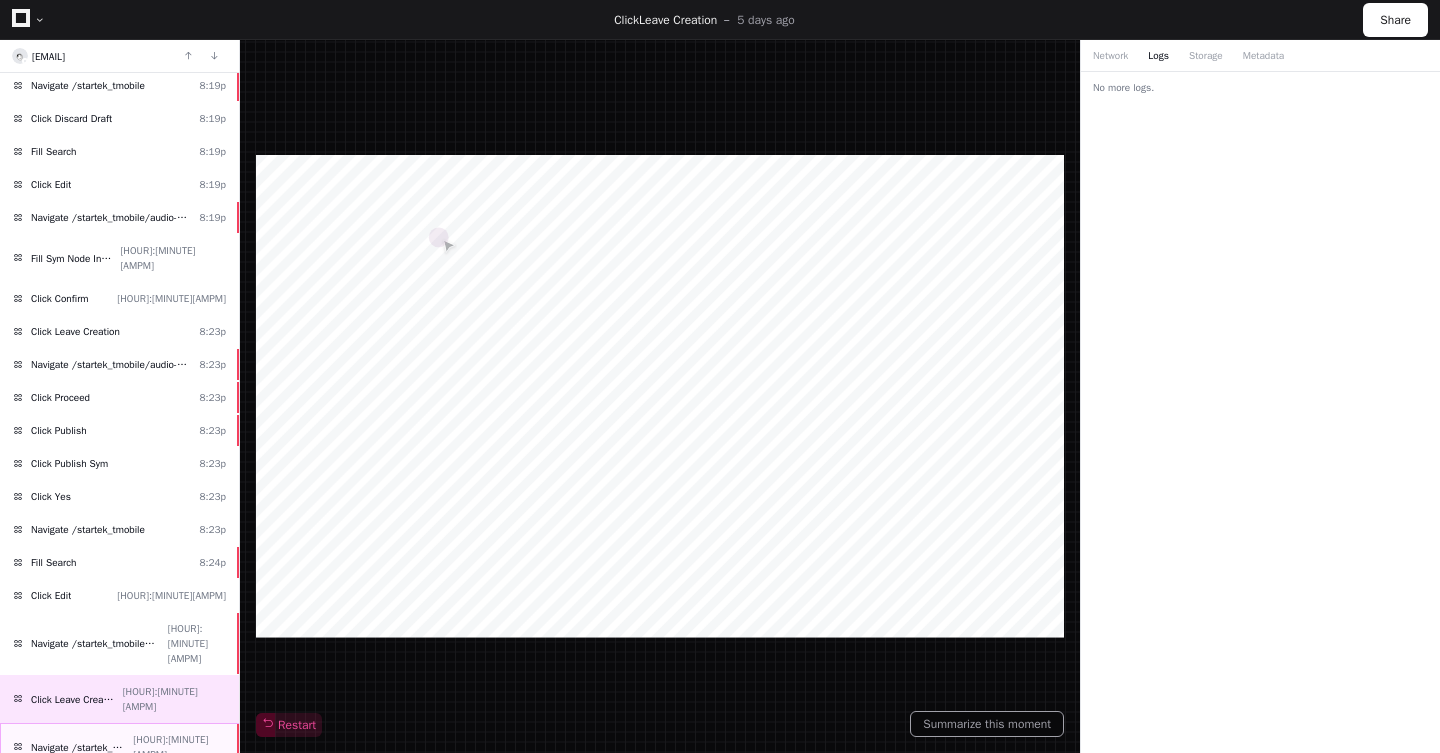 click on "Navigate /startek_tmobile  [HOUR]:[MINUTE][AMPM]" 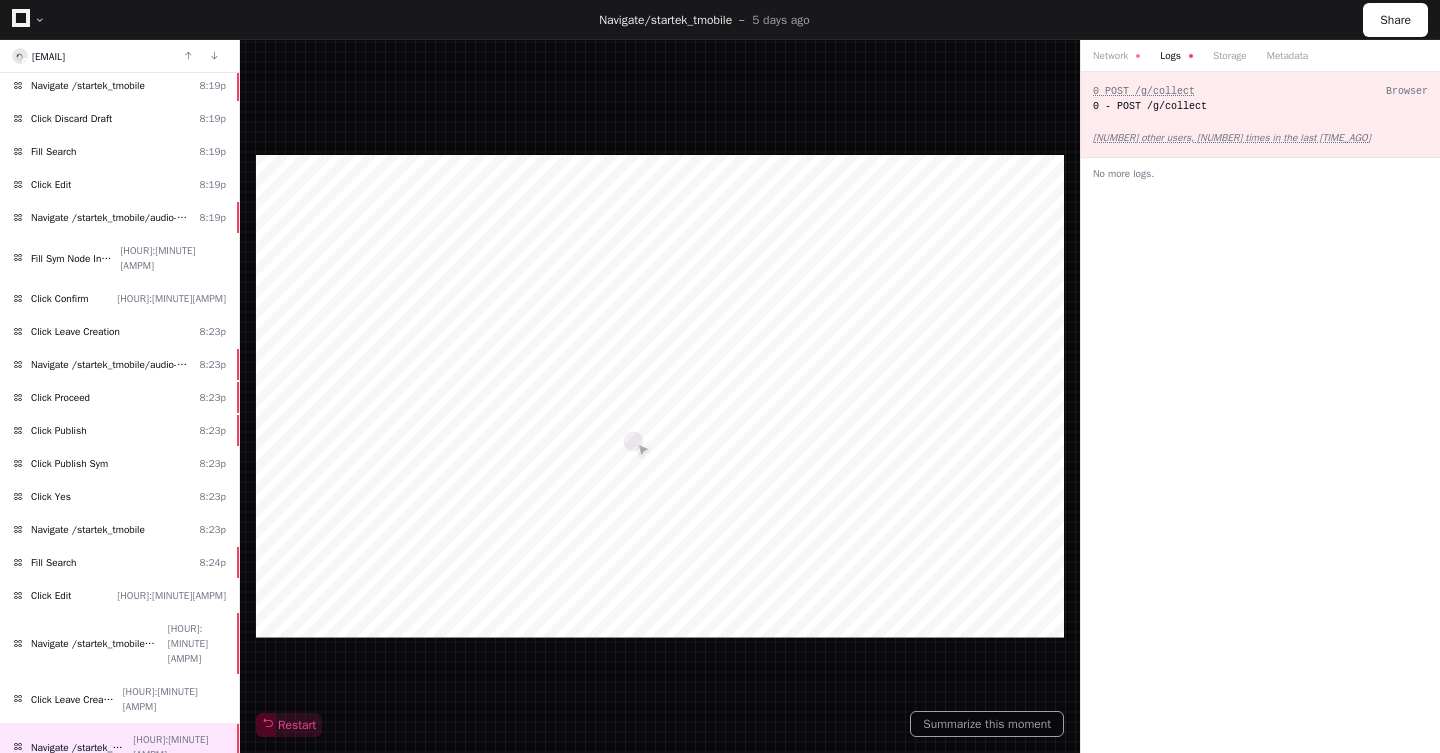 click on "Click Discard Draft  [HOUR]:[MINUTE][AMPM]" 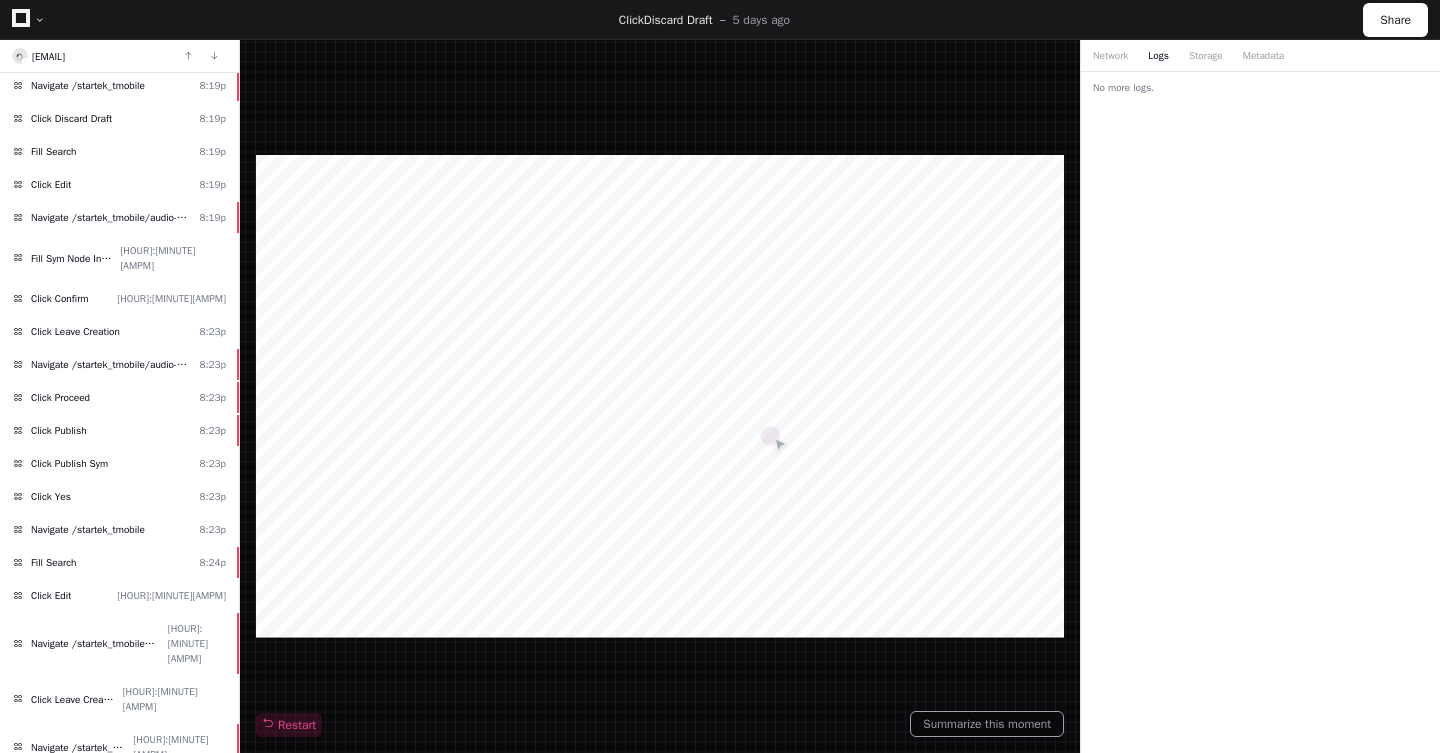 click on "Fill Search  [HOUR]:[MINUTE][AMPM]" 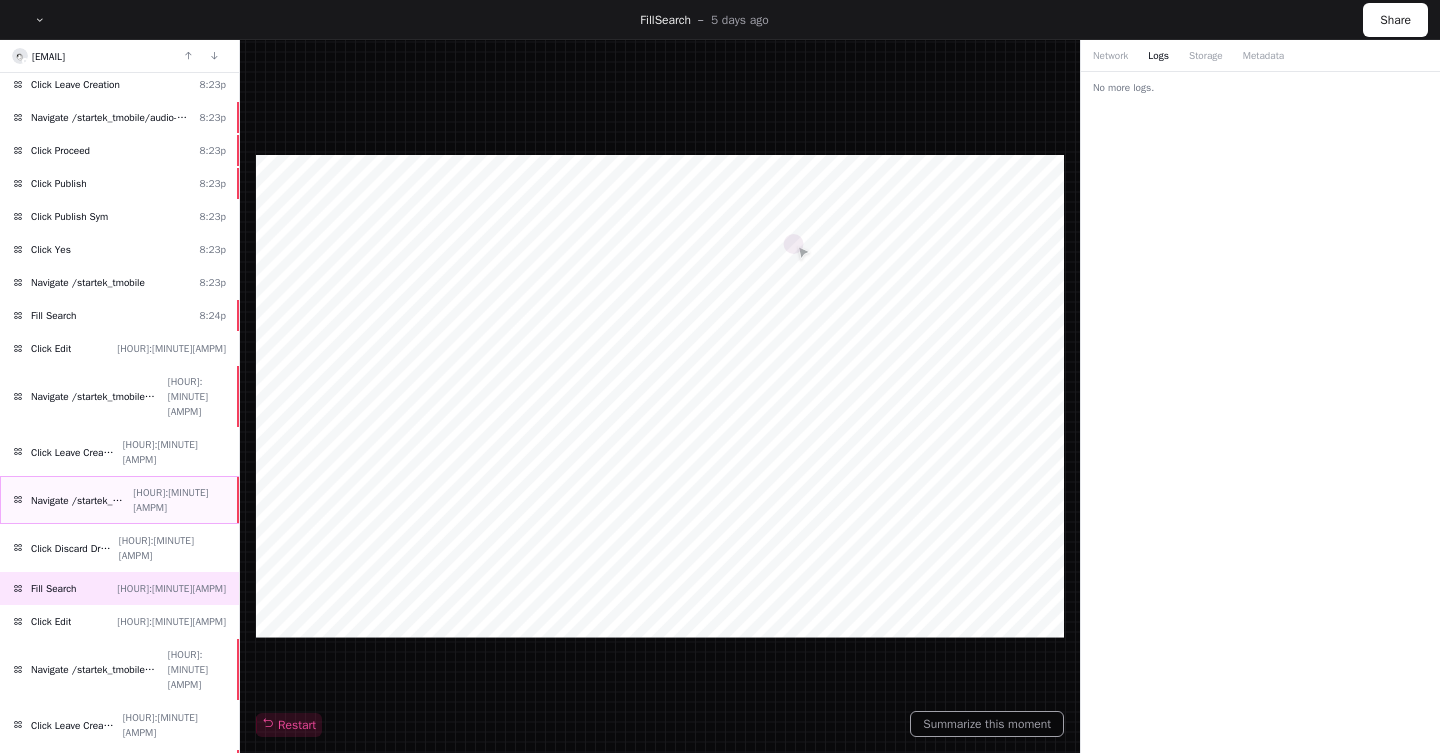 scroll, scrollTop: 1915, scrollLeft: 0, axis: vertical 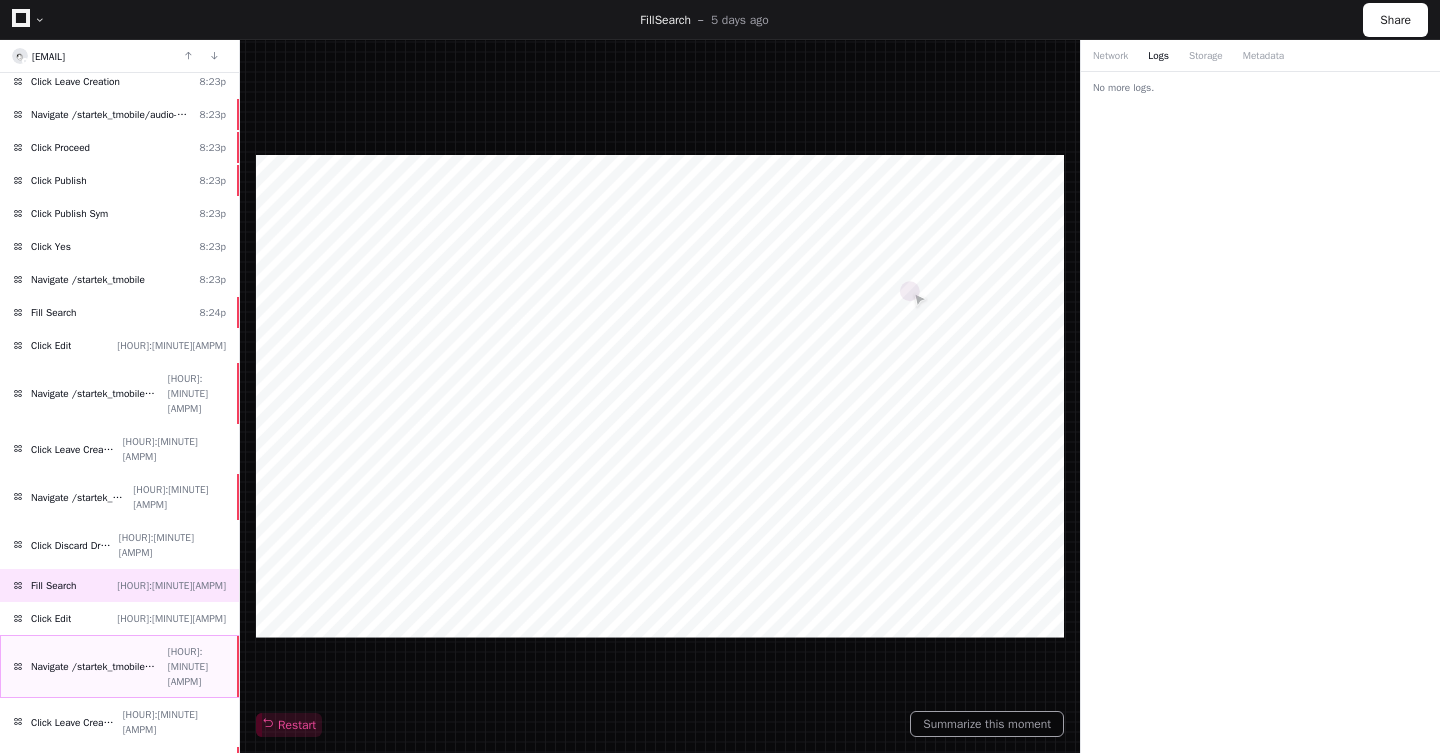 click on "Navigate /startek_tmobile/audio-simulation/*/create-sym" 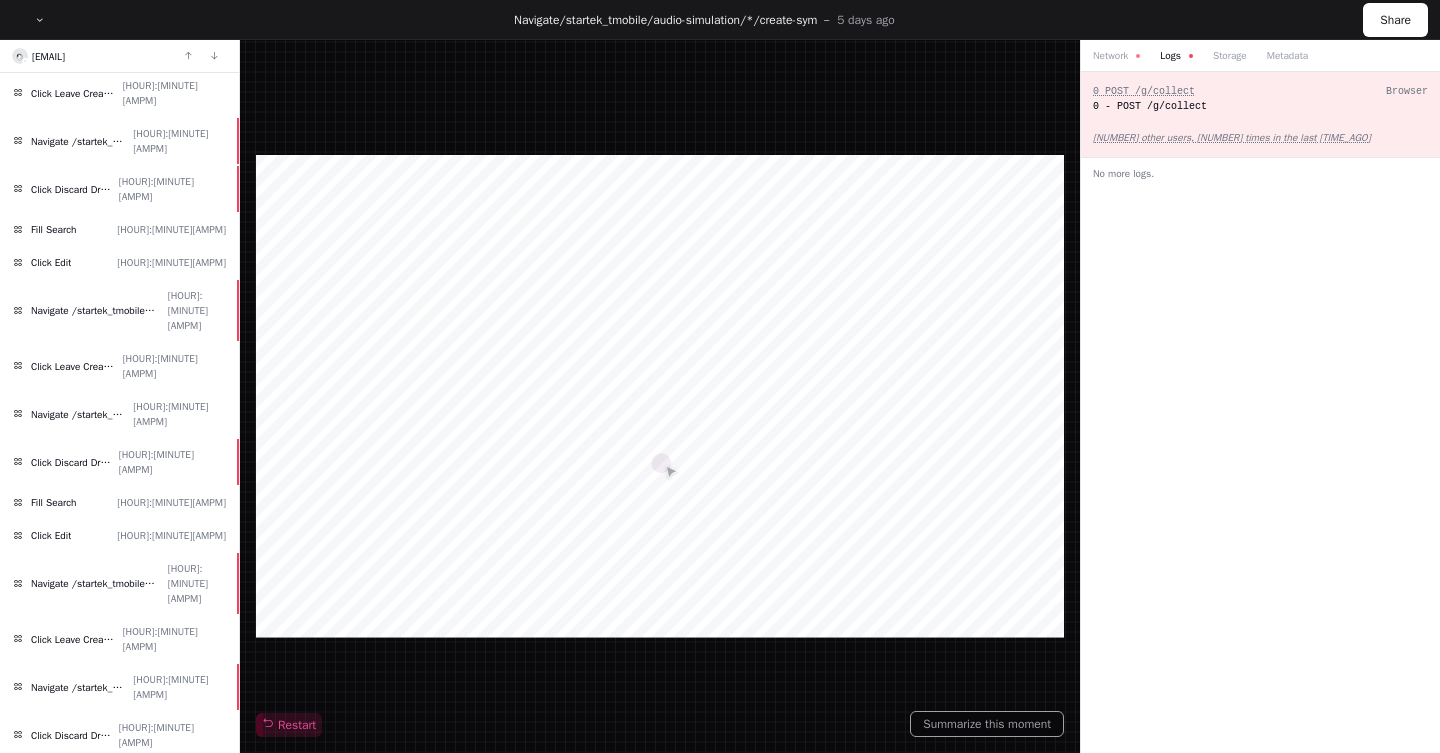 scroll, scrollTop: 2827, scrollLeft: 0, axis: vertical 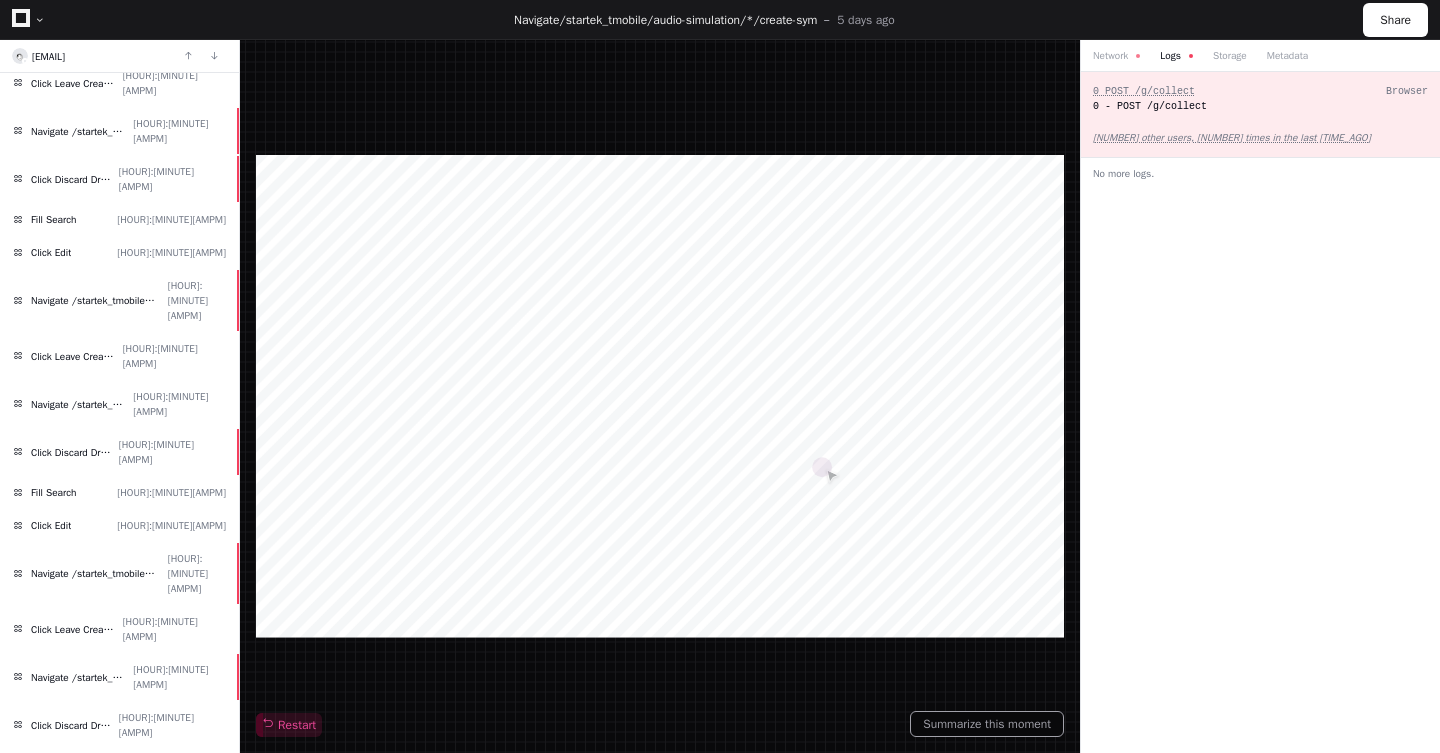 click on "Navigate /startek_tmobile/reports (Reports)" 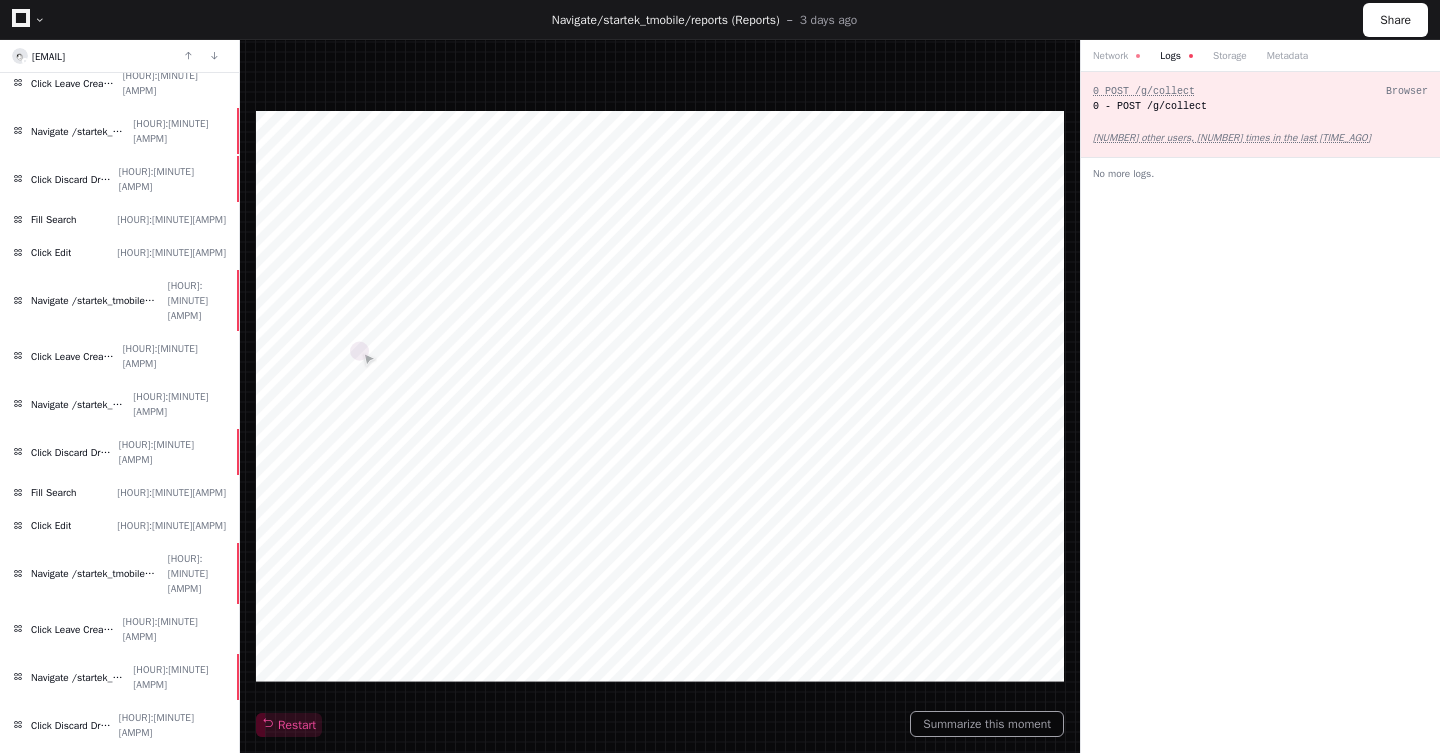 click on "Click Team Results" 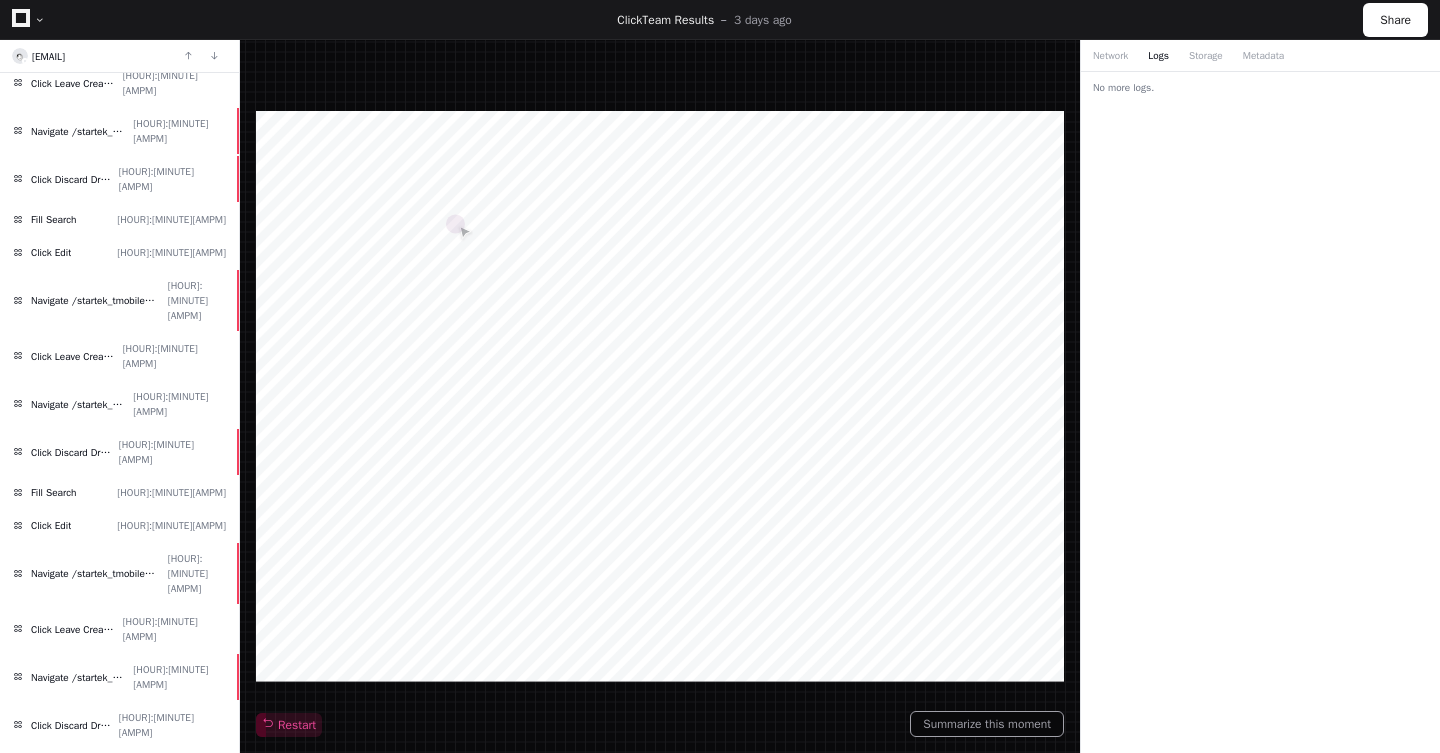 click on "Click Sym Results  [HOUR]:[MINUTE][AMPM]" 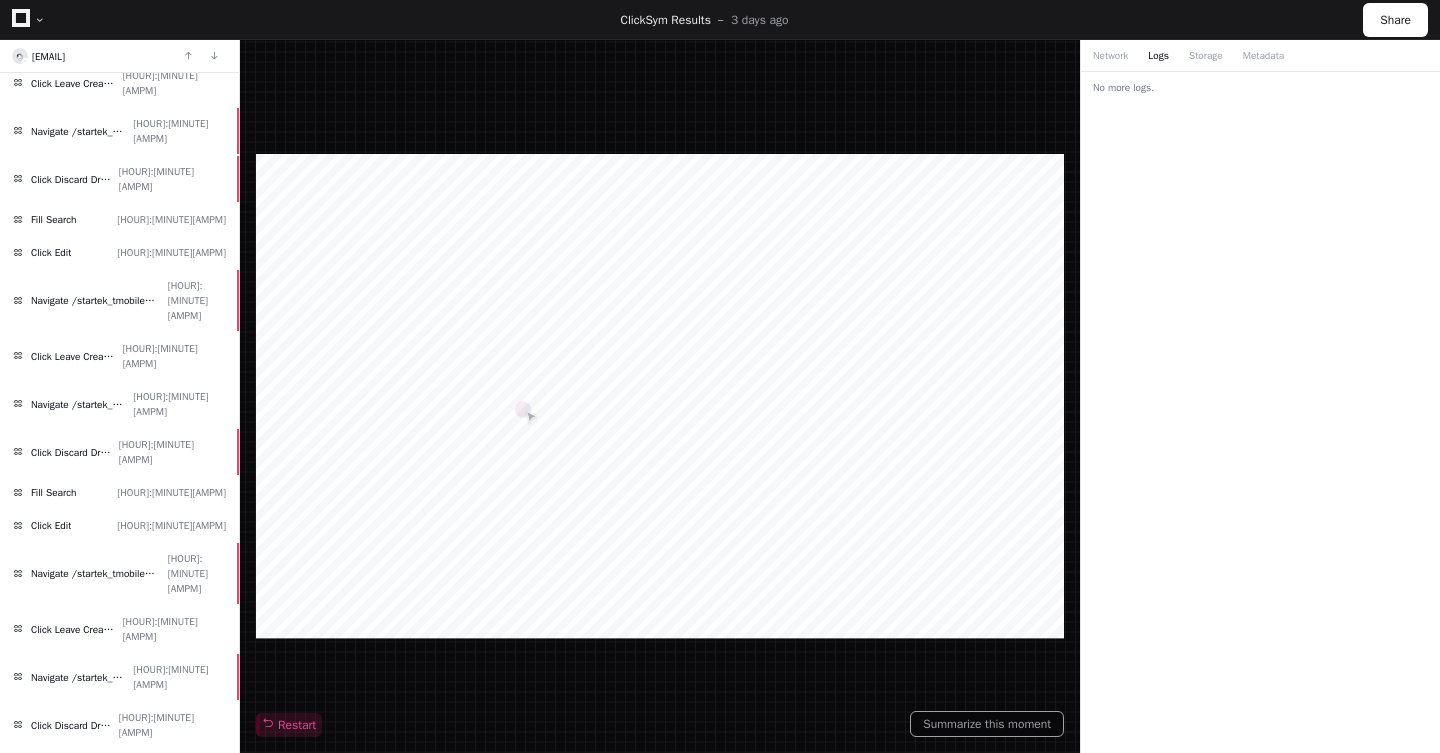 click on "Click Users  [HOUR]:[MINUTE][AMPM]" 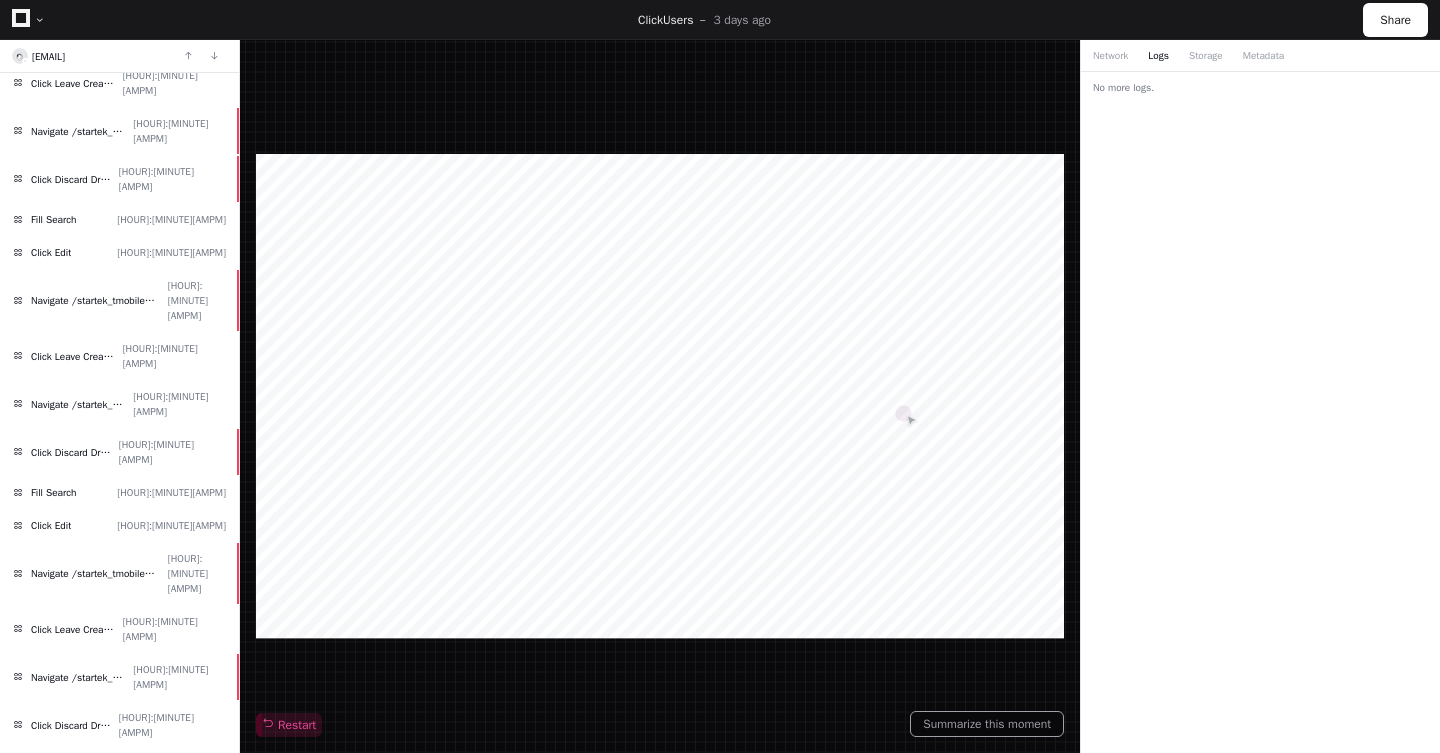 click on "Click Teams  [HOUR]:[MINUTE][AMPM]" 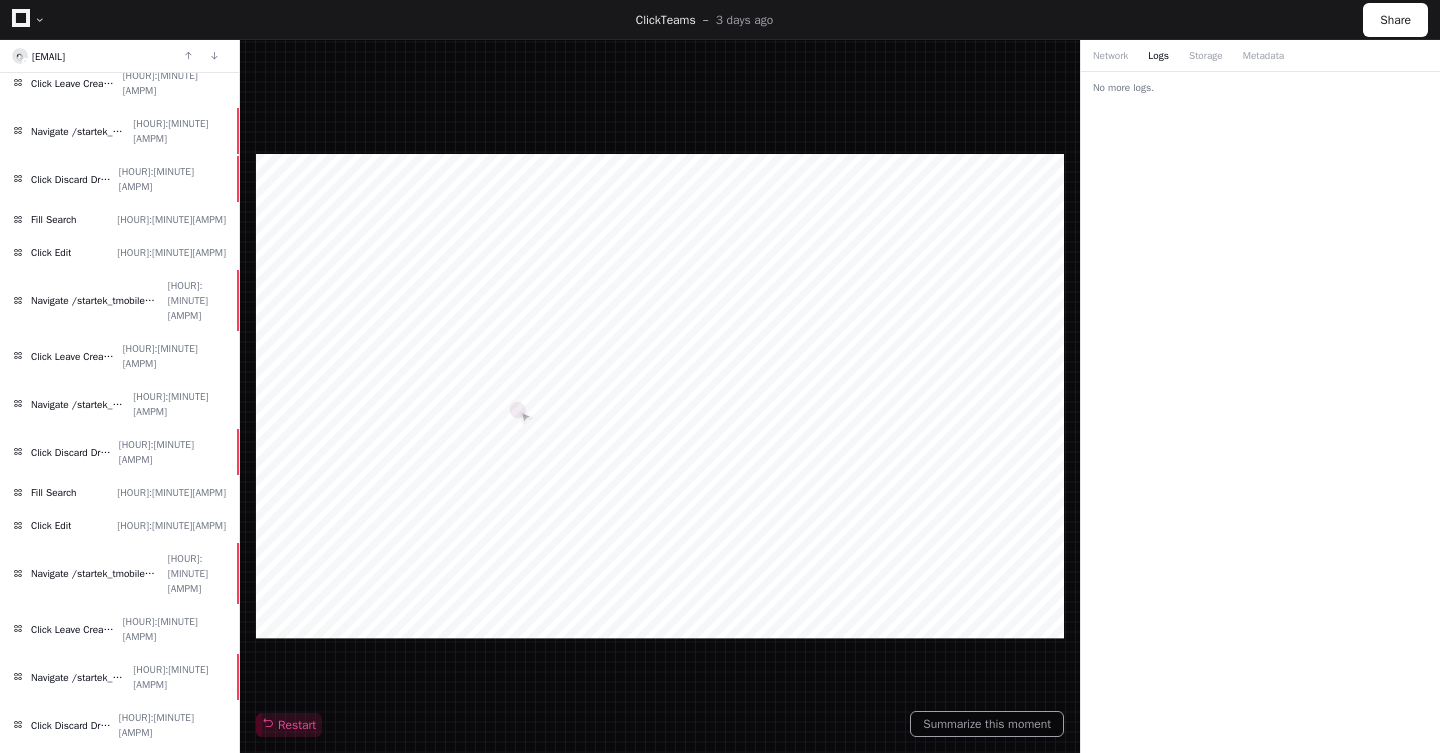 click on "Click Users  [HOUR]:[MINUTE][AMPM]" 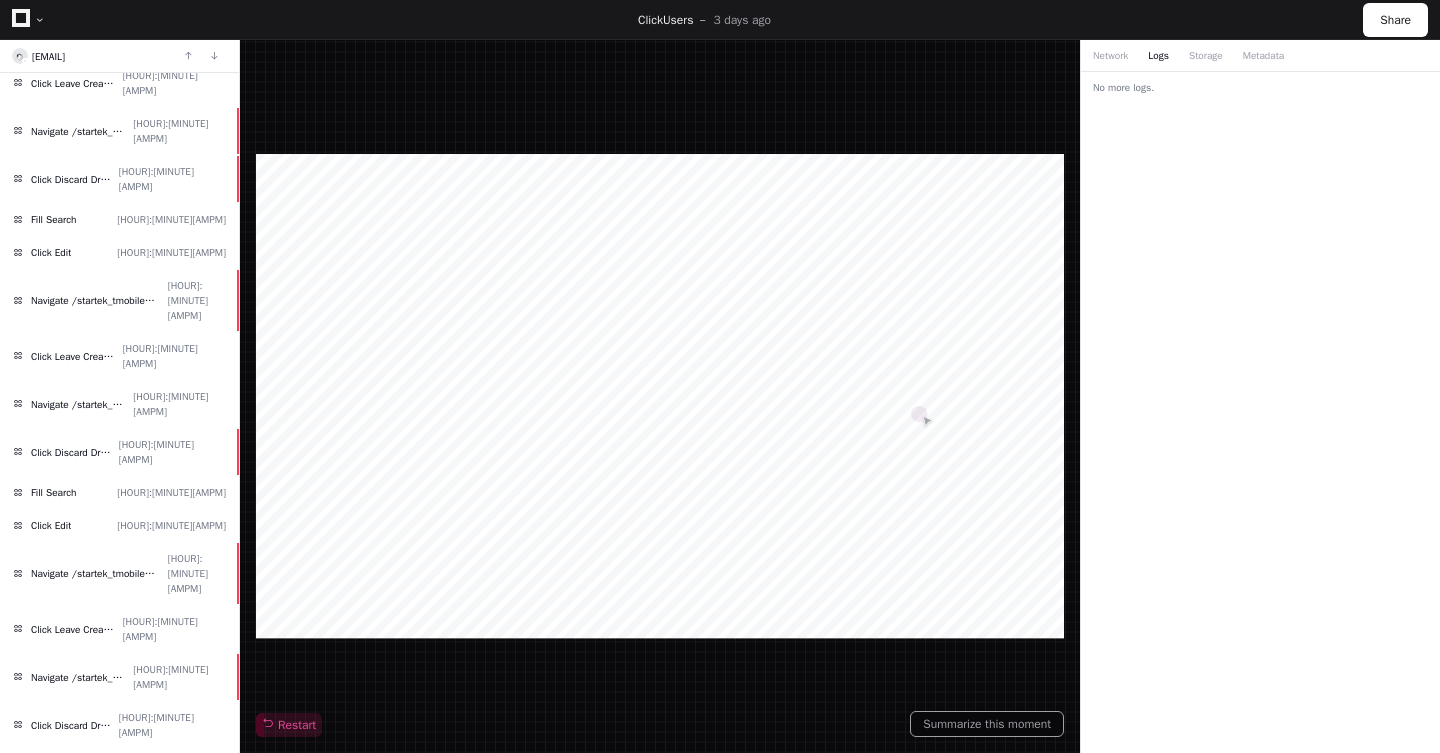 click on "Fill Teams  [HOUR]:[MINUTE][AMPM]" 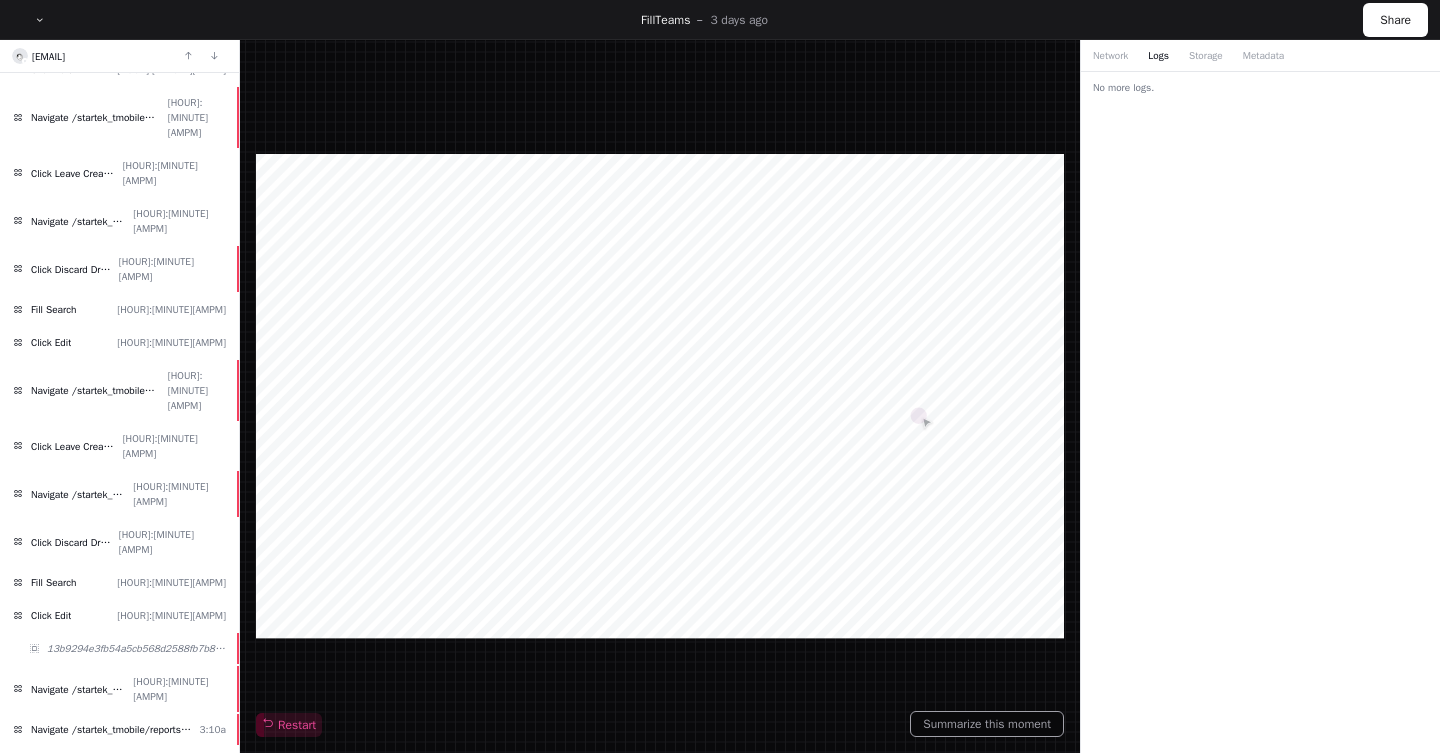 scroll, scrollTop: 3013, scrollLeft: 0, axis: vertical 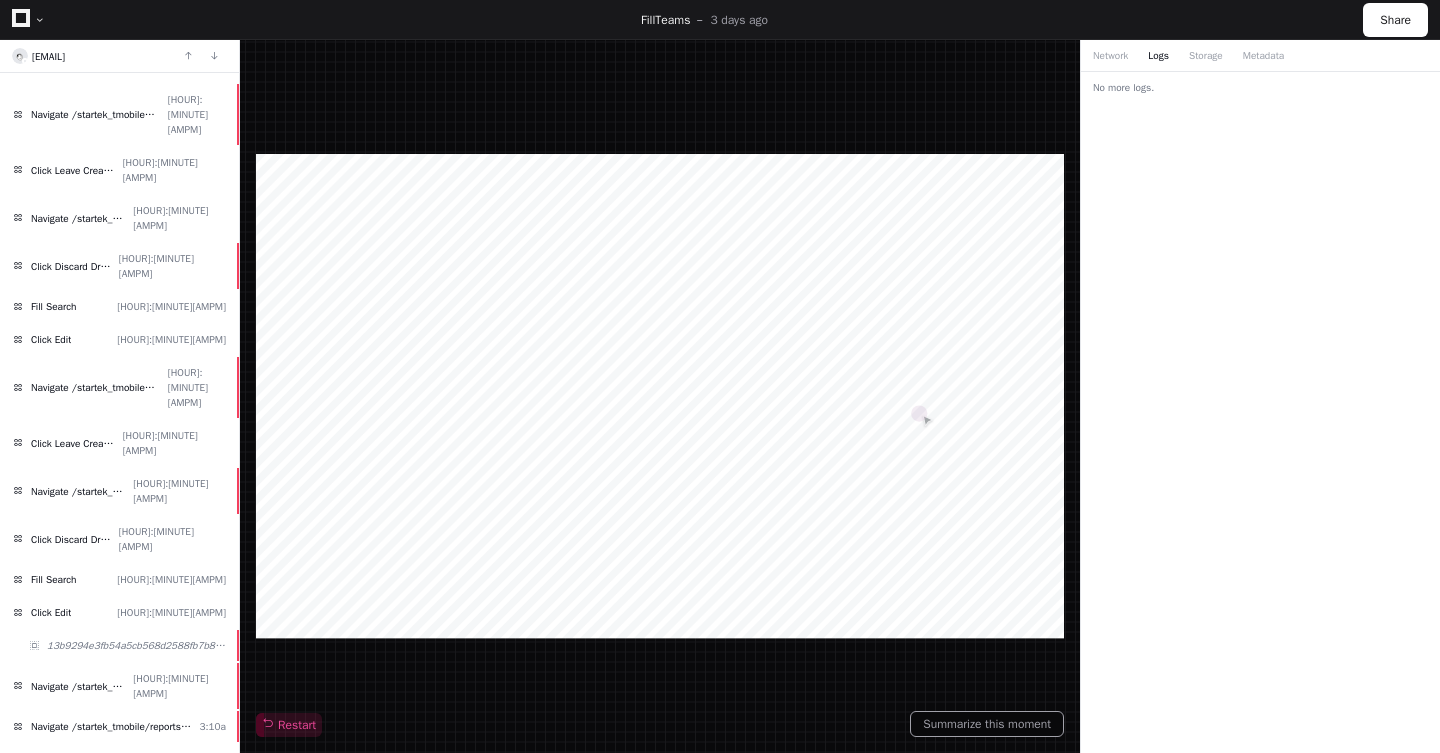 click on "Click [TEXT]  [HOUR]:[MINUTE][AMPM]" 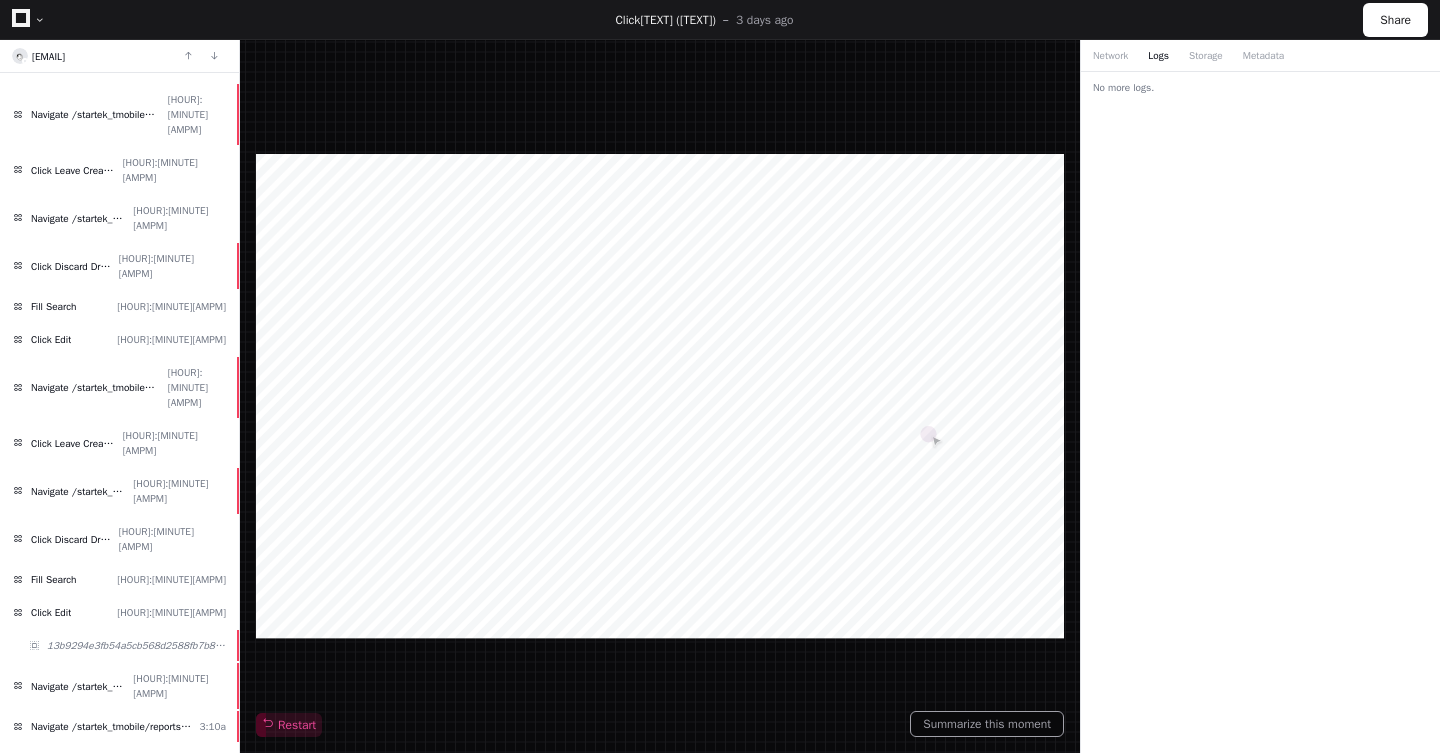 click on "Click [TEXT]  [HOUR]:[MINUTE][AMPM]" 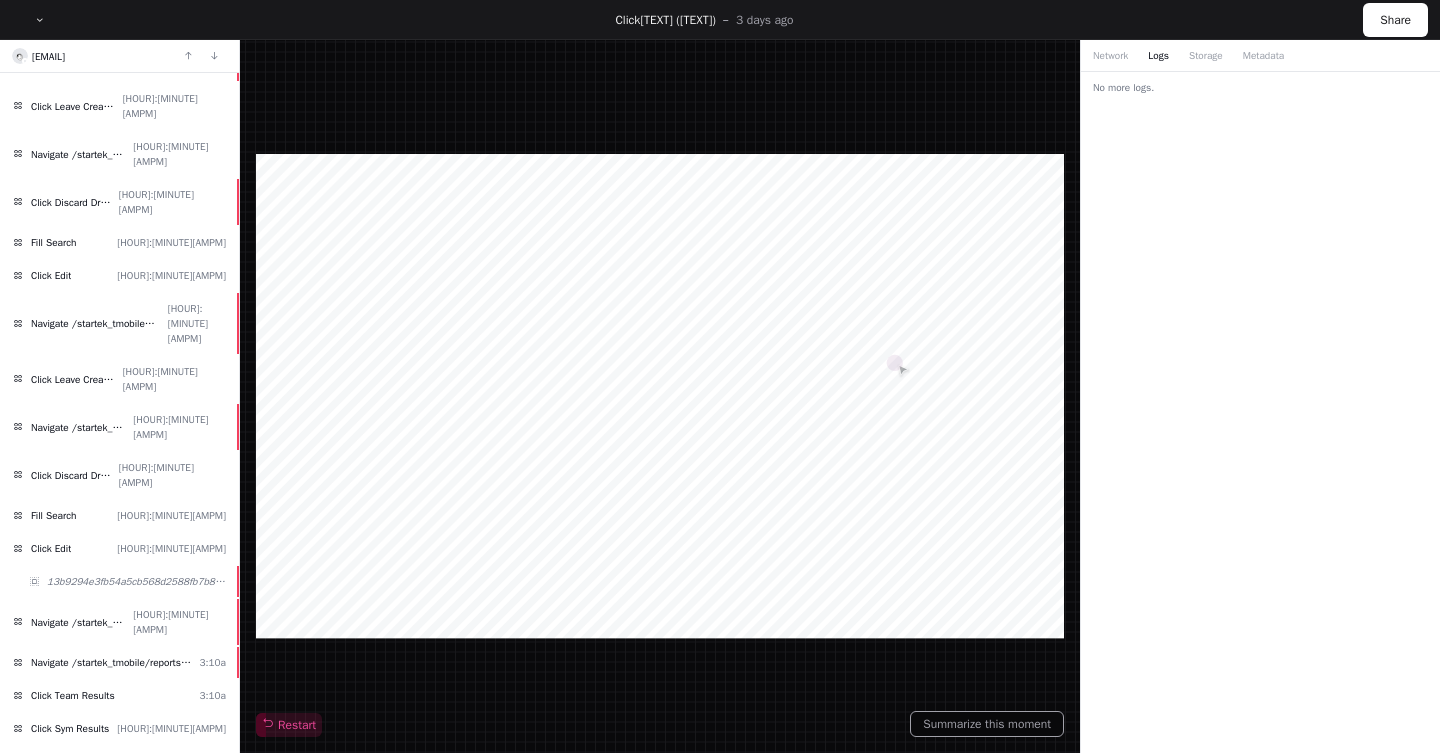 scroll, scrollTop: 3078, scrollLeft: 0, axis: vertical 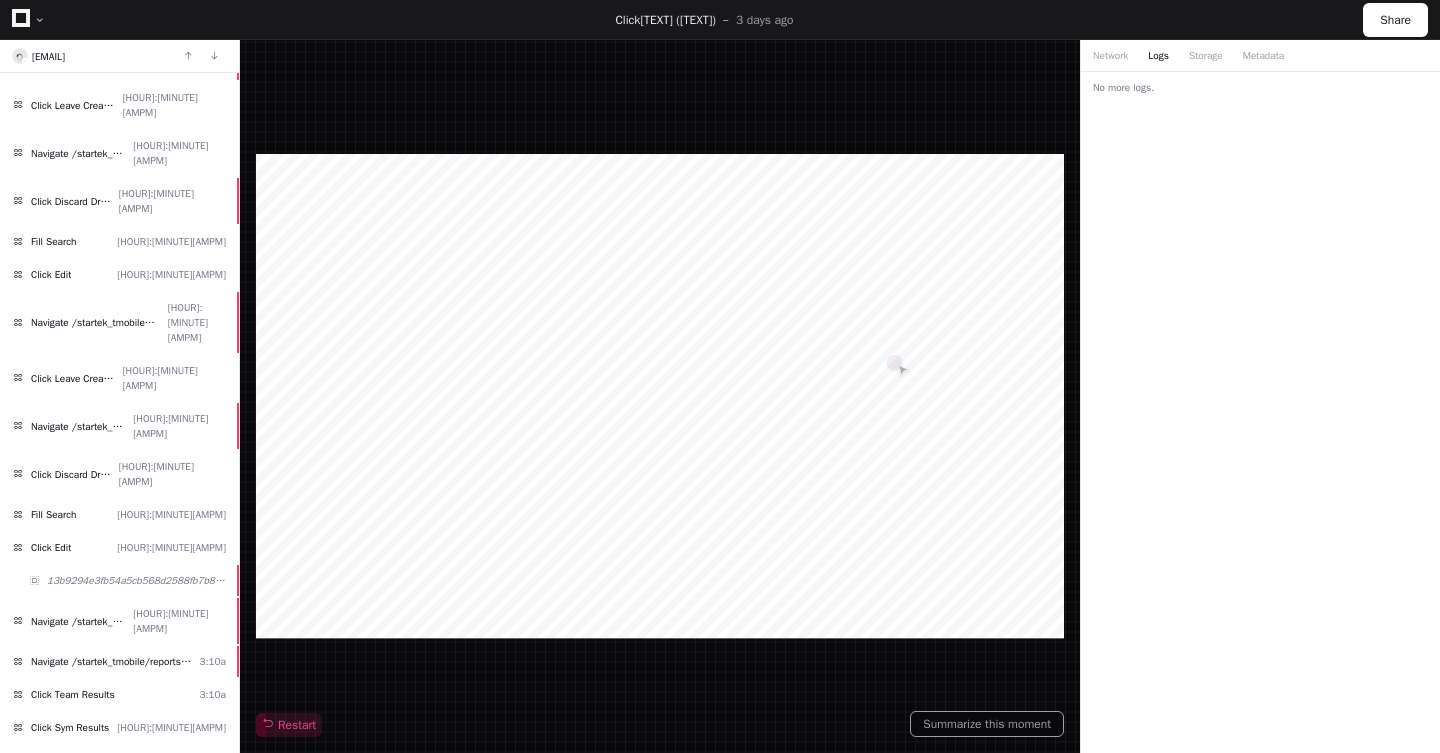 click on "Click View Results  [HOUR]:[MINUTE][AMPM]" 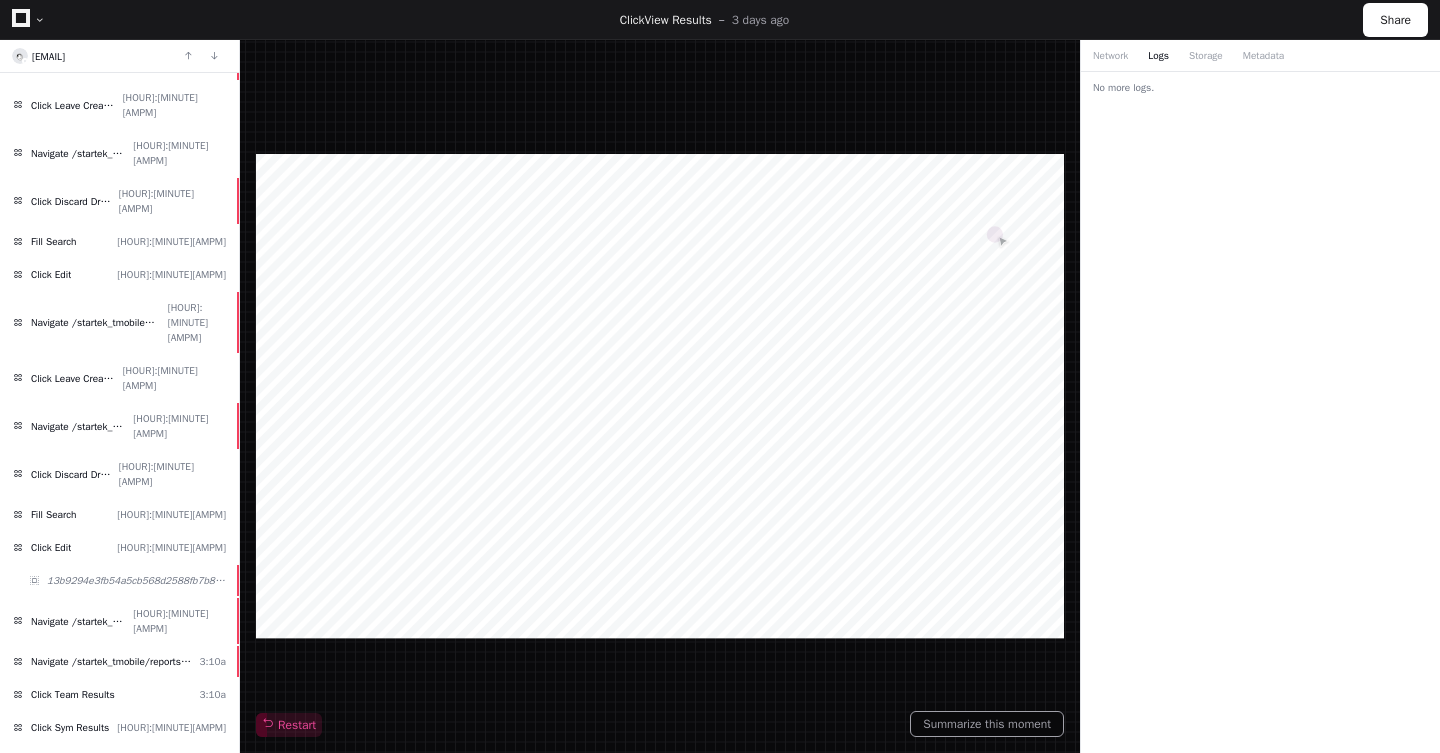 click 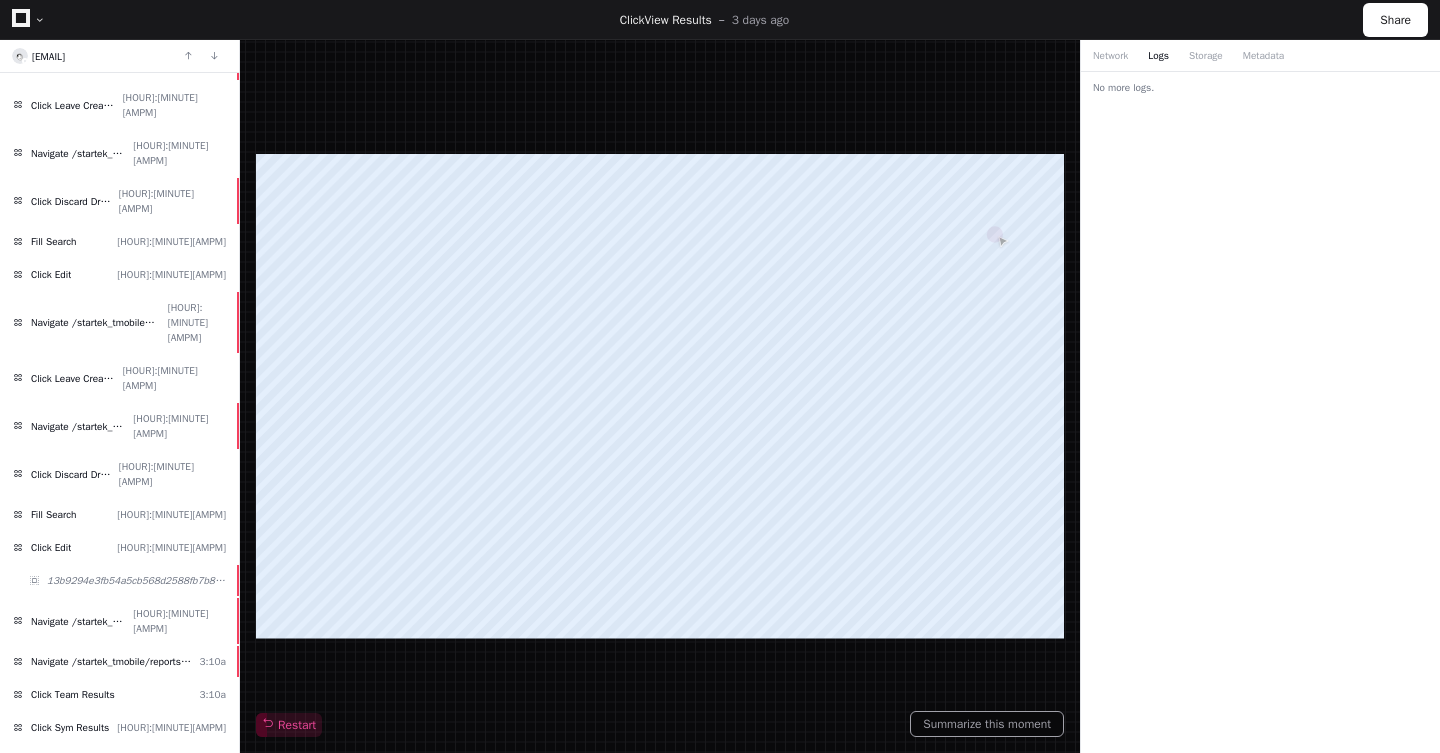 click 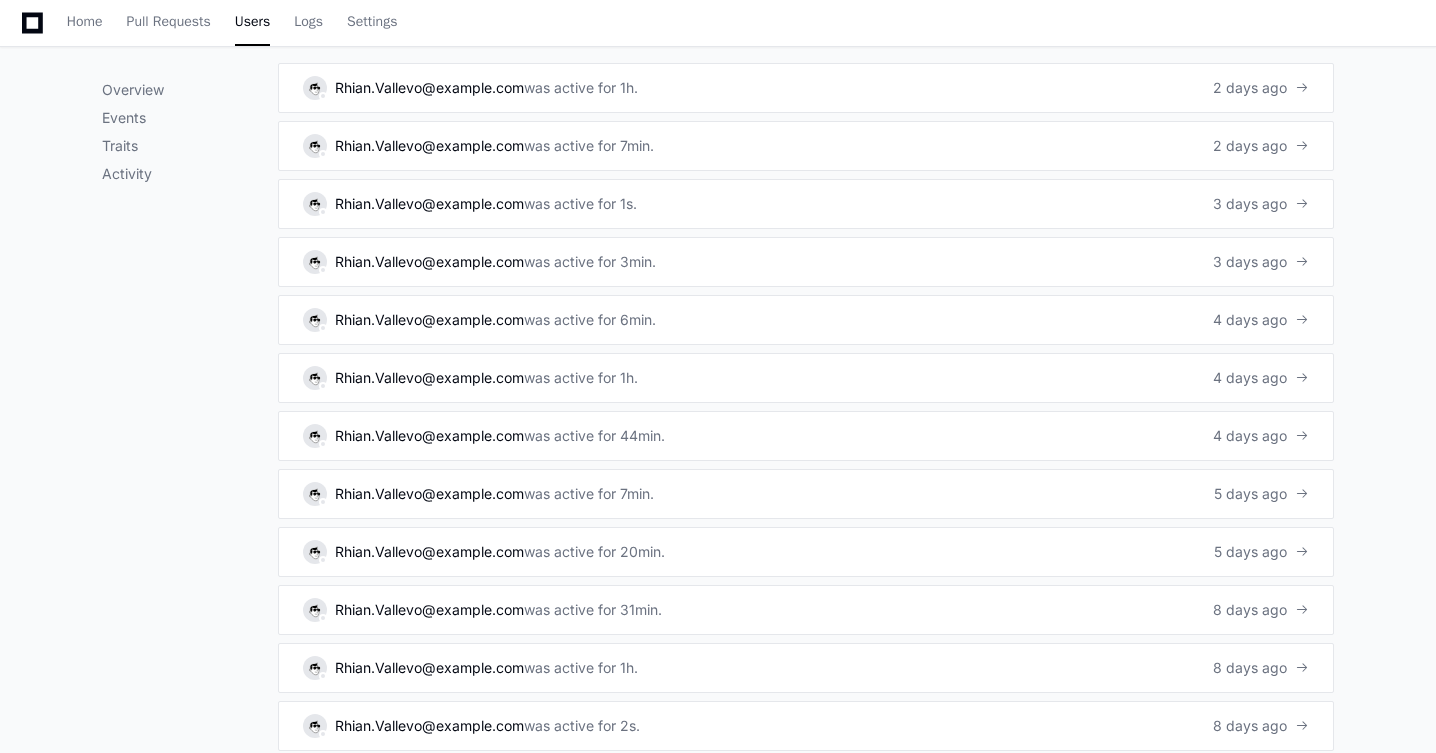 scroll, scrollTop: 1376, scrollLeft: 0, axis: vertical 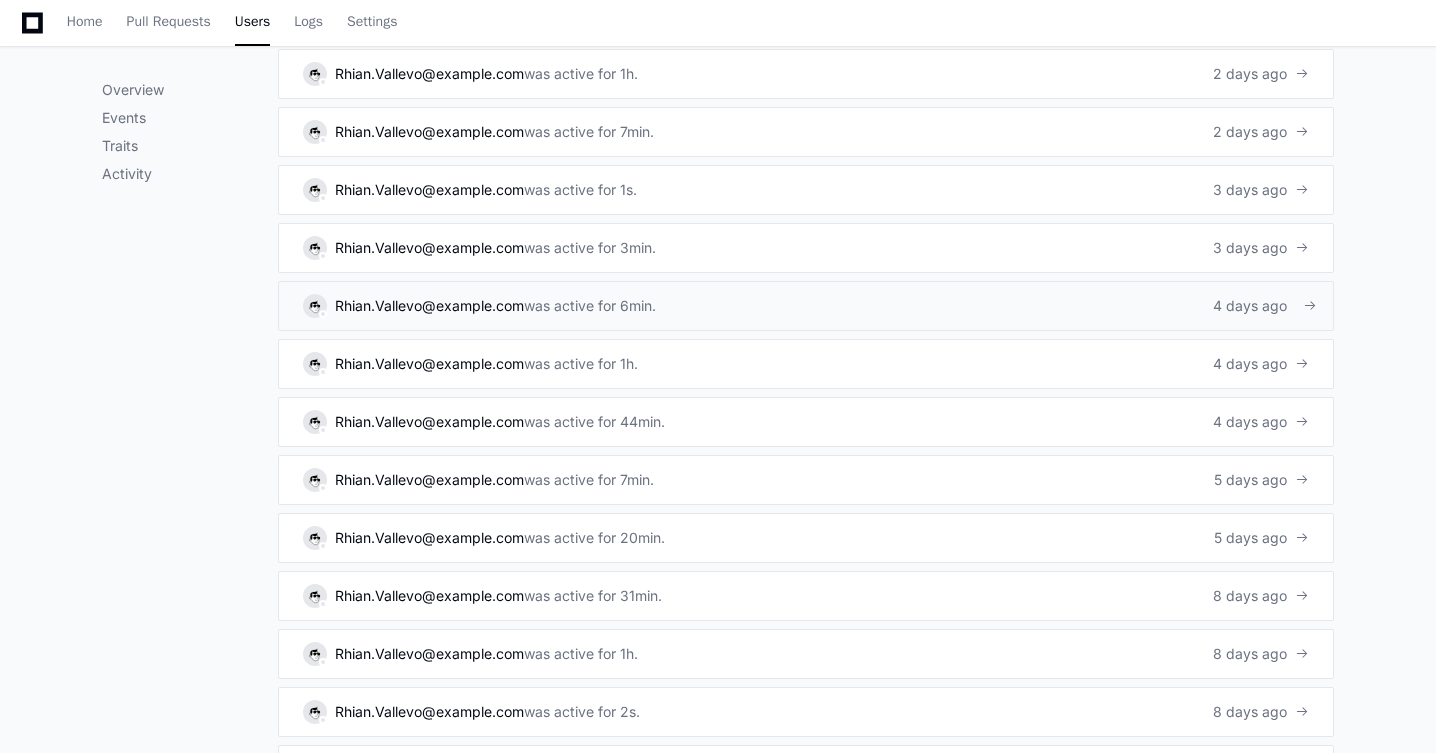 click on "4 days ago" 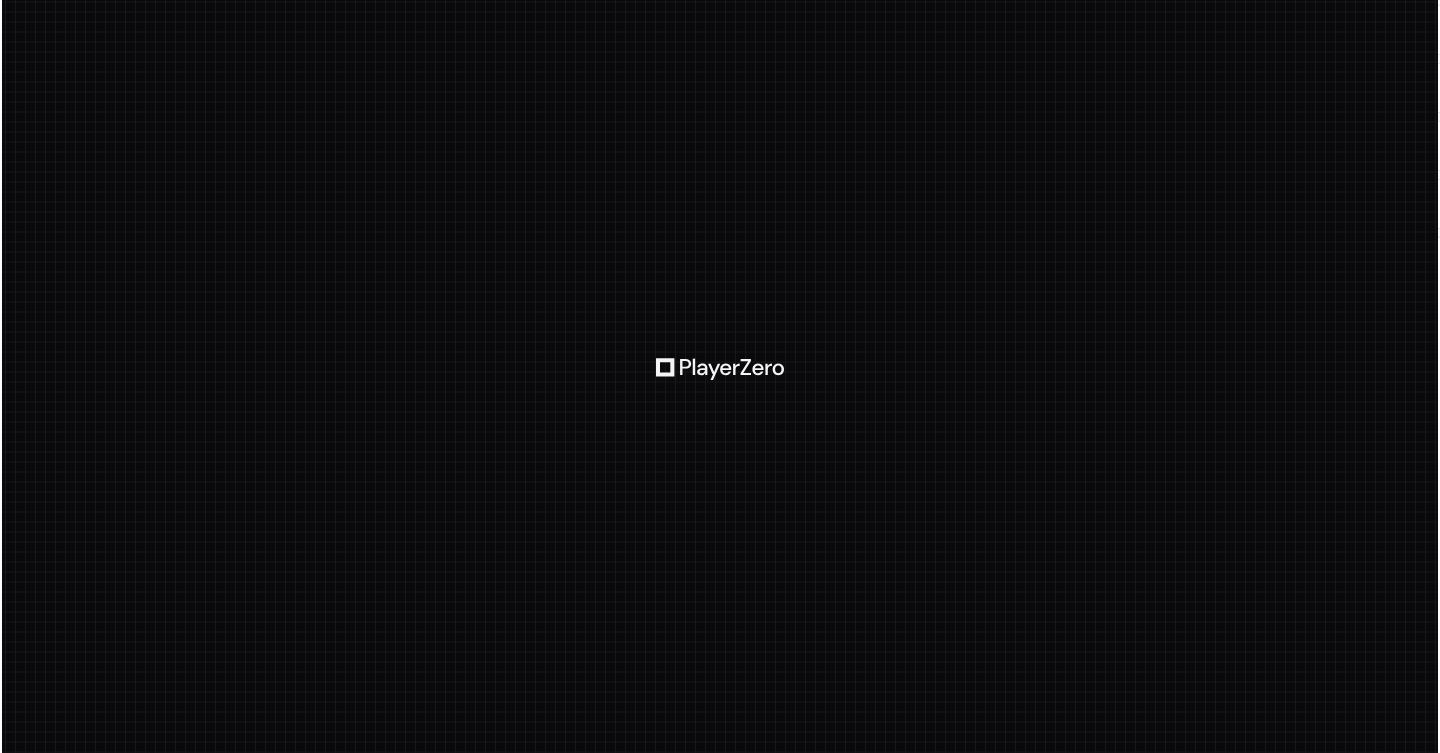 scroll, scrollTop: 0, scrollLeft: 0, axis: both 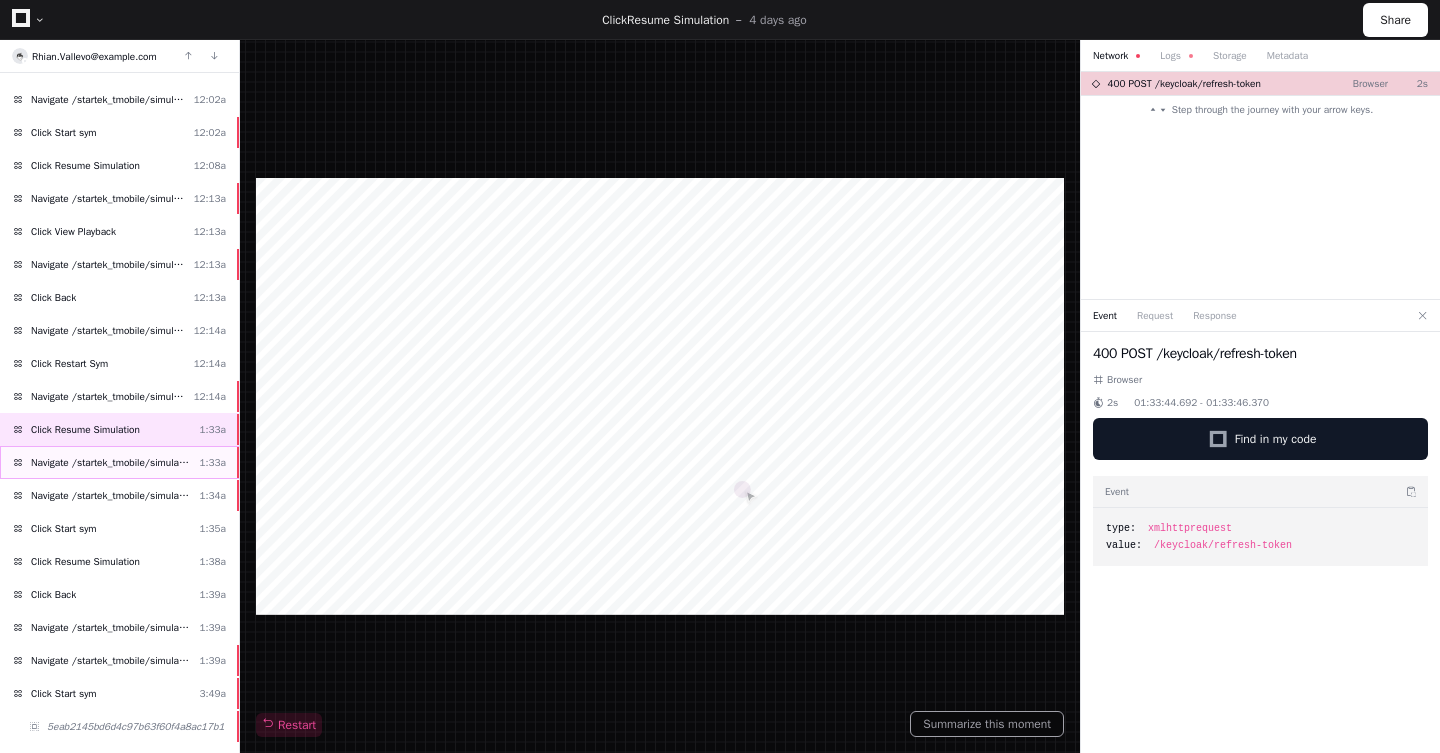 click on "Navigate /startek_tmobile/simulation/*/test  1:33a" 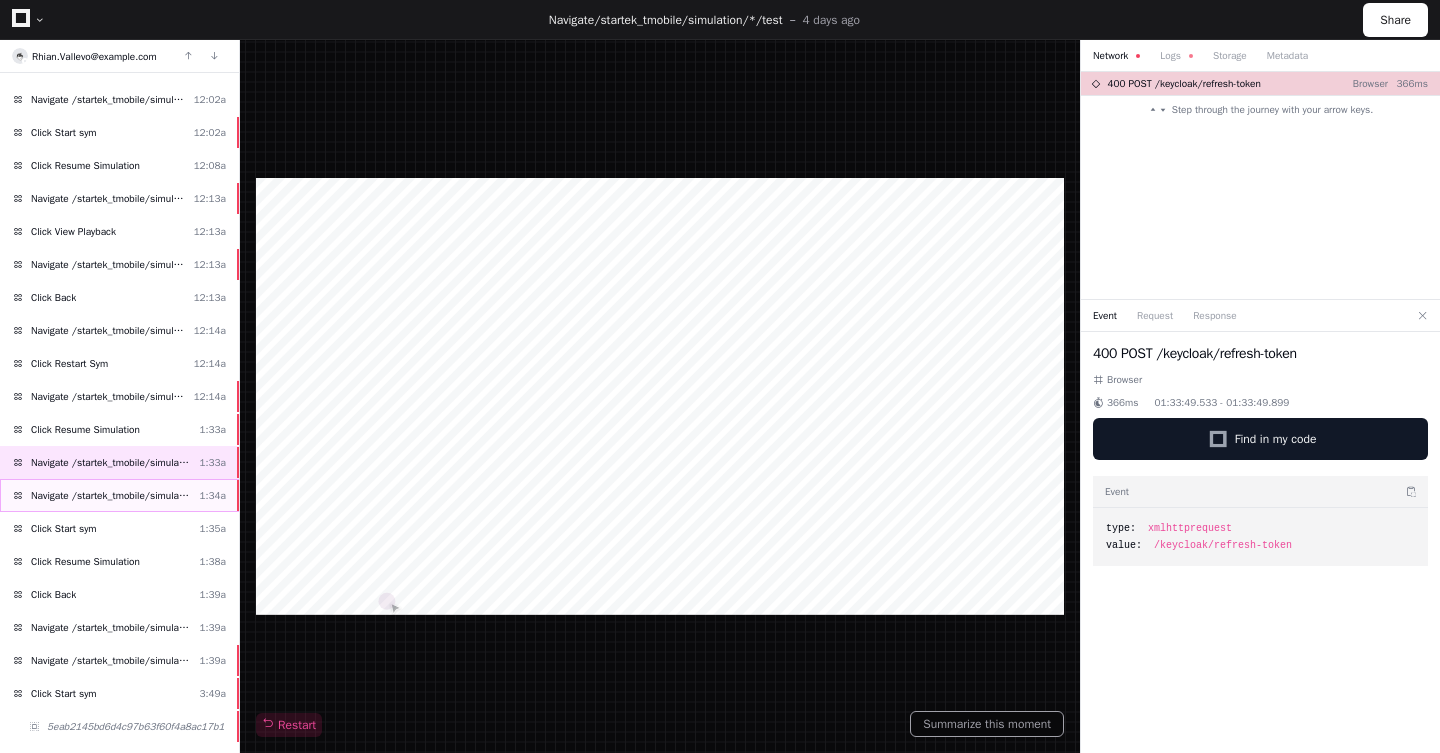 click on "Navigate /startek_tmobile/simulation/*/test" 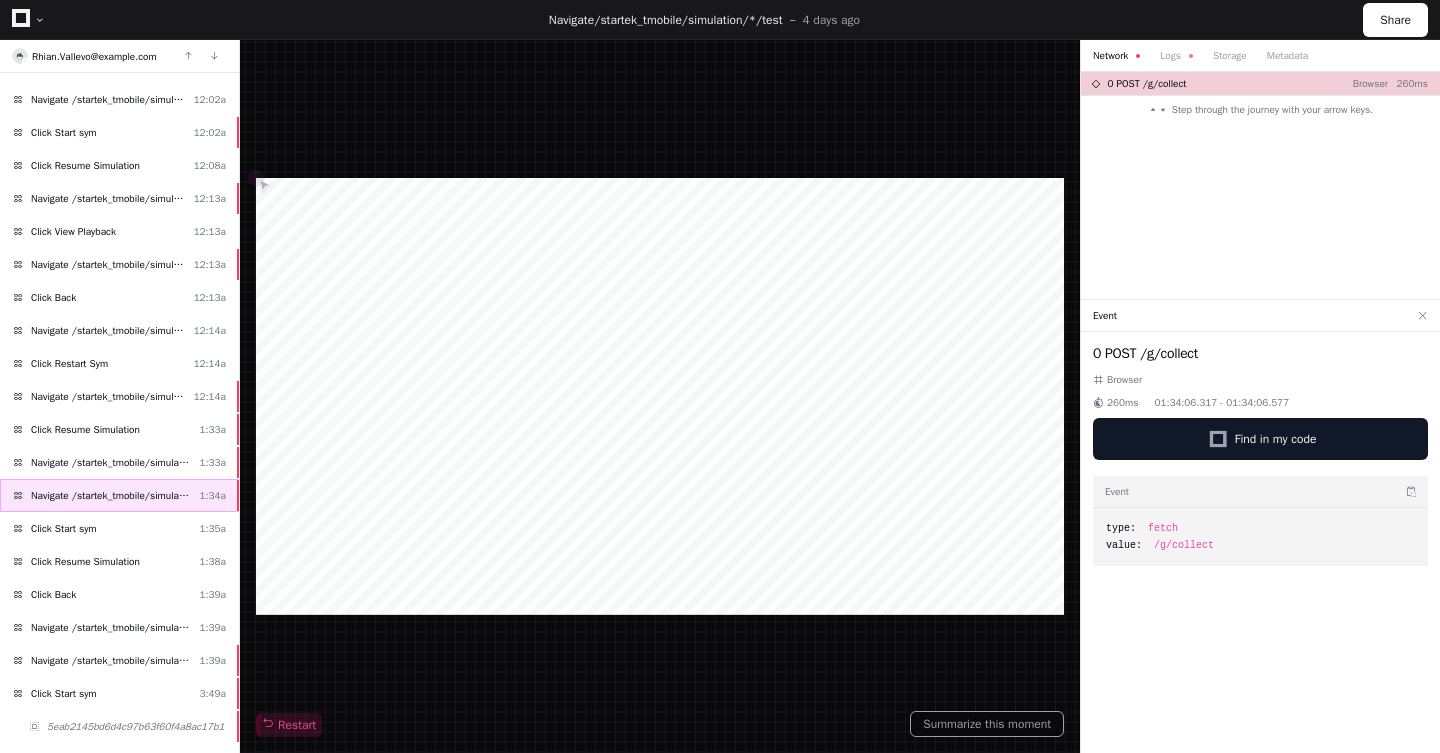click on "Navigate /startek_tmobile/simulation/*/test  1:34a" 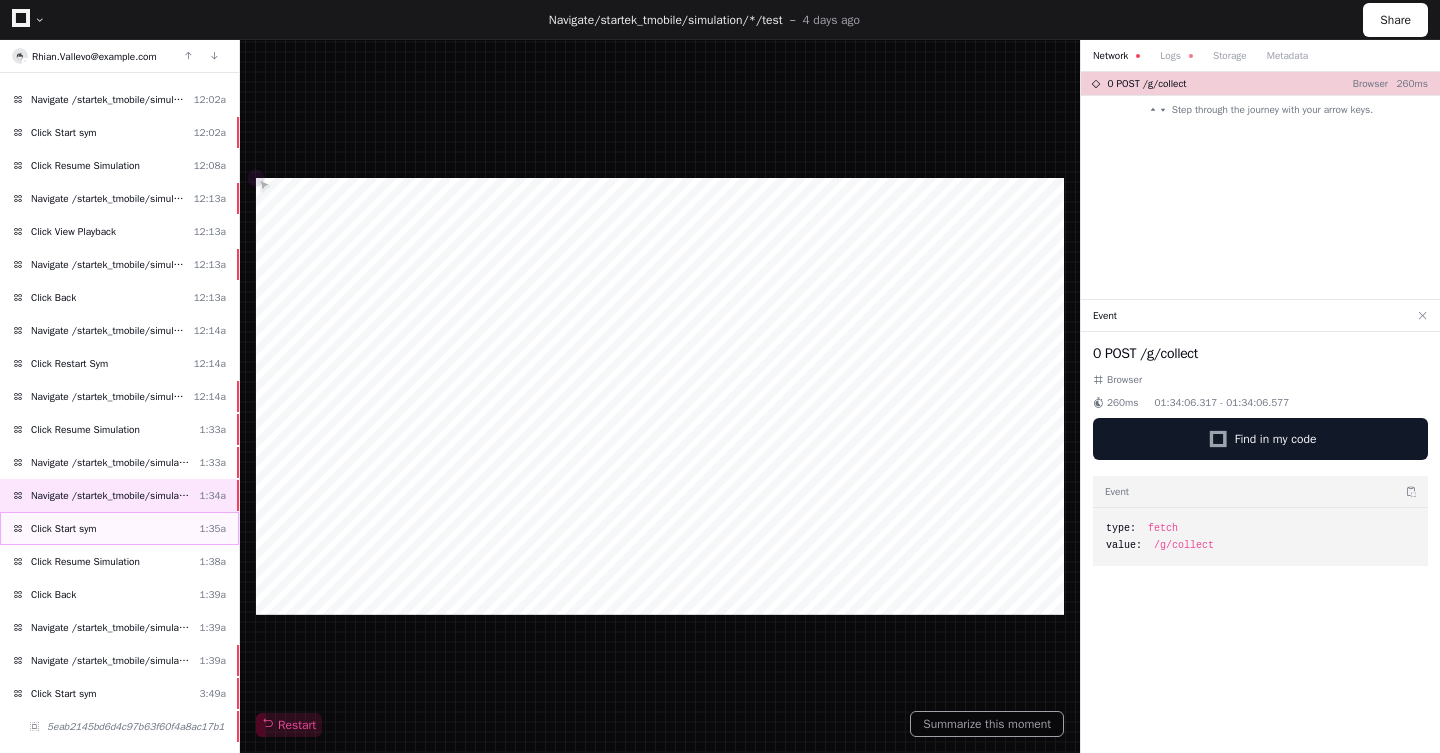 click on "Click Start sym" 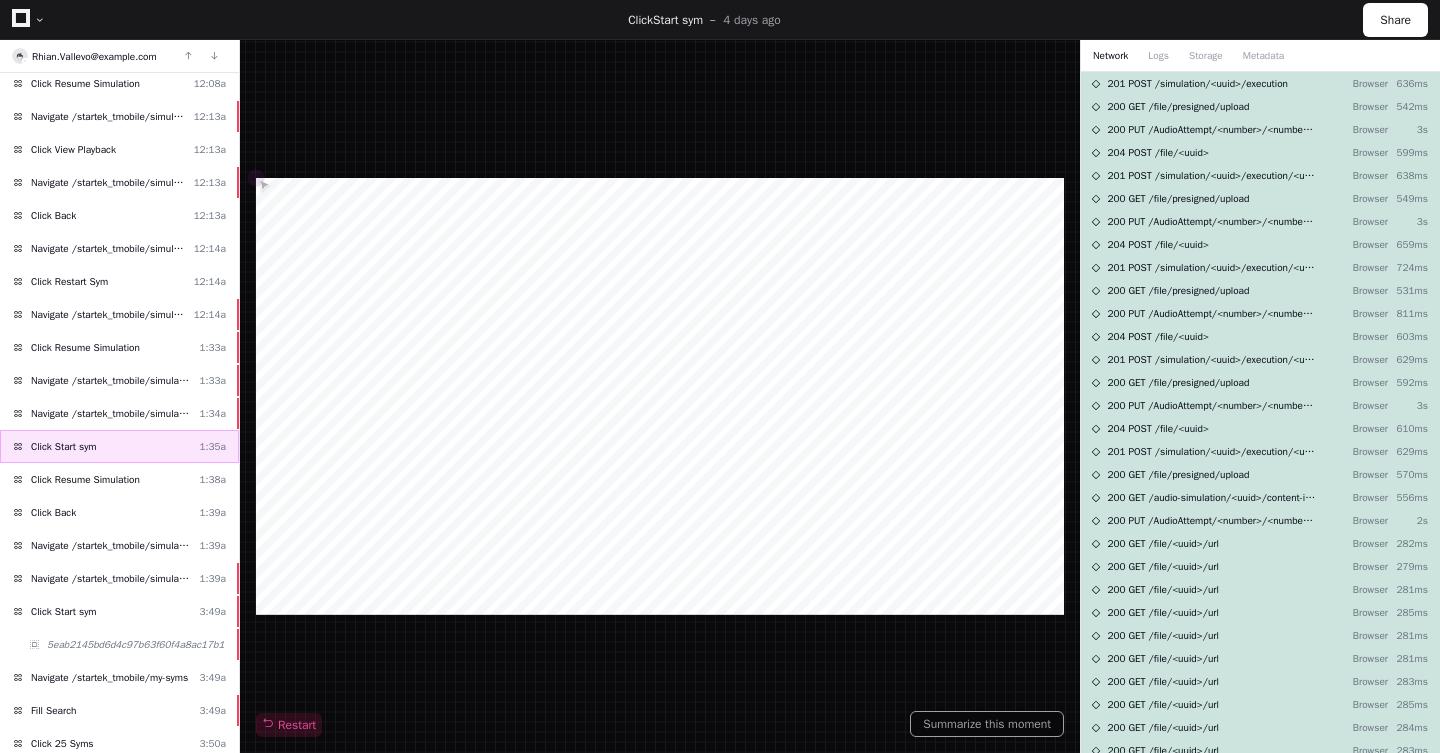 scroll, scrollTop: 272, scrollLeft: 0, axis: vertical 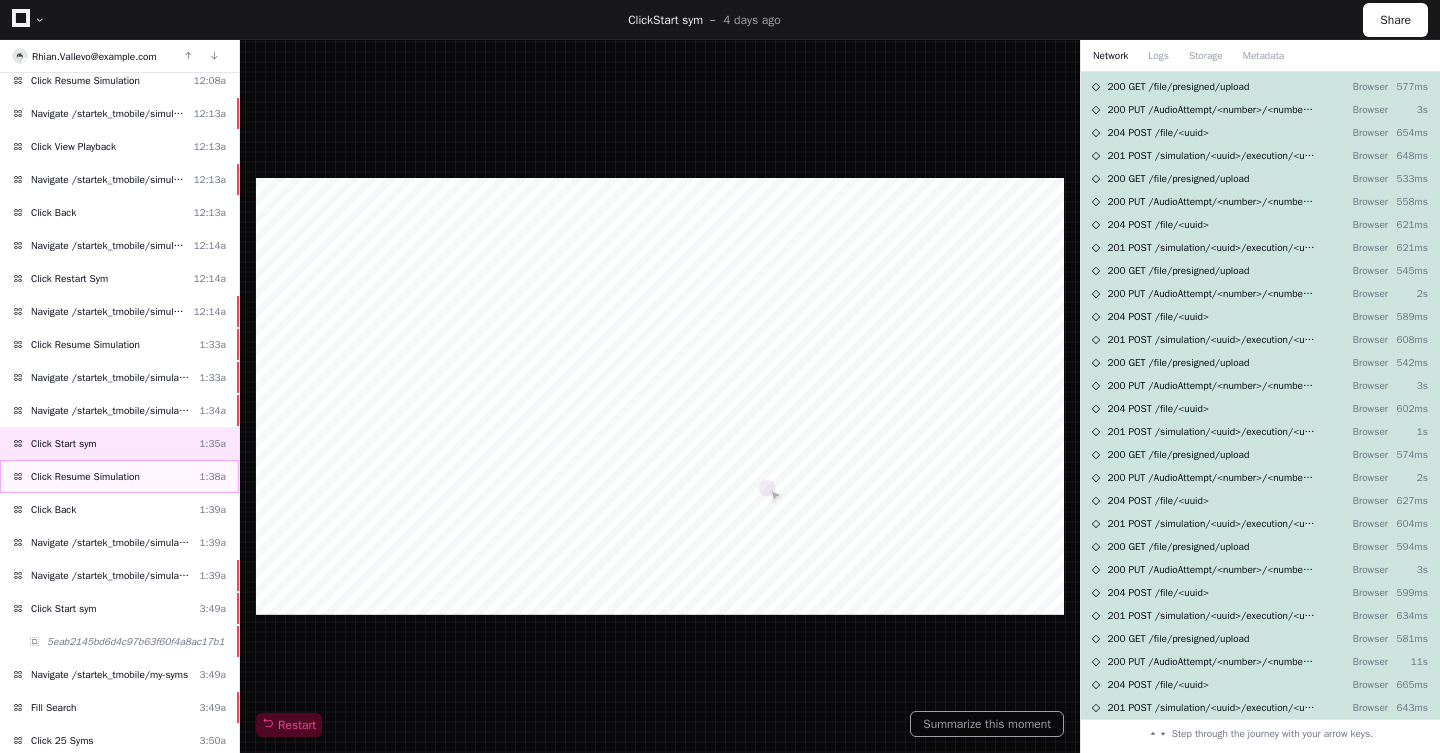 click on "Click Resume Simulation" 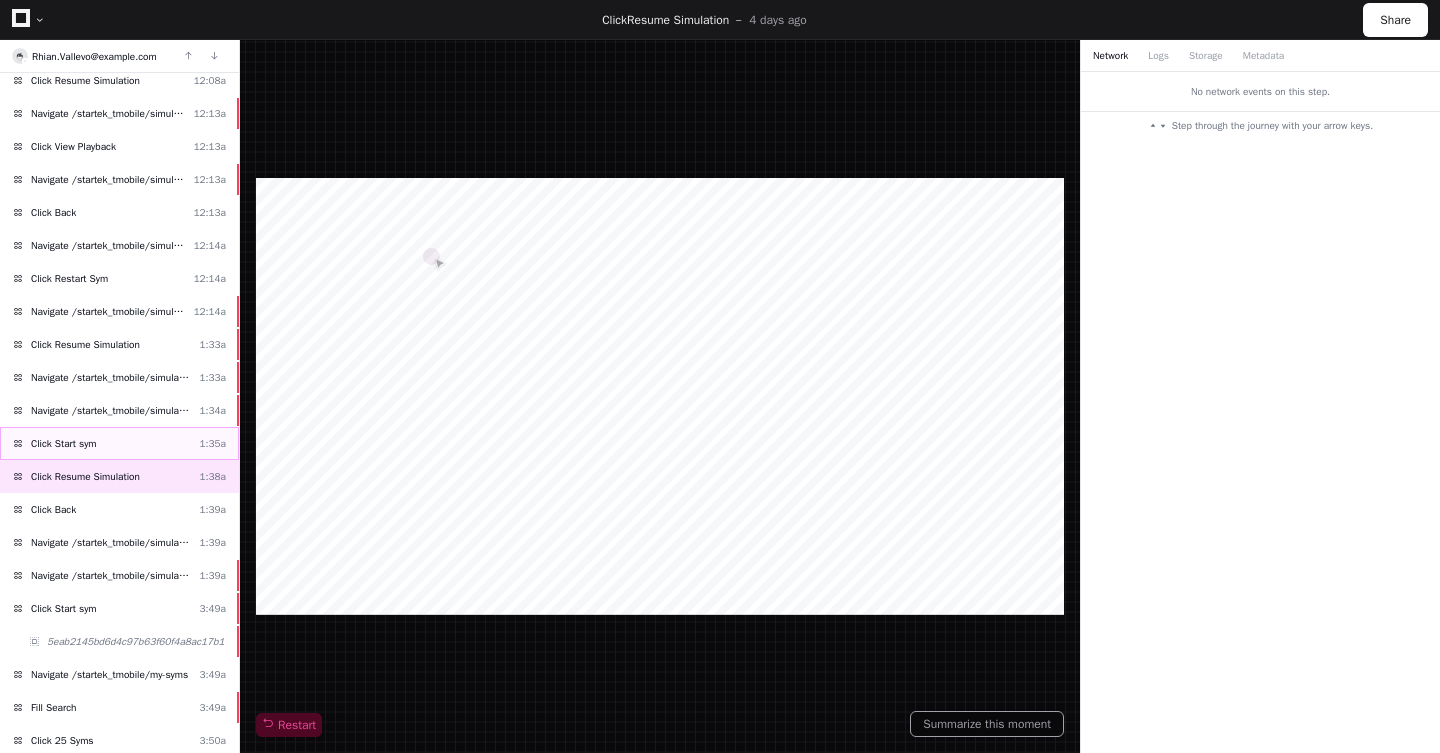 click on "Click Start sym  1:35a" 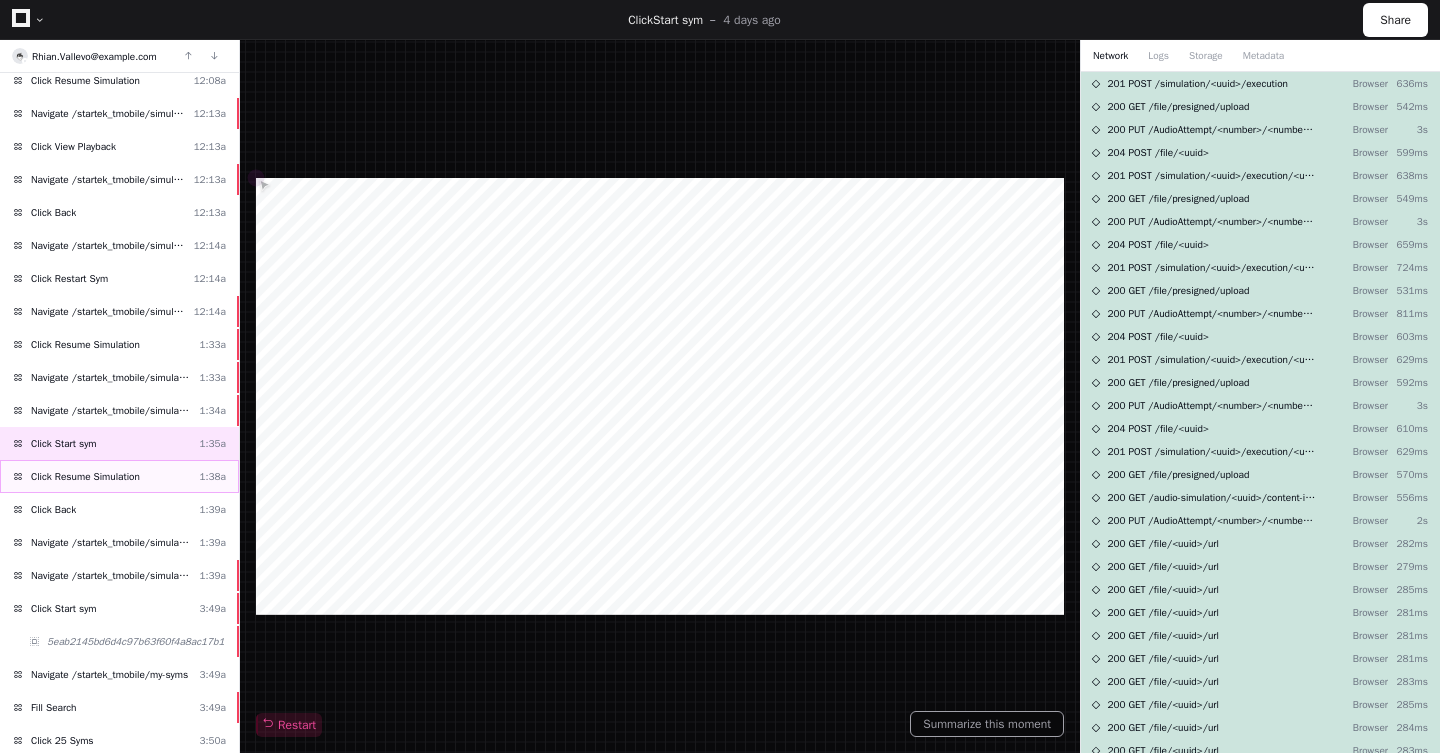 click on "Click Resume Simulation" 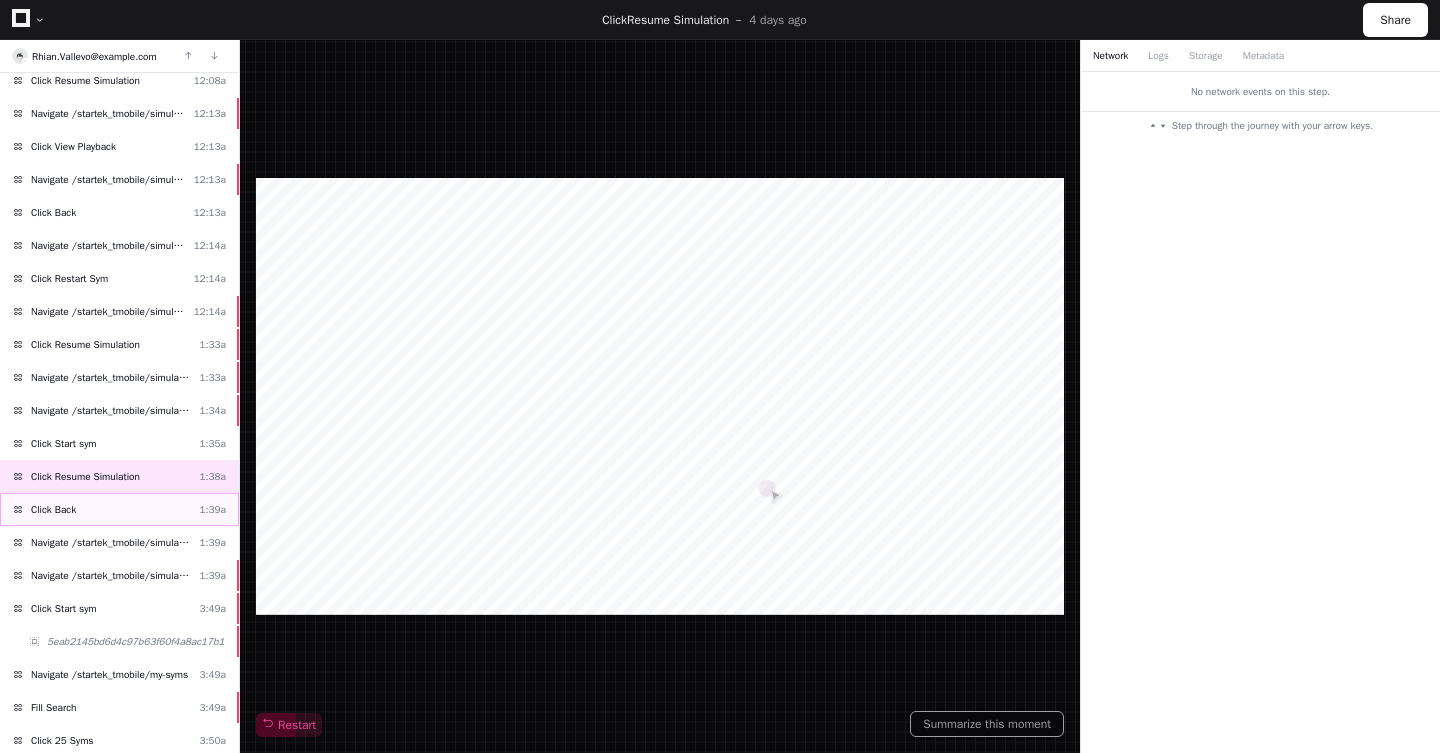 click on "Click Back  1:39a" 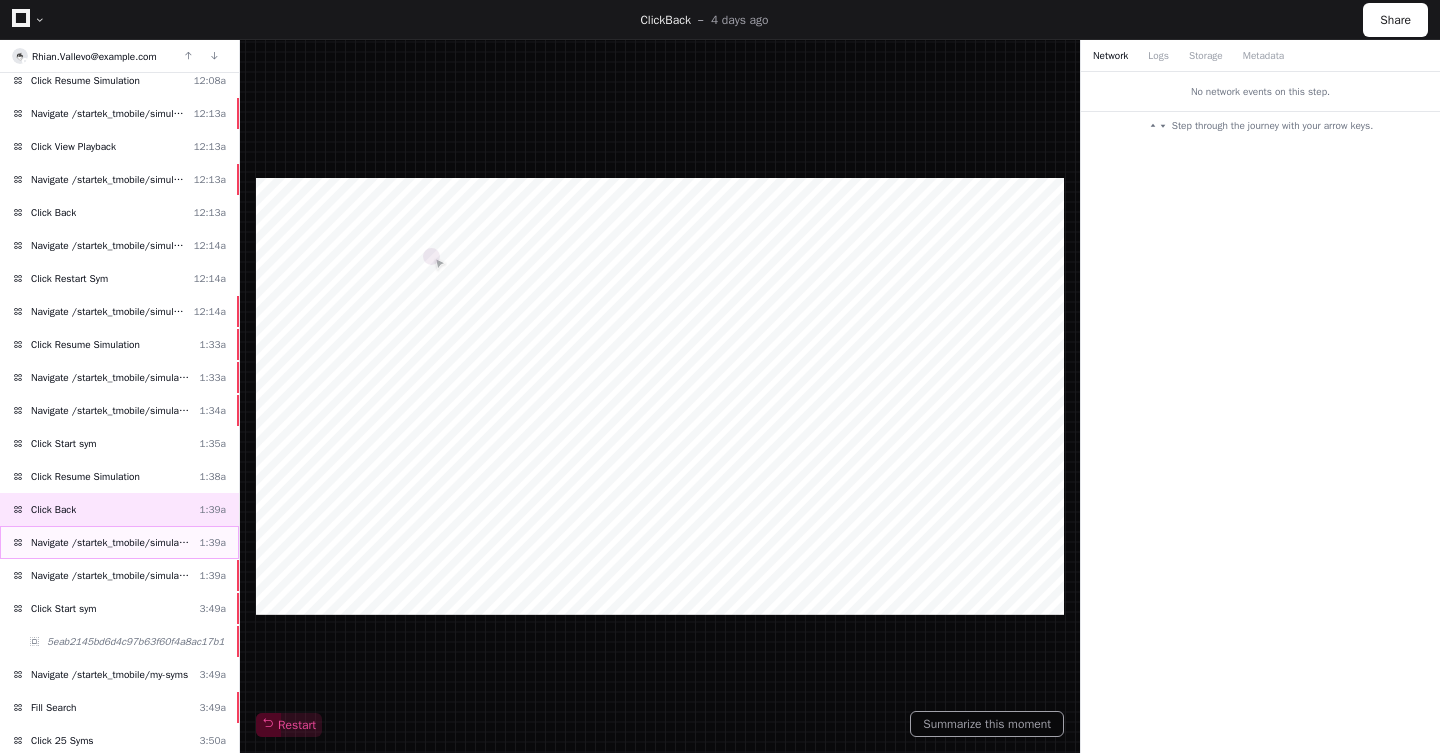 click on "Navigate /startek_tmobile/simulation/*/test  1:39a" 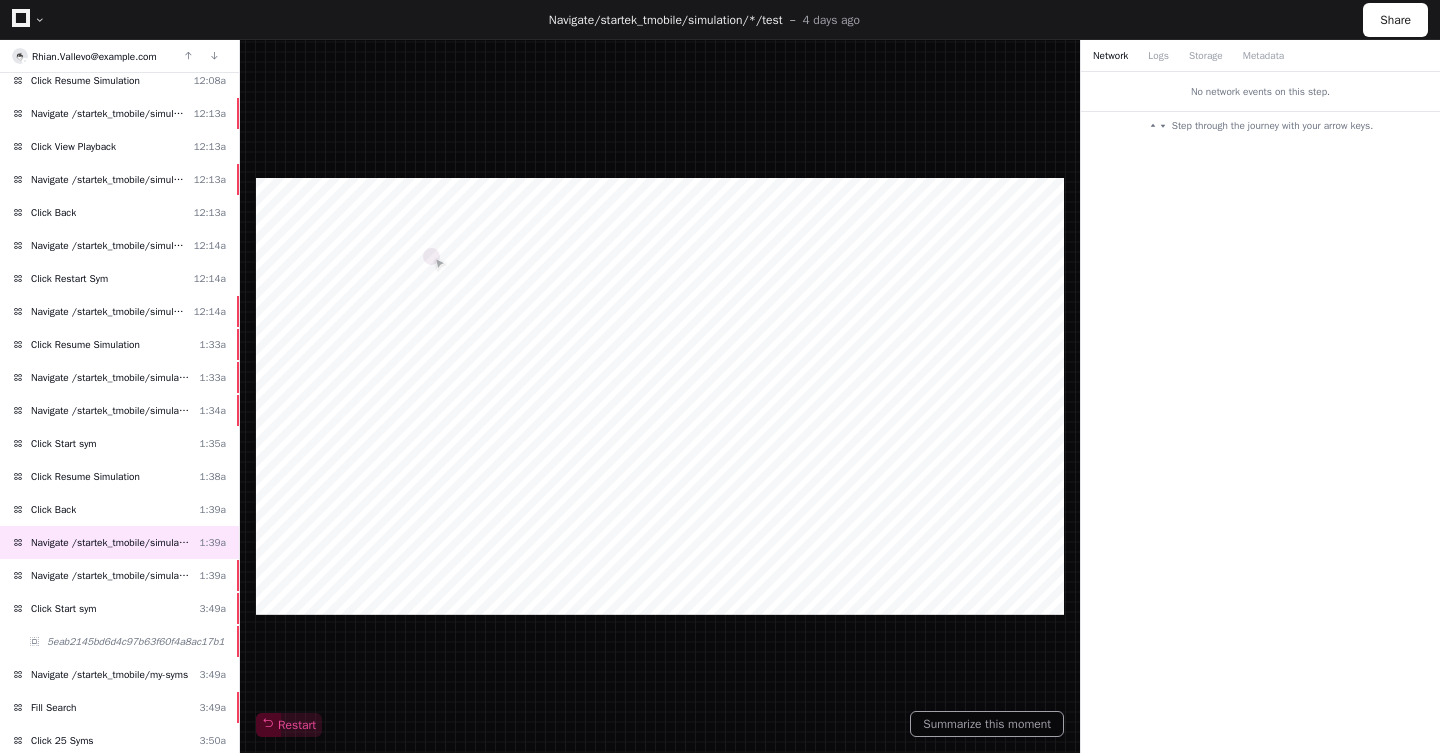 click on "Network  Logs  Storage  Metadata" 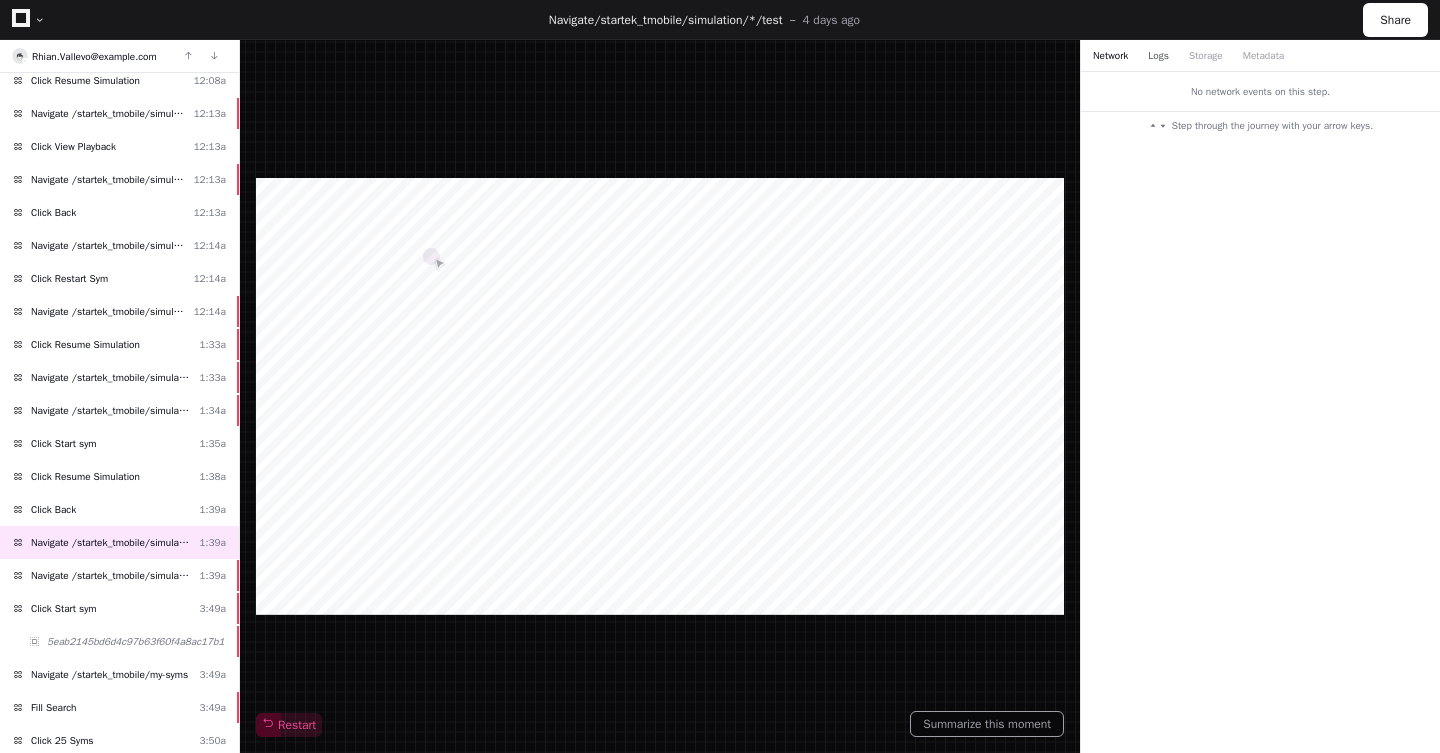 click on "Logs" 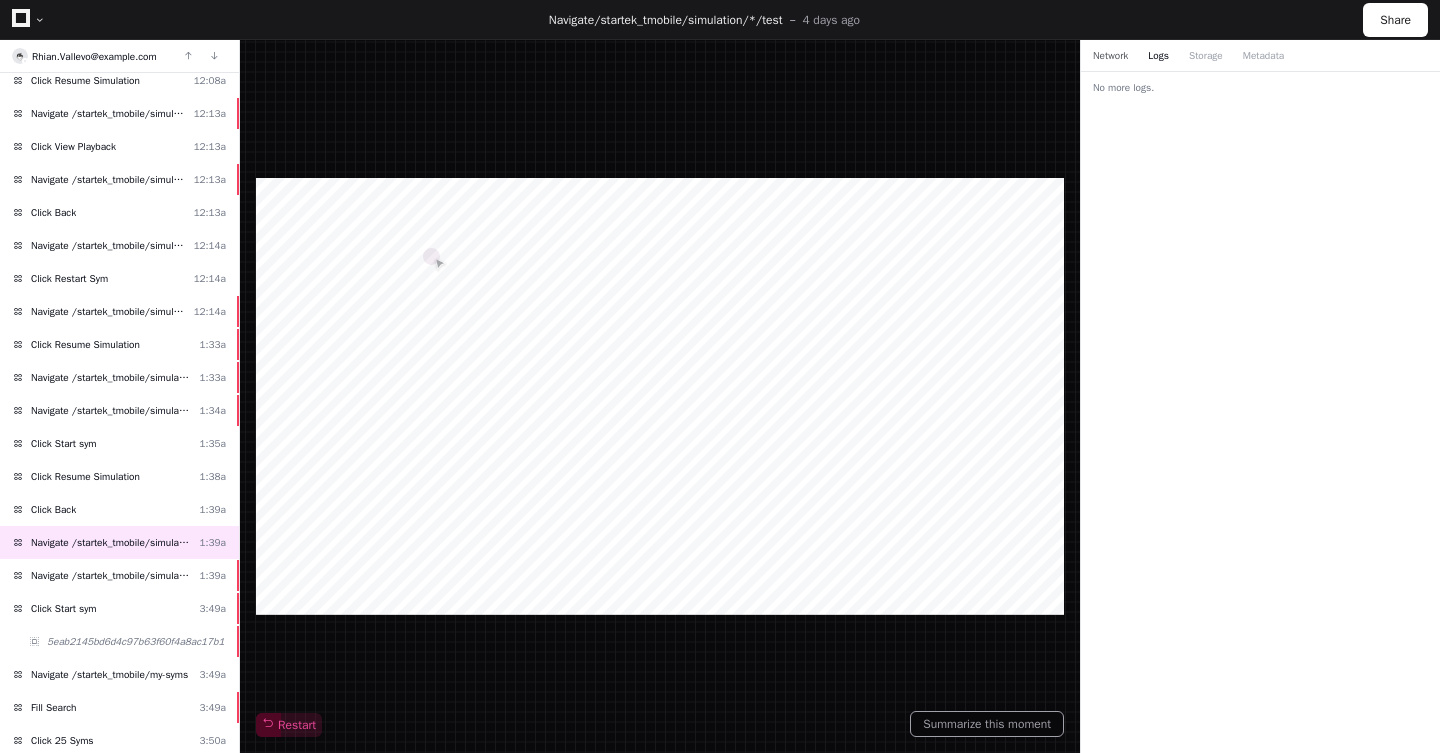 click on "Network" 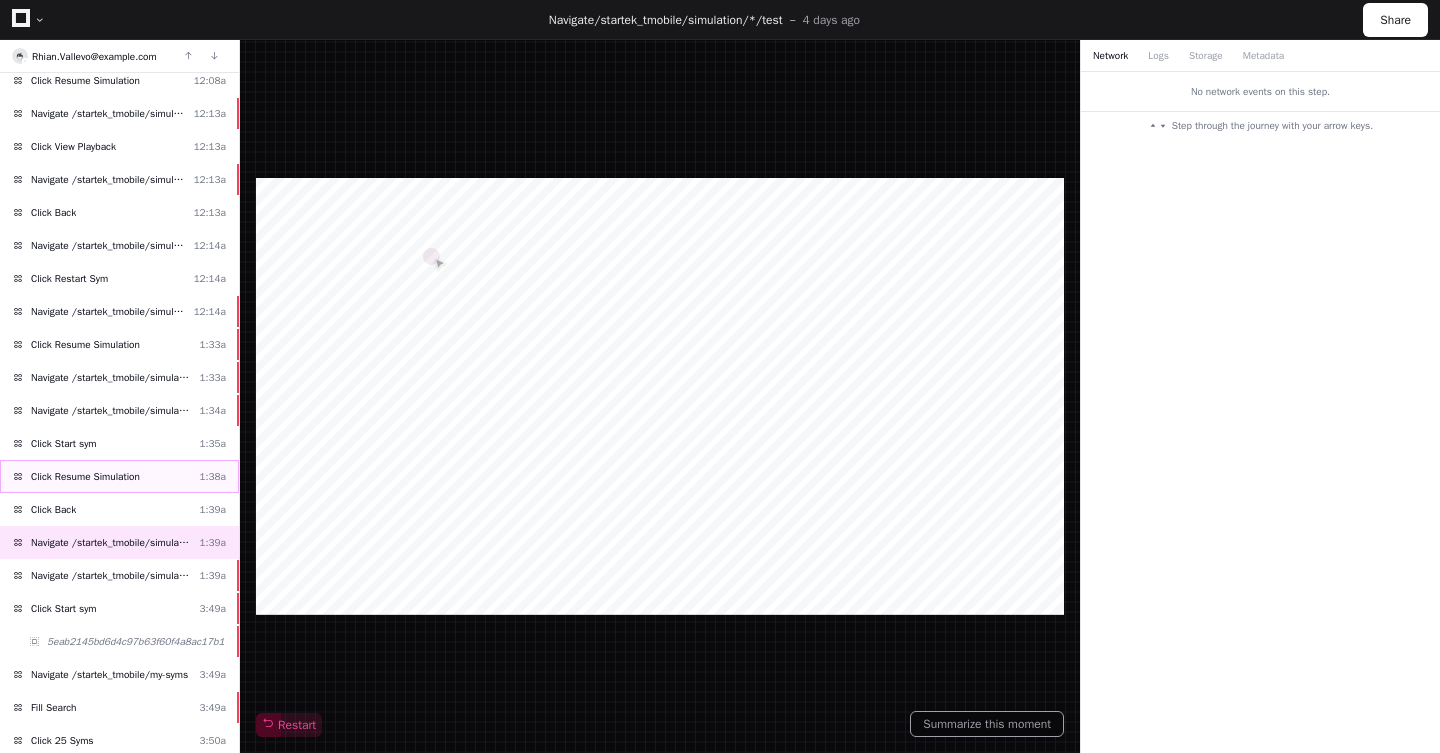 click on "Click Resume Simulation" 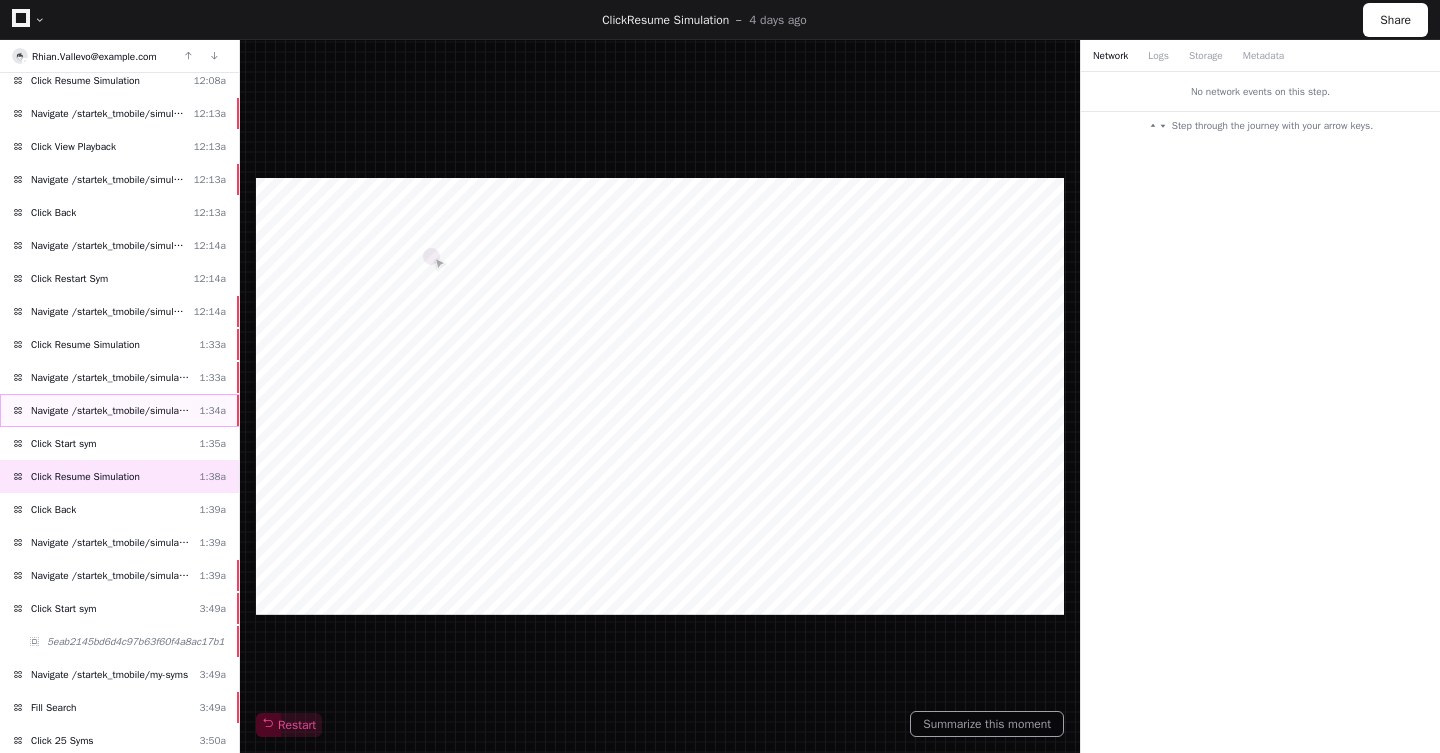 click on "Navigate /startek_tmobile/simulation/*/test" 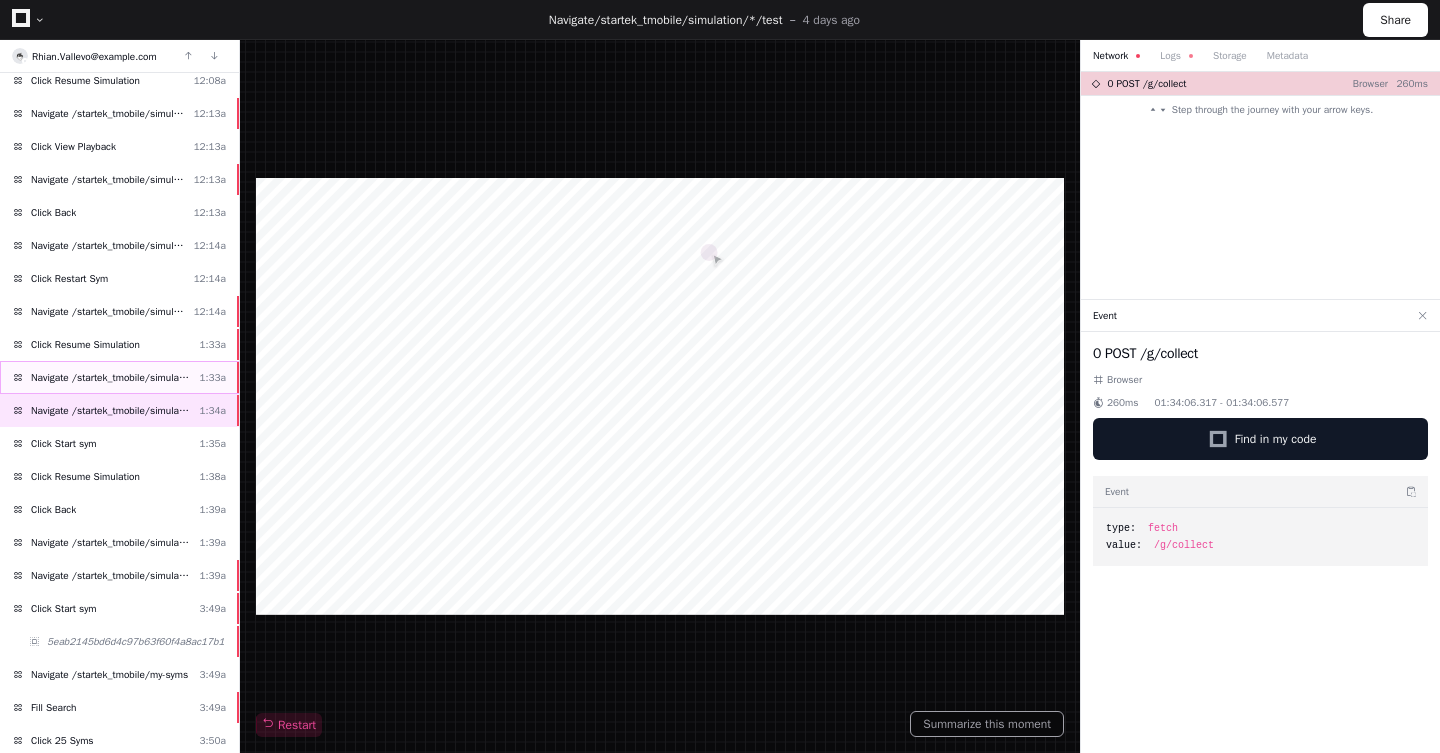 click on "Navigate /startek_tmobile/simulation/*/test" 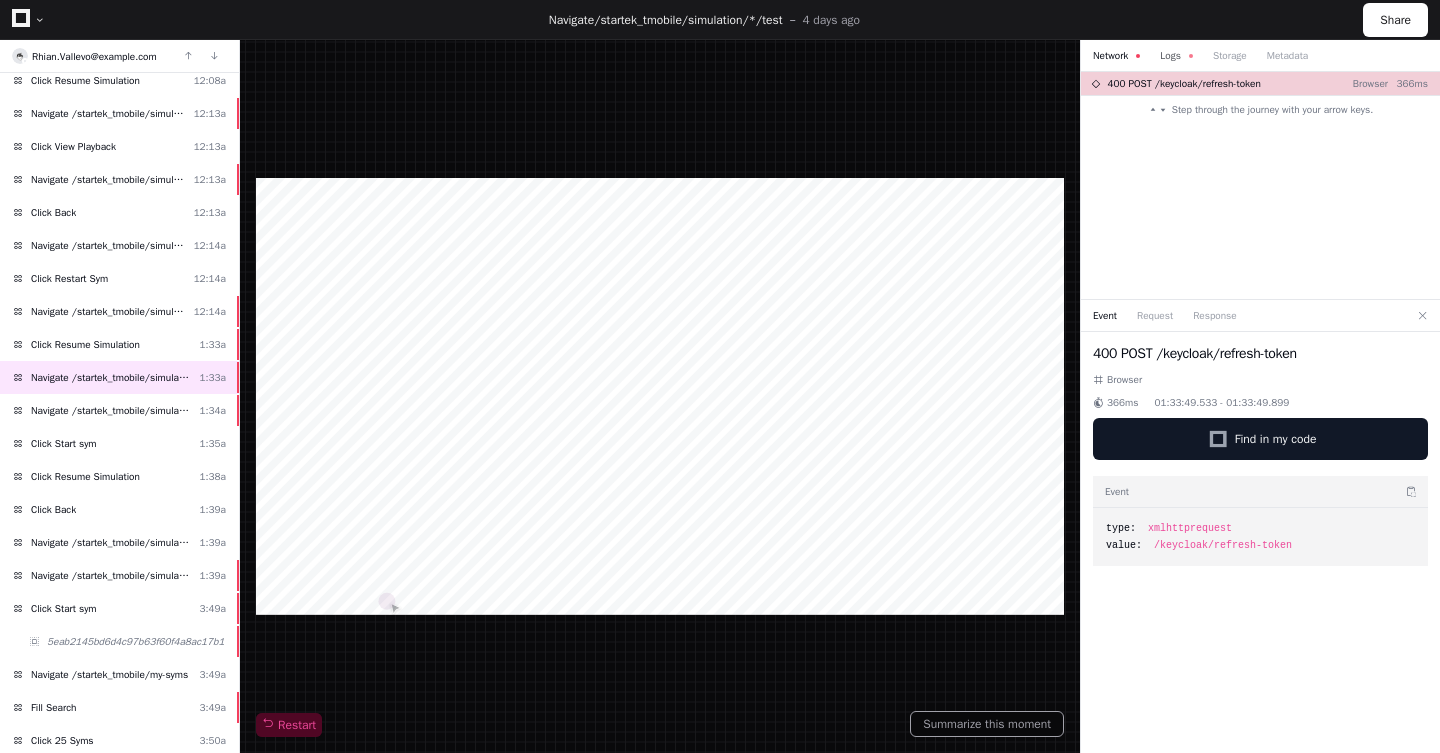 click on "Logs" 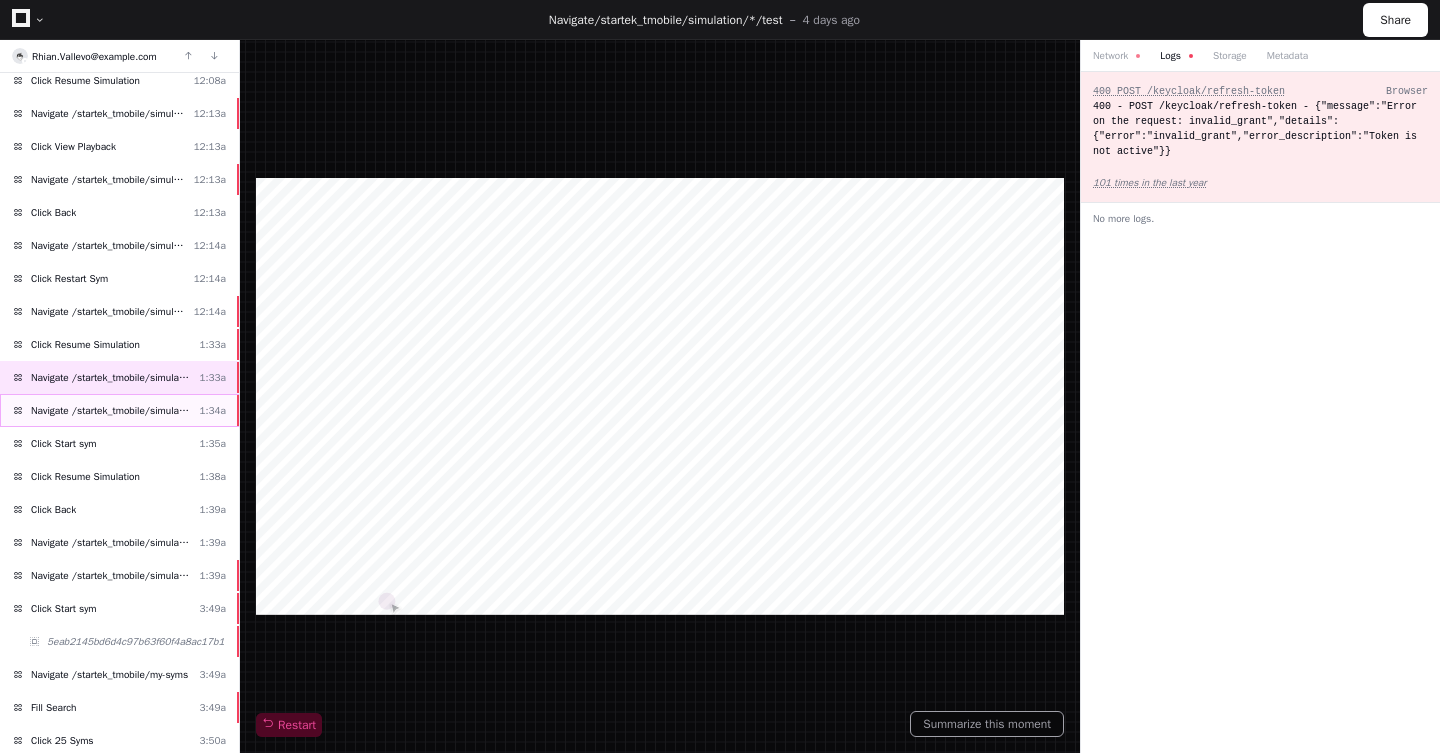 click on "Navigate /startek_tmobile/simulation/*/test" 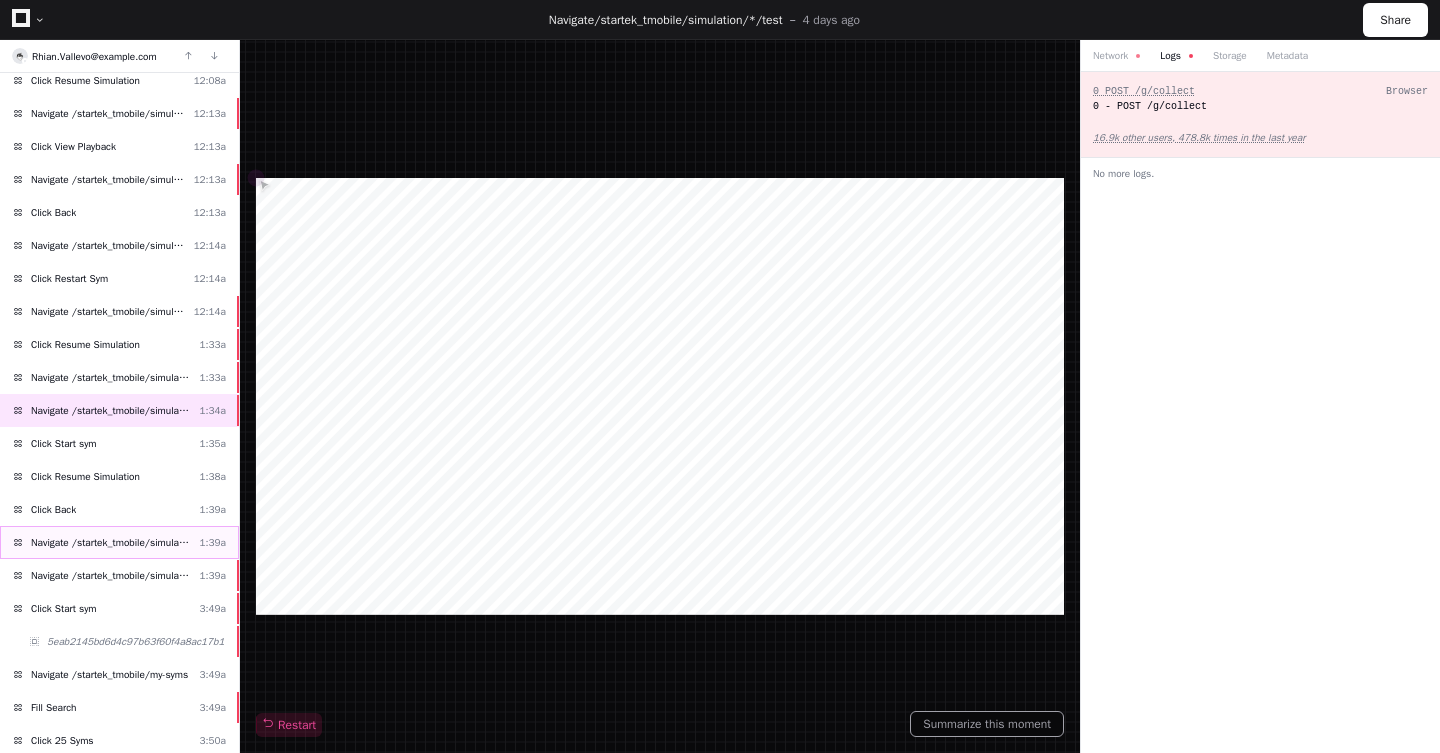 click on "Navigate /startek_tmobile/simulation/*/test" 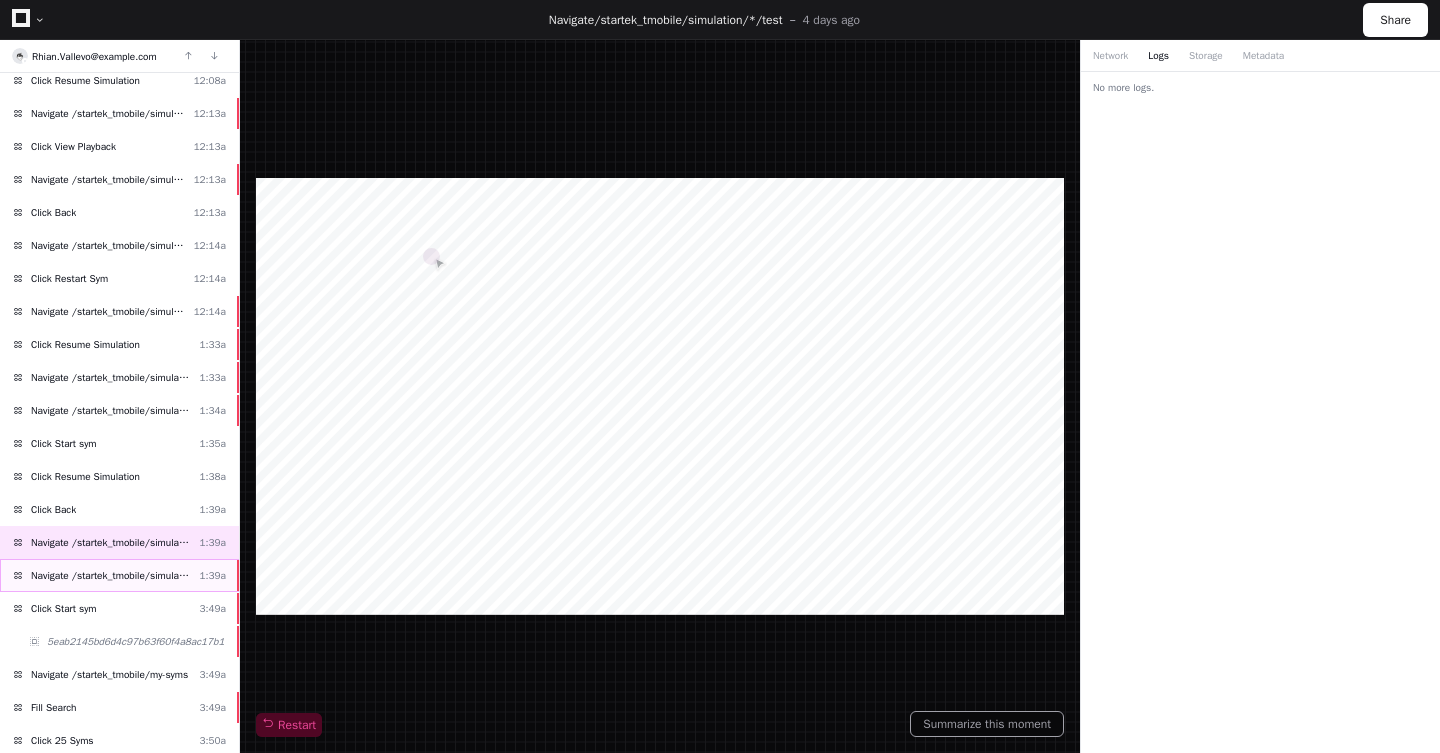click on "Navigate /startek_tmobile/simulation/*/test" 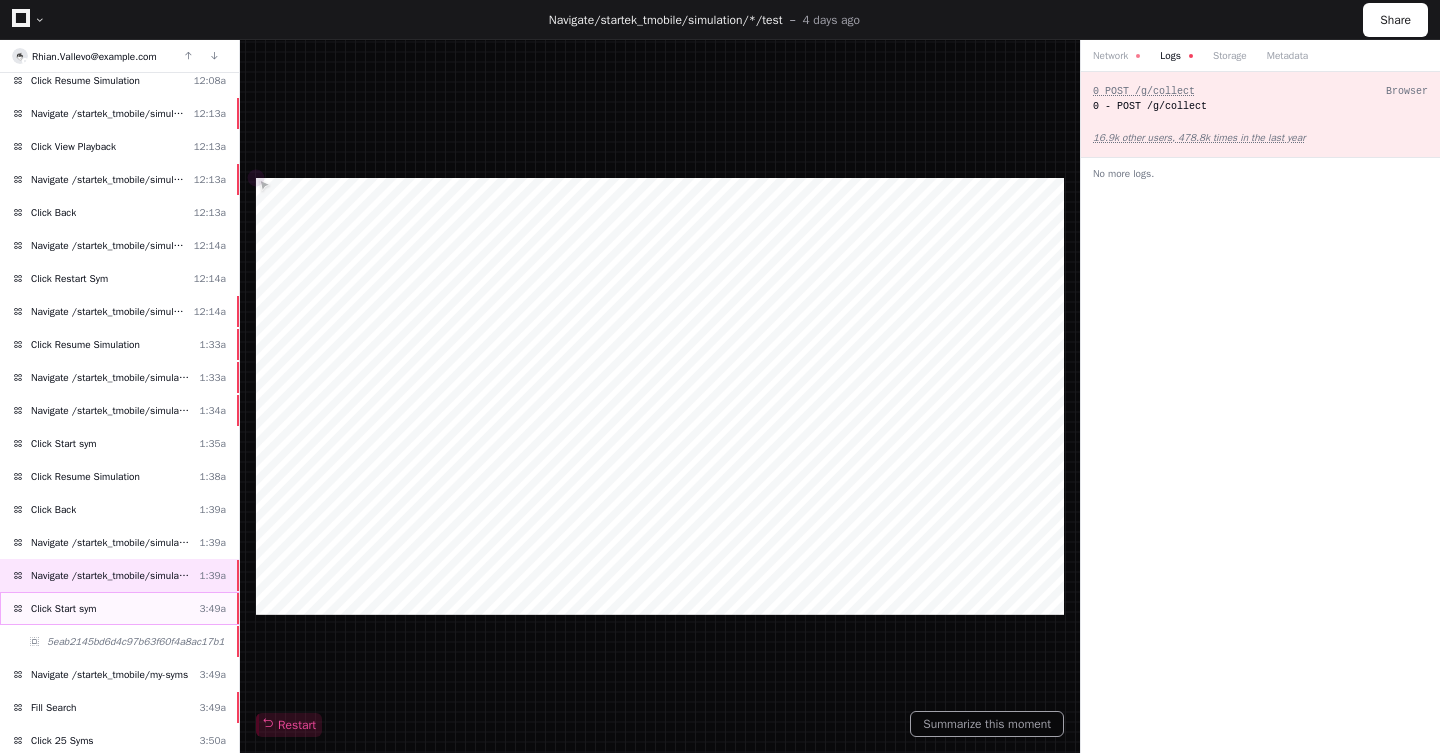 click on "Click Start sym  3:49a" 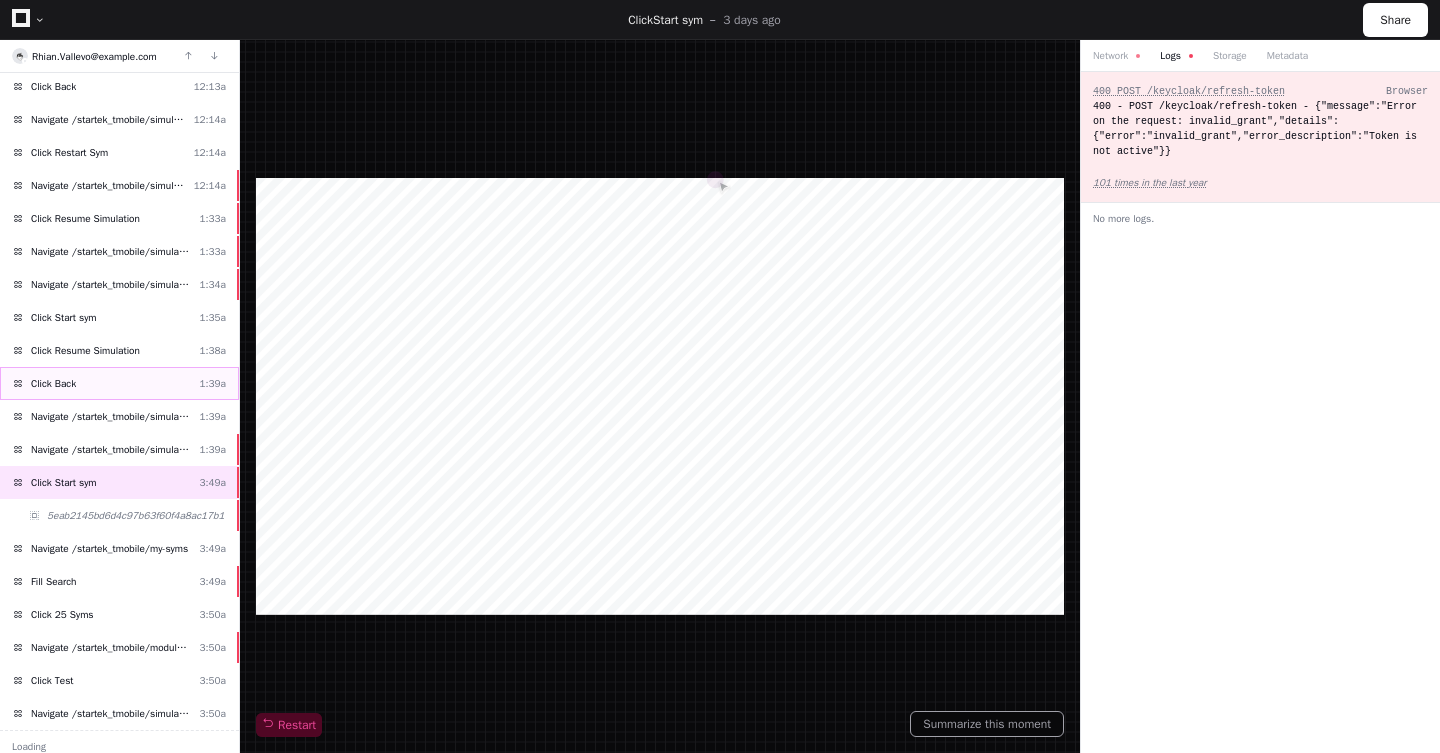 scroll, scrollTop: 406, scrollLeft: 0, axis: vertical 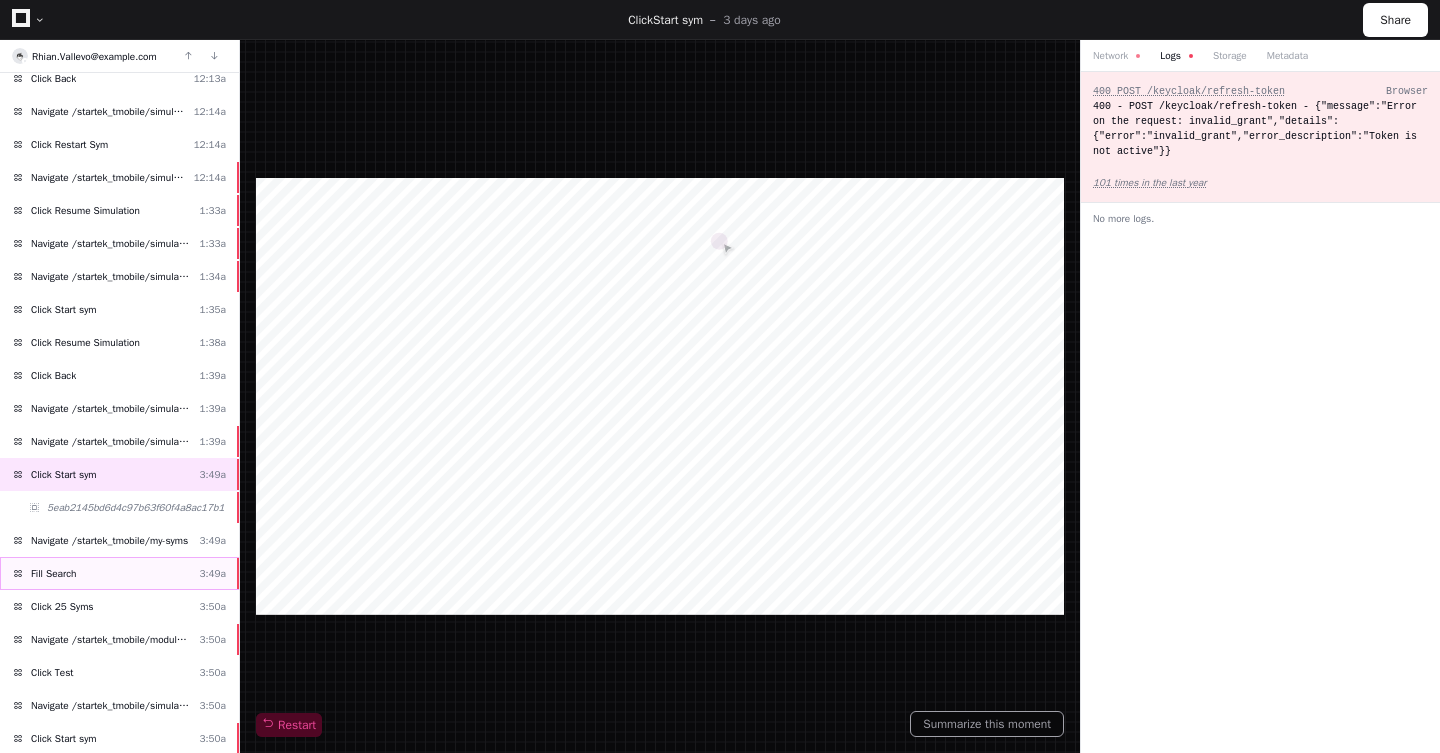 click on "Fill Search  3:49a" 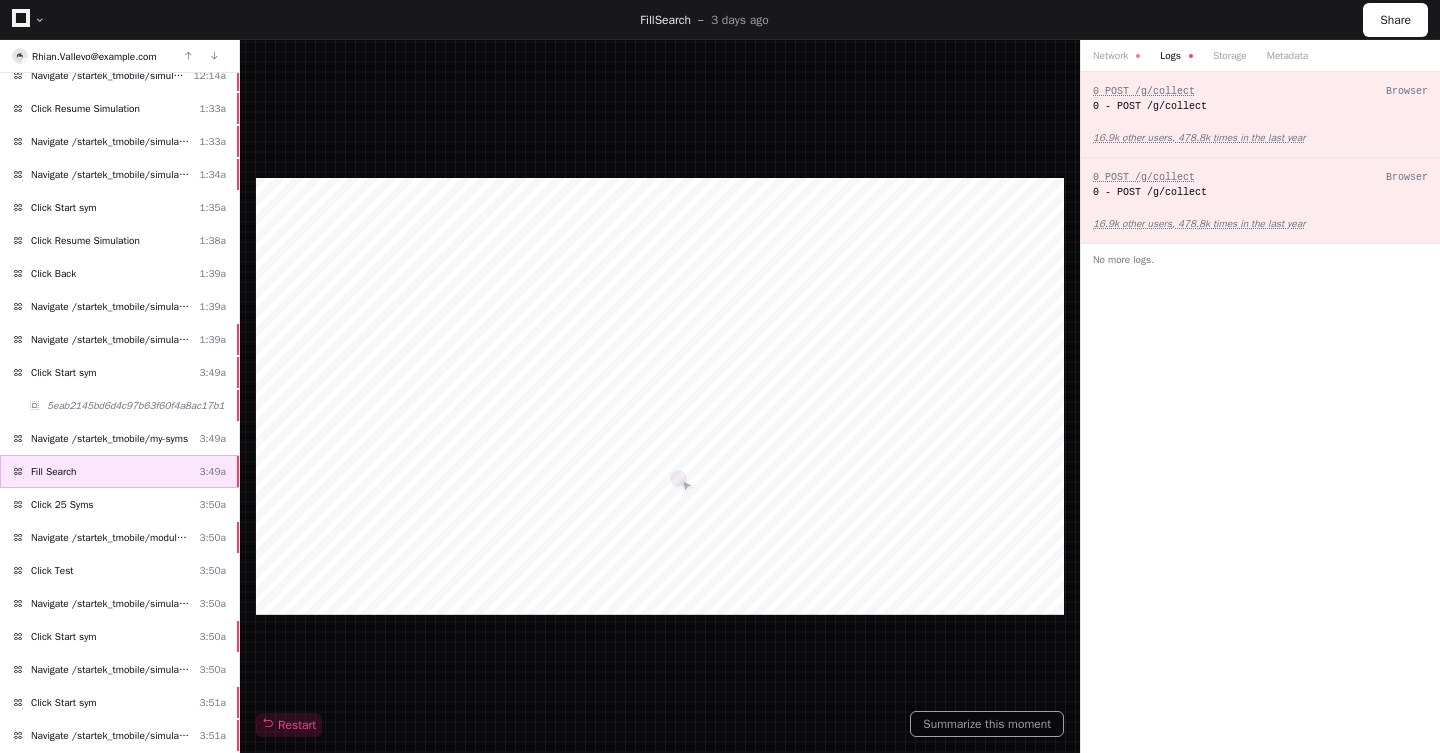 scroll, scrollTop: 509, scrollLeft: 0, axis: vertical 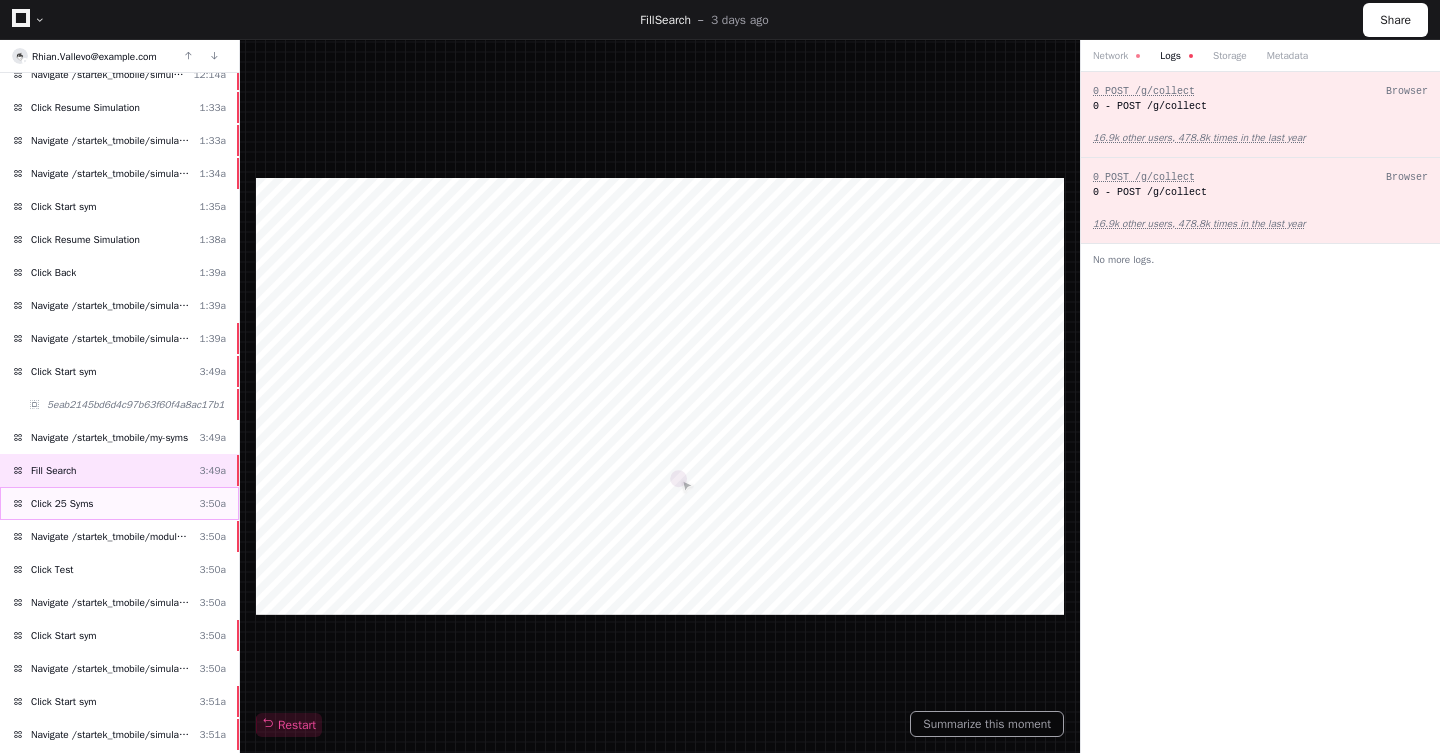 click on "Click 25 Syms  3:50a" 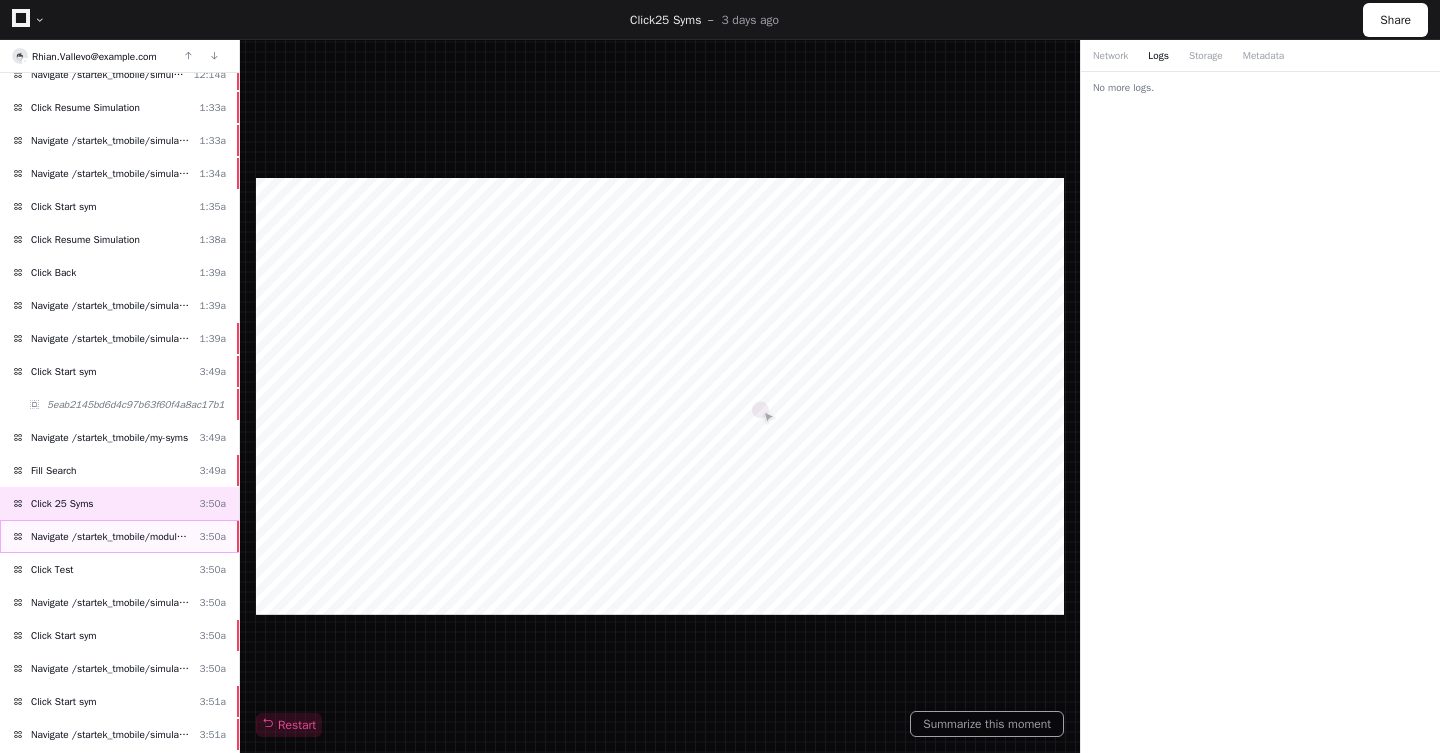click on "Navigate /startek_tmobile/module/*  3:50a" 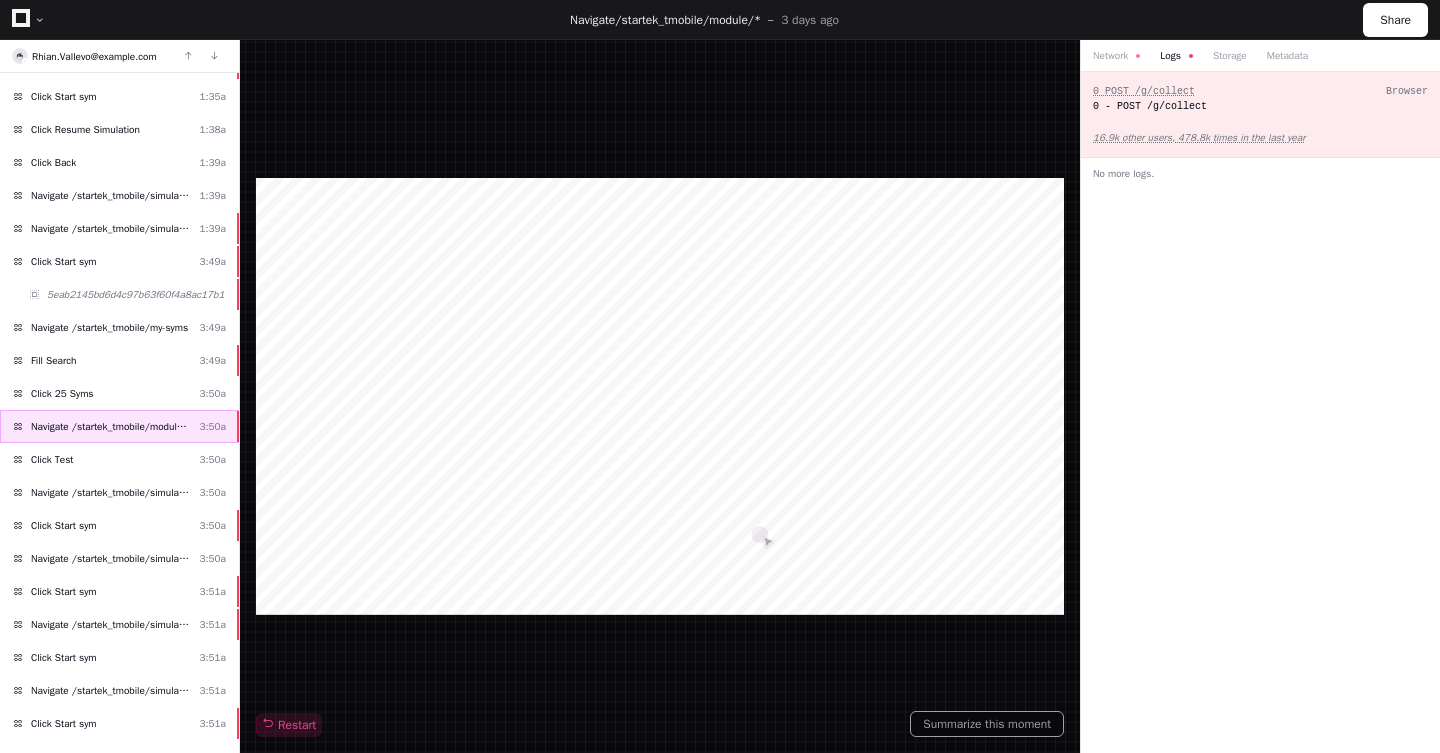 scroll, scrollTop: 626, scrollLeft: 0, axis: vertical 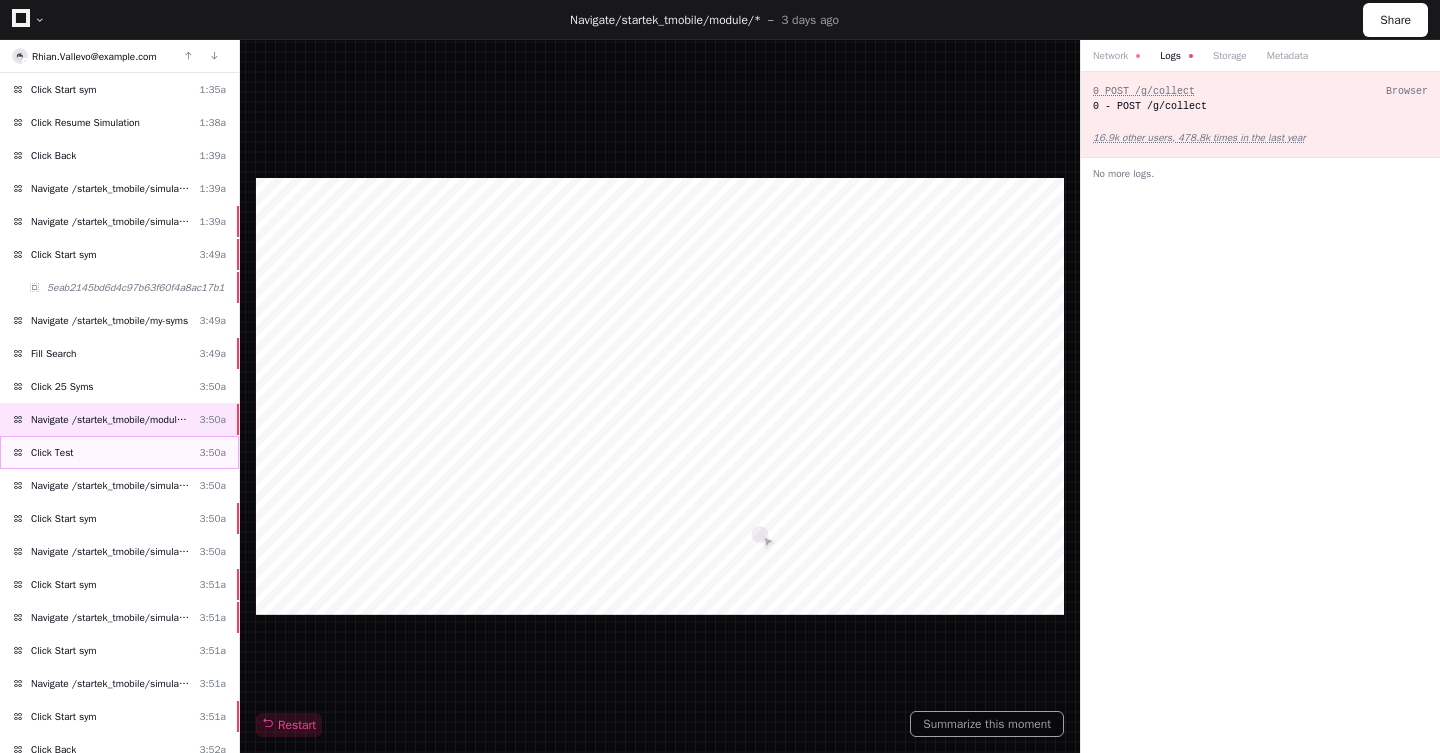 click on "Click Test  3:50a" 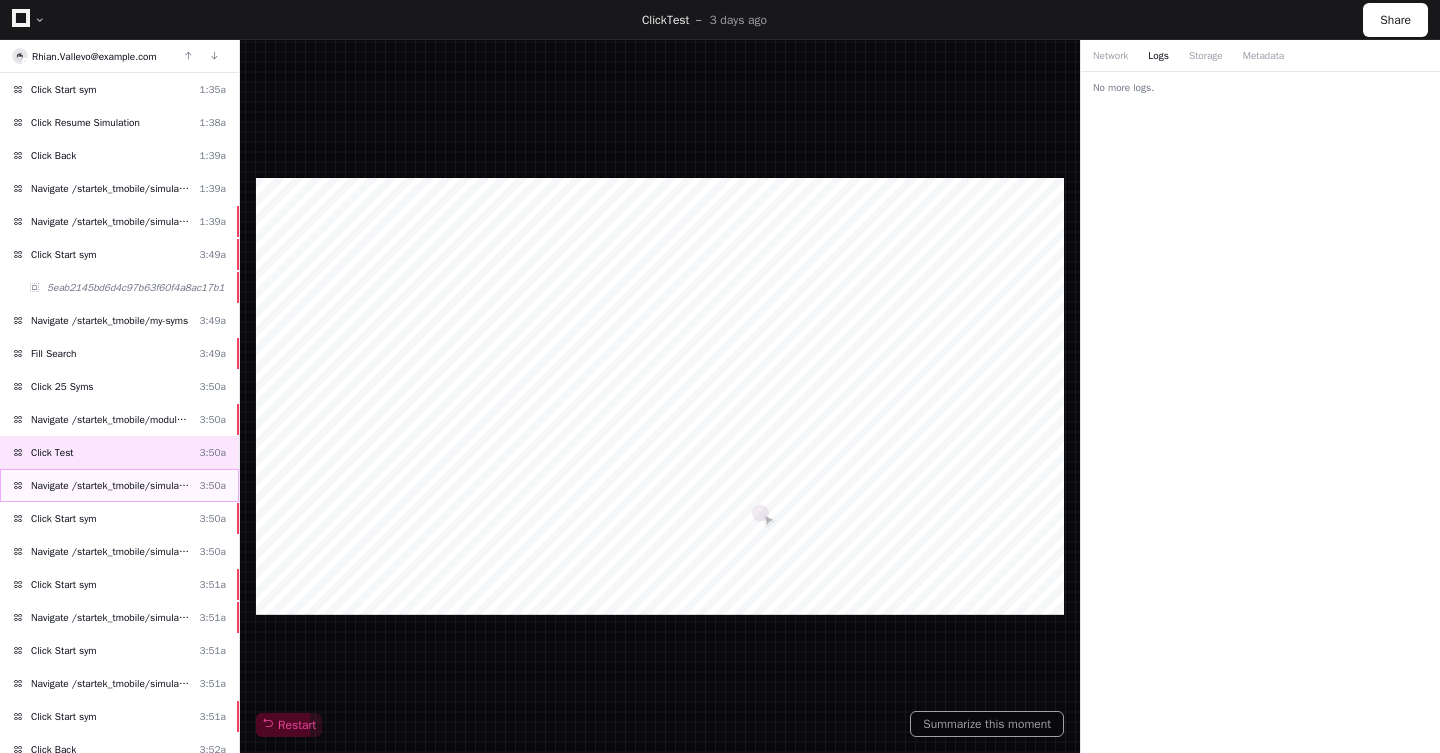 click on "Navigate /startek_tmobile/simulation/*/test" 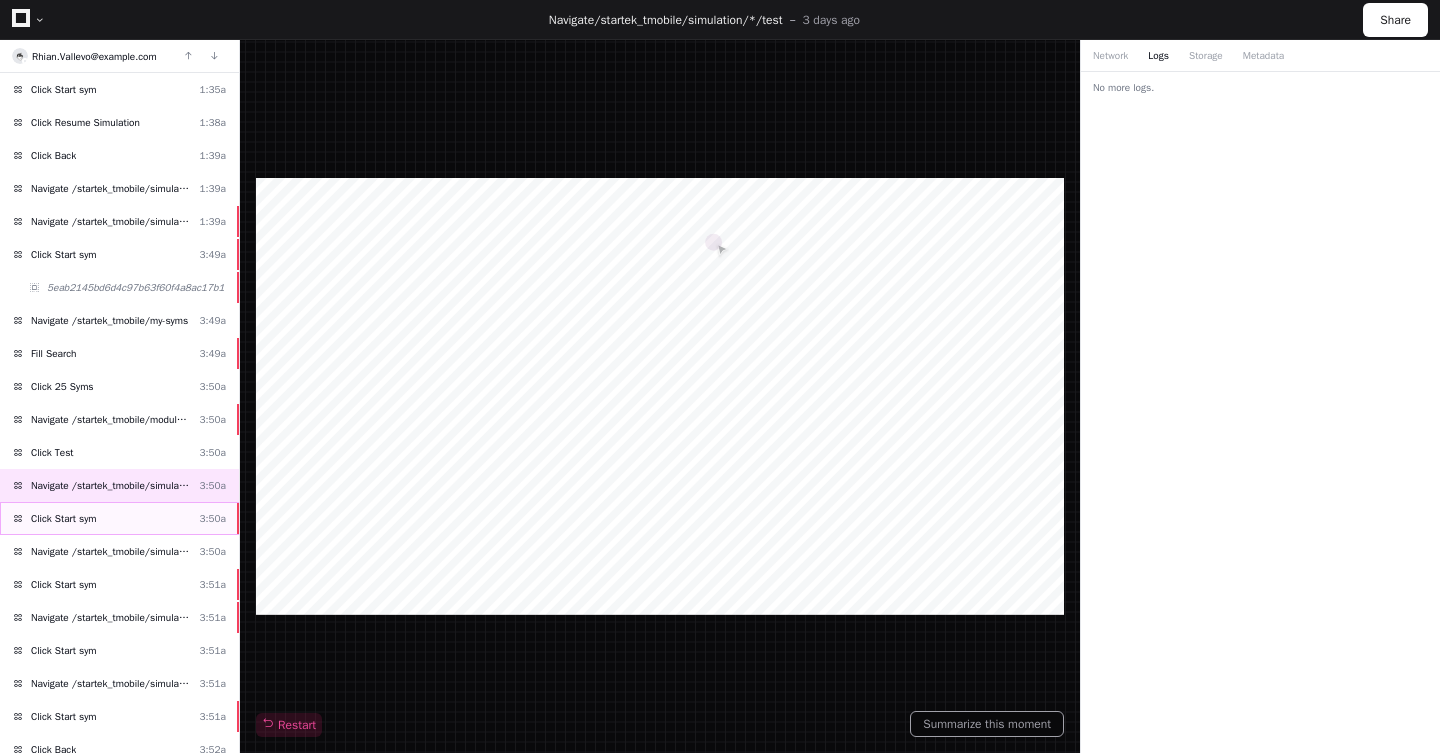 click on "Click Start sym  3:50a" 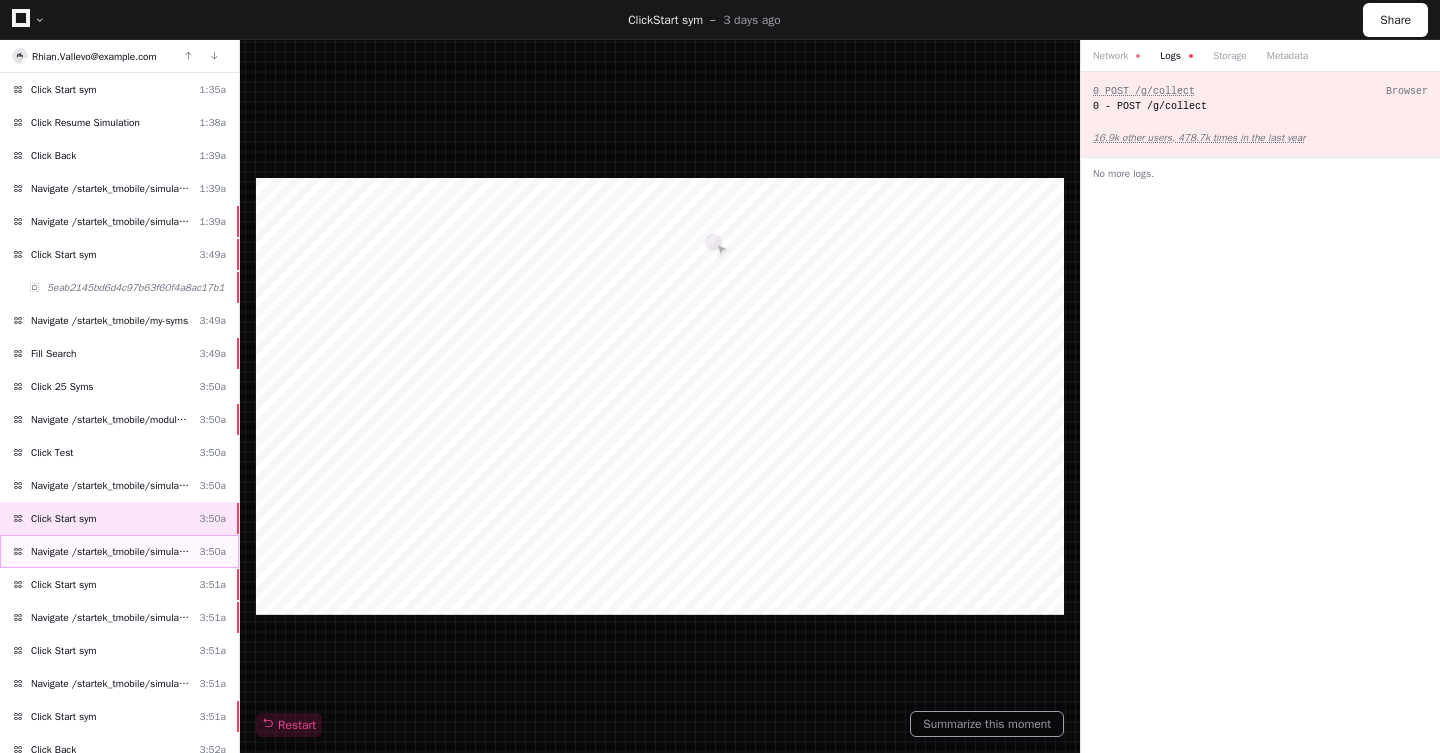 click on "Navigate /startek_tmobile/simulation/*/test" 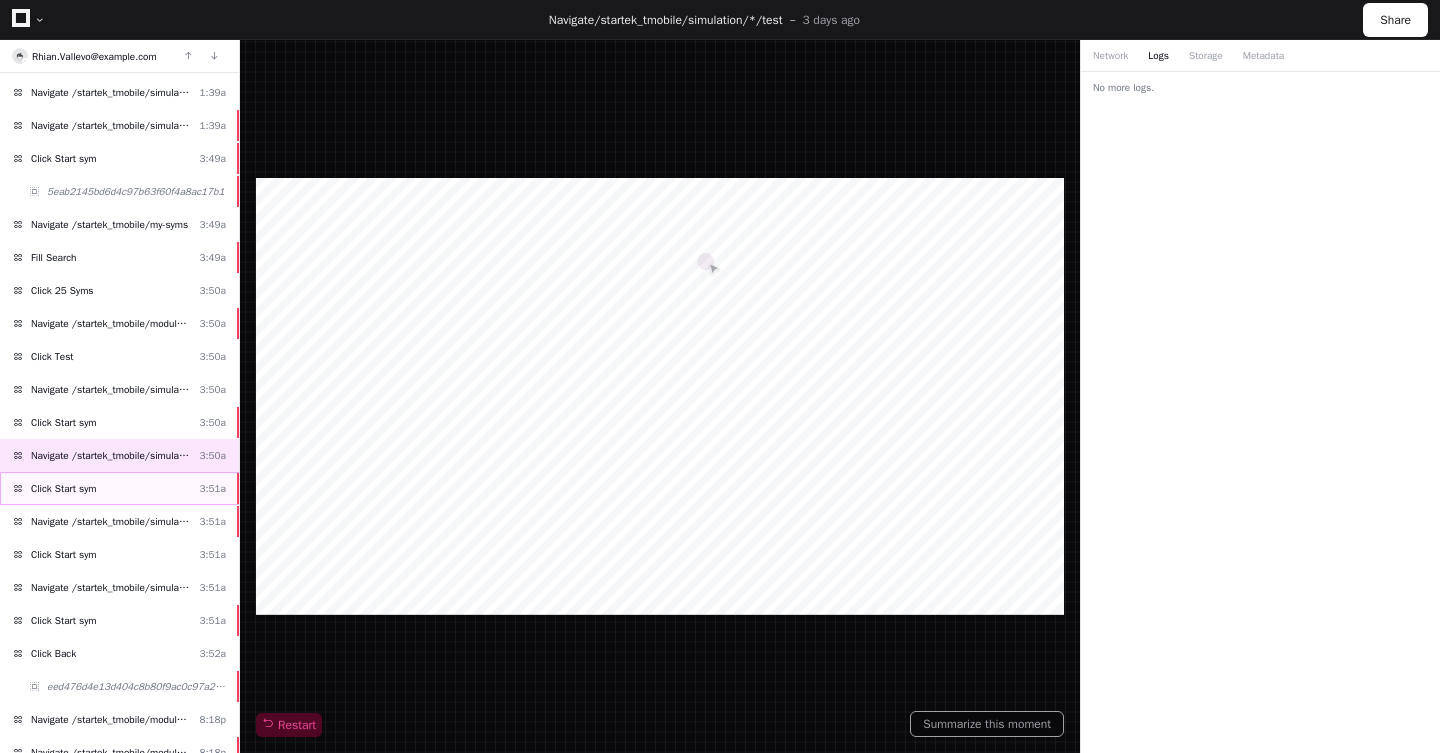 scroll, scrollTop: 730, scrollLeft: 0, axis: vertical 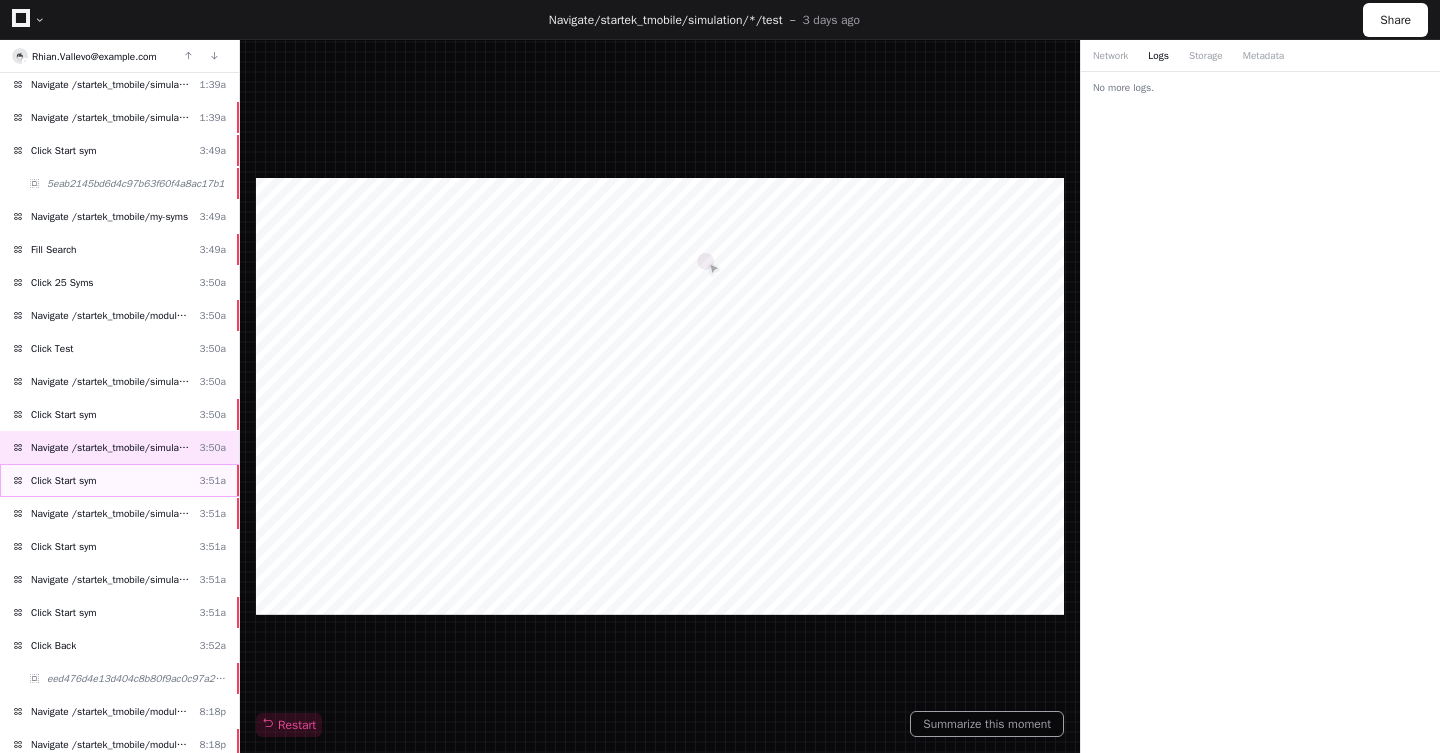 click on "Click Start sym  3:51a" 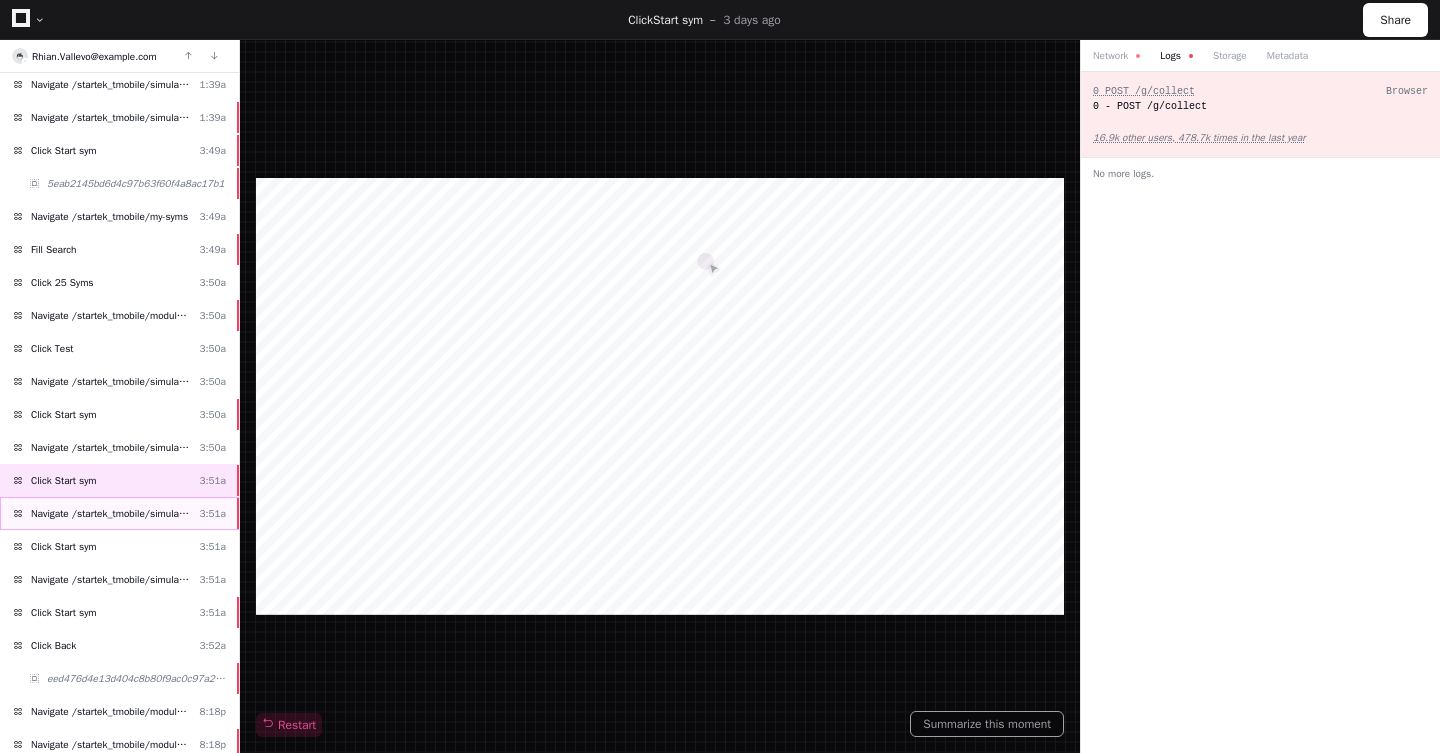 click on "Navigate /startek_tmobile/simulation/*/test" 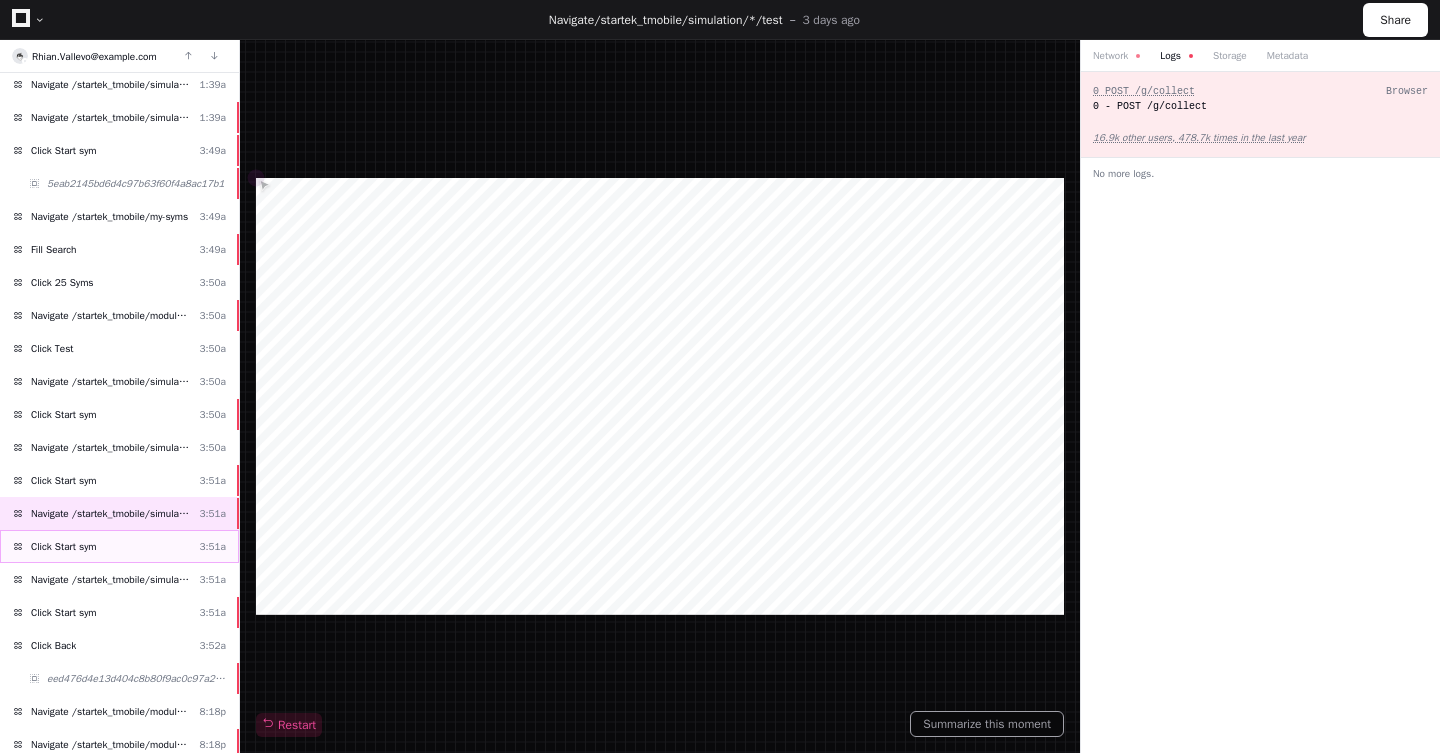 click on "Click Start sym  3:51a" 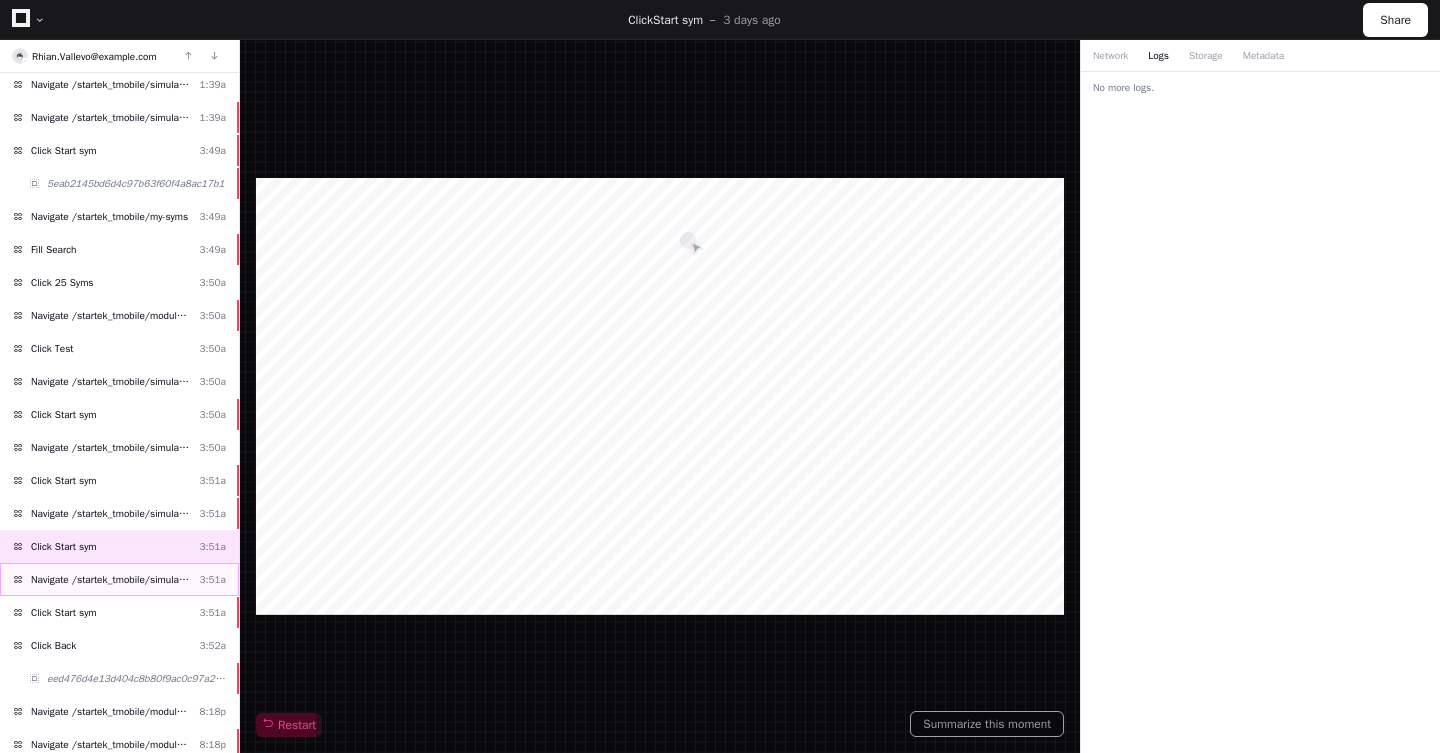 click on "Navigate /startek_tmobile/simulation/*/test" 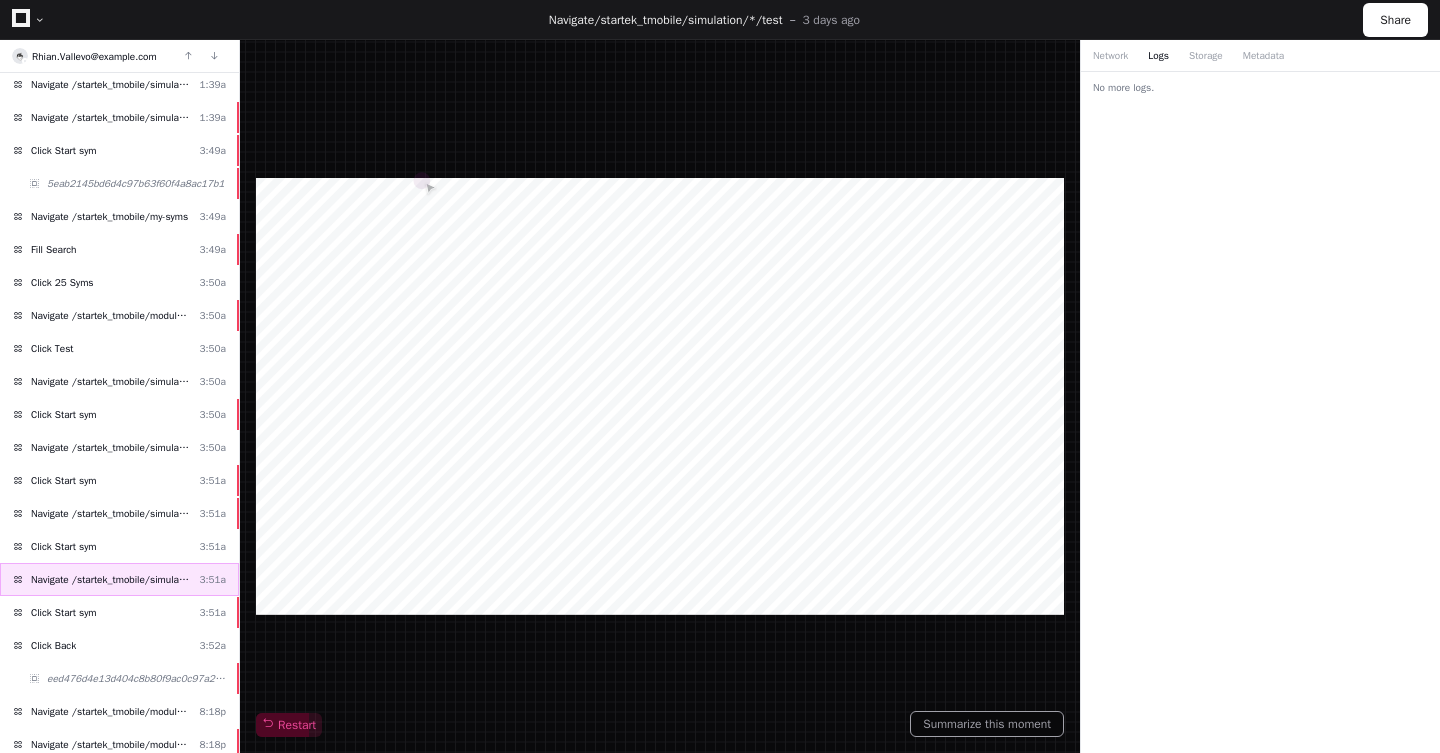 scroll, scrollTop: 901, scrollLeft: 0, axis: vertical 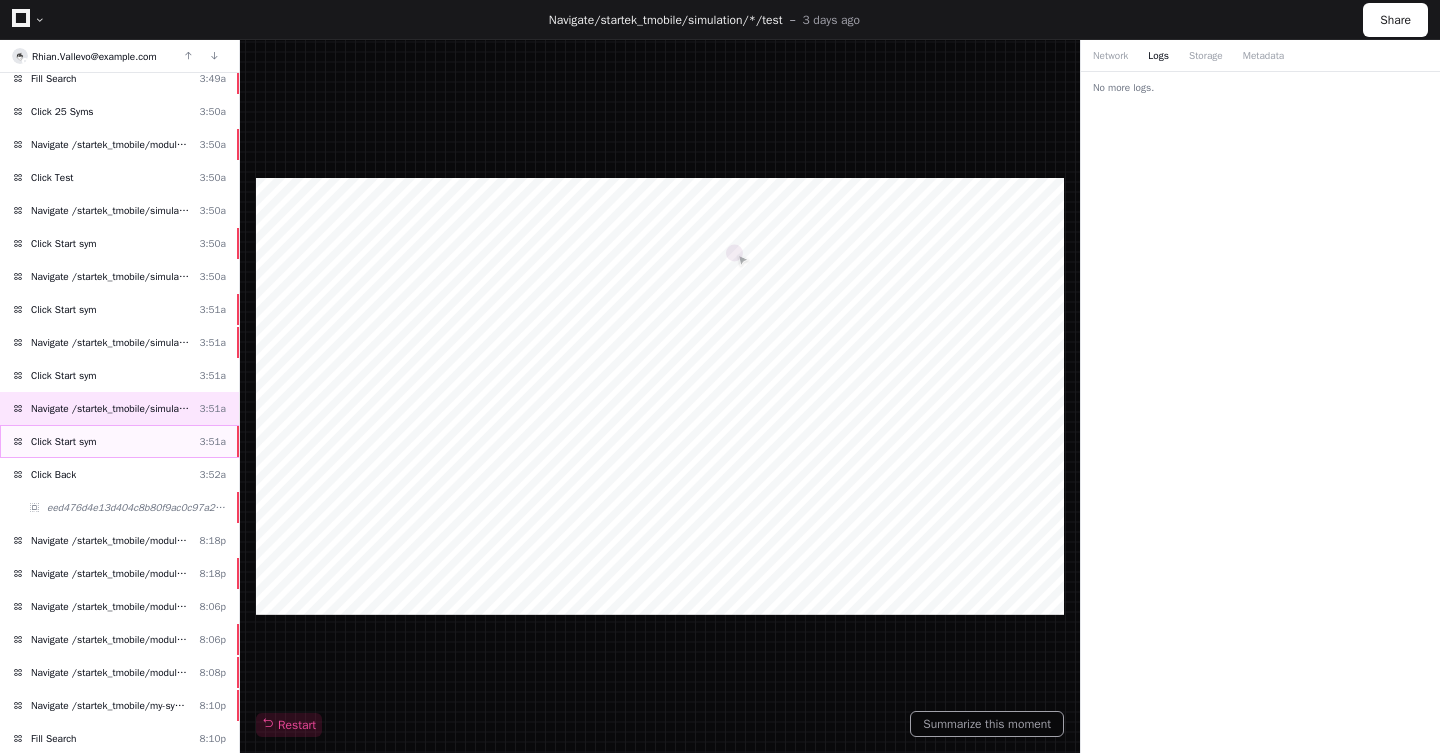 click on "Click Start sym  3:51a" 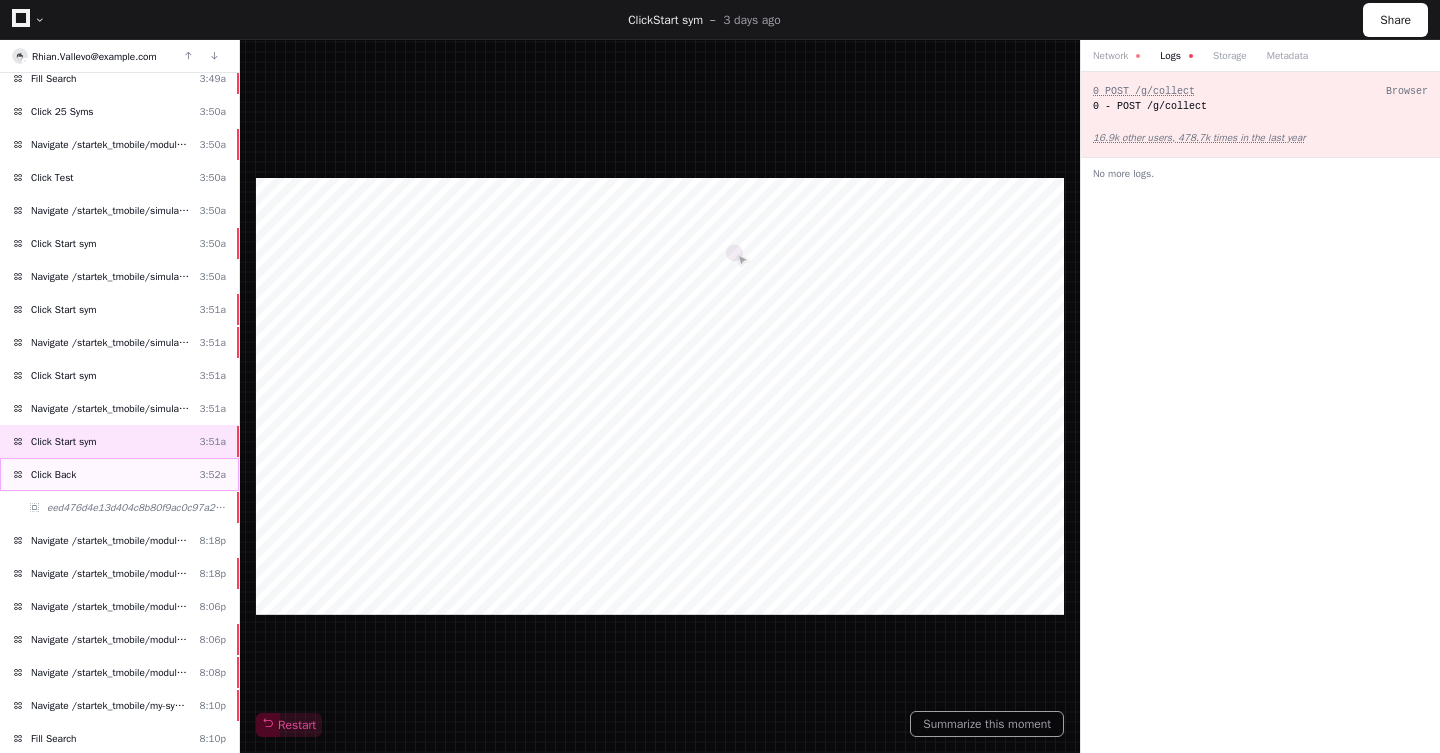 click on "Click Back  3:52a" 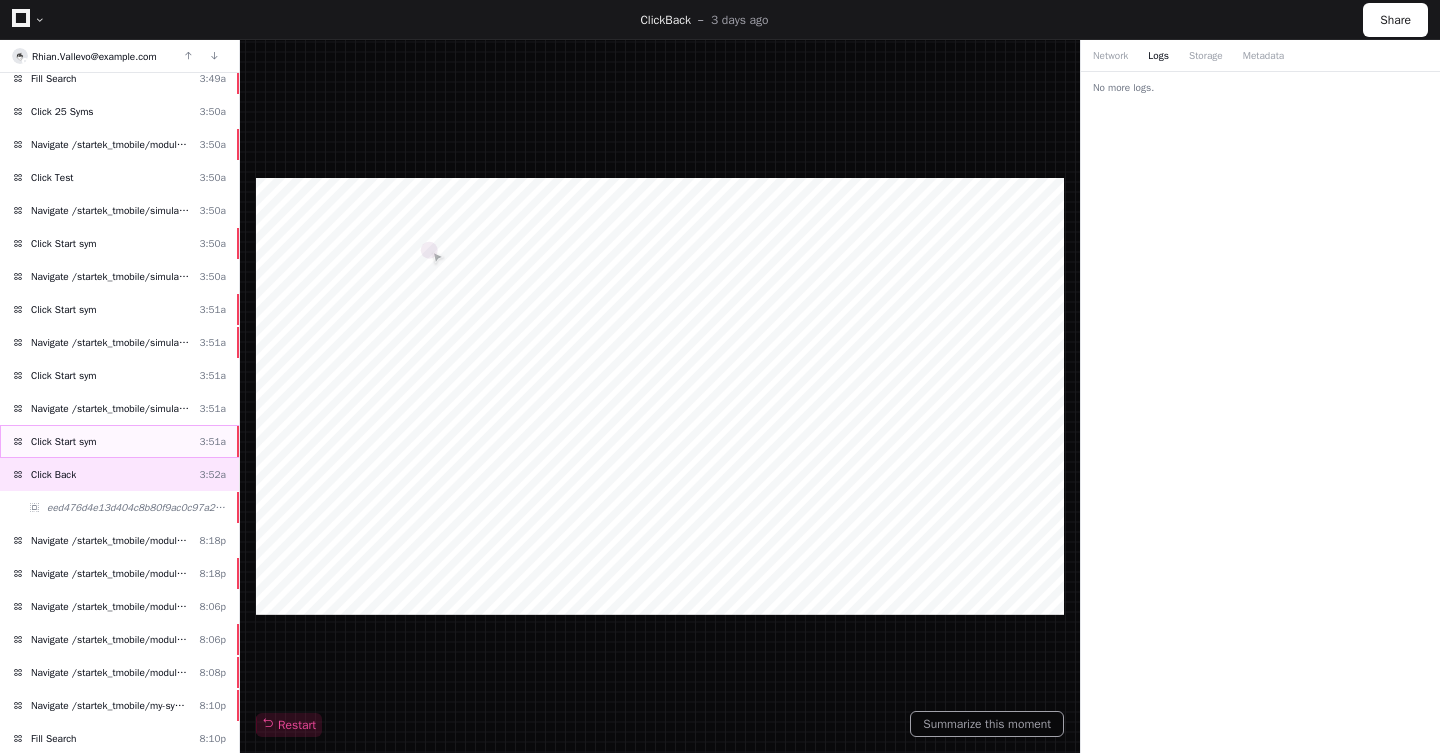click on "Click Start sym  3:51a" 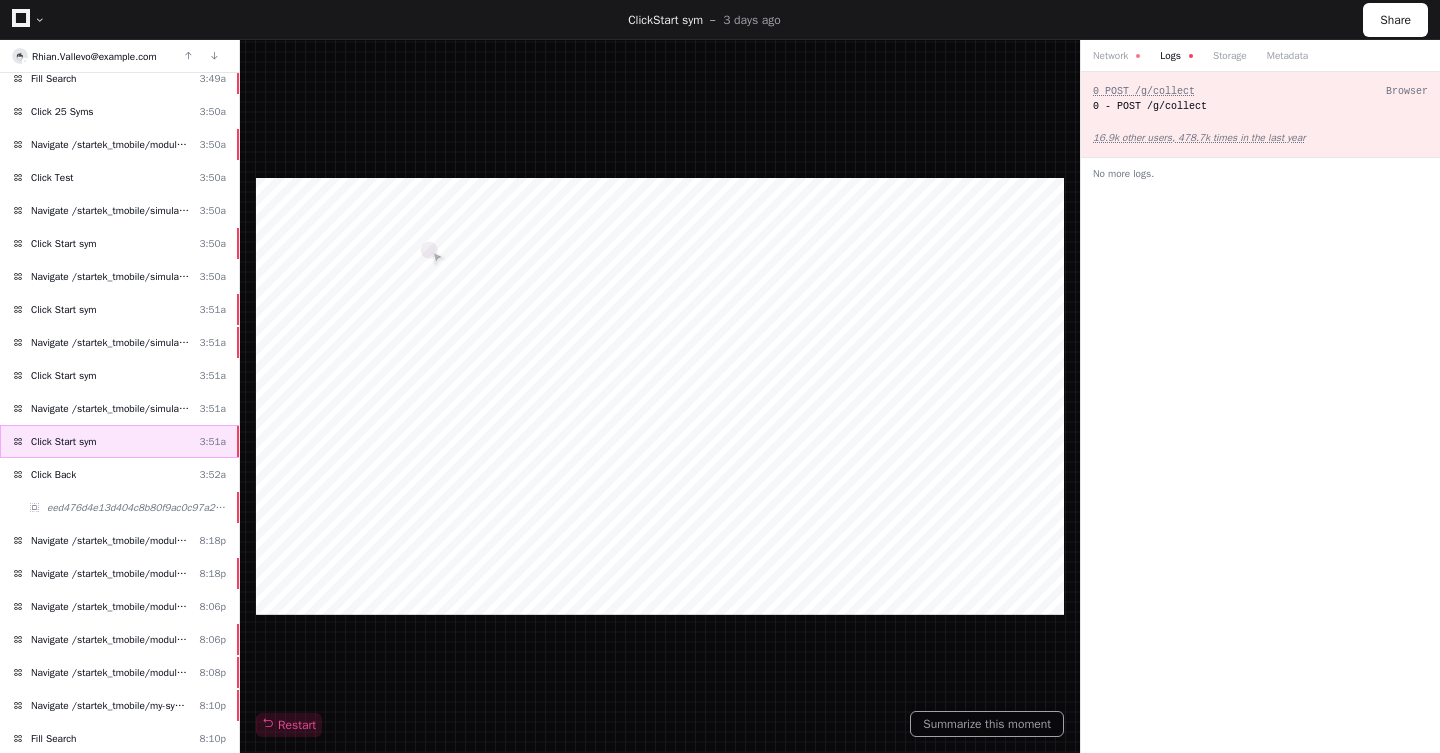 click on "Click Start sym  3:51a" 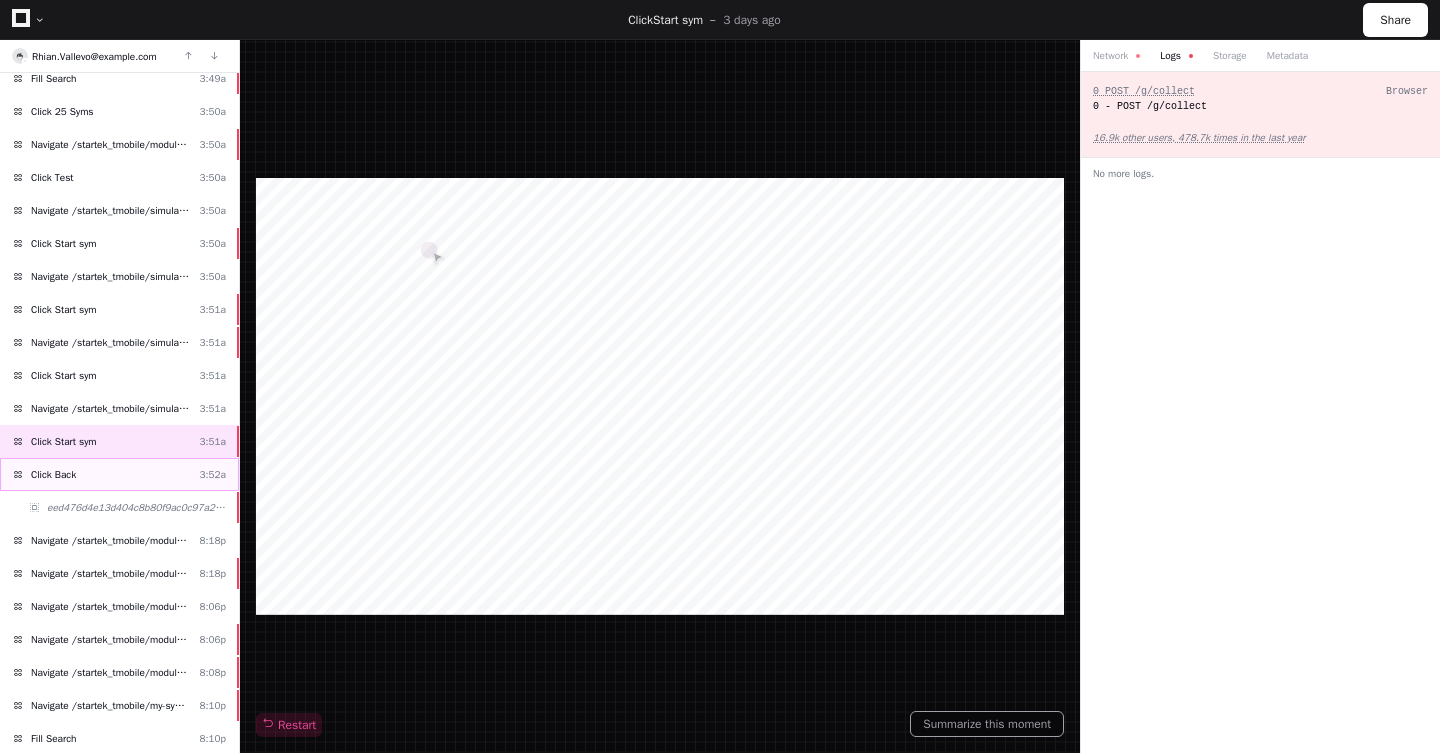 click on "Click Back  3:52a" 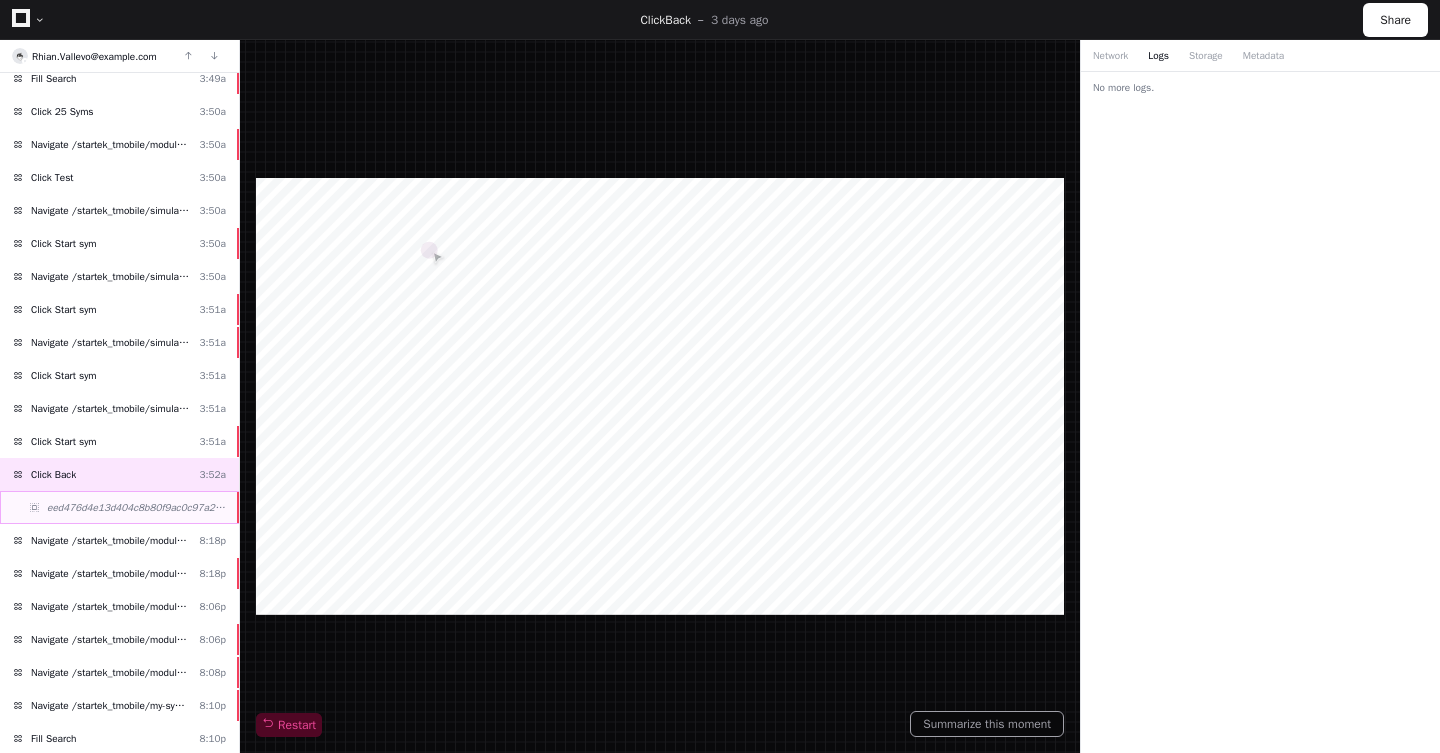 click on "eed476d4e13d404c8b80f9ac0c97a250" 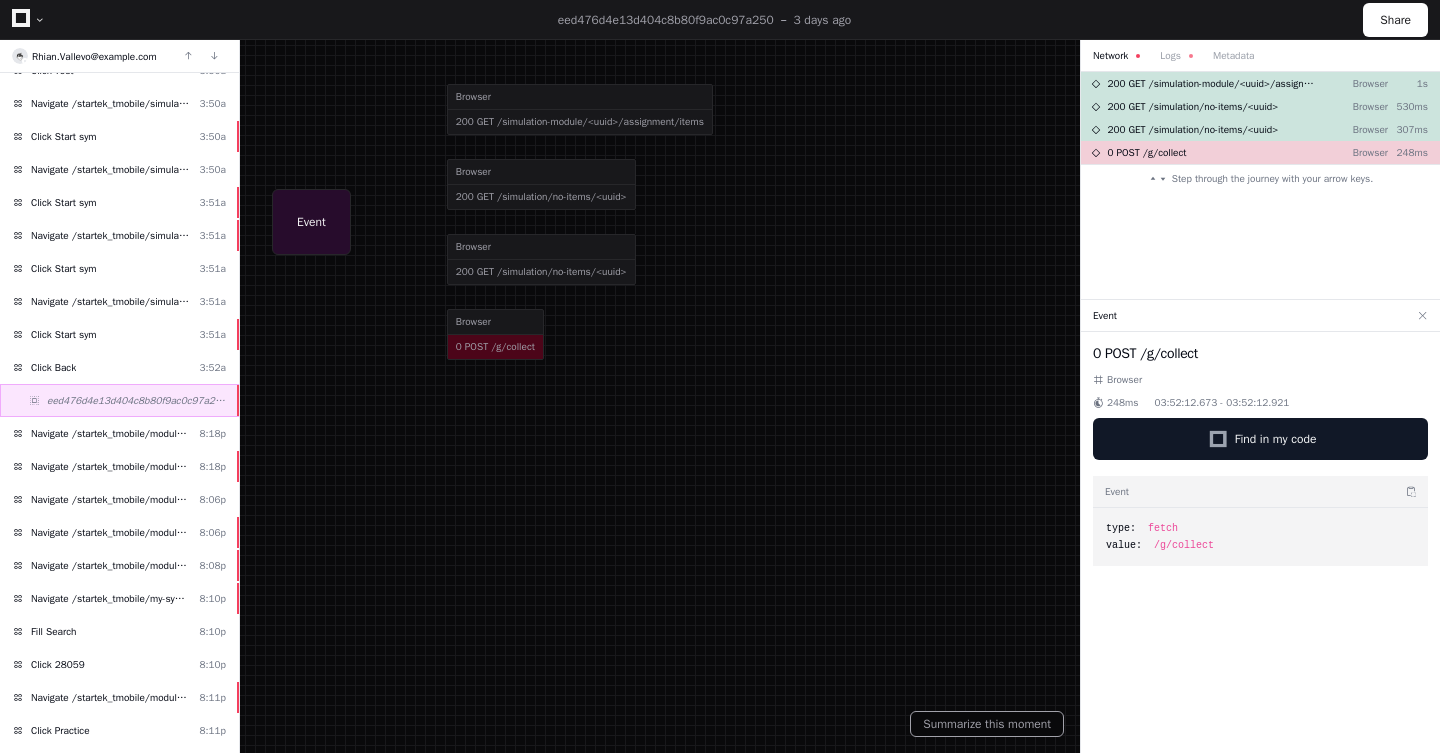 scroll, scrollTop: 1004, scrollLeft: 0, axis: vertical 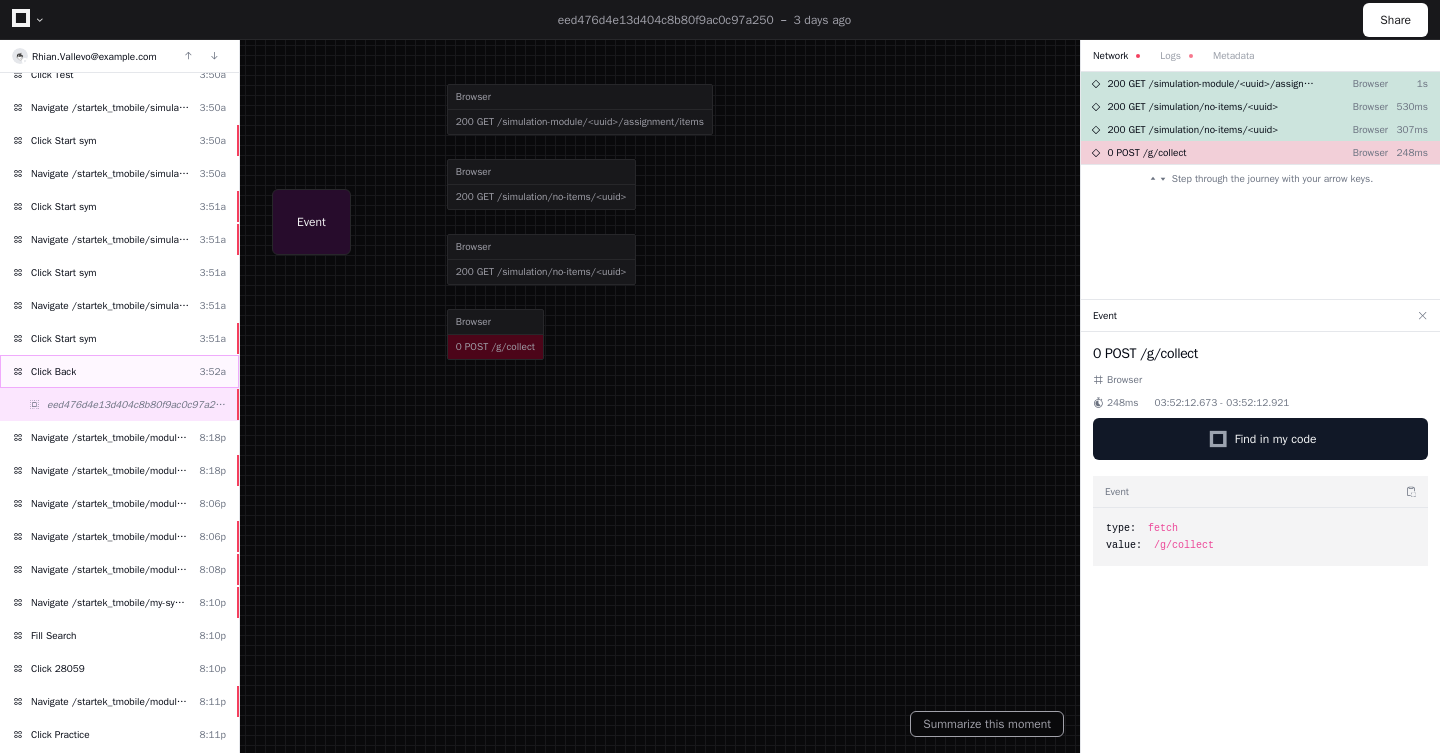 click on "Click Back  3:52a" 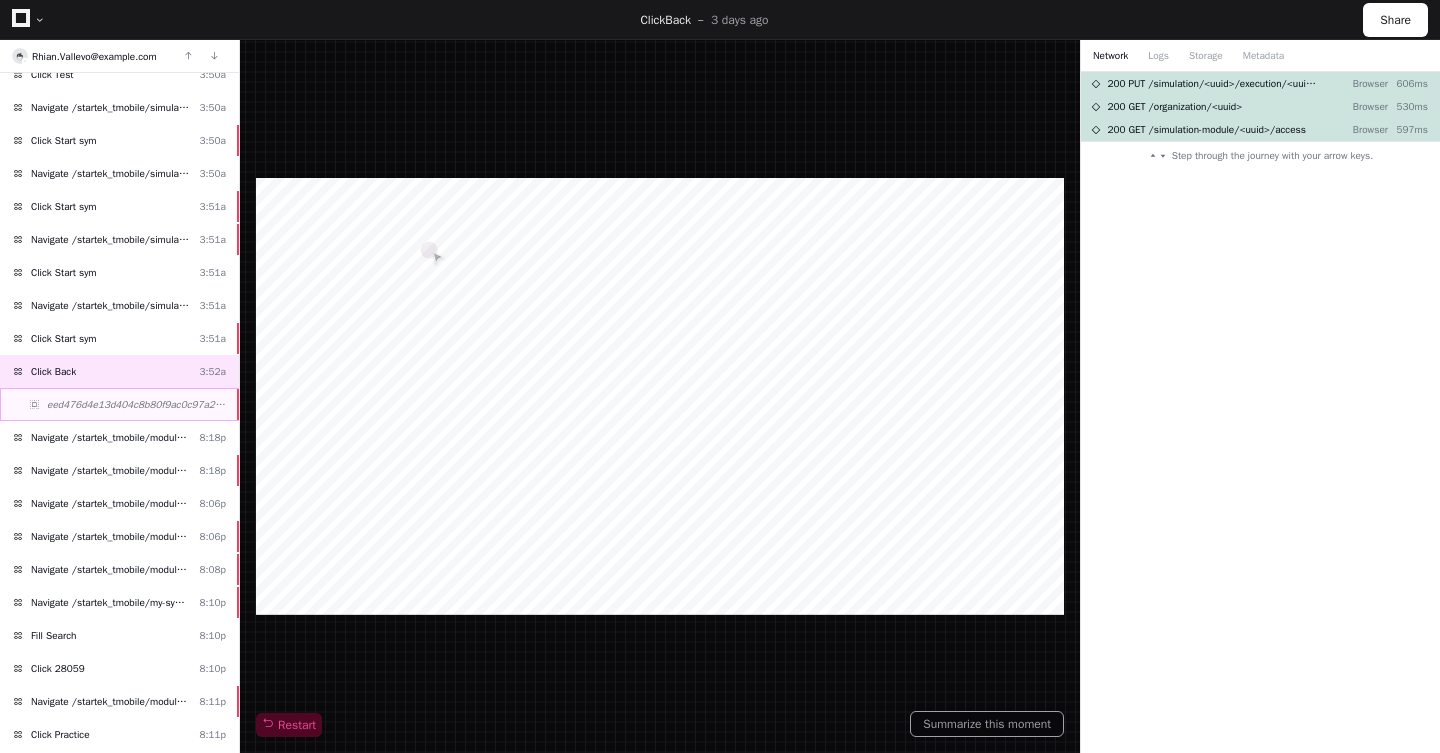 click on "eed476d4e13d404c8b80f9ac0c97a250" 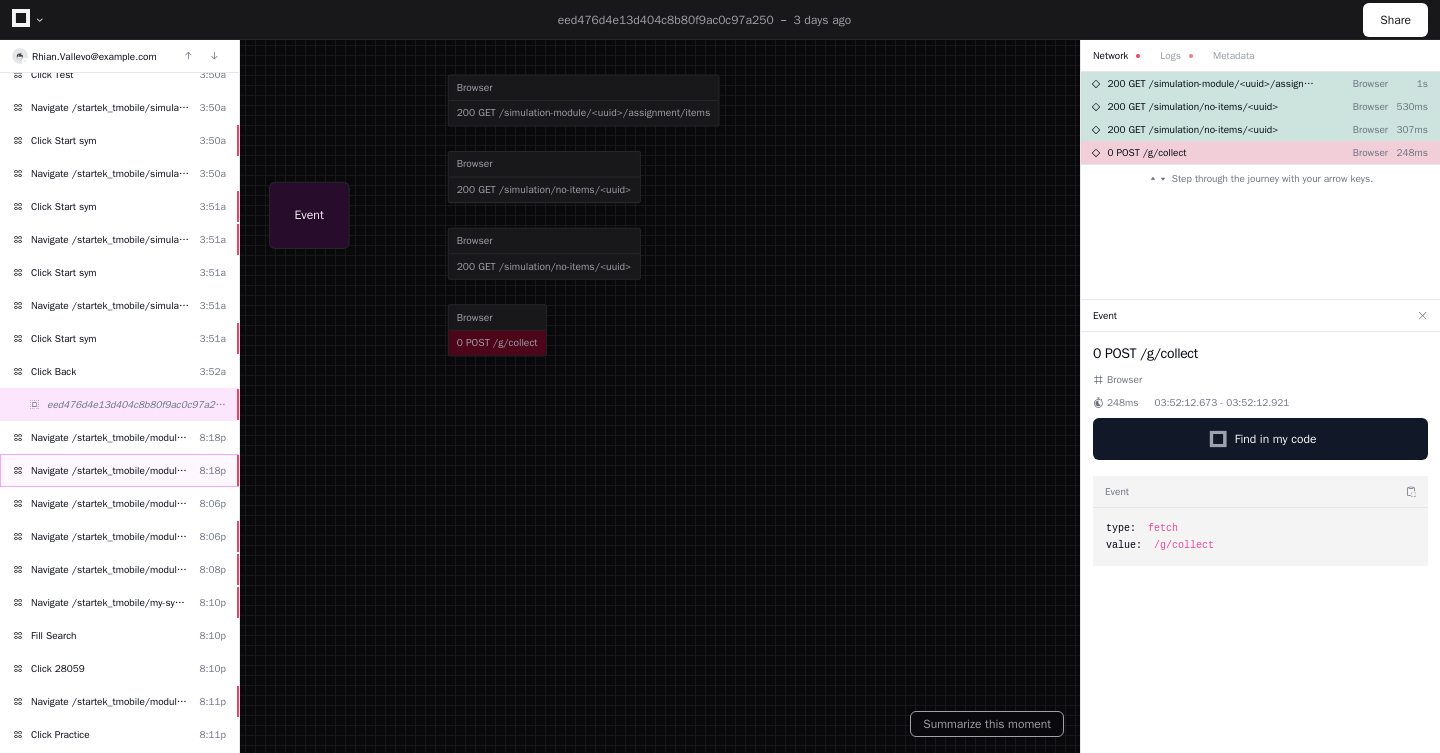 click on "Navigate /startek_tmobile/module/*" 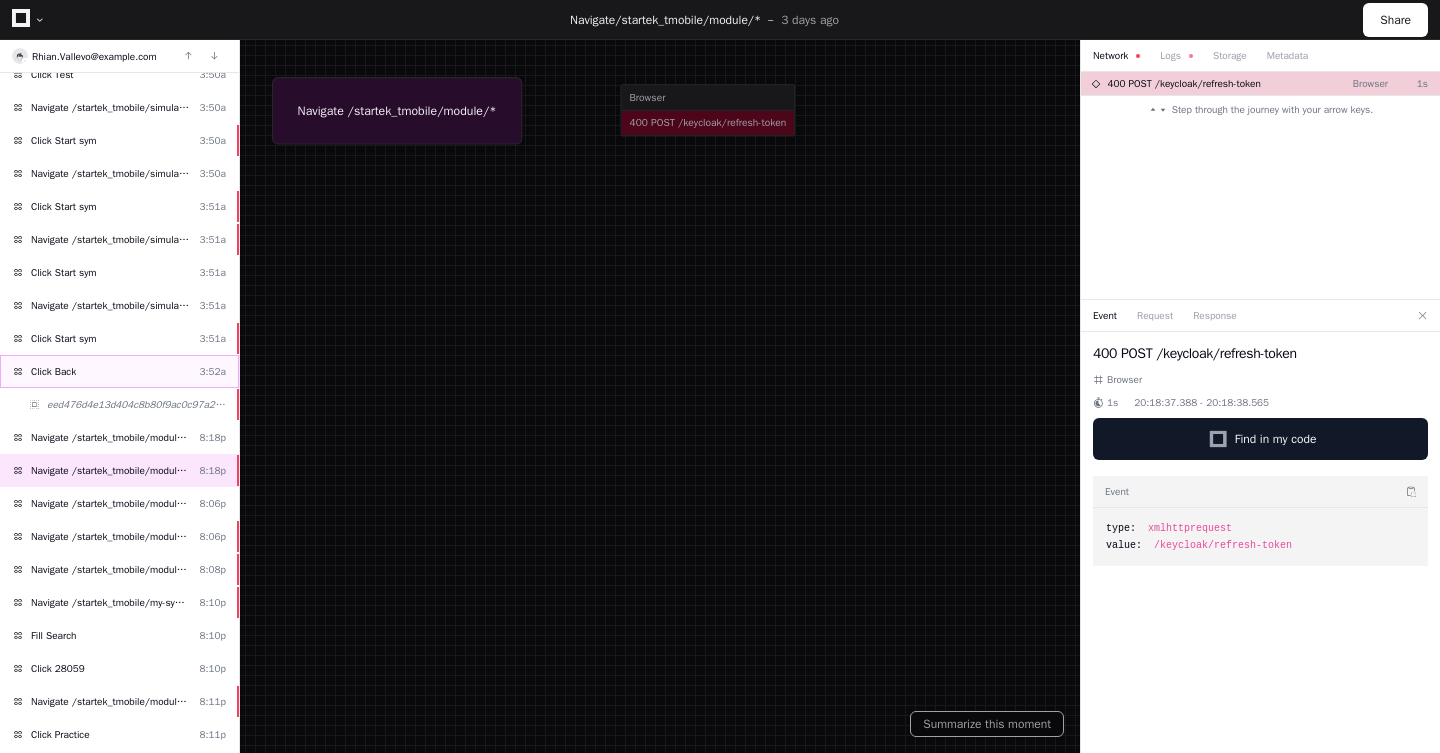 click on "Click Back  3:52a" 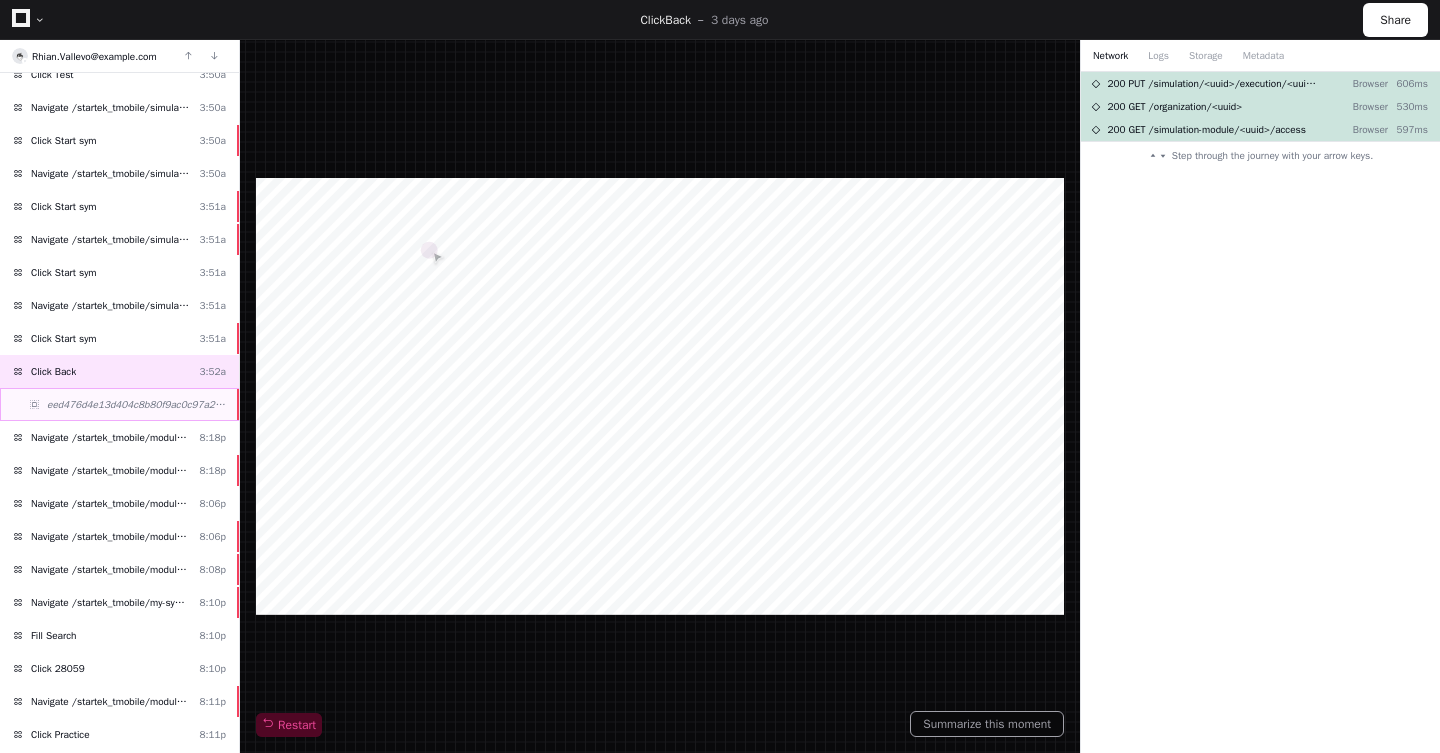 click on "eed476d4e13d404c8b80f9ac0c97a250" 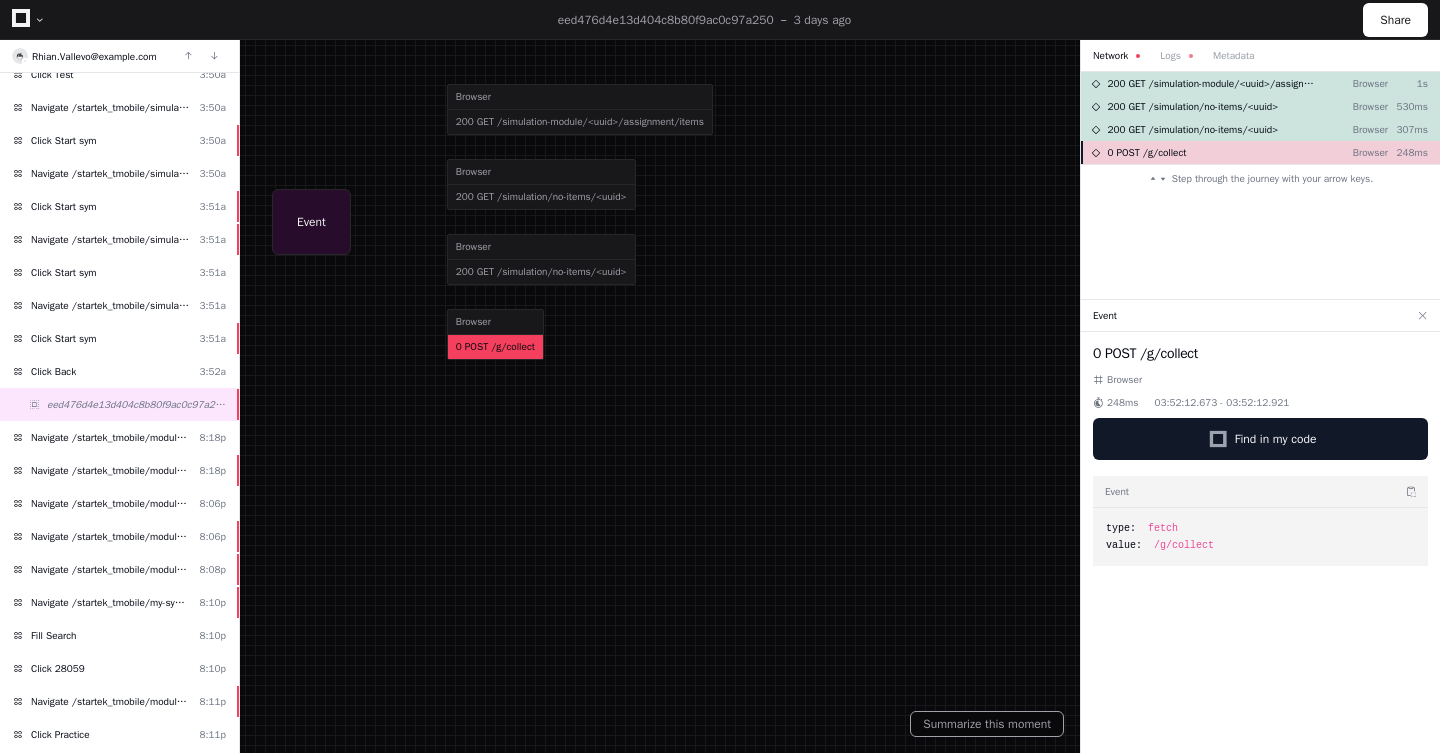 click on "0 POST /g/collect" 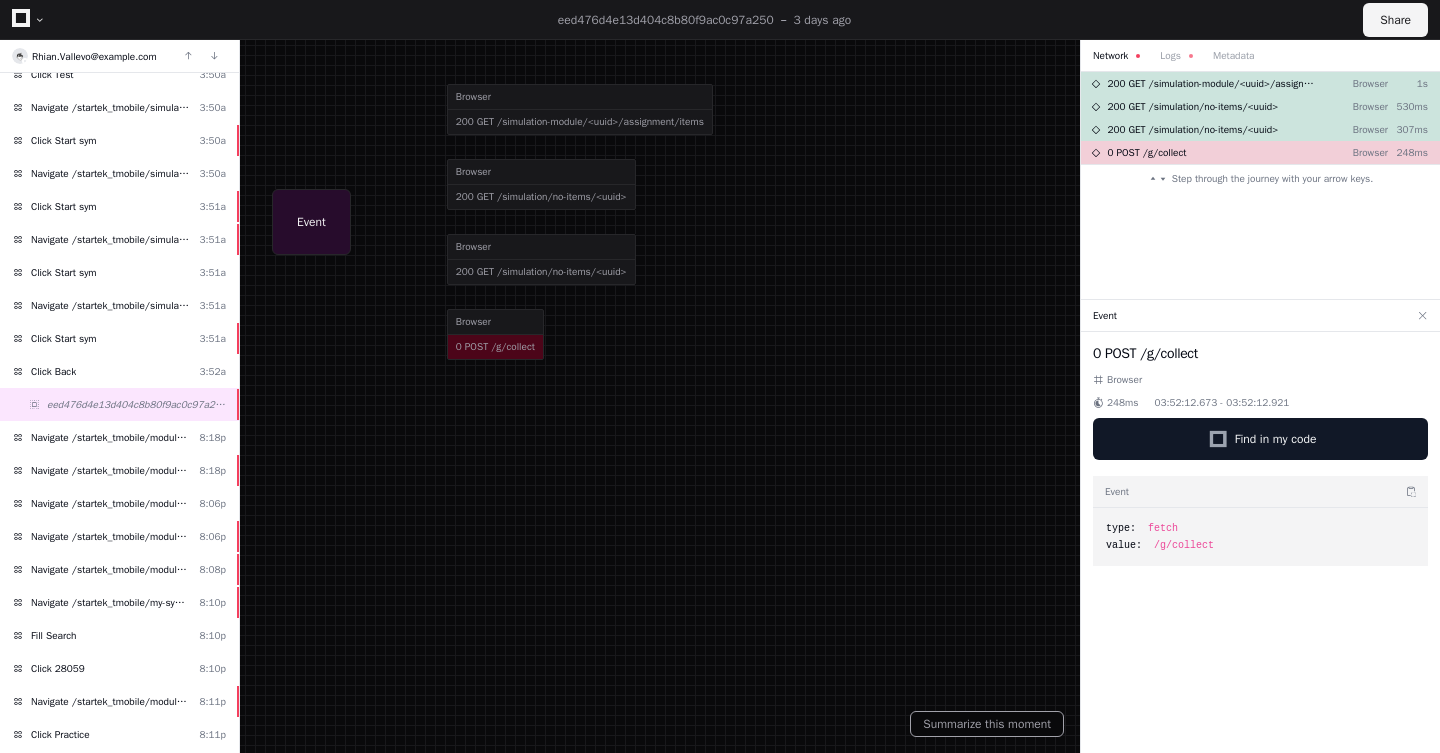 click on "Share" 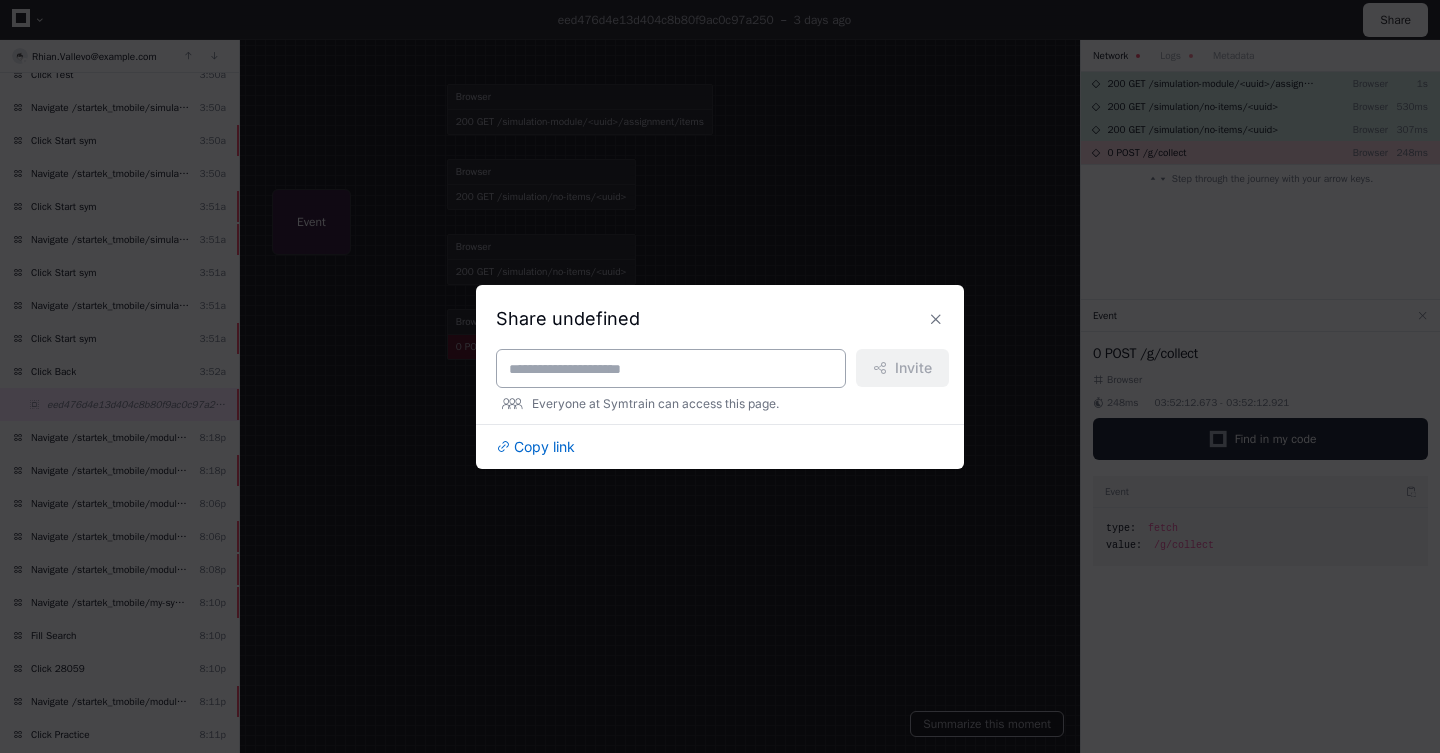 click at bounding box center (671, 369) 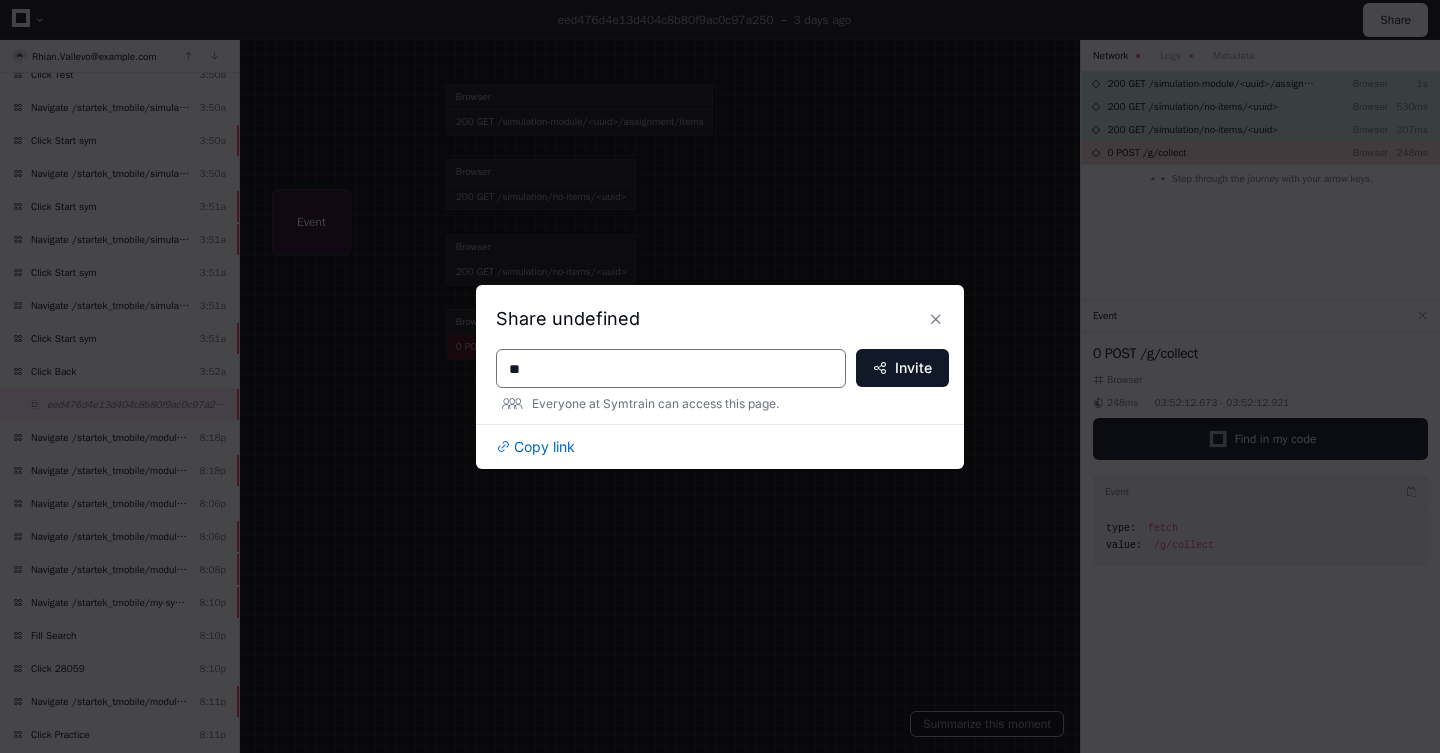 type on "*" 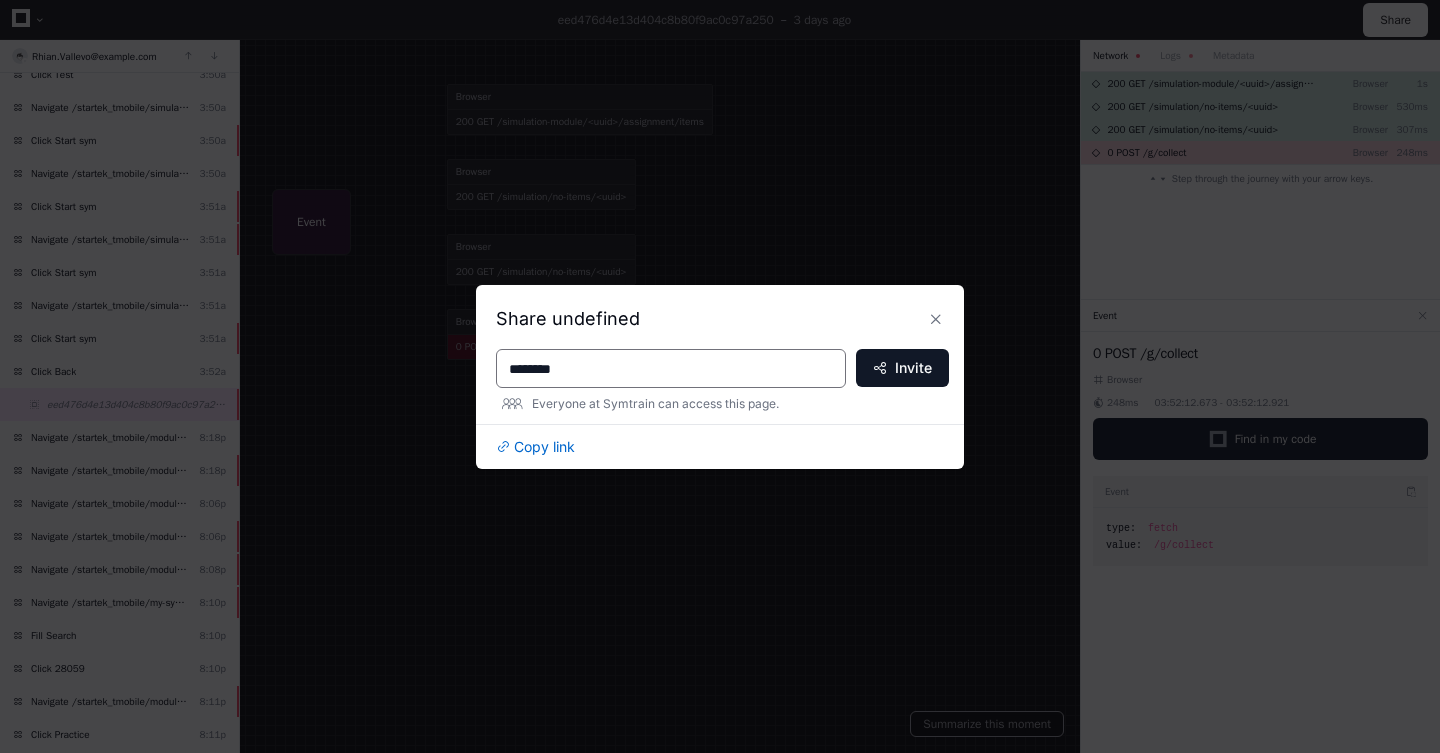 type on "********" 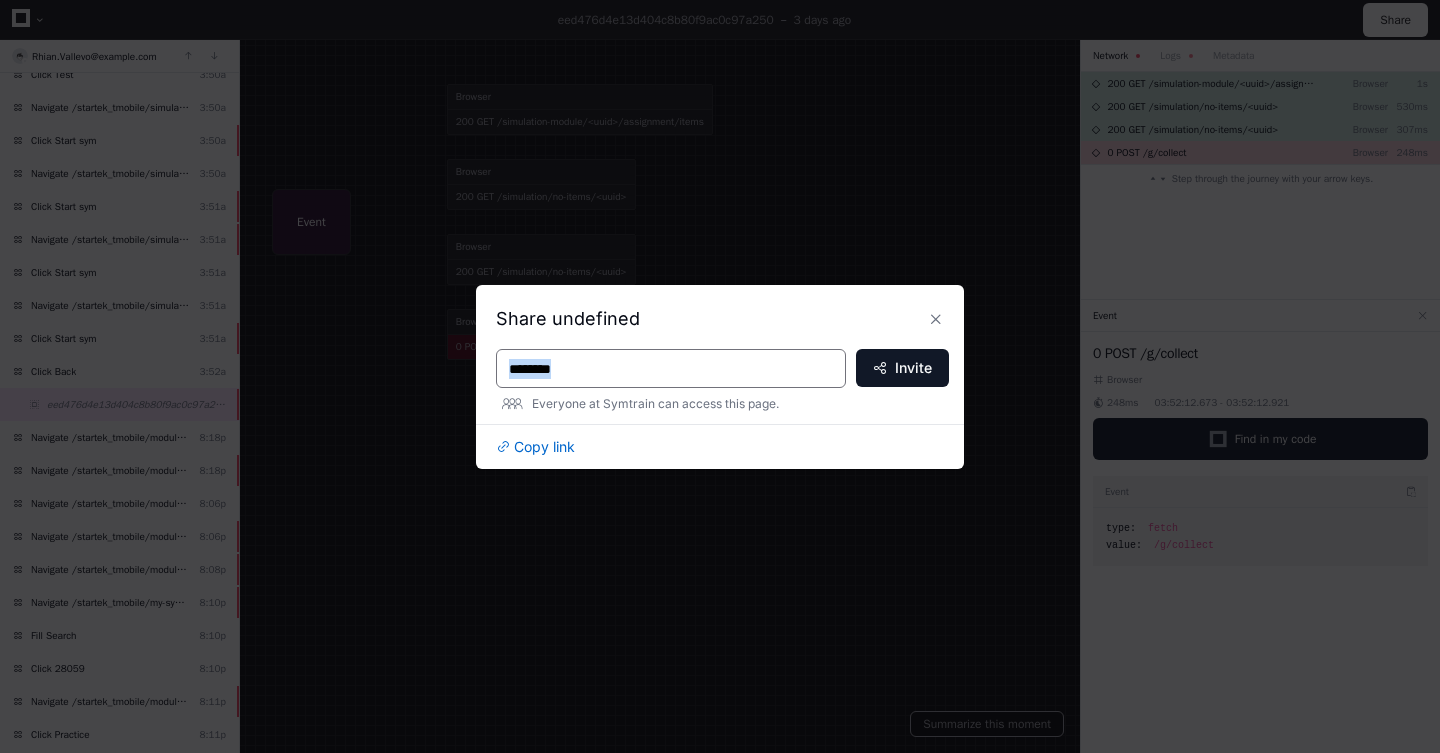 click on "********" at bounding box center [671, 368] 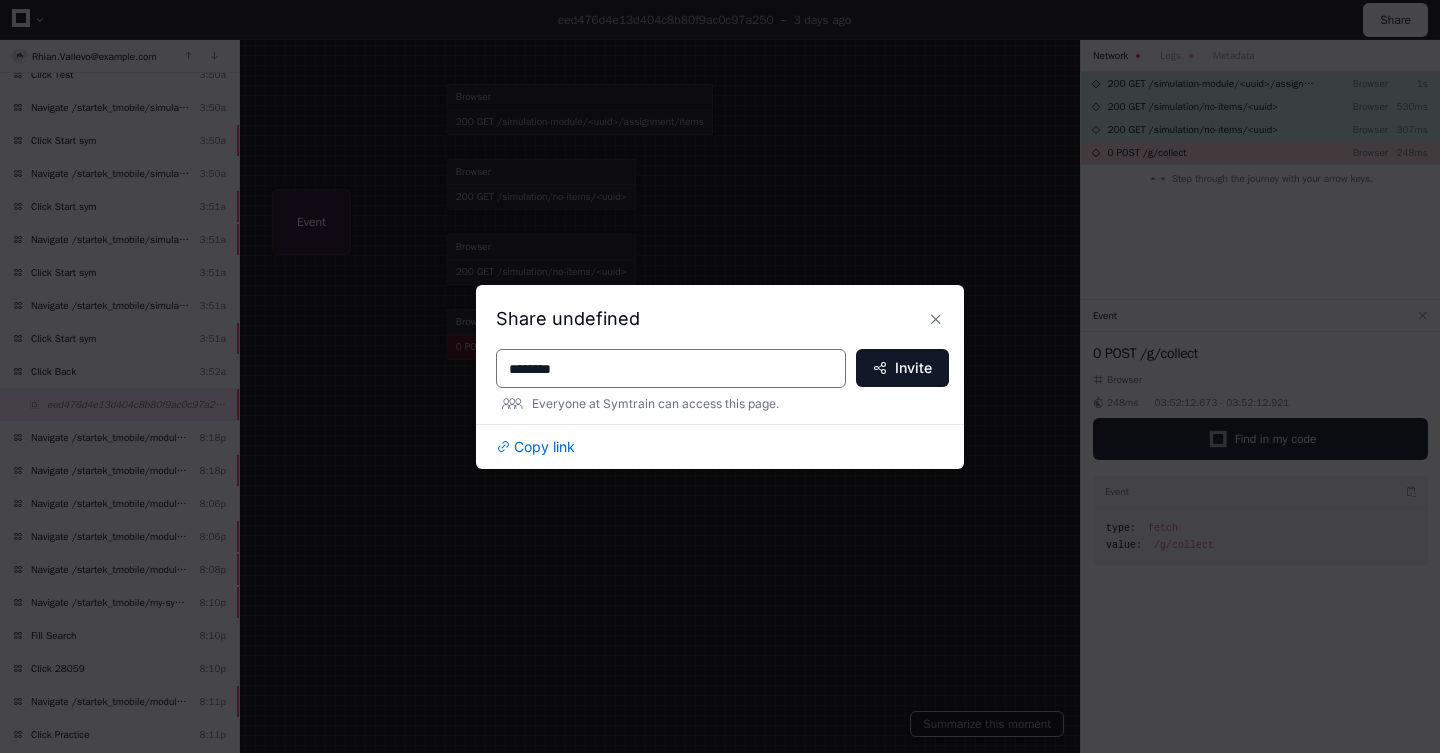 click on "********" at bounding box center [671, 368] 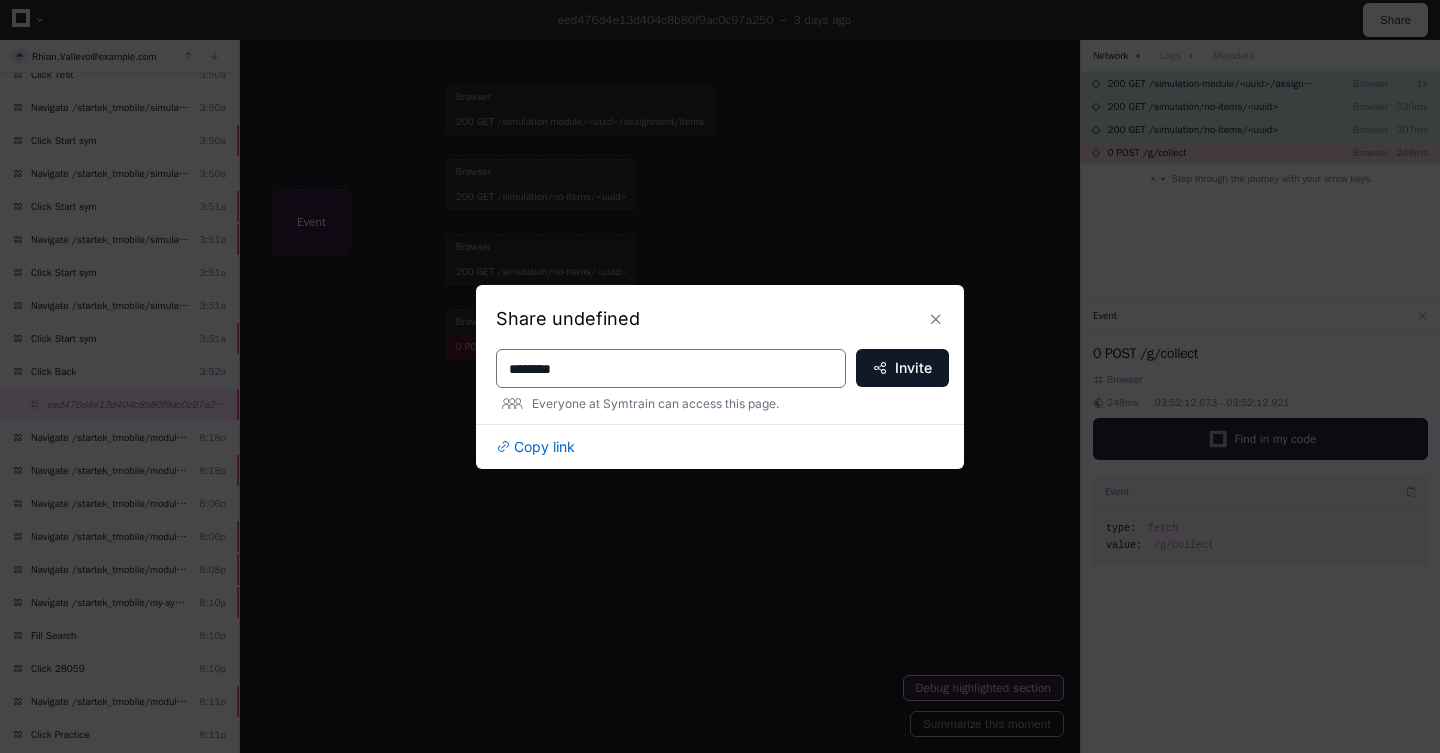 click on "********" at bounding box center (671, 369) 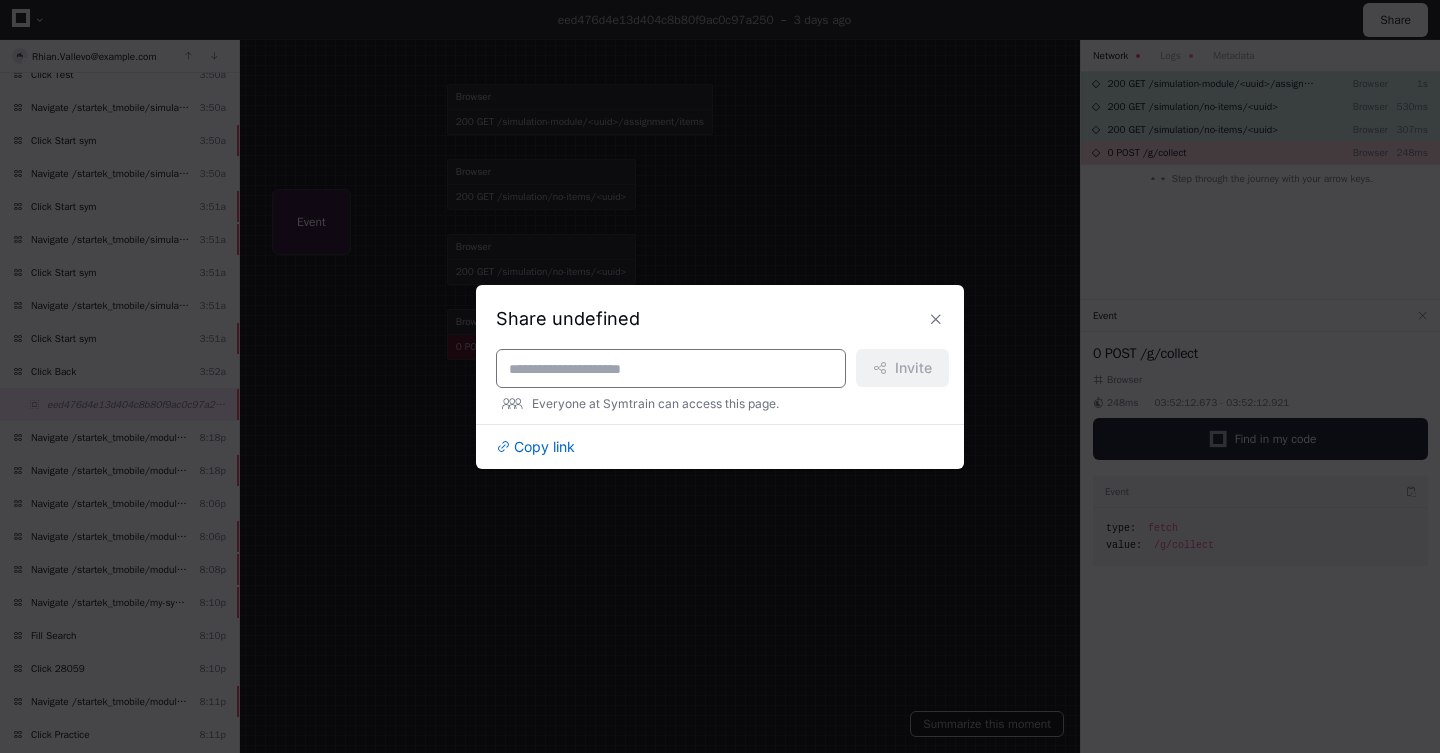 paste on "**********" 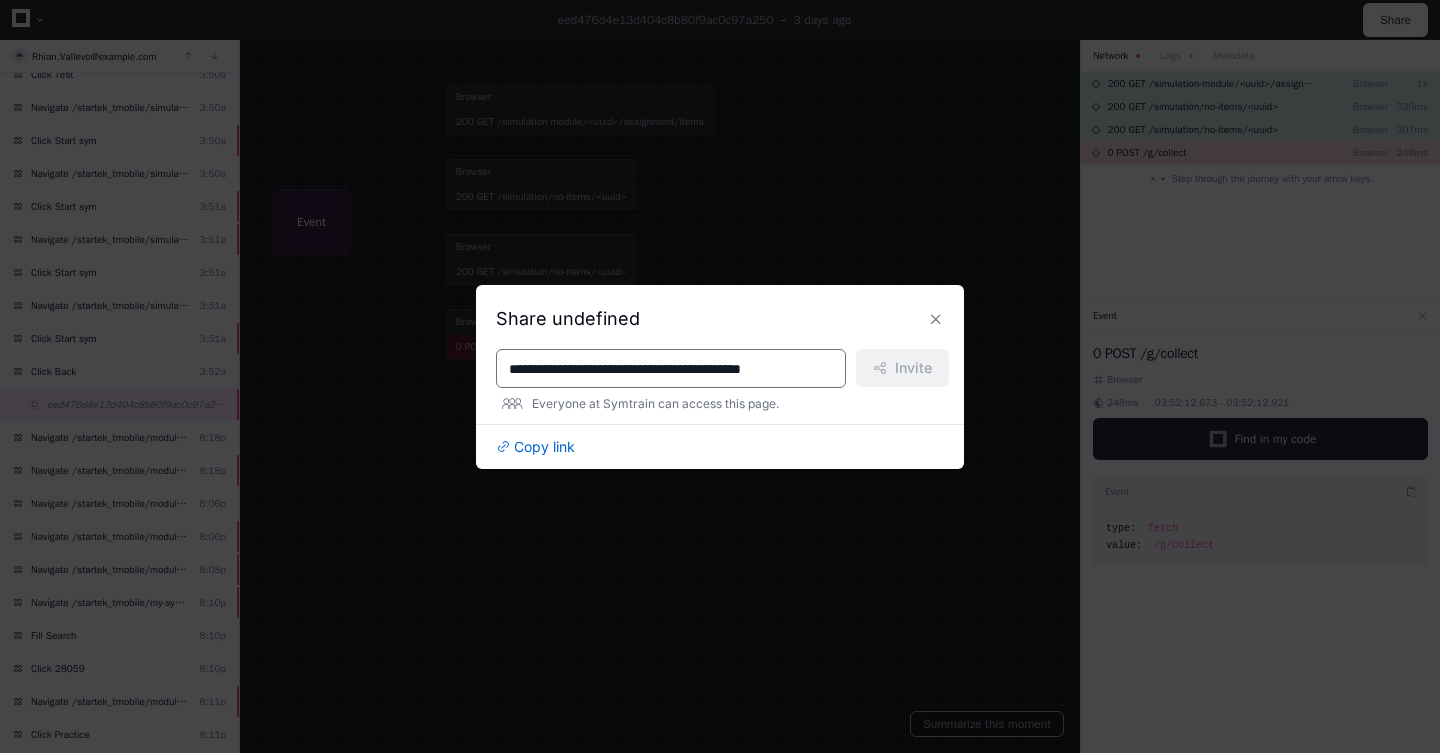 scroll, scrollTop: 0, scrollLeft: 9, axis: horizontal 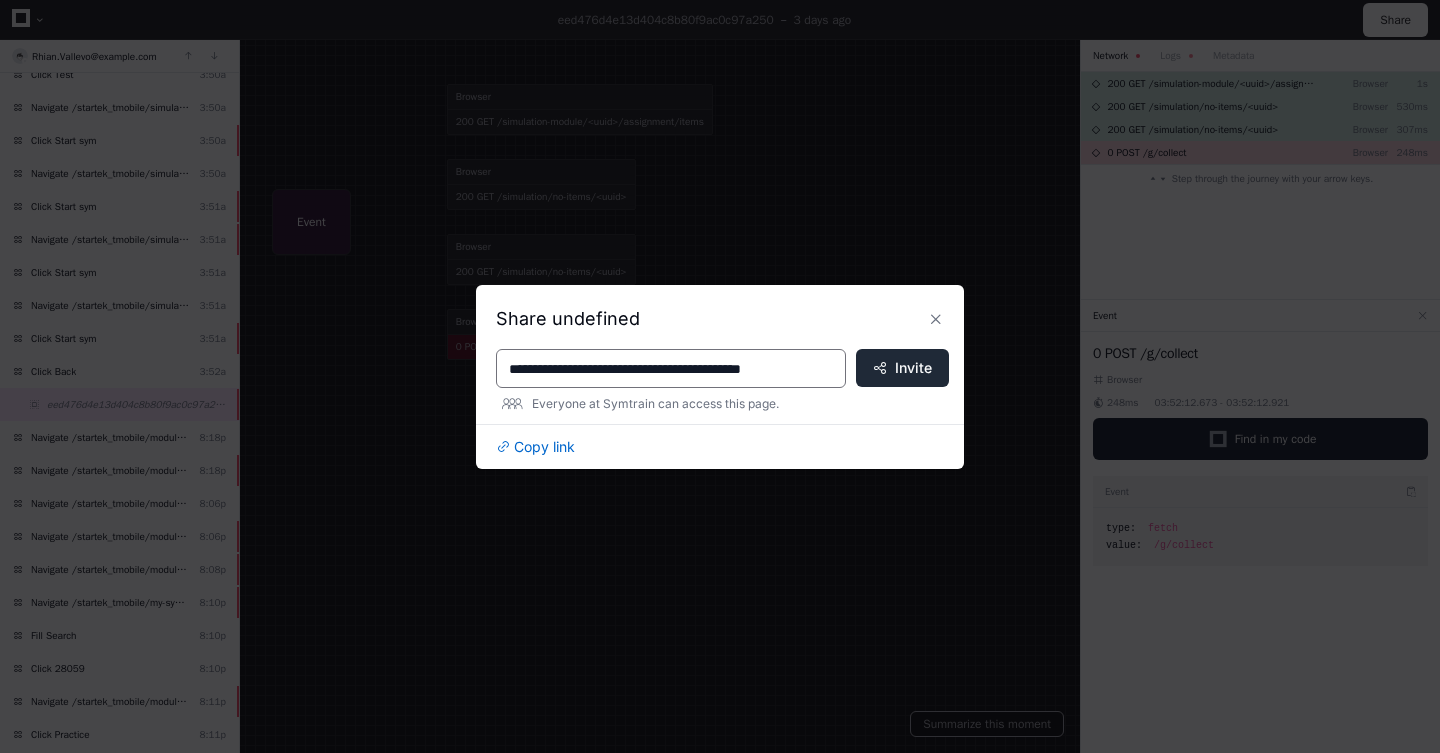 click on "Invite" at bounding box center [913, 368] 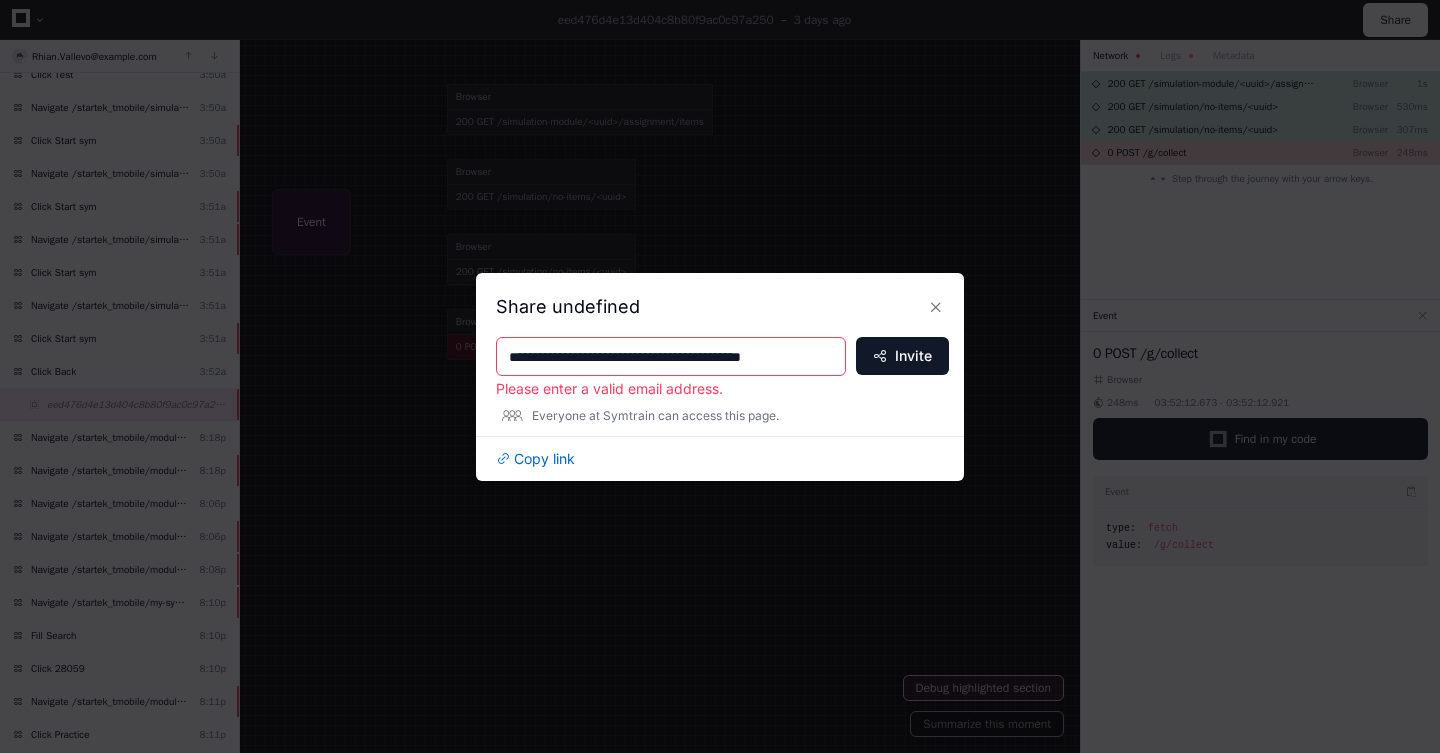 drag, startPoint x: 639, startPoint y: 359, endPoint x: 379, endPoint y: 358, distance: 260.00192 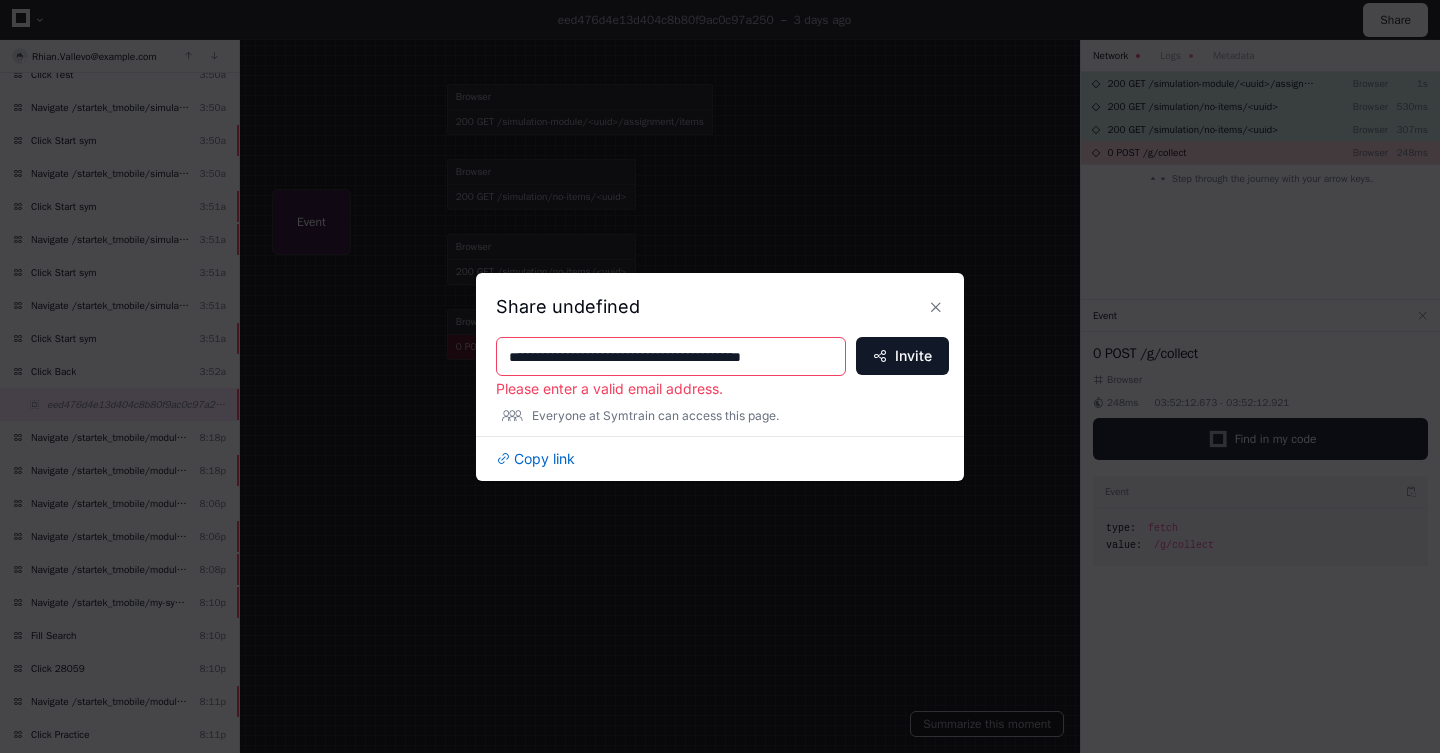 click on "**********" at bounding box center [720, 381] 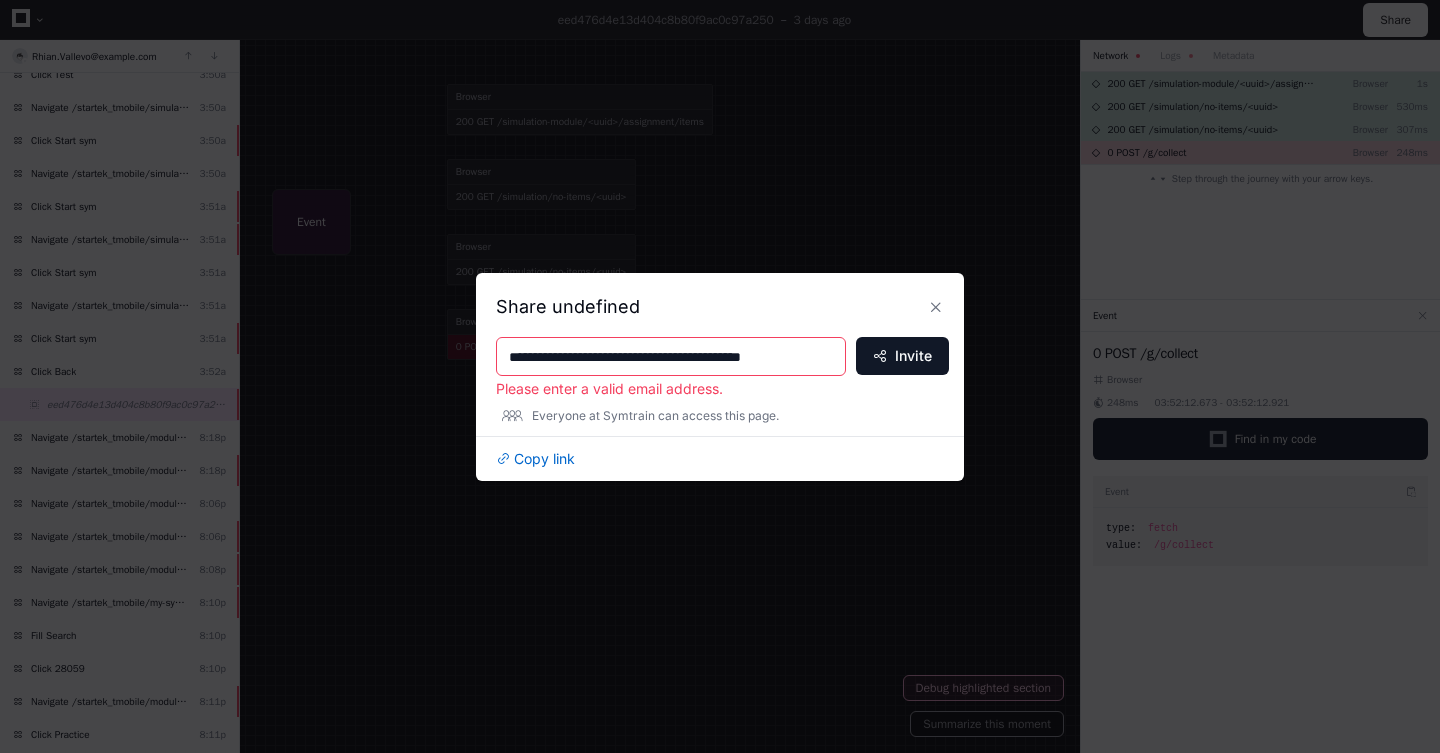 drag, startPoint x: 632, startPoint y: 357, endPoint x: 481, endPoint y: 350, distance: 151.16217 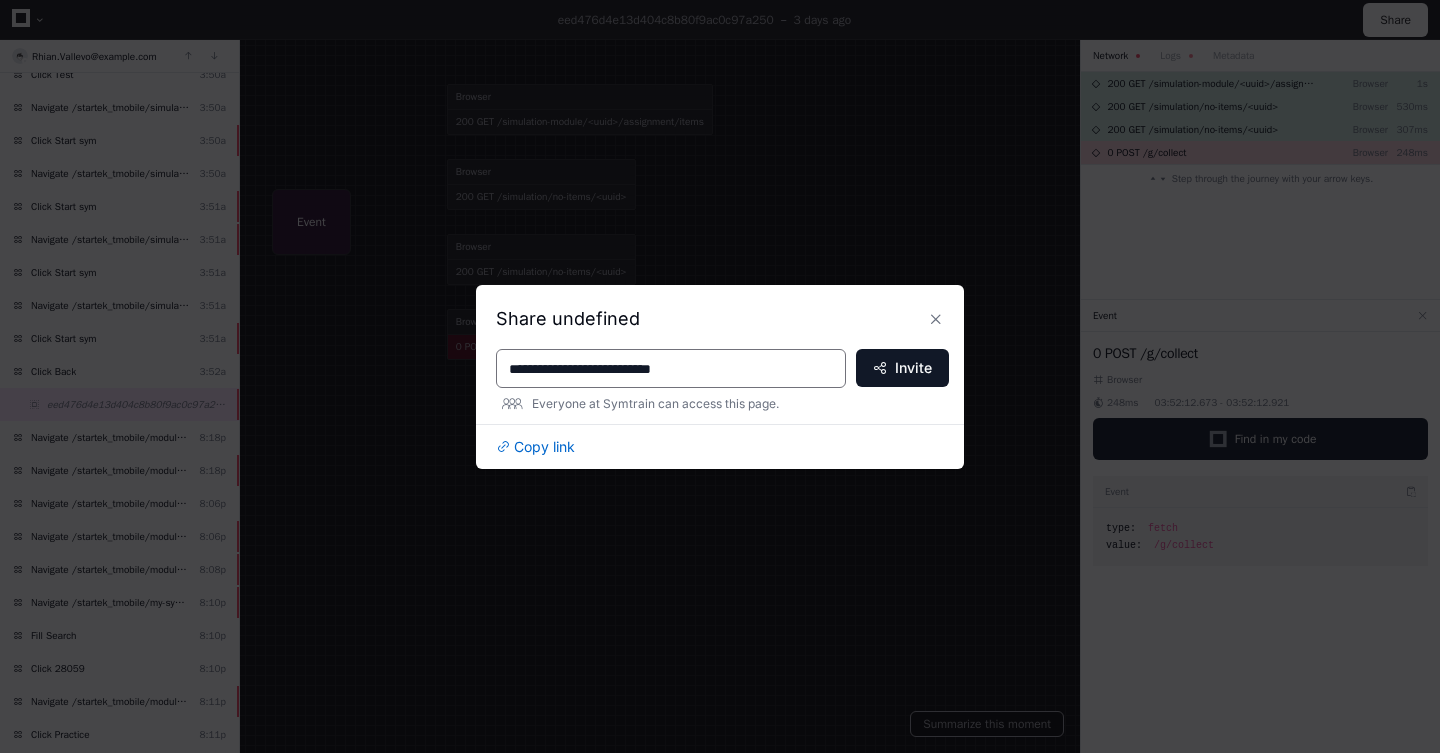 click on "**********" at bounding box center [671, 369] 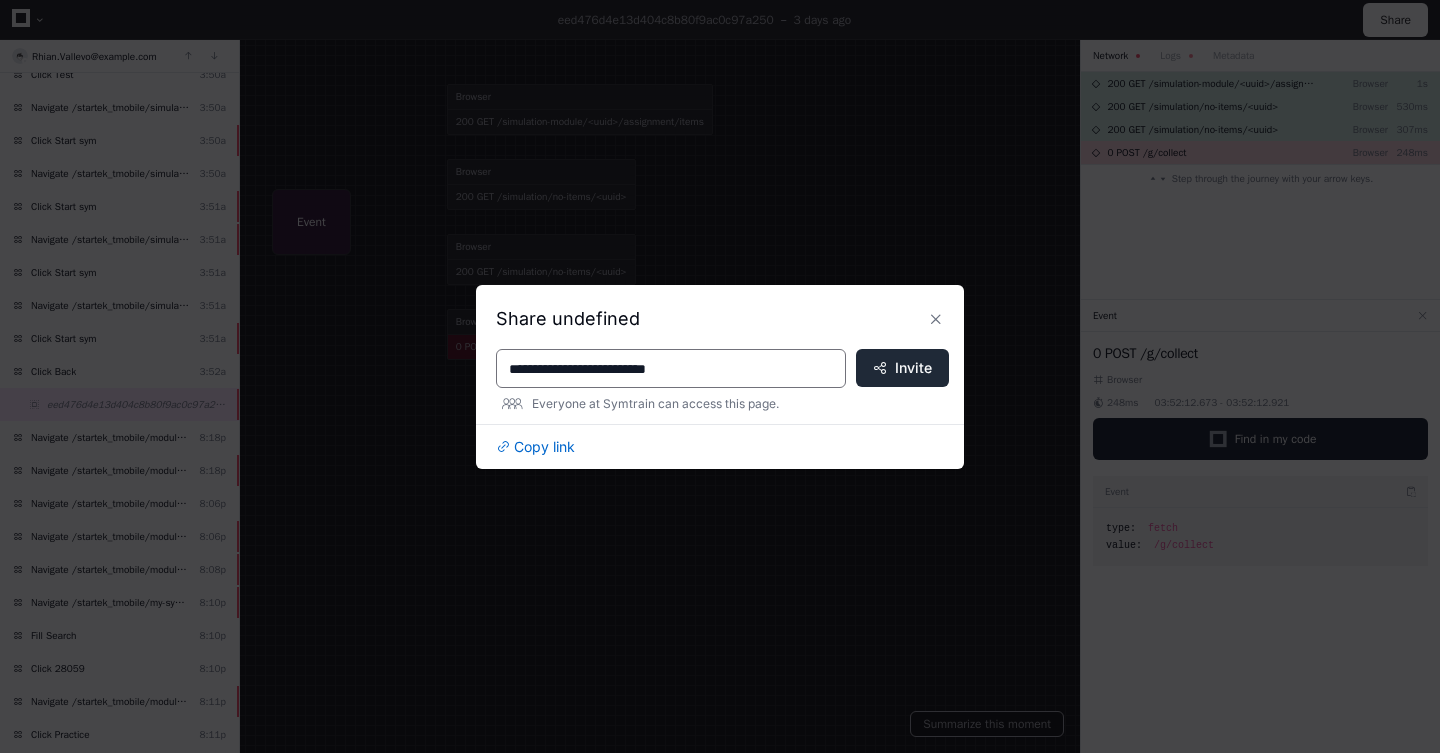 type on "**********" 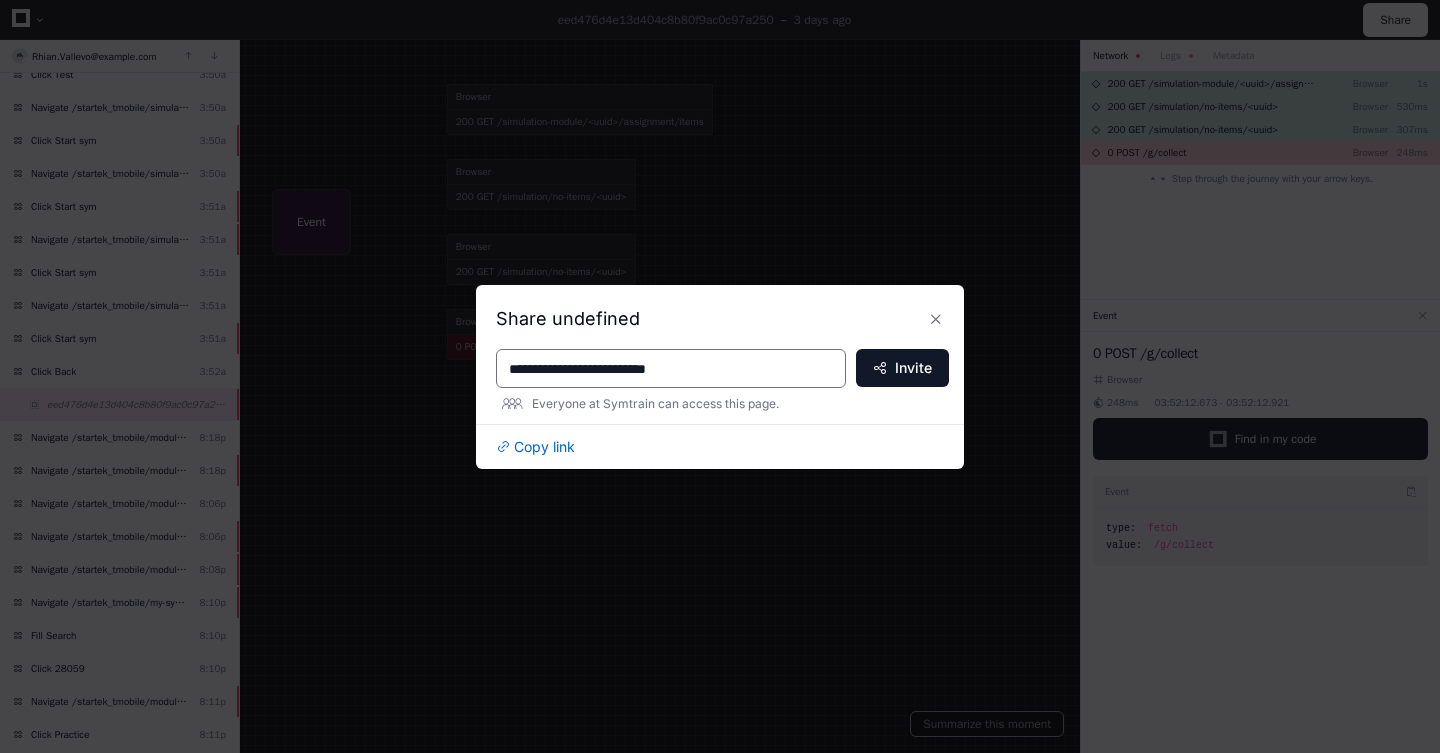 click on "Invite" at bounding box center (913, 368) 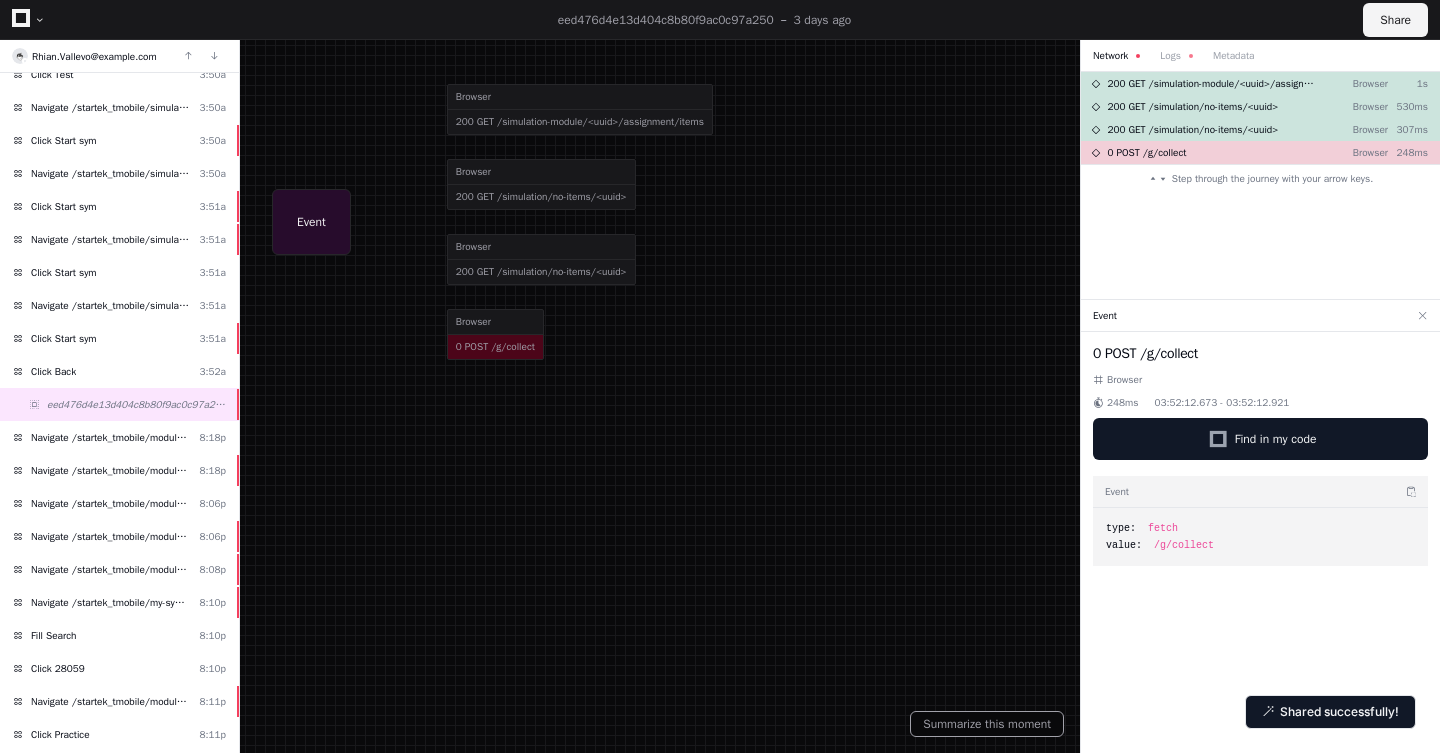 click on "Share" 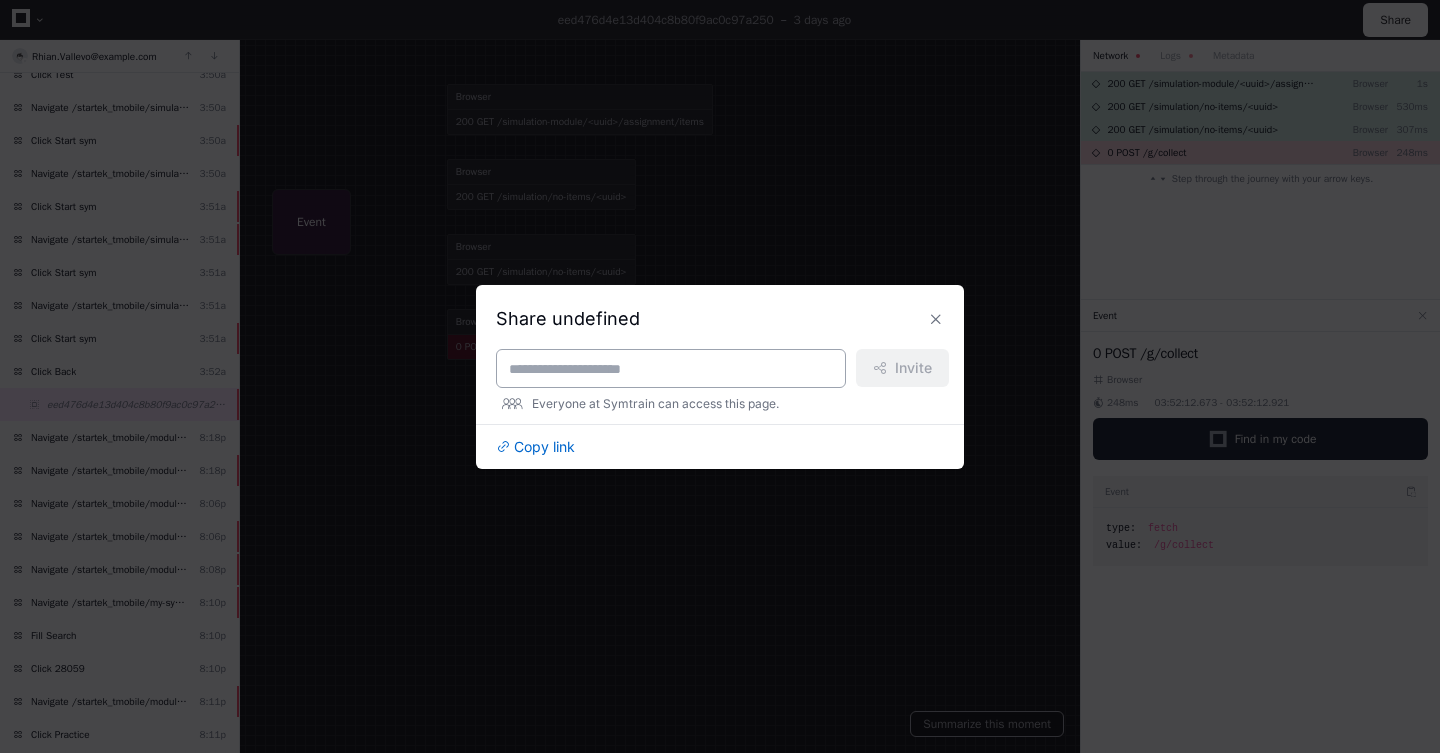 click at bounding box center [671, 369] 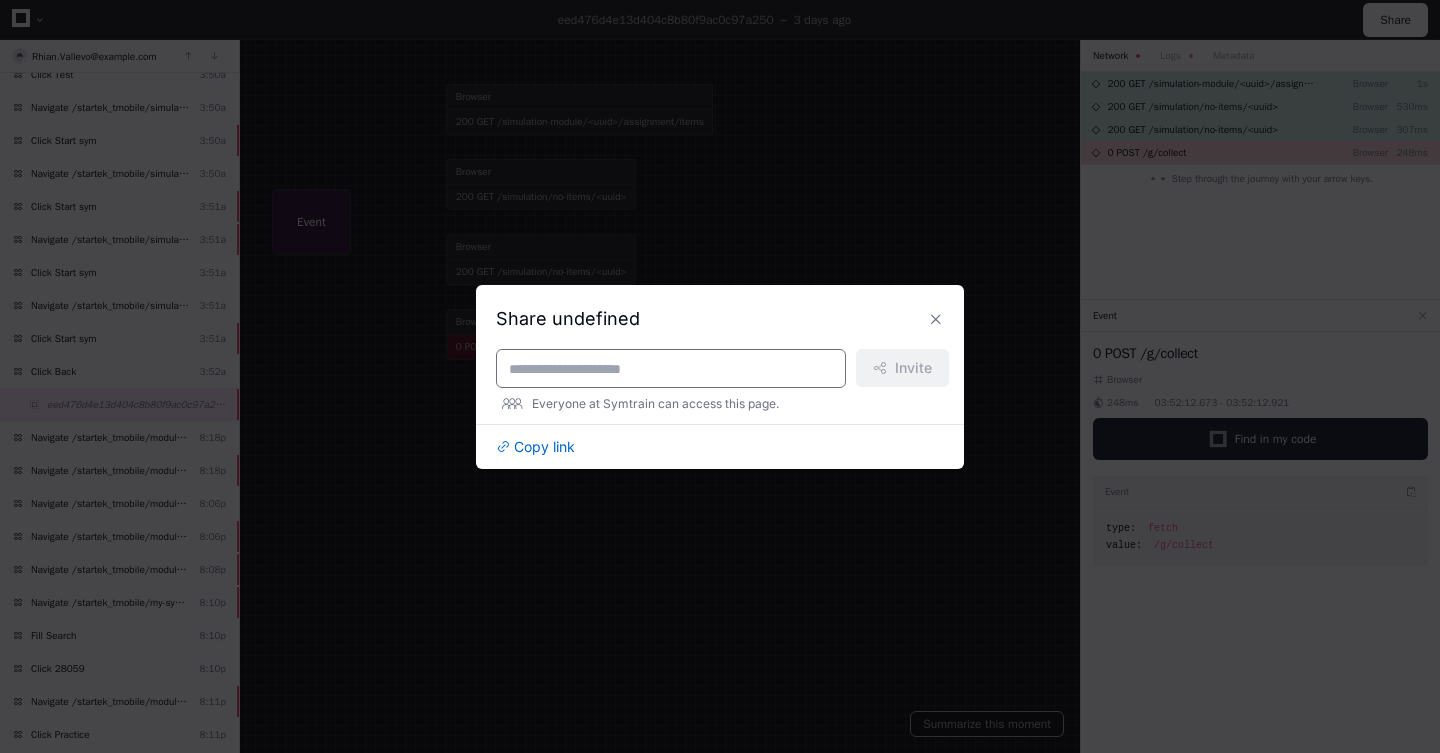 paste on "**********" 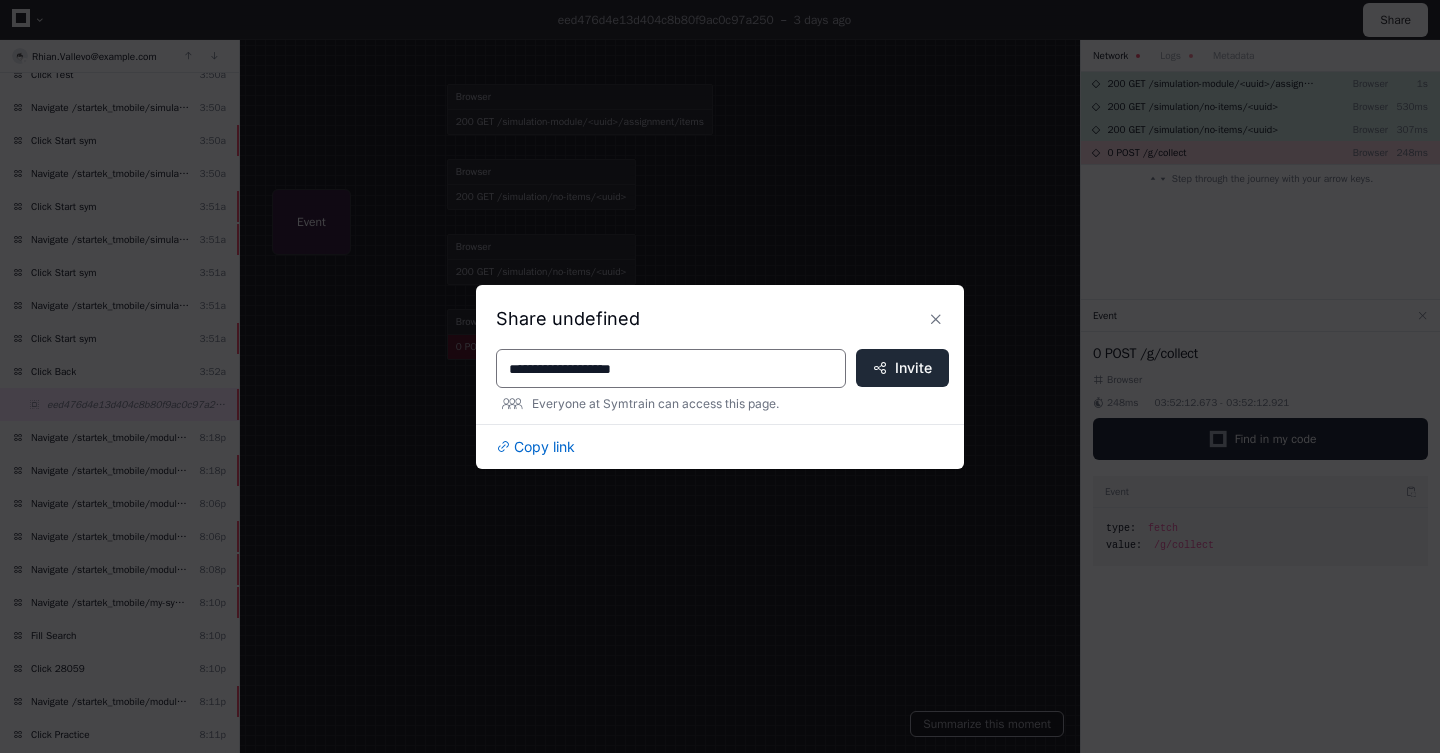 type on "**********" 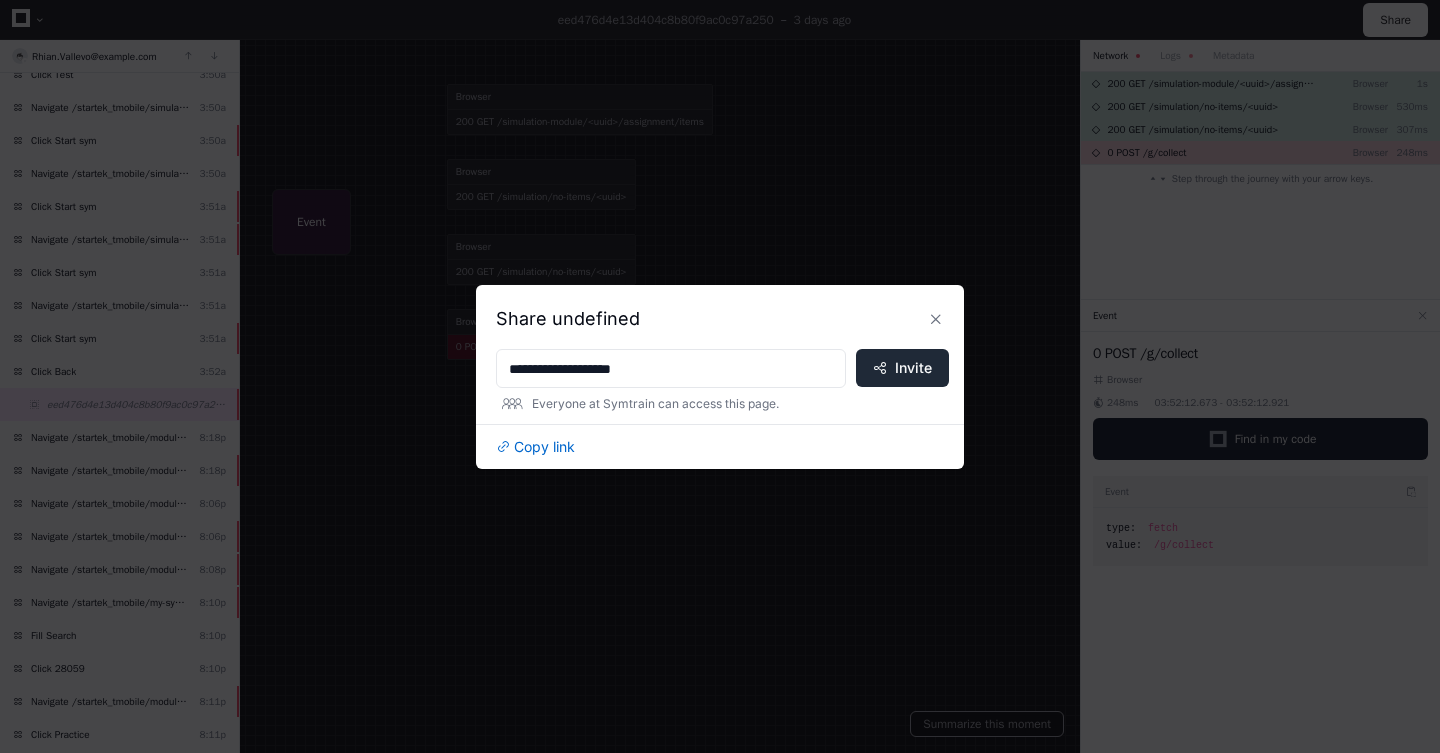 click on "Invite" at bounding box center (913, 368) 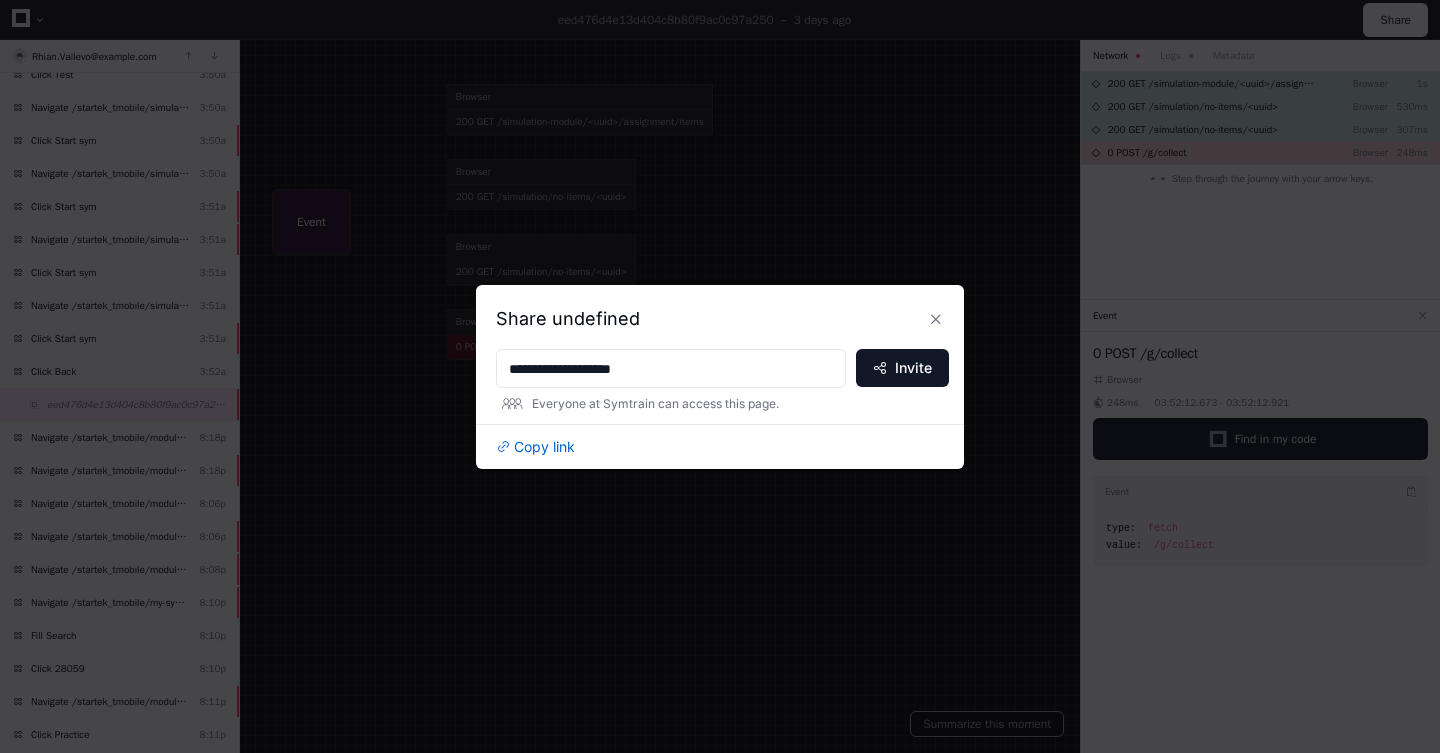 type 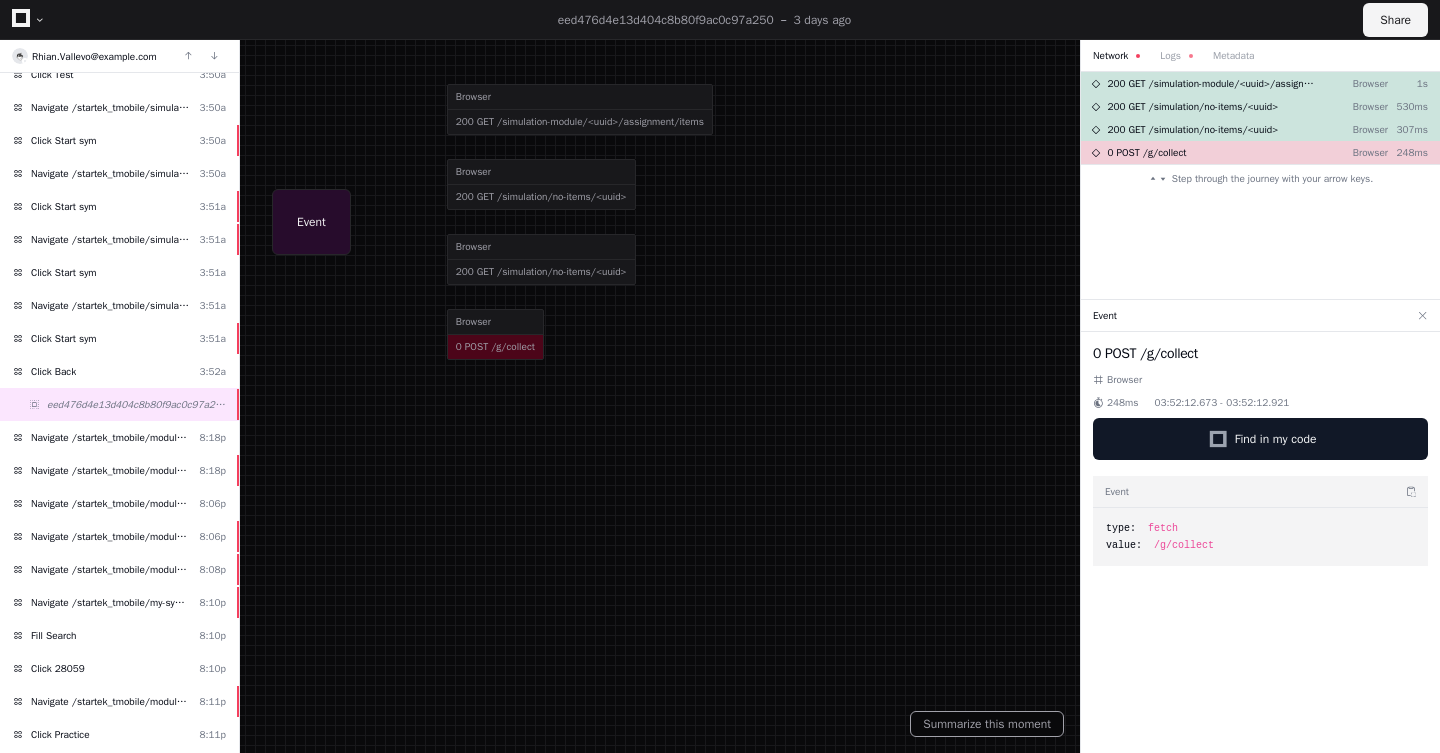 click on "Share" 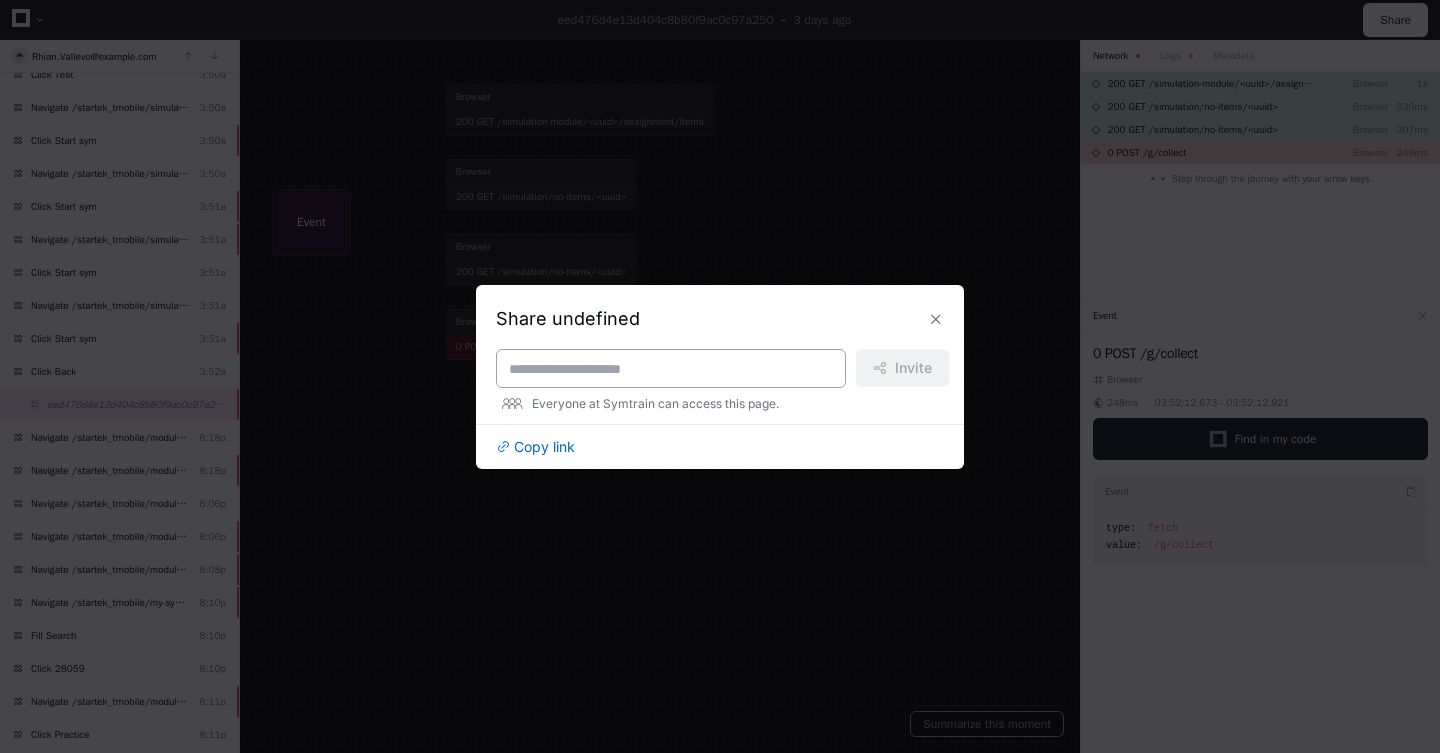 click at bounding box center (671, 368) 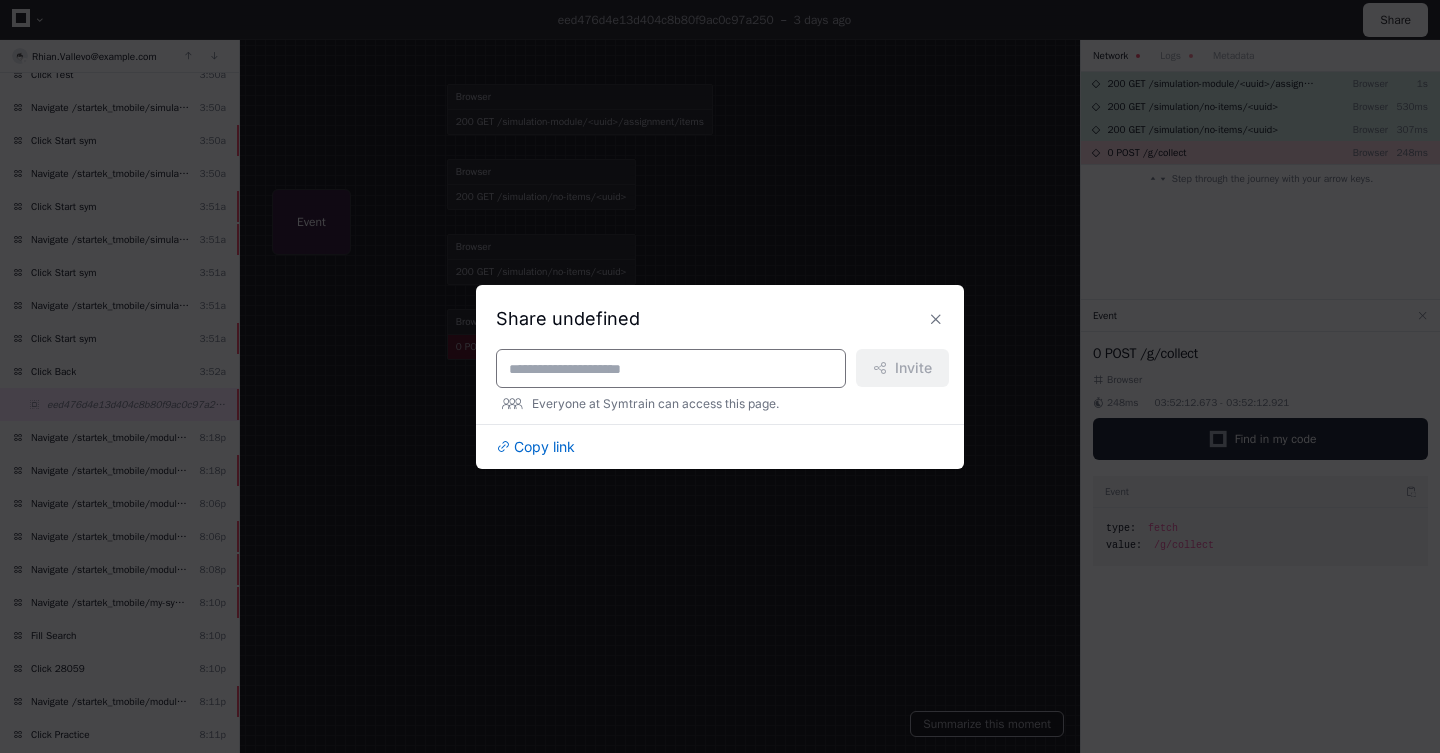 paste on "**********" 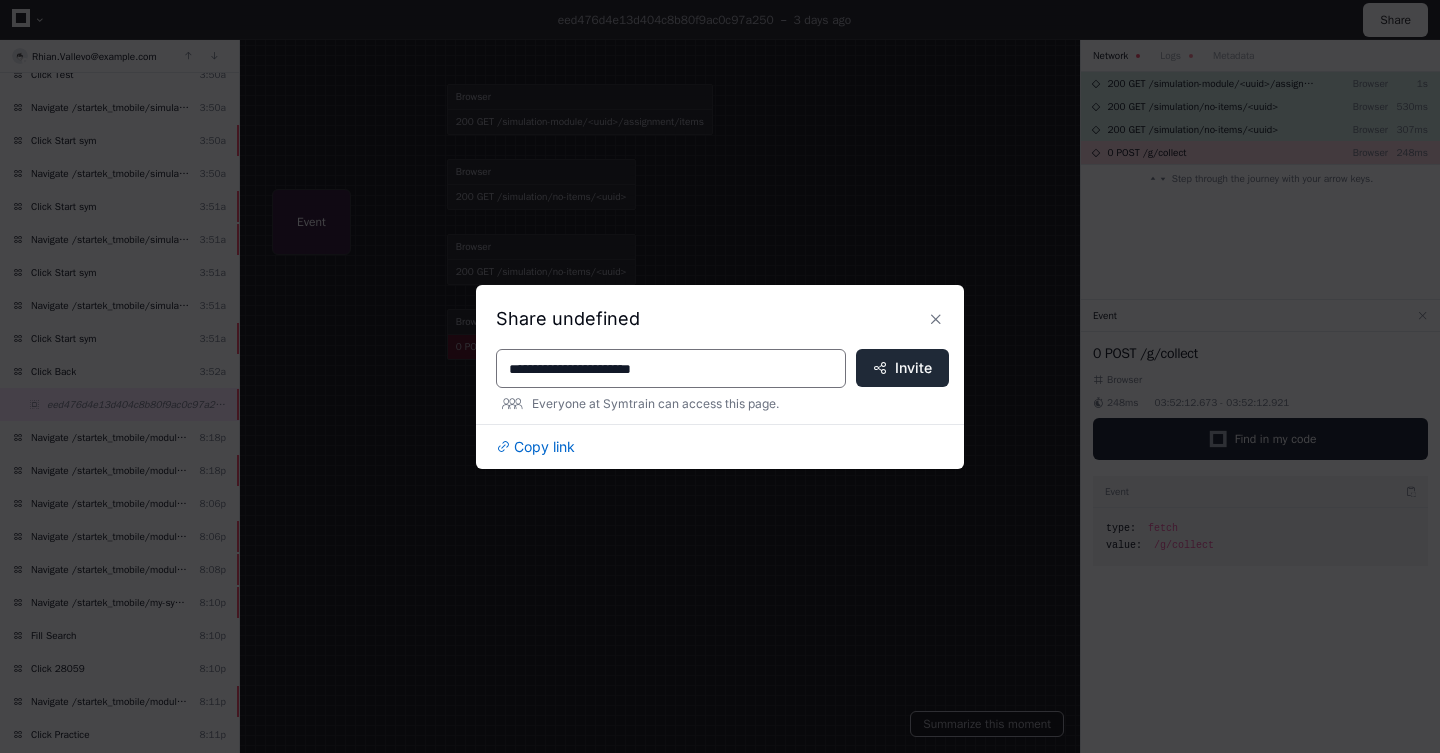 type on "**********" 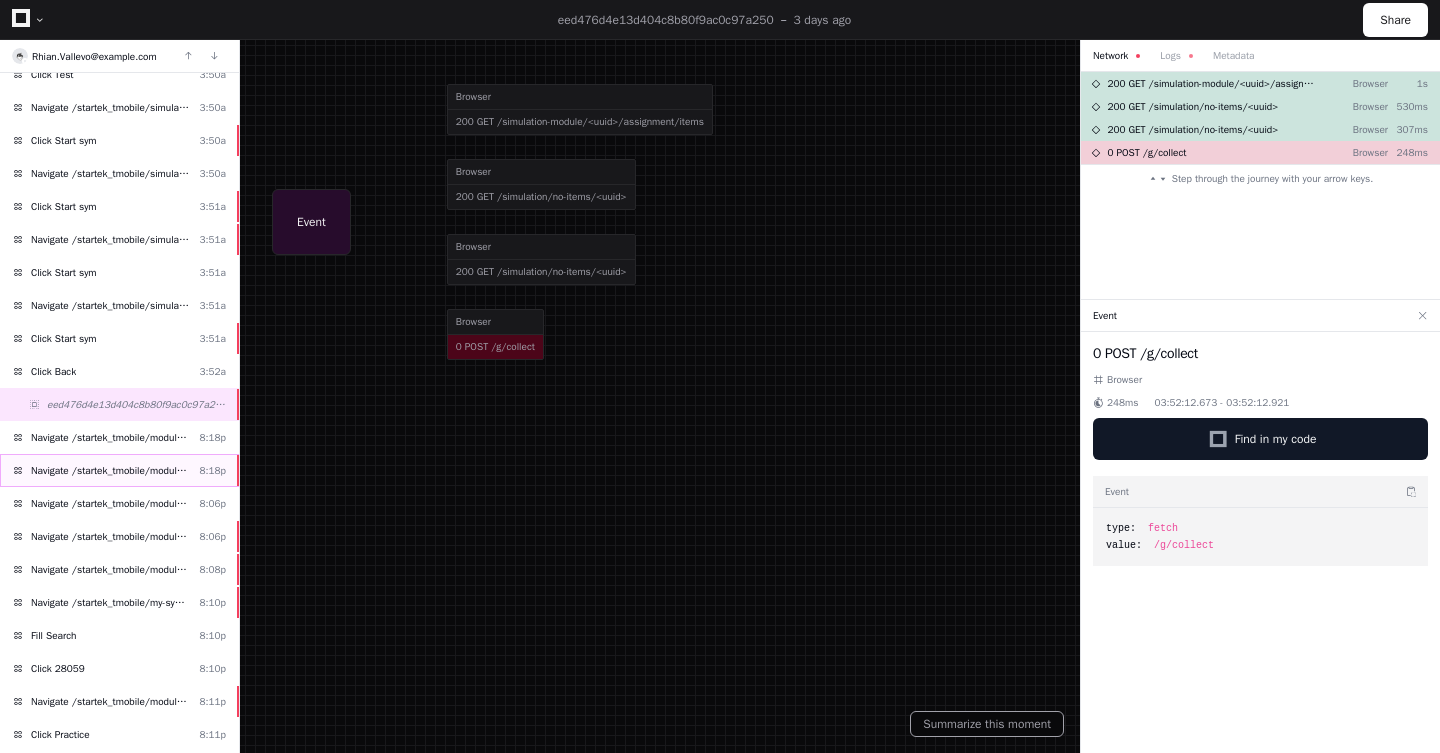 click on "Navigate /startek_tmobile/module/*" 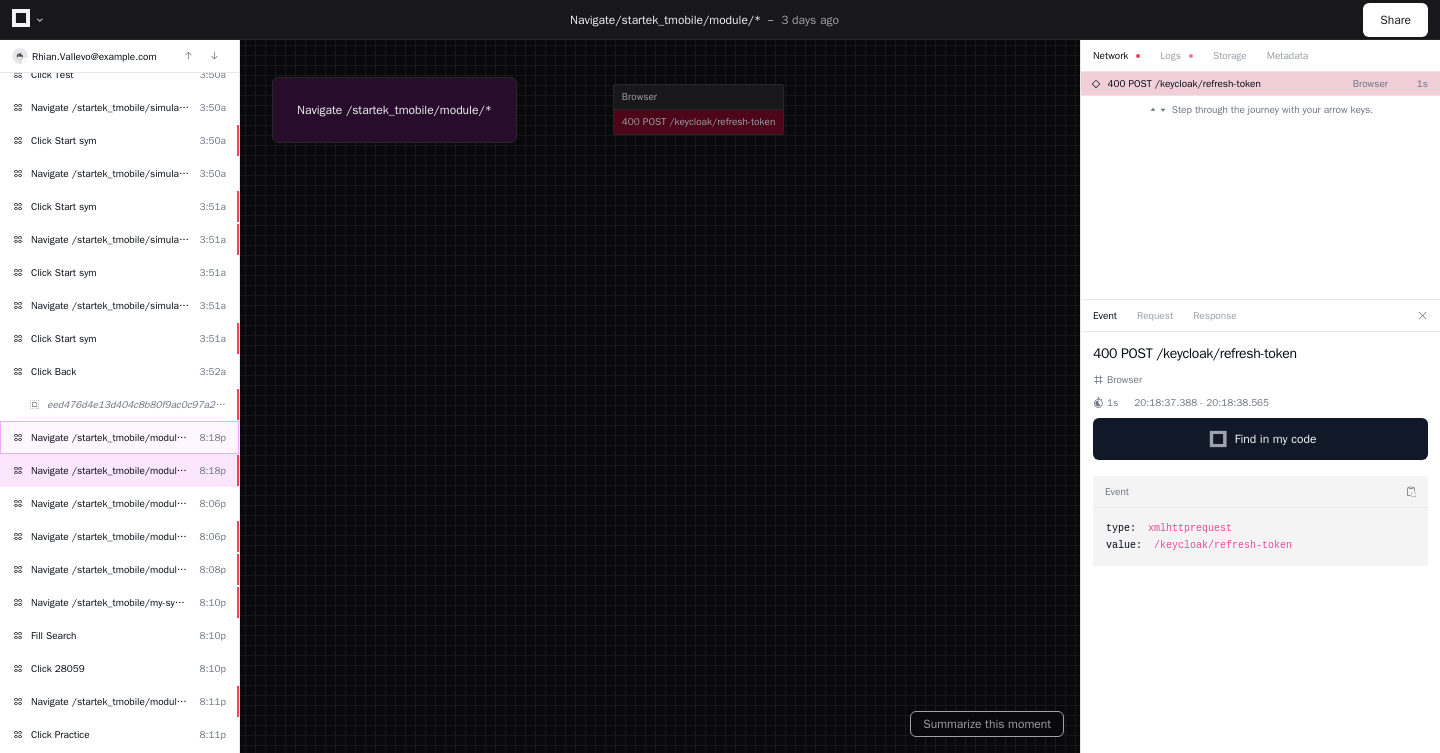 click on "Navigate /startek_tmobile/module/*" 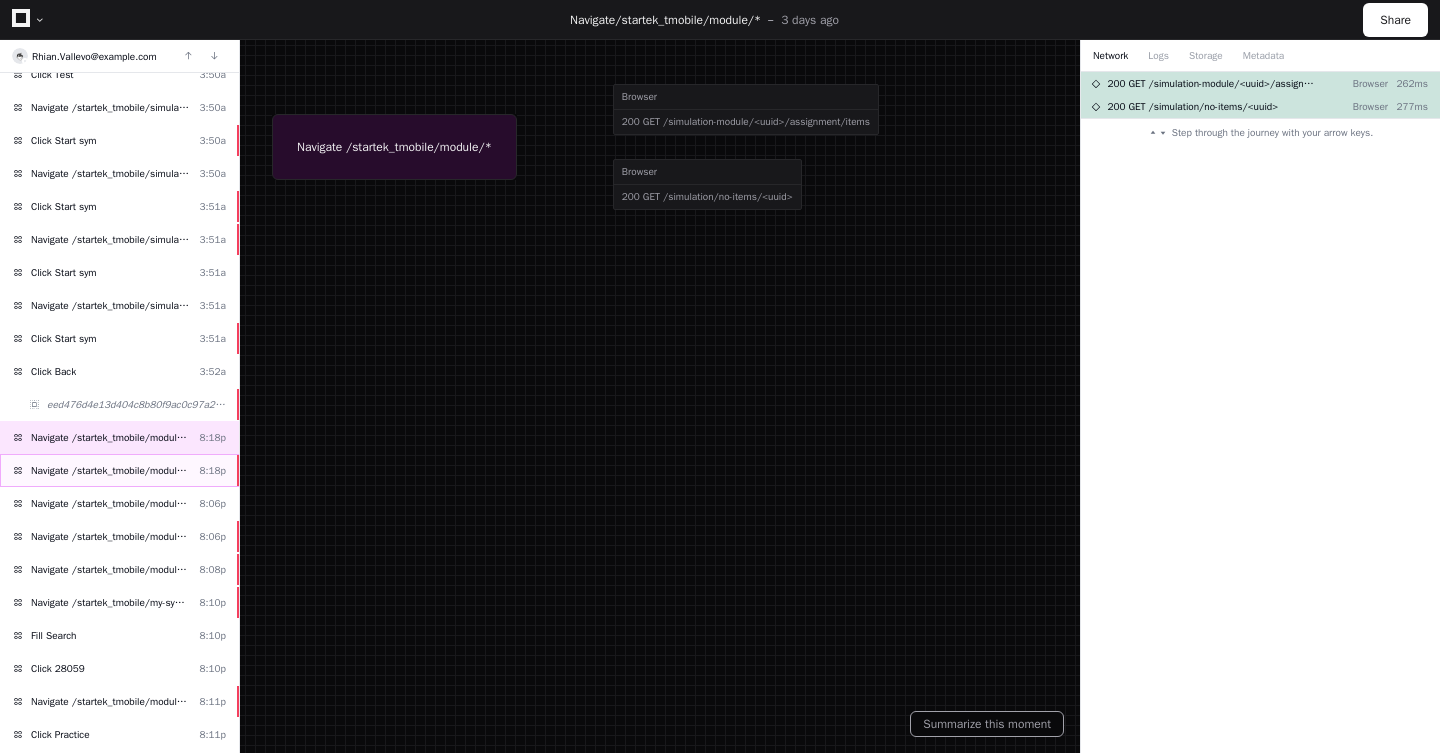 click on "Navigate /startek_tmobile/module/*" 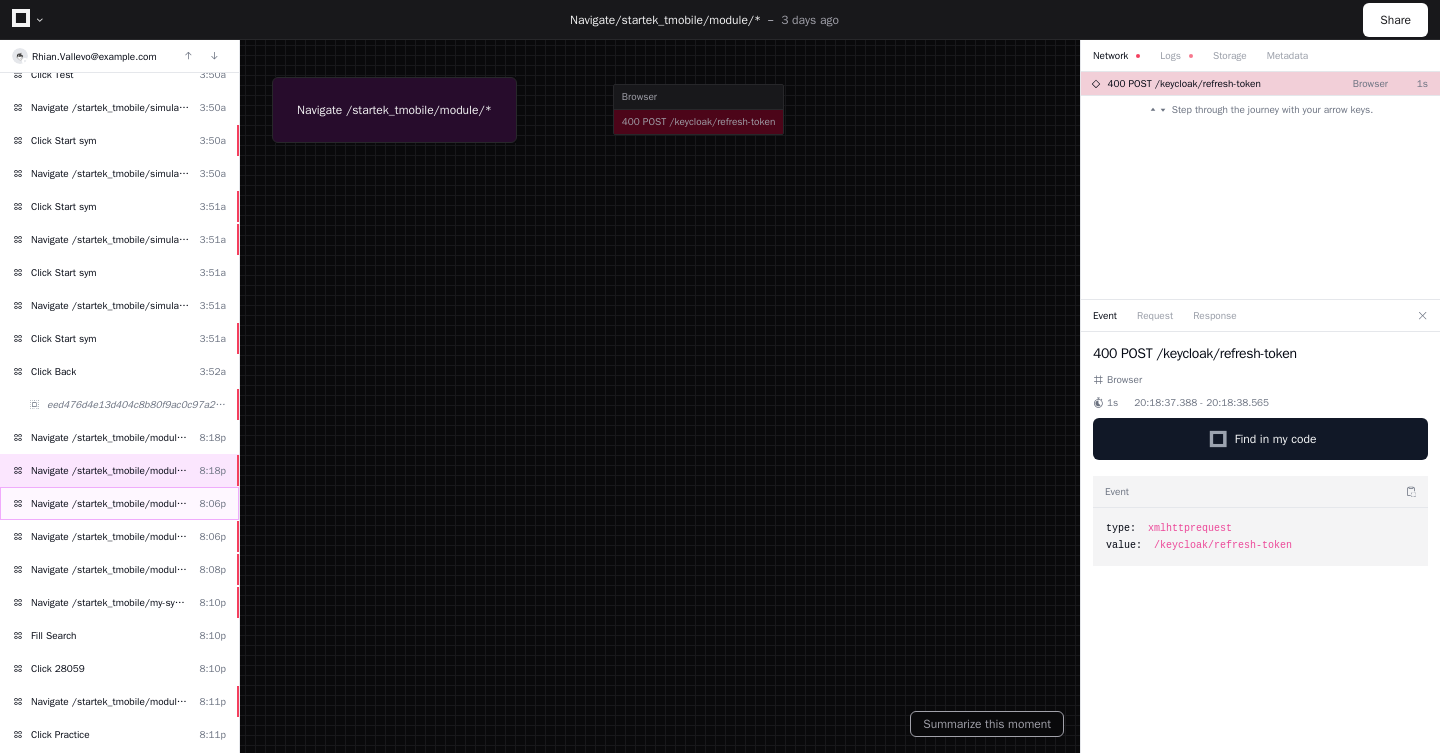 click on "Navigate /startek_tmobile/module/*  8:06p" 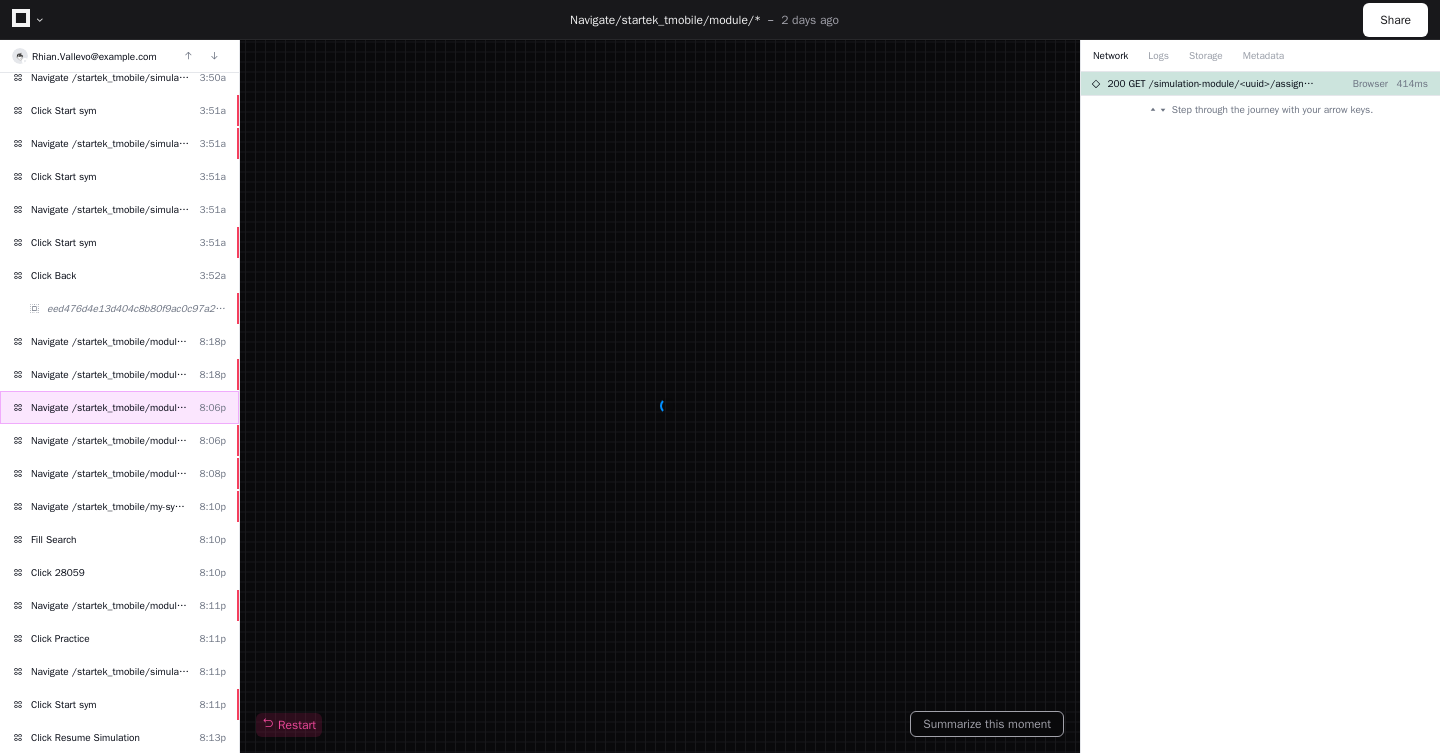 scroll, scrollTop: 1132, scrollLeft: 0, axis: vertical 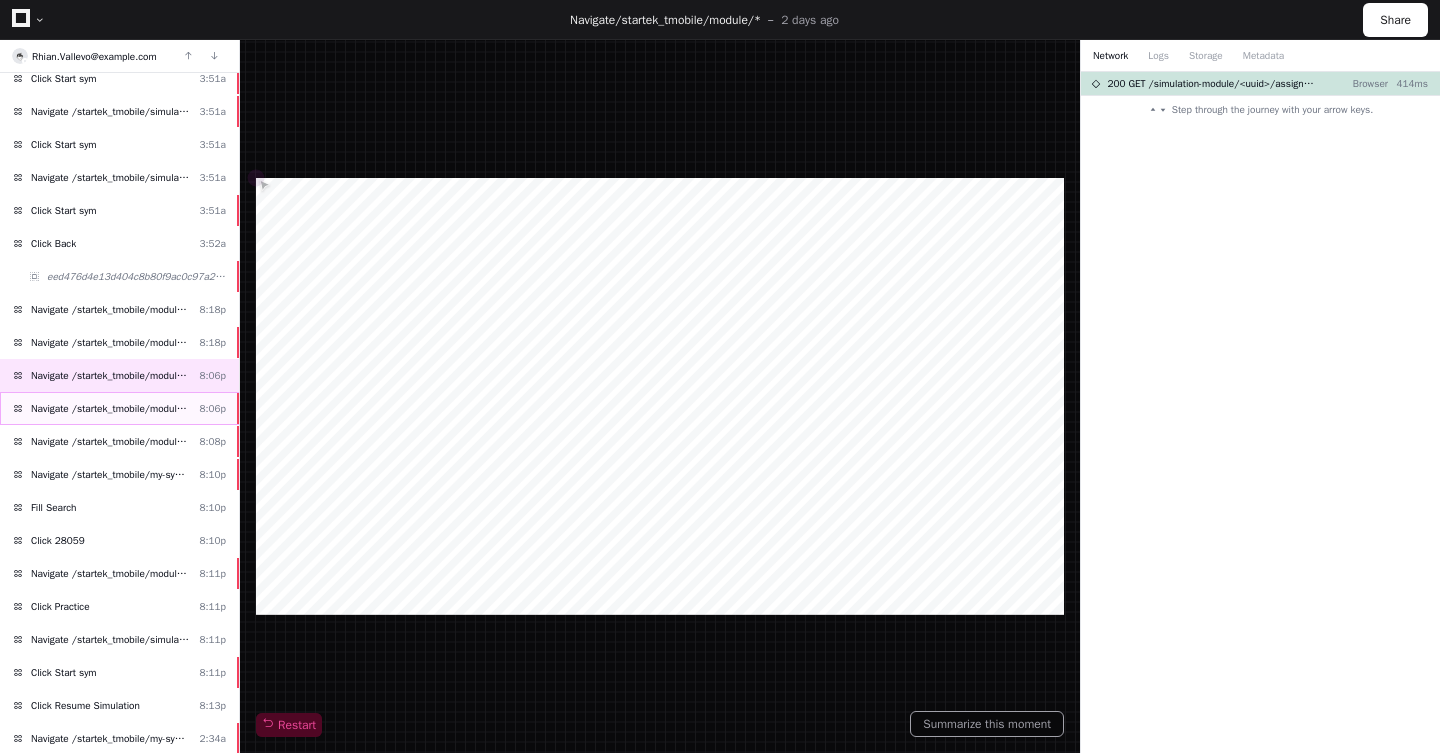 click on "Navigate /startek_tmobile/module/*" 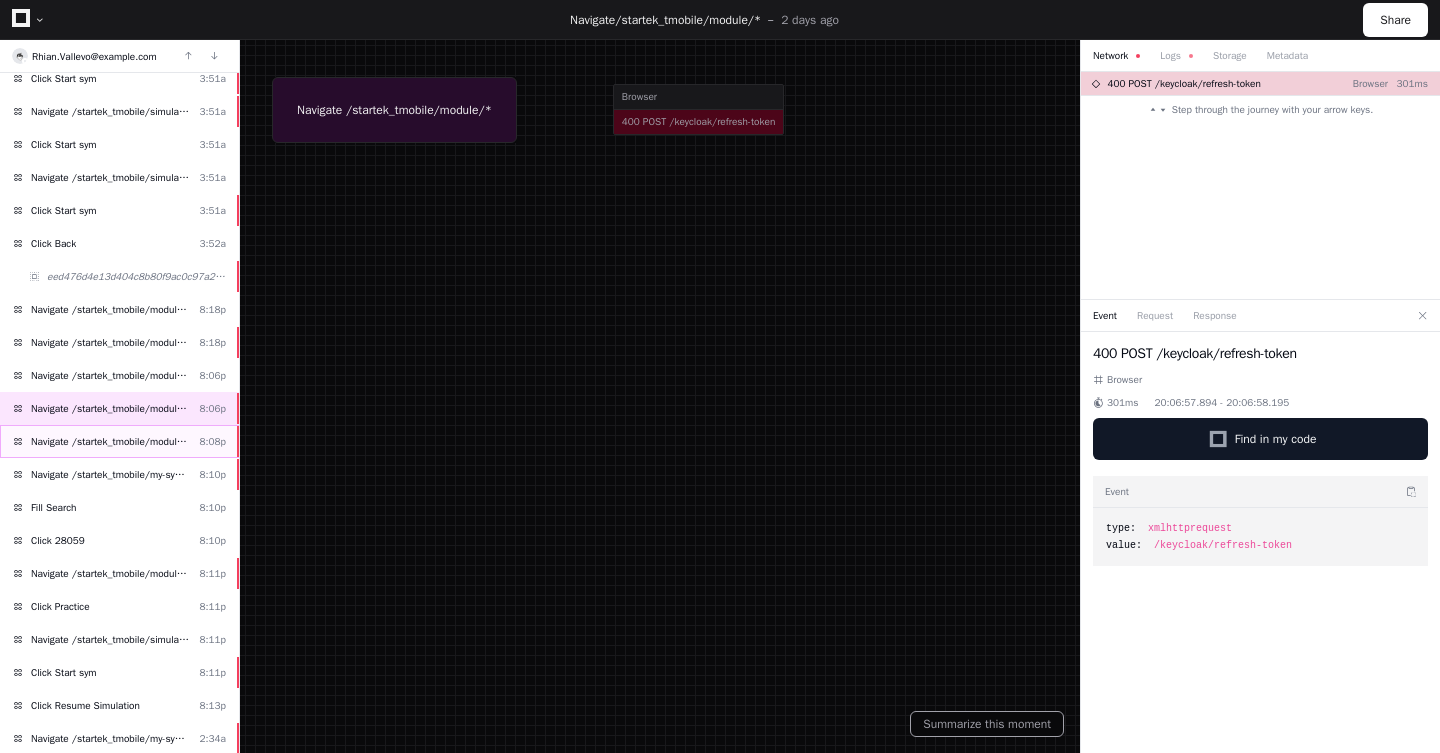 click on "Navigate /startek_tmobile/module/*" 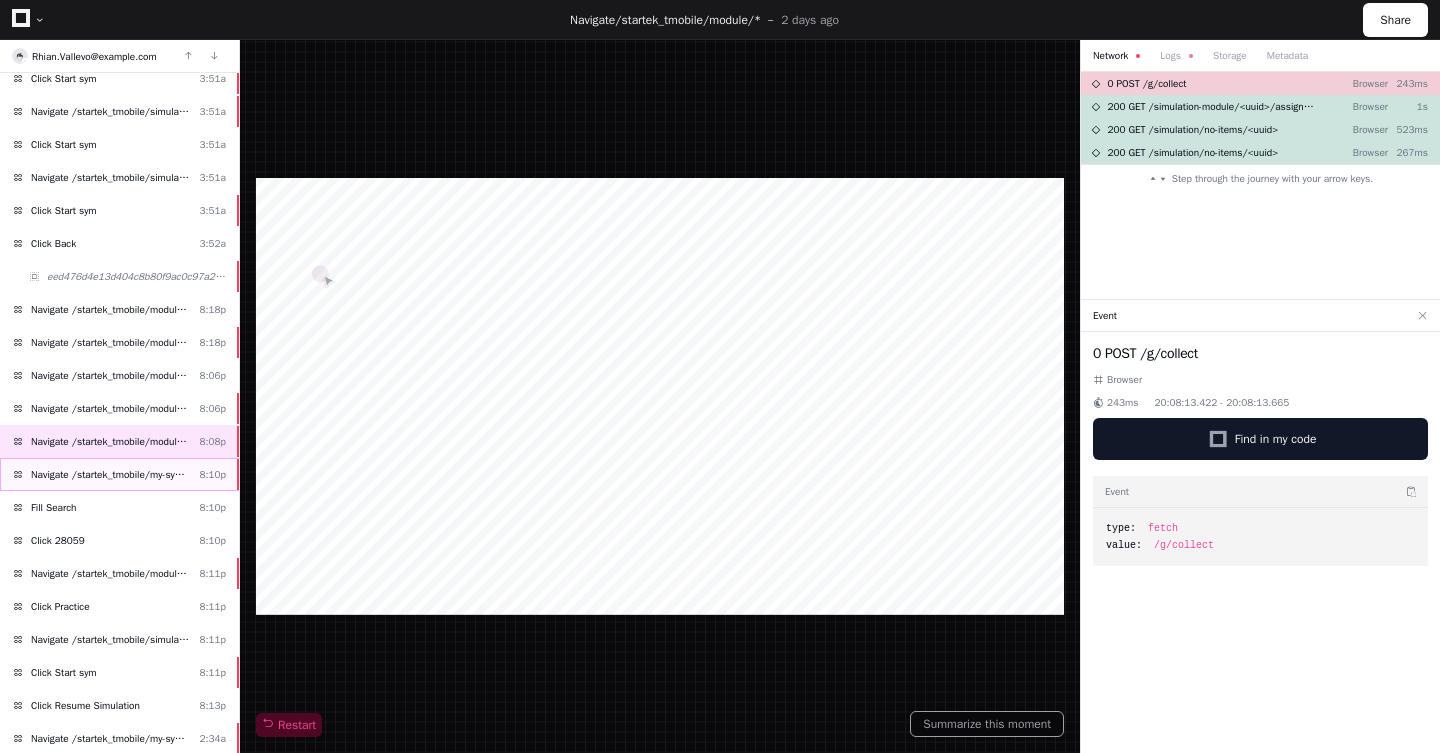 click on "Navigate /startek_tmobile/my-syms (My Exercises)" 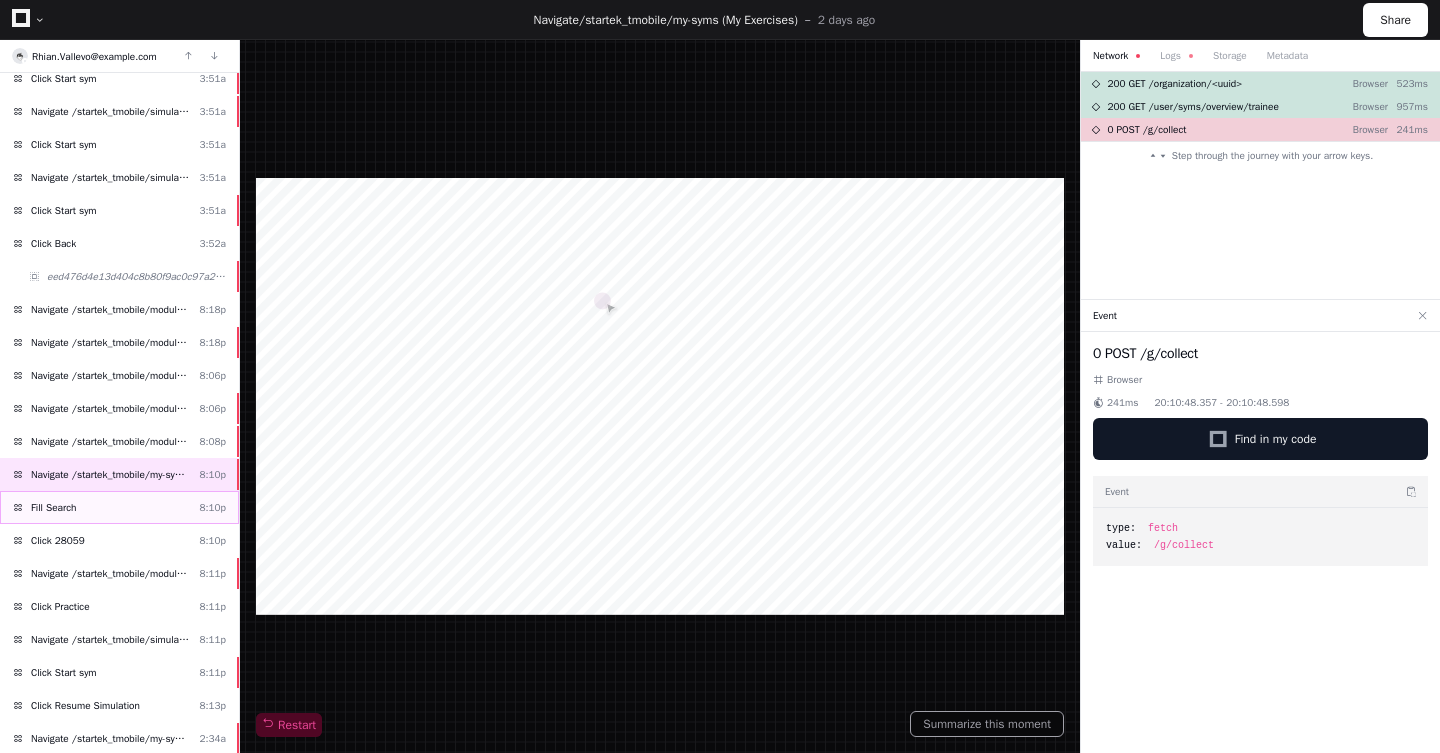 click on "Fill Search  8:10p" 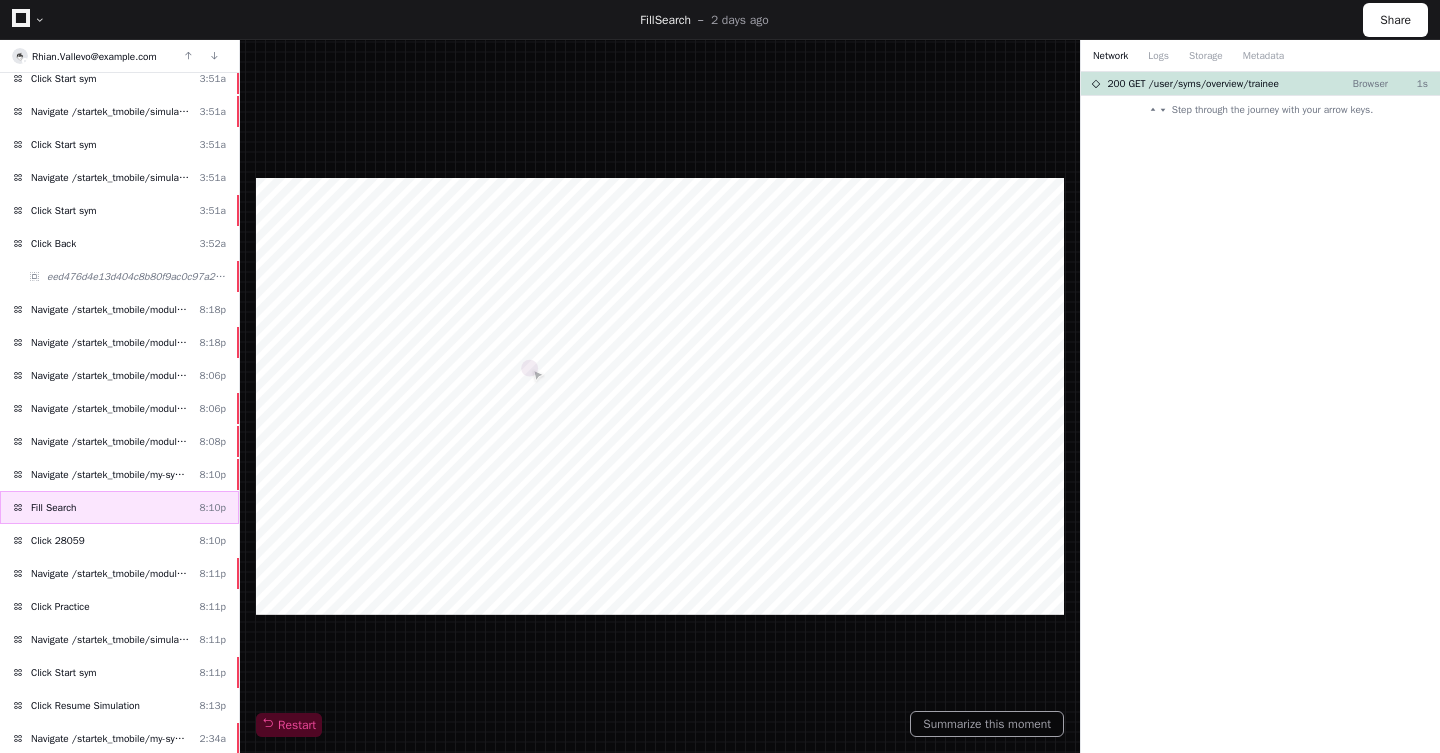 click on "Fill Search  8:10p" 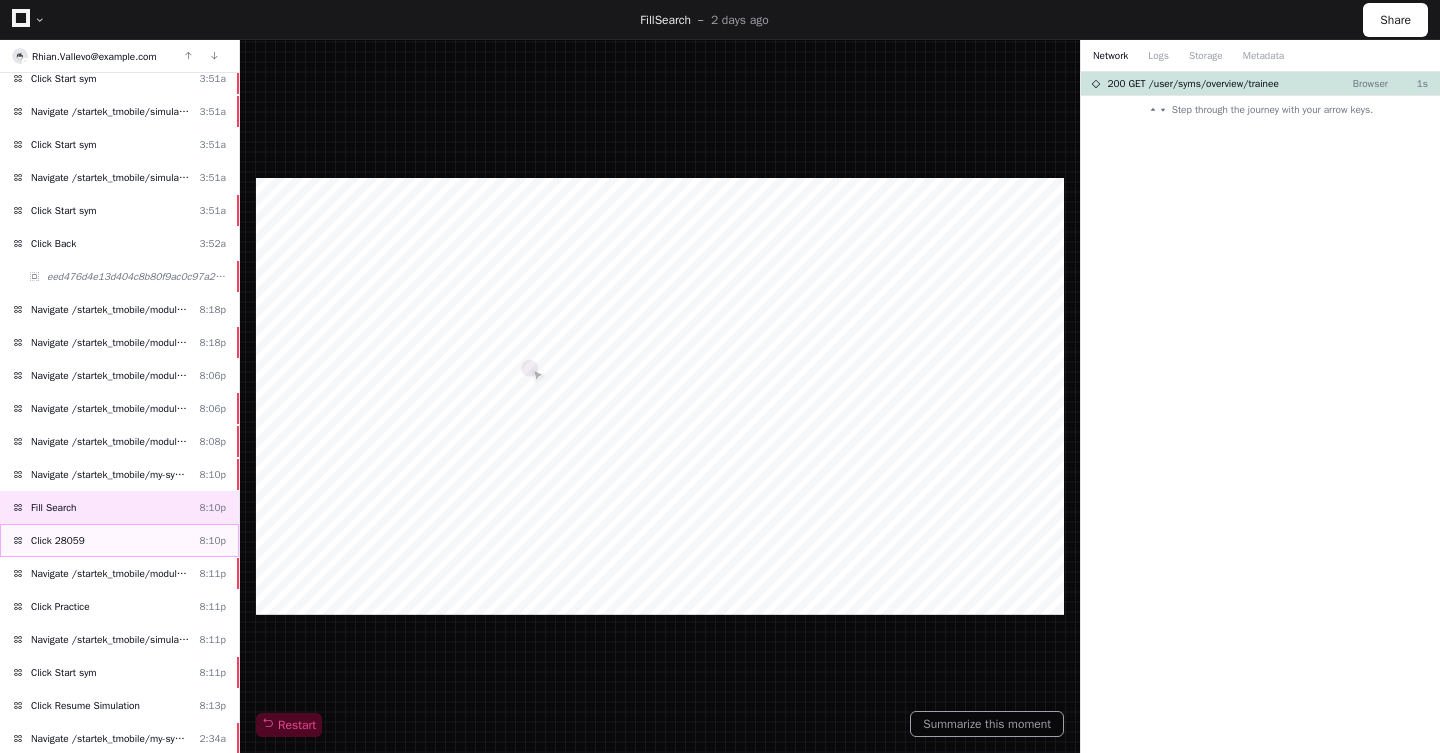 click on "Click 28059  8:10p" 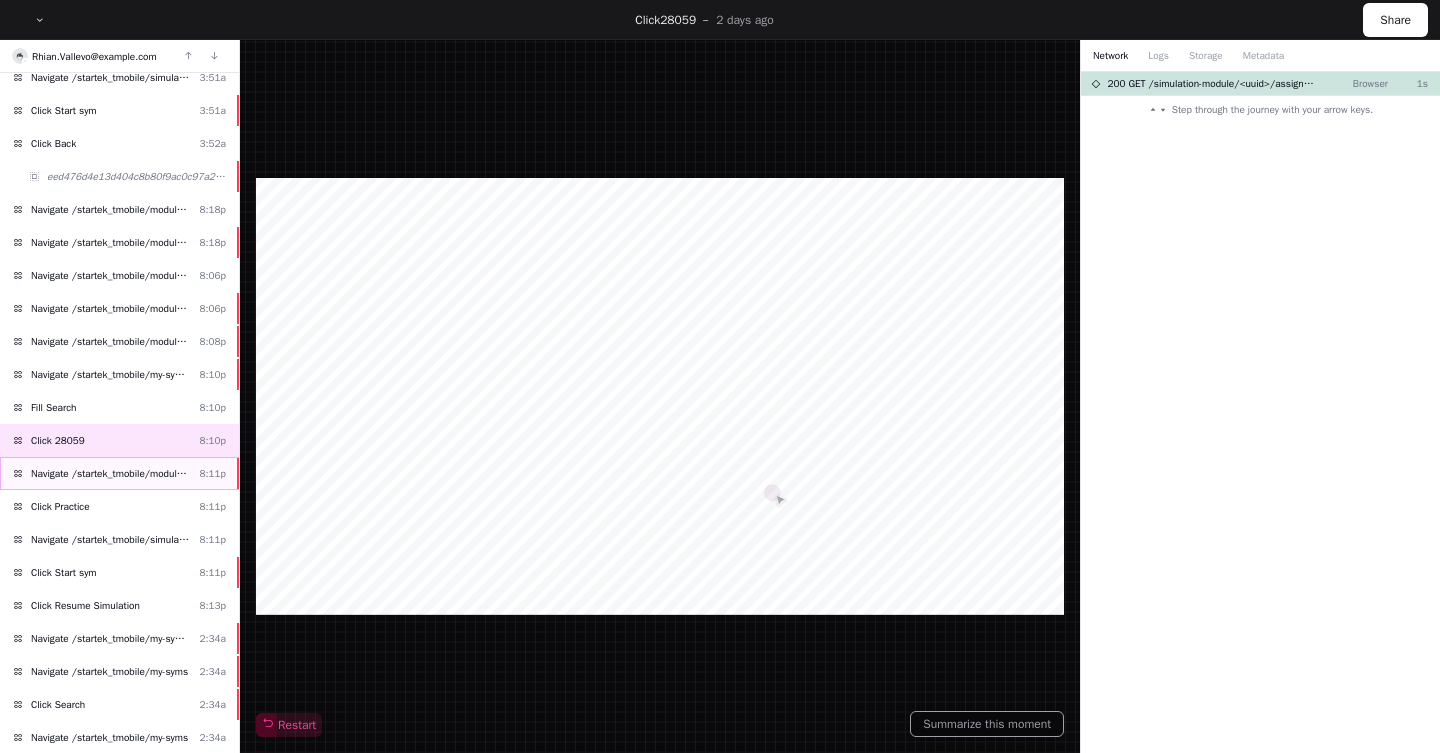 scroll, scrollTop: 1255, scrollLeft: 0, axis: vertical 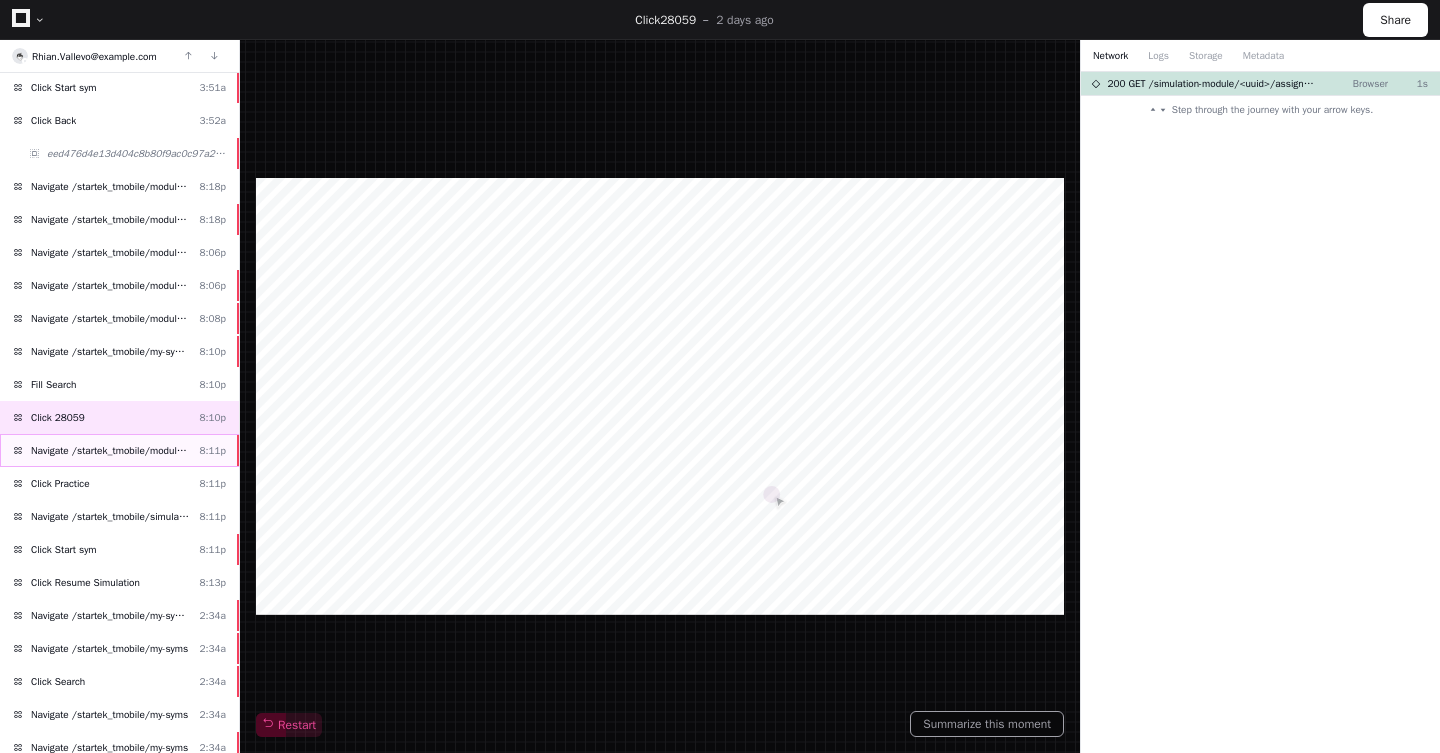 click on "Navigate /startek_tmobile/module/*" 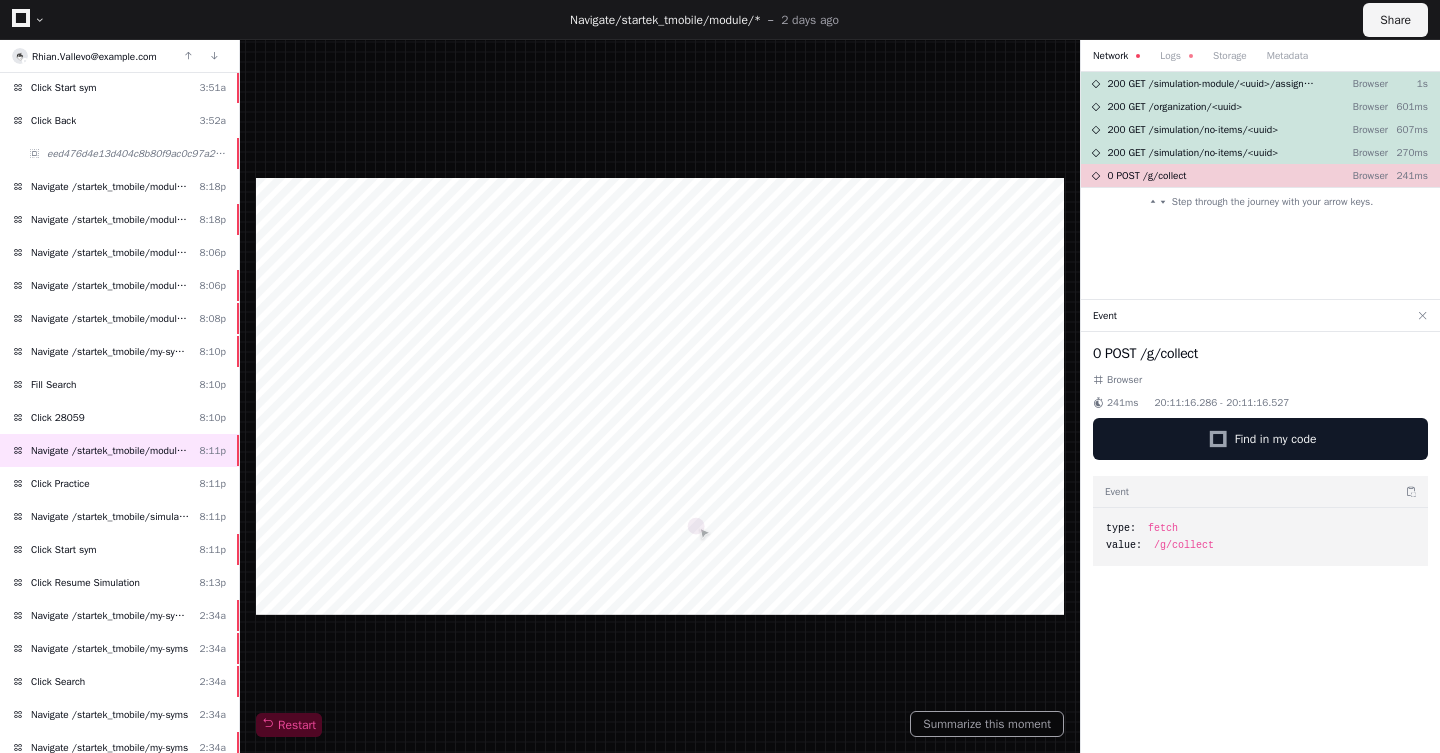 click on "Share" 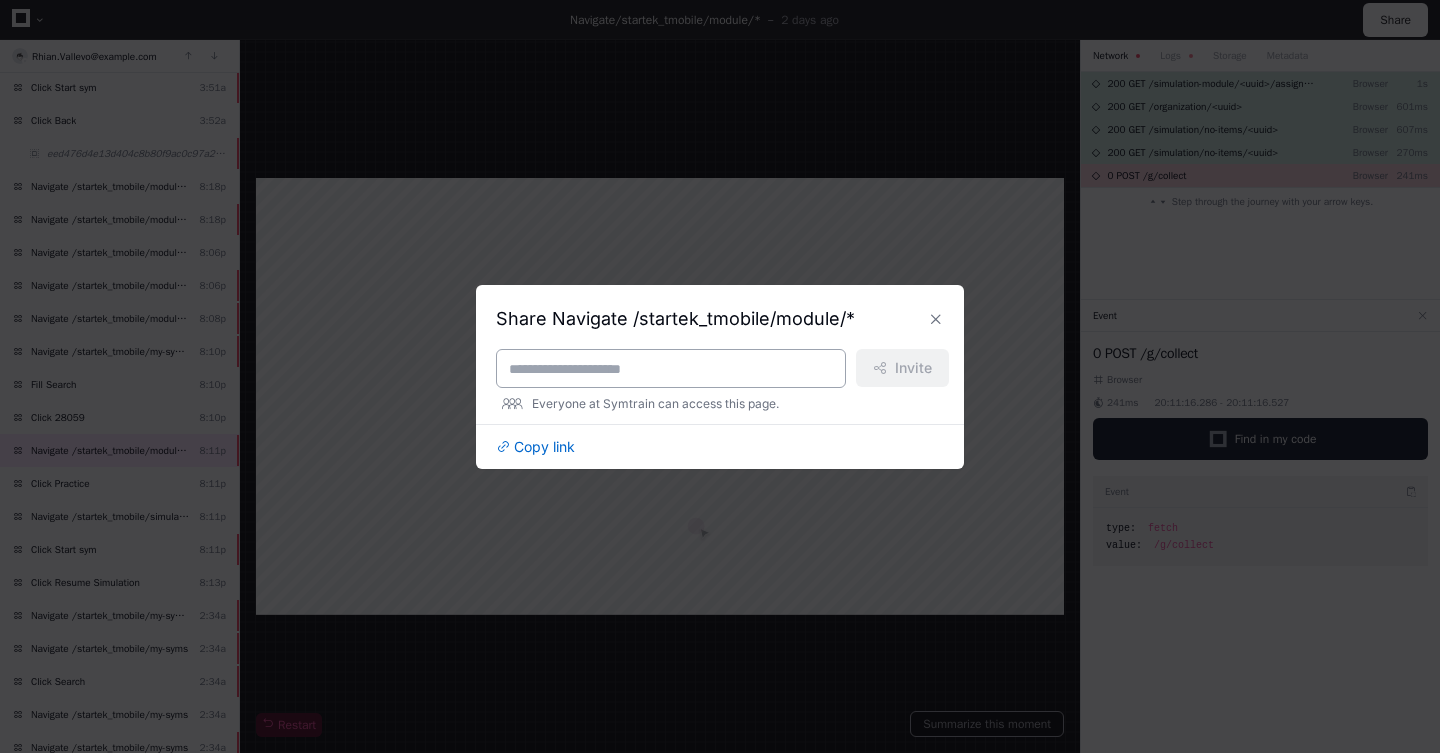click at bounding box center (671, 369) 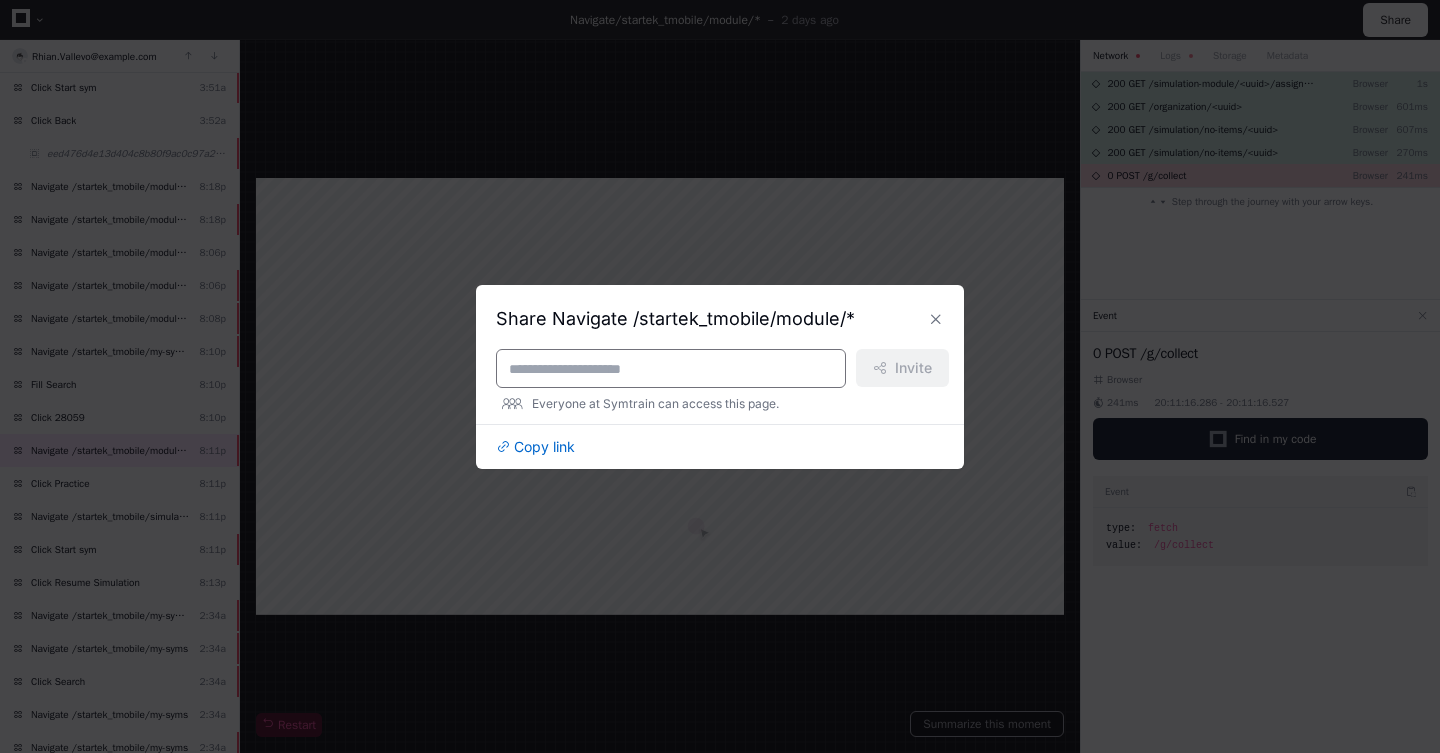 paste on "**********" 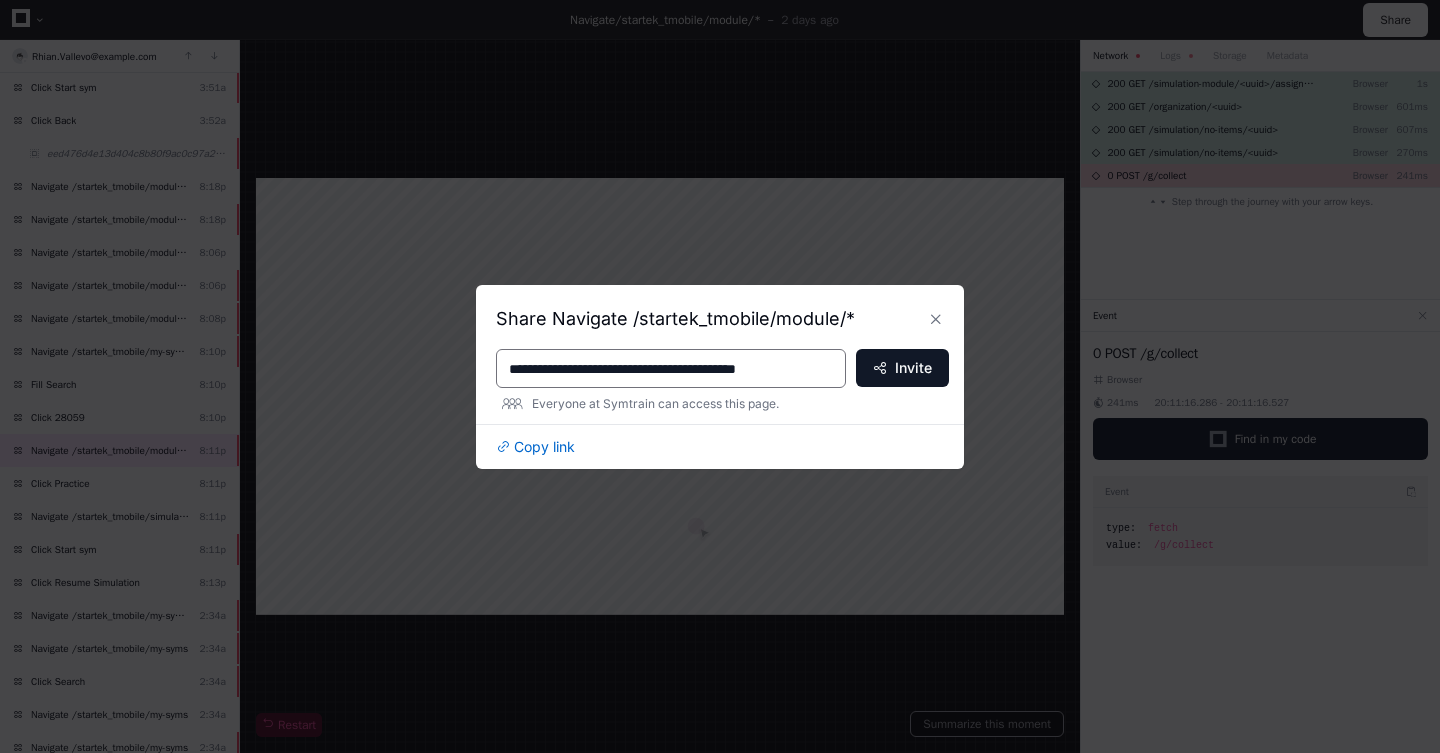 scroll, scrollTop: 0, scrollLeft: 0, axis: both 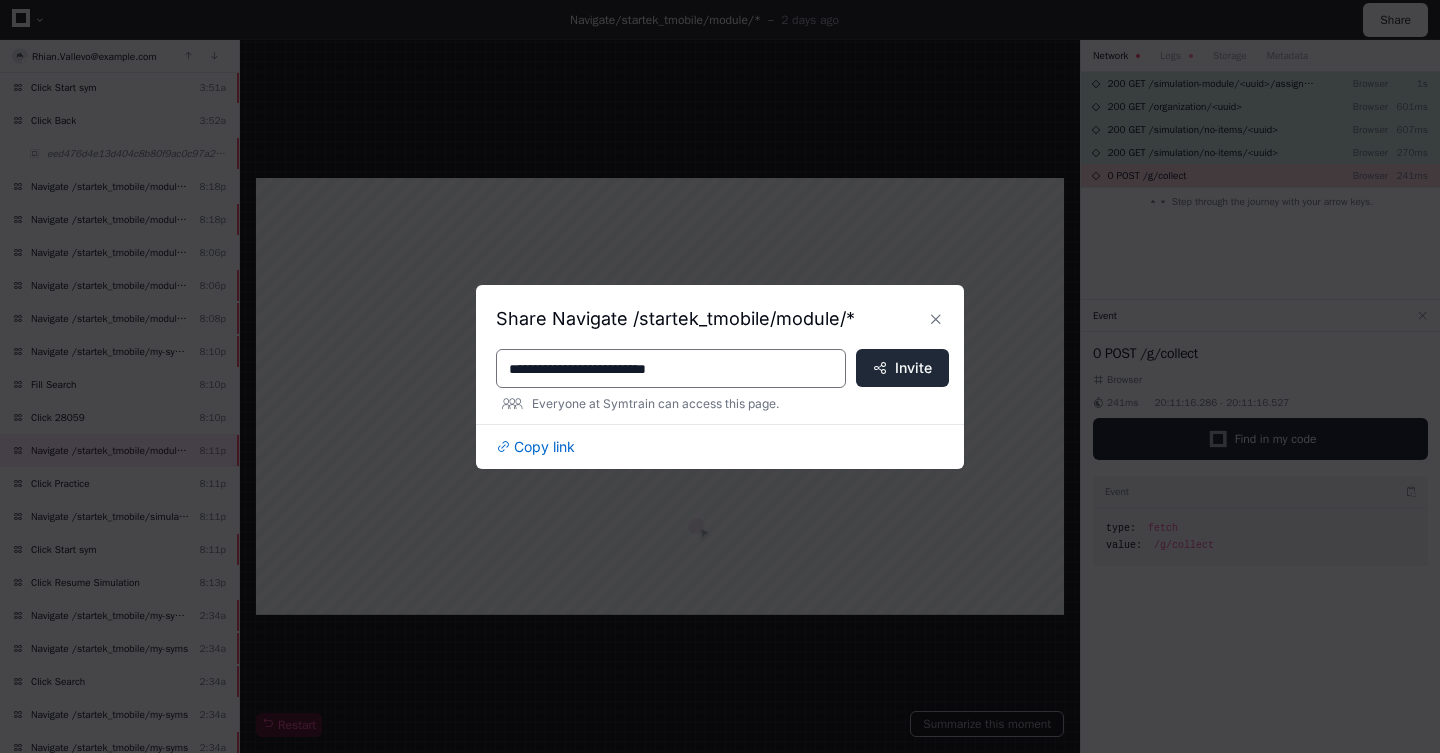 type on "**********" 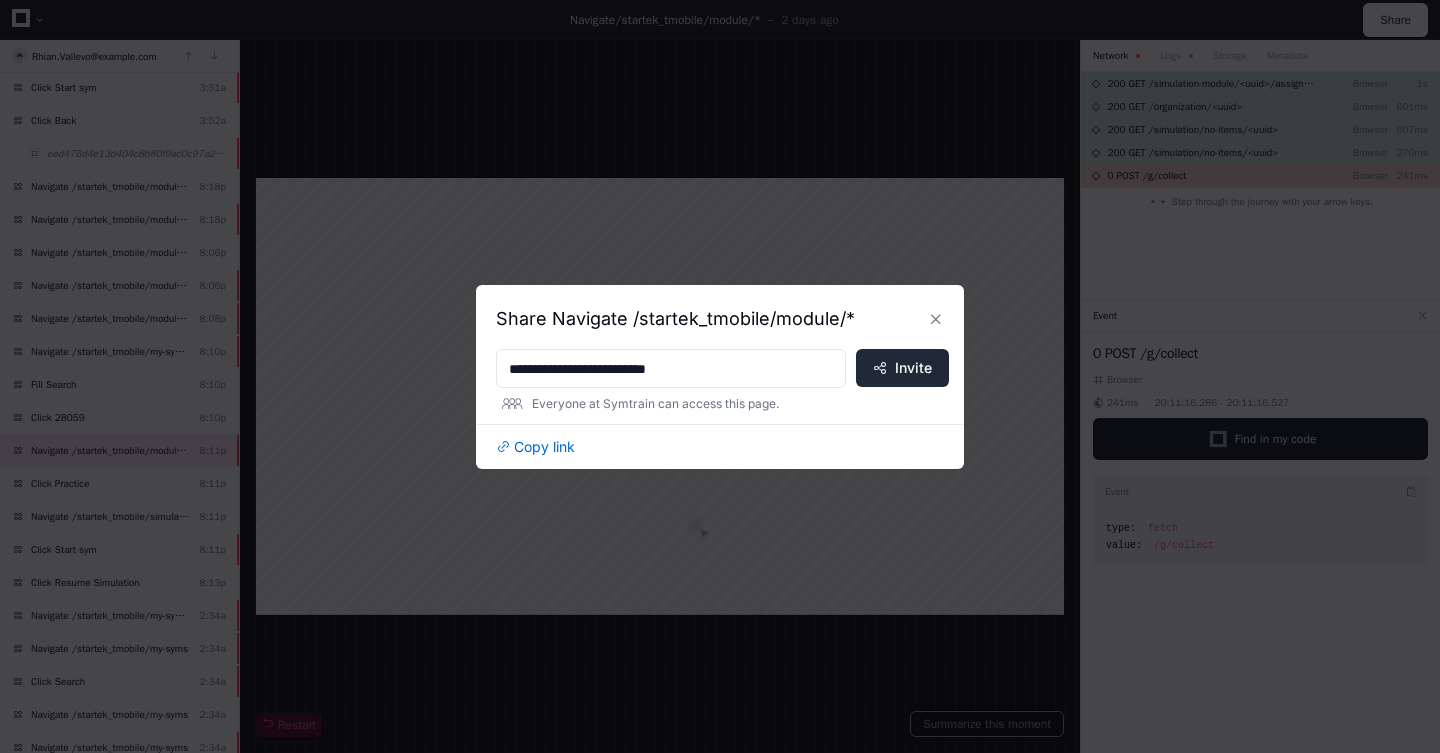 click on "Invite" at bounding box center (913, 368) 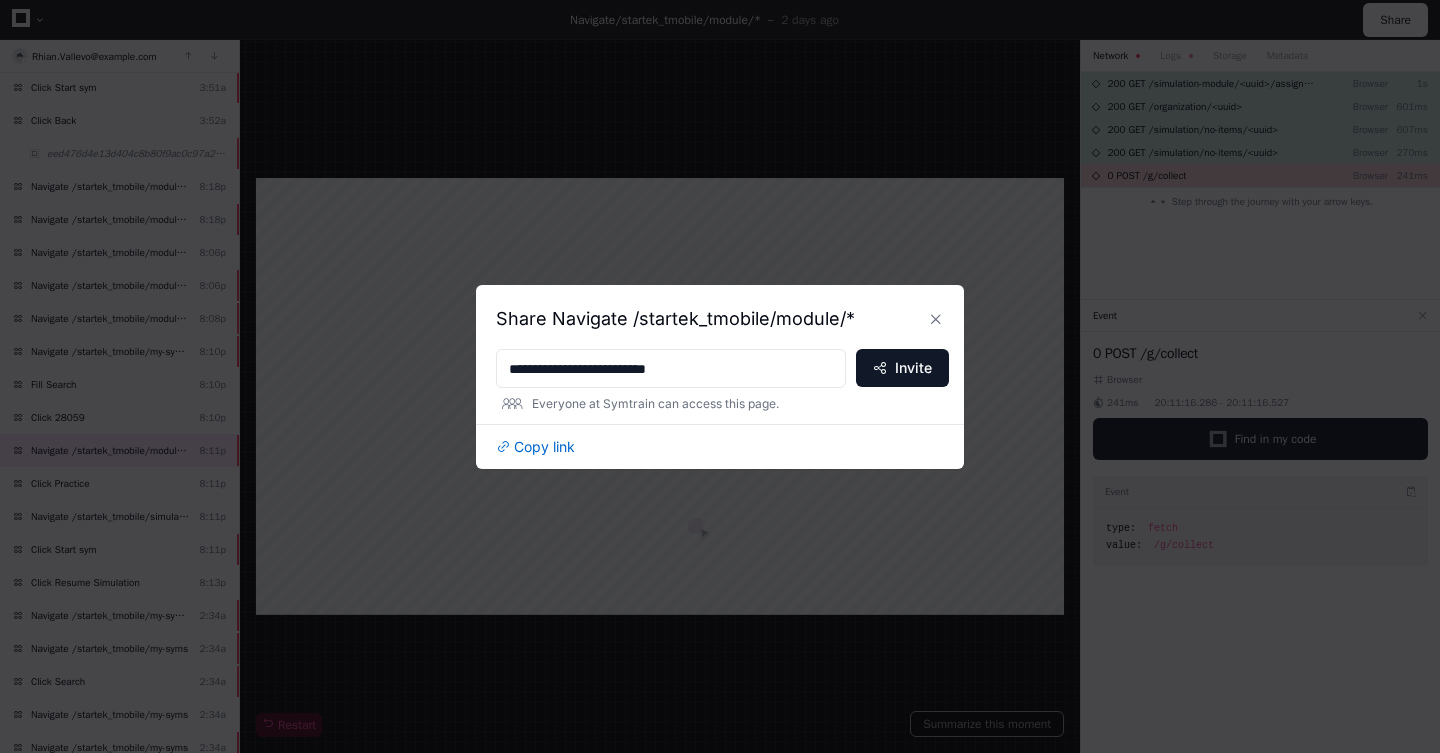 type 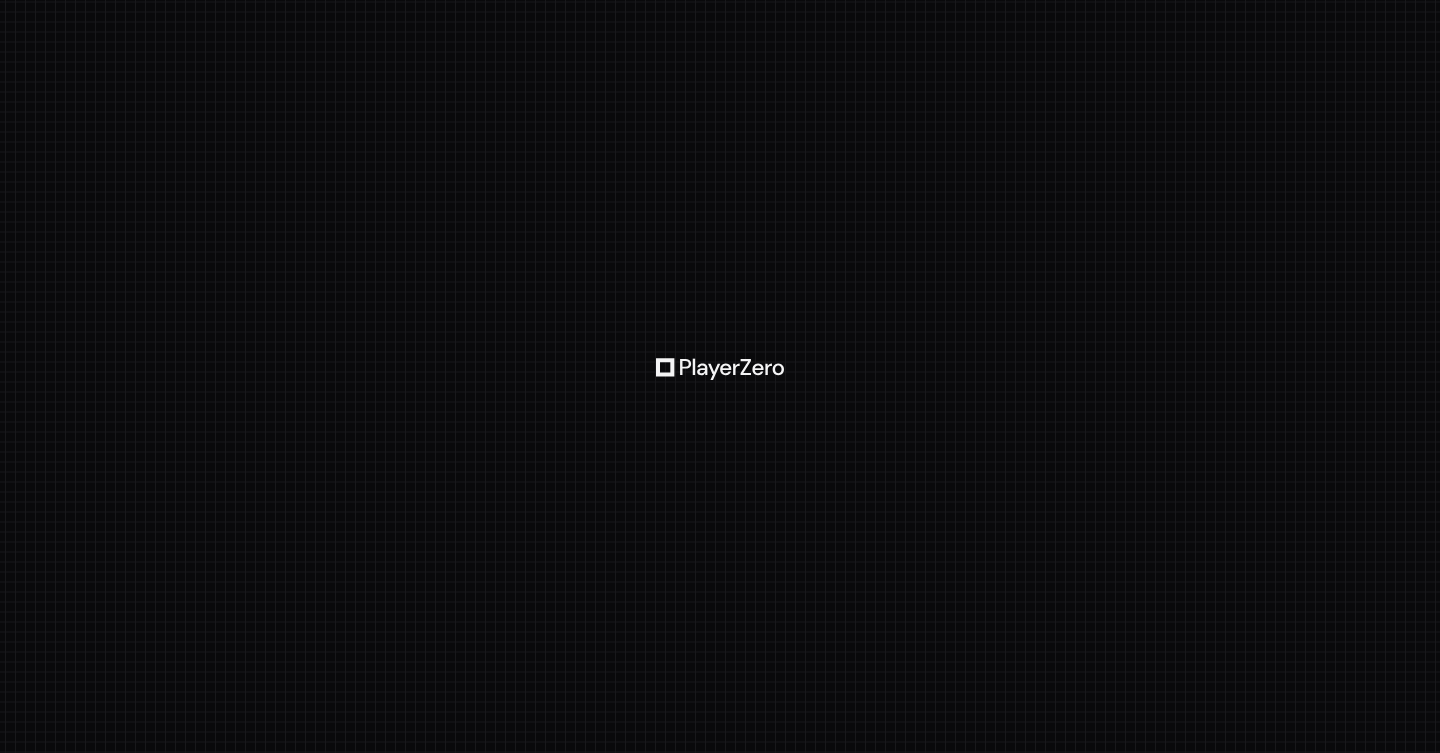 scroll, scrollTop: 0, scrollLeft: 0, axis: both 